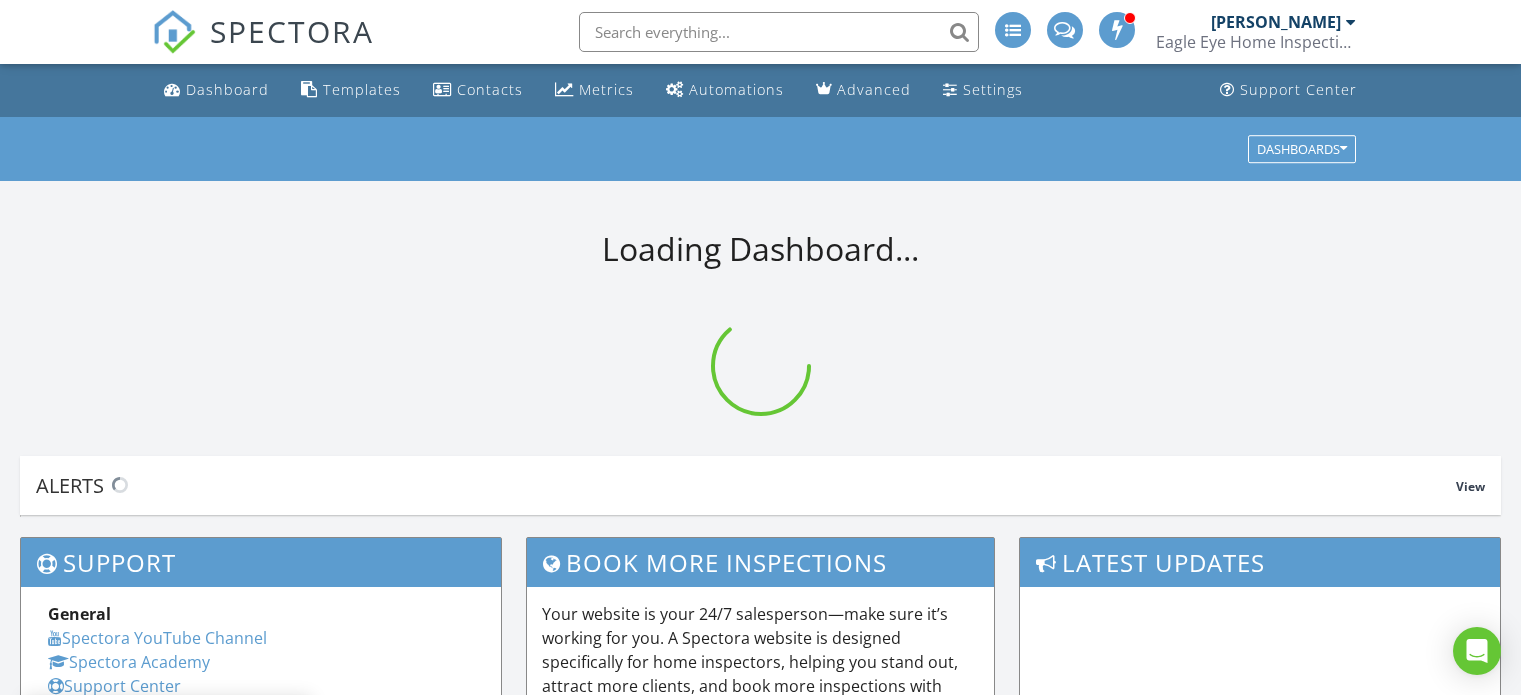 scroll, scrollTop: 0, scrollLeft: 0, axis: both 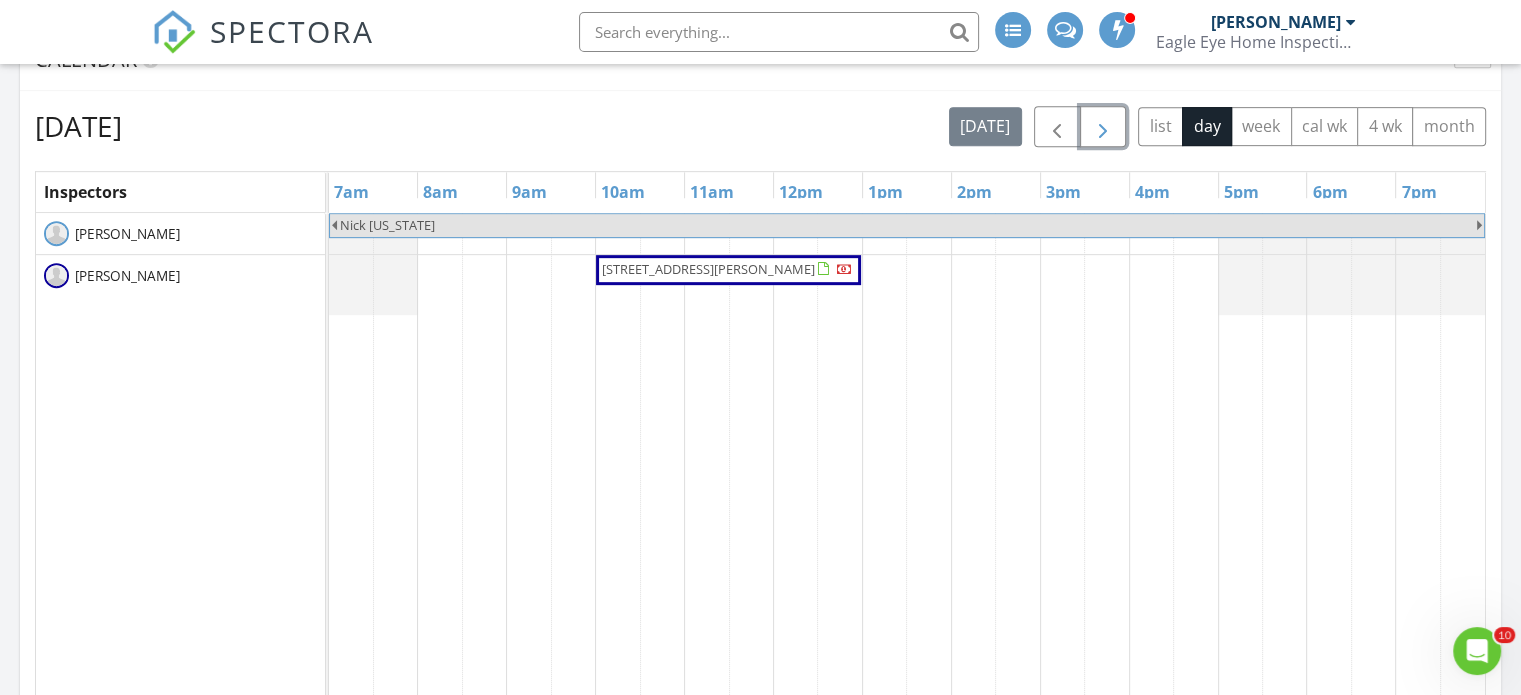 click at bounding box center (1103, 127) 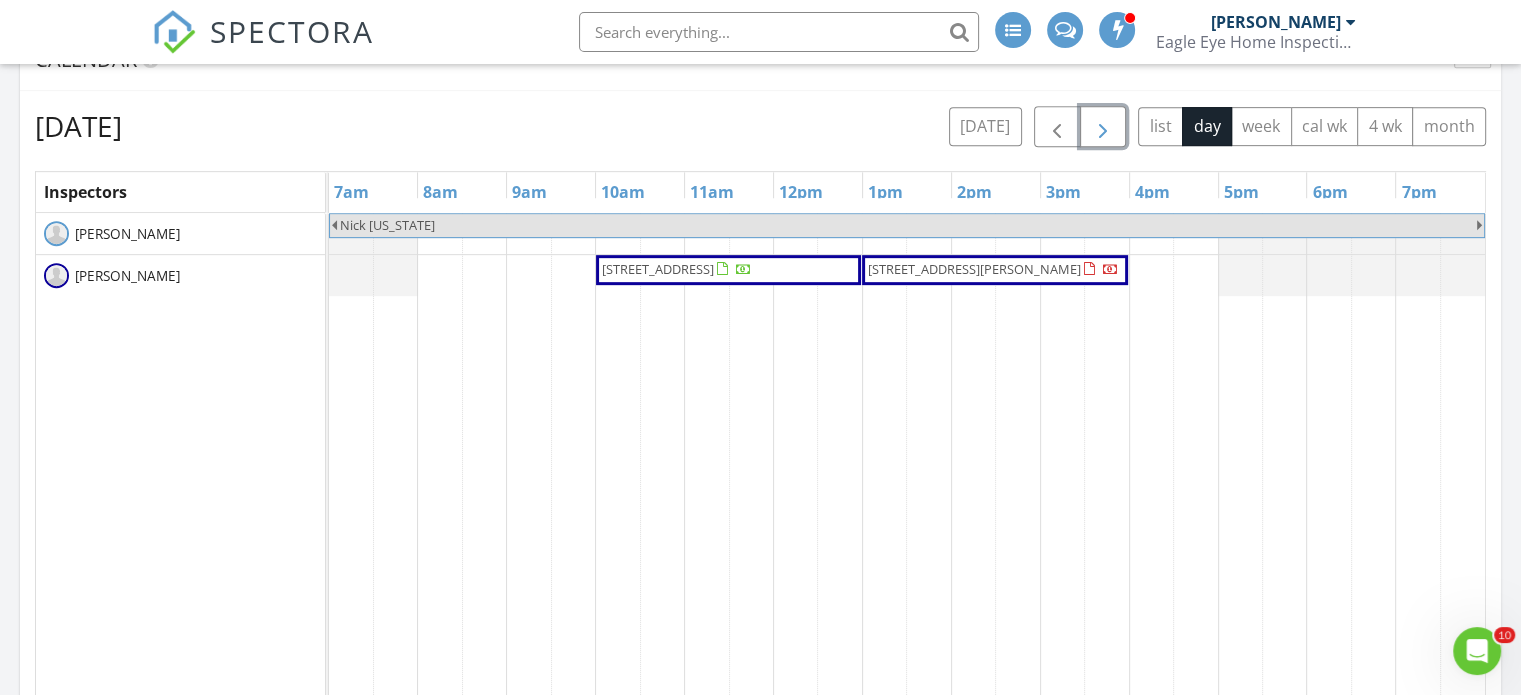 click on "2761 Lambay Ct, Cape Coral 33991" at bounding box center (658, 269) 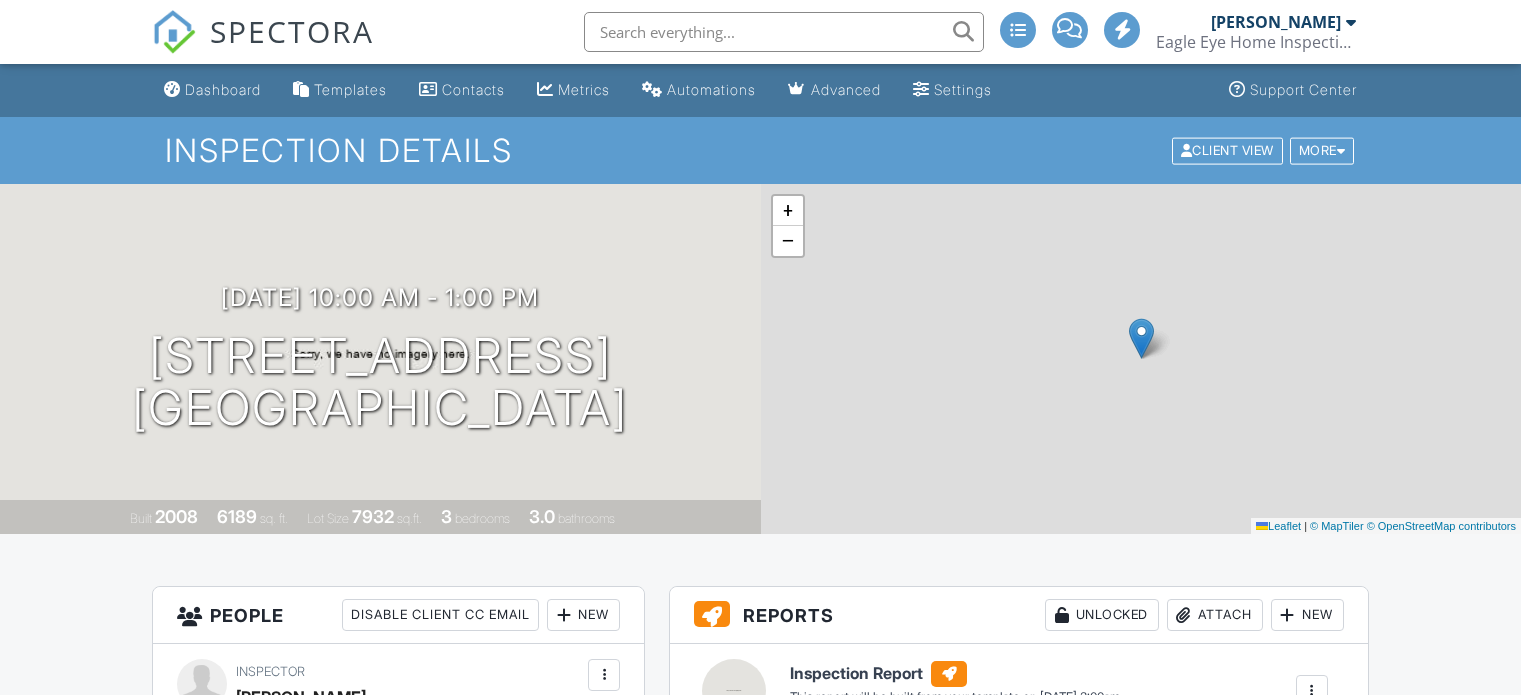 scroll, scrollTop: 900, scrollLeft: 0, axis: vertical 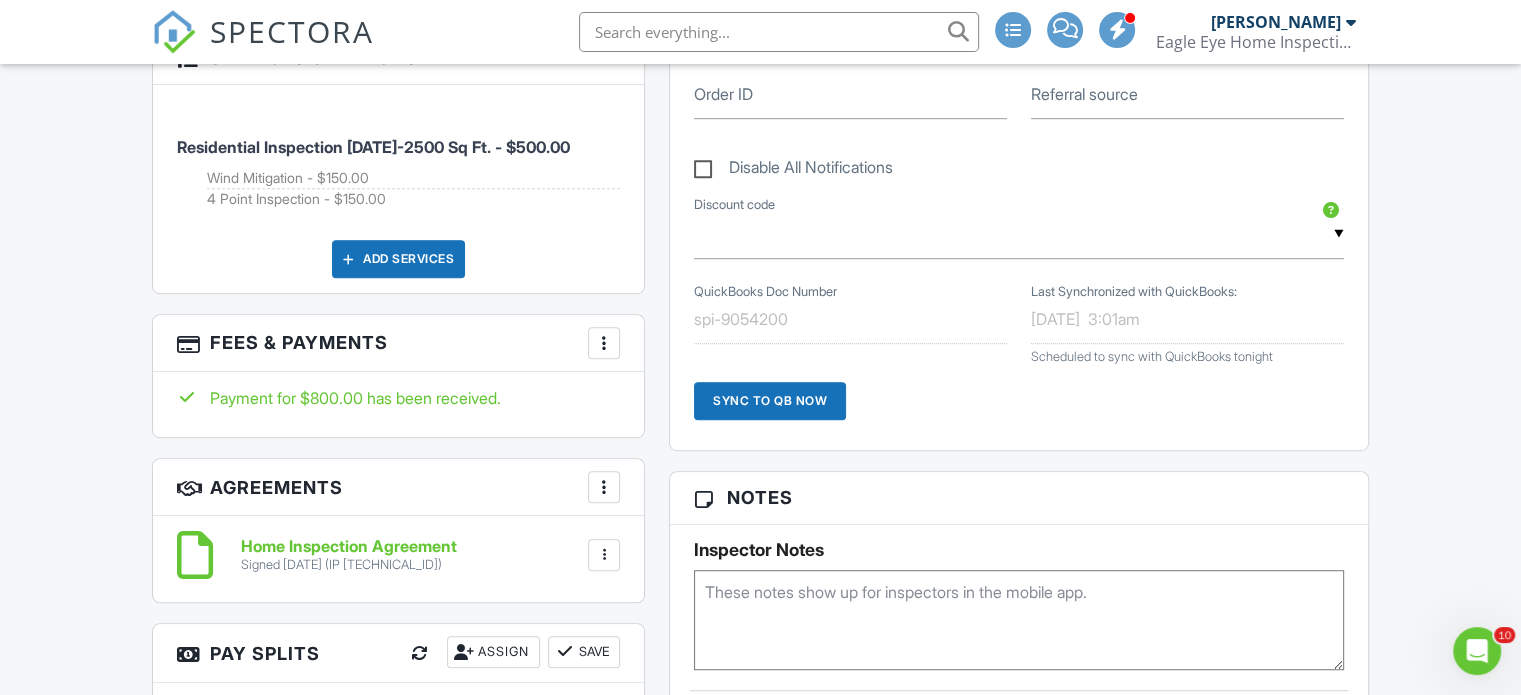 click on "Payment for $800.00 has been received." at bounding box center (398, 398) 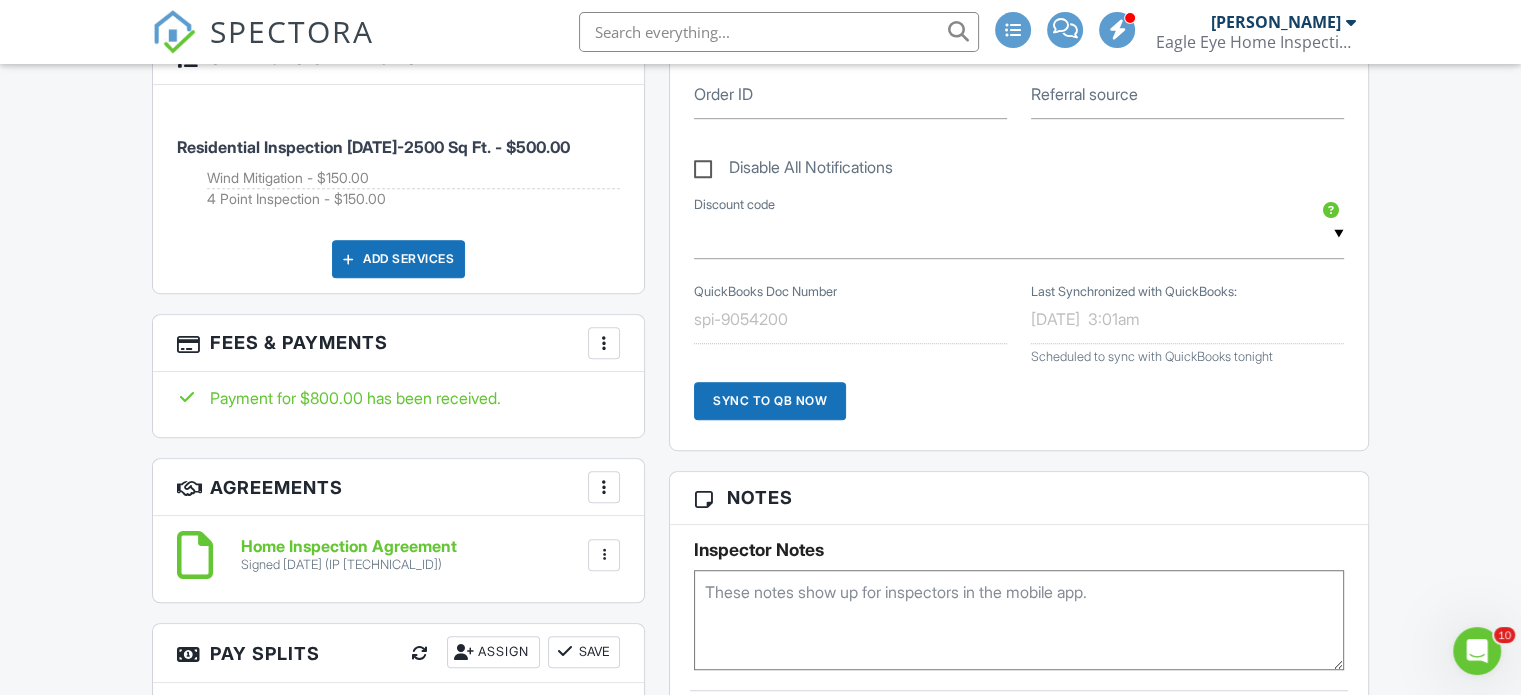 click at bounding box center [604, 343] 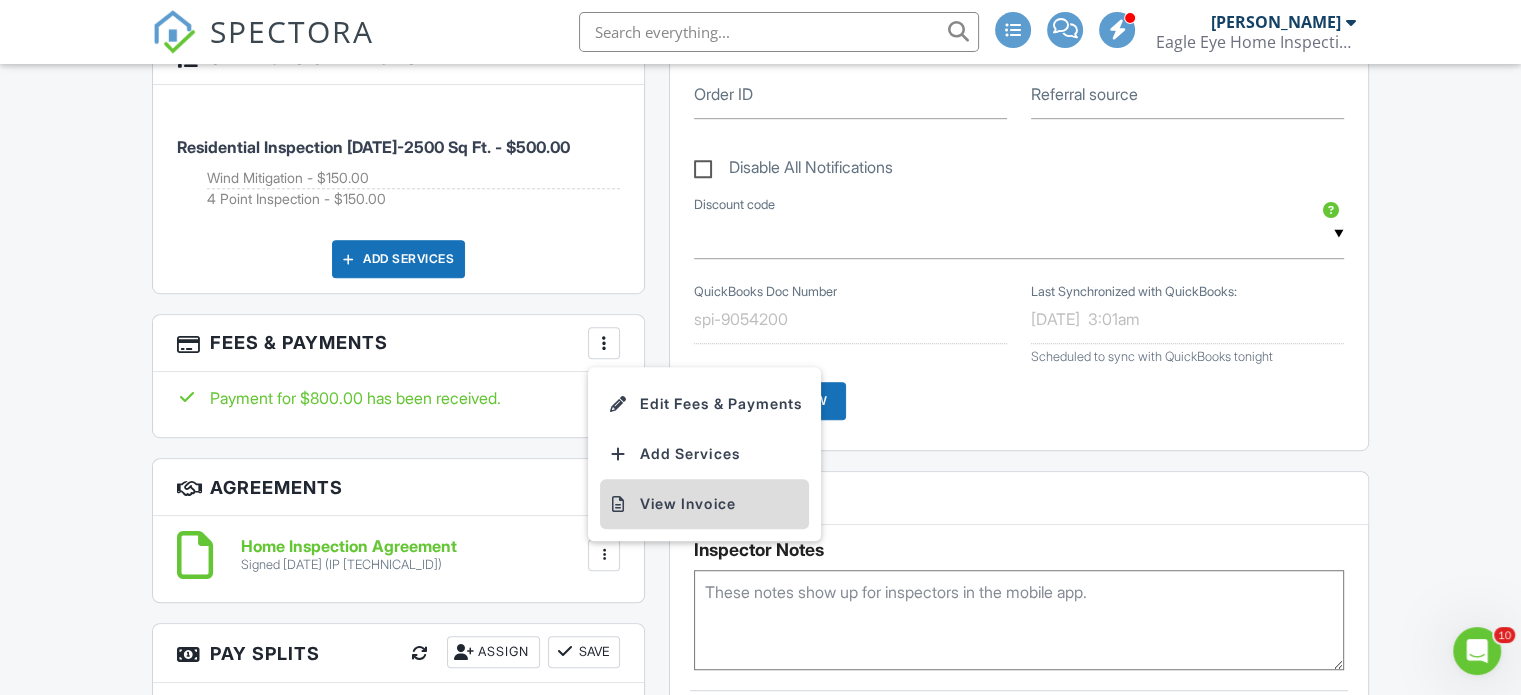 click on "View Invoice" at bounding box center (704, 504) 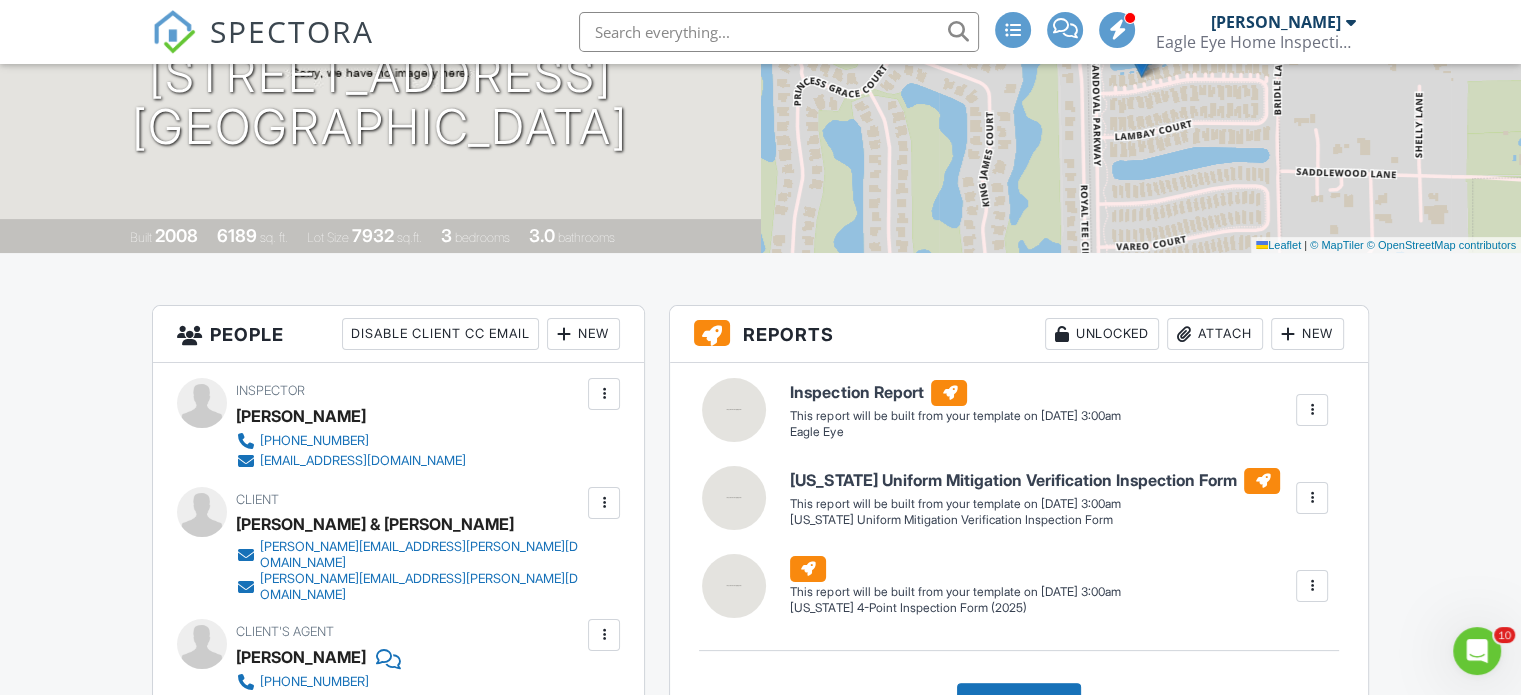 scroll, scrollTop: 0, scrollLeft: 0, axis: both 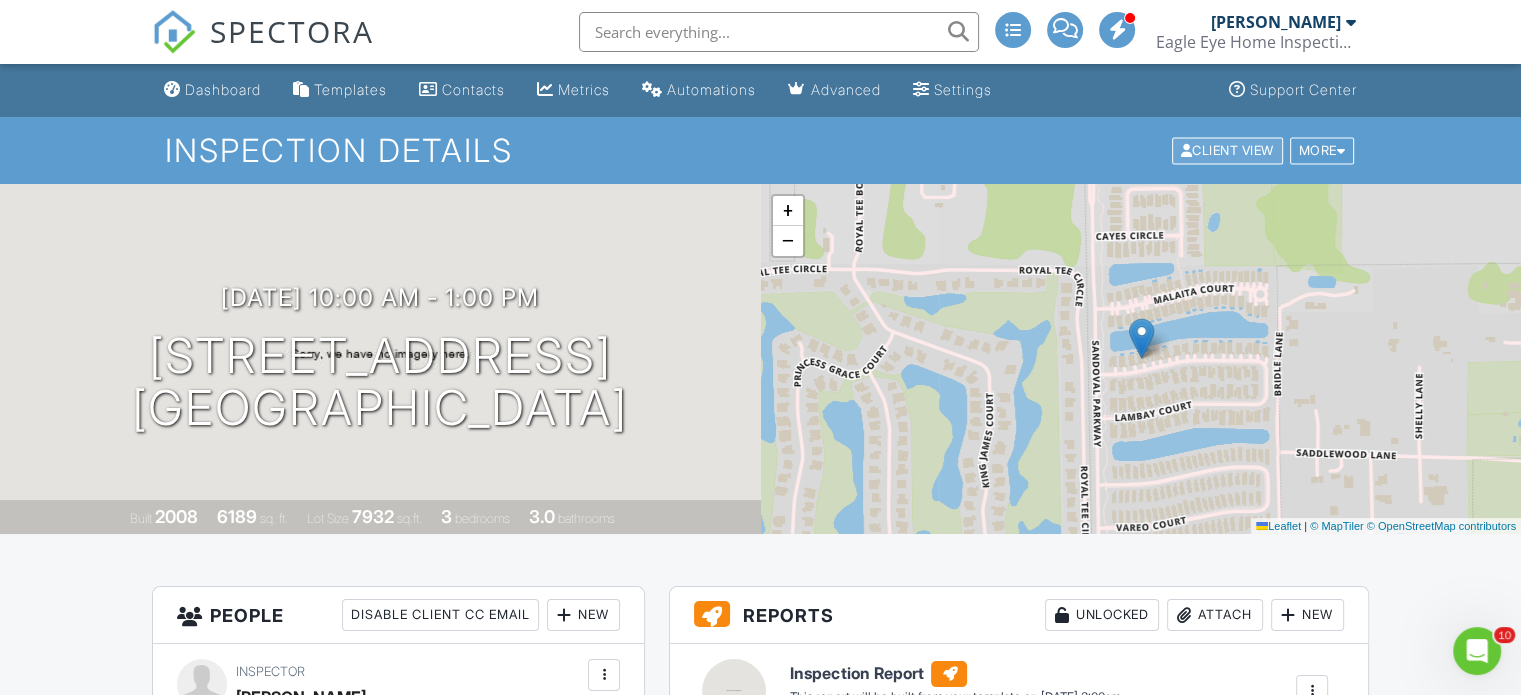 click on "Client View" at bounding box center (1227, 150) 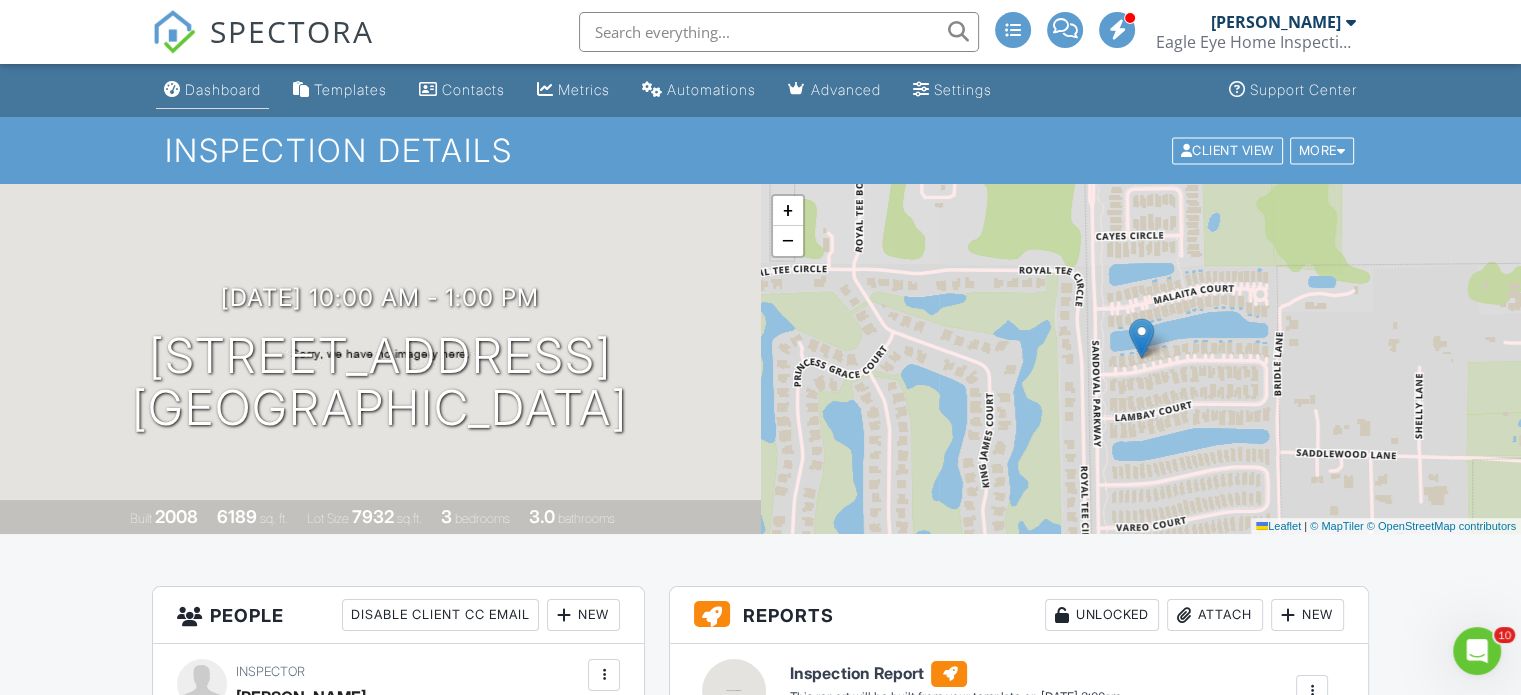 click on "Dashboard" at bounding box center (223, 89) 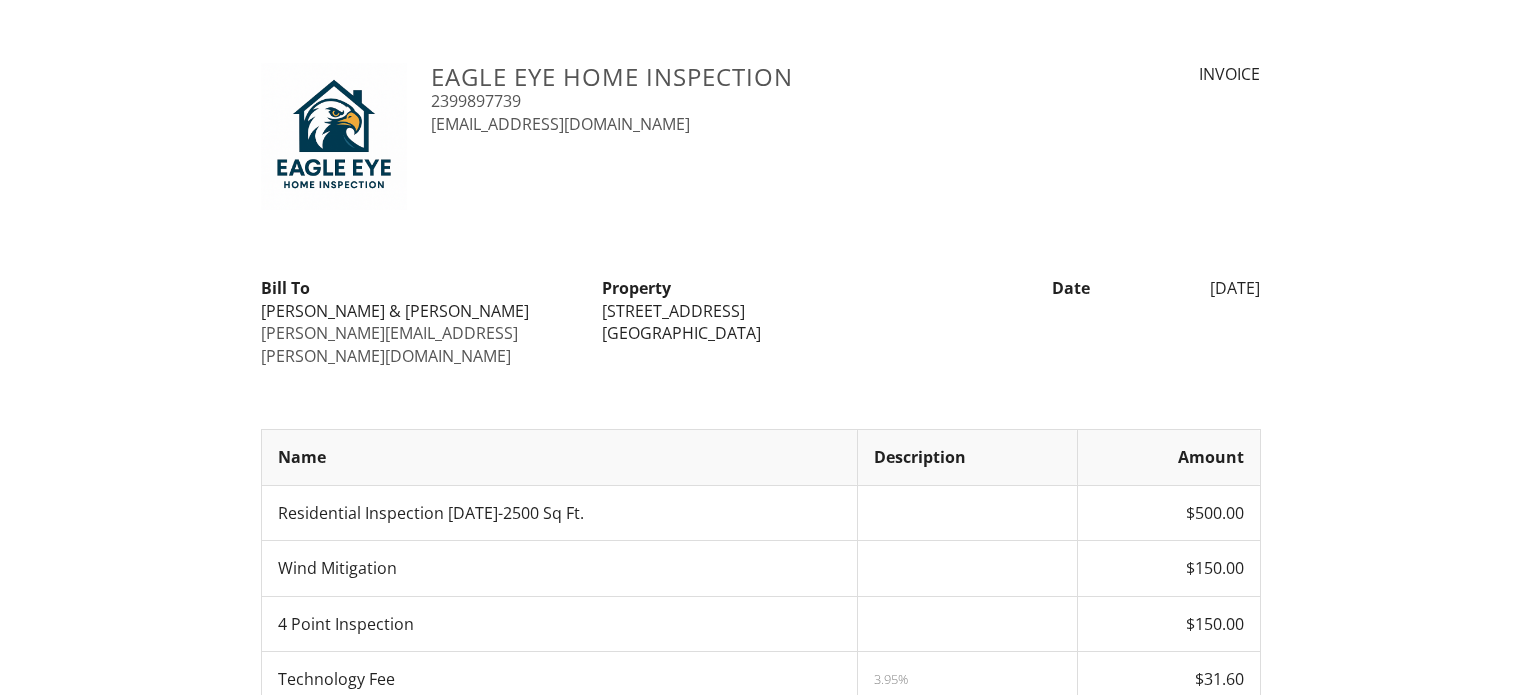 scroll, scrollTop: 0, scrollLeft: 0, axis: both 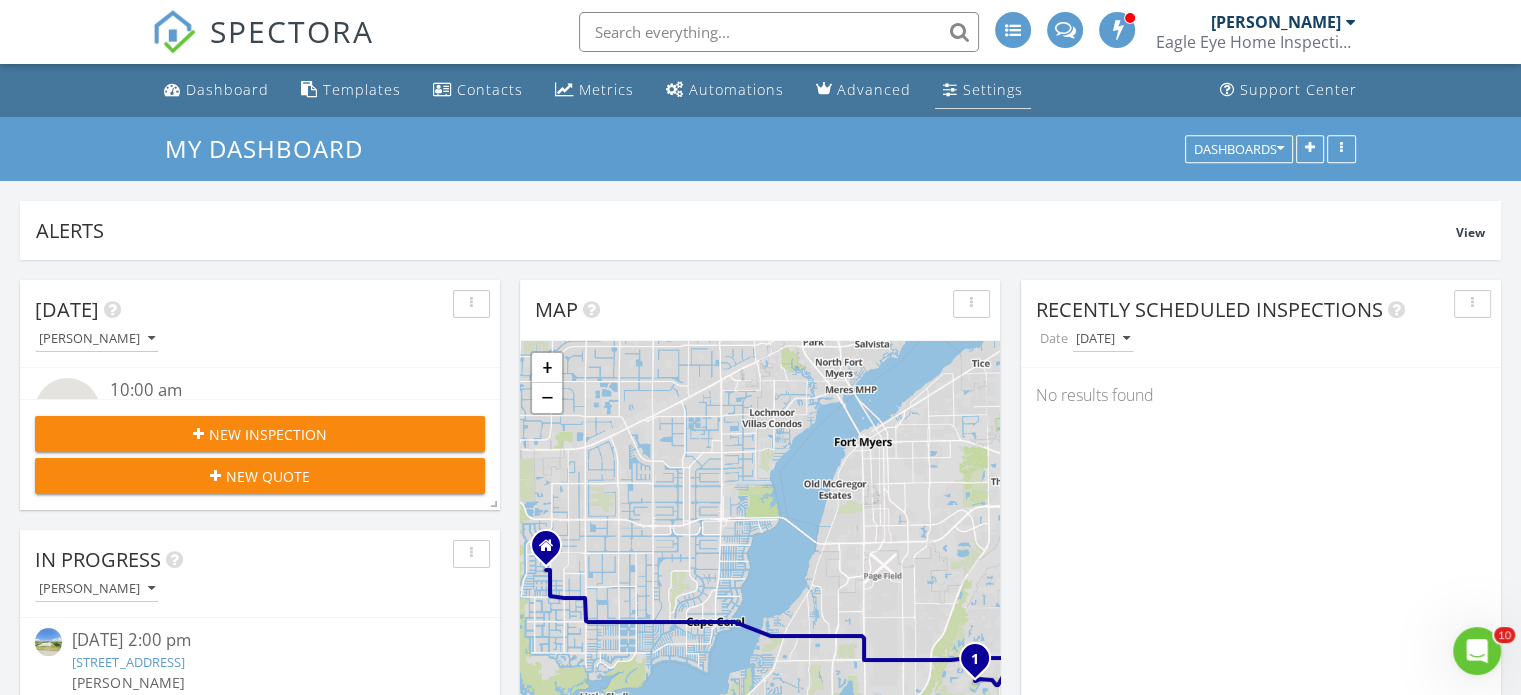 click on "Settings" at bounding box center [993, 89] 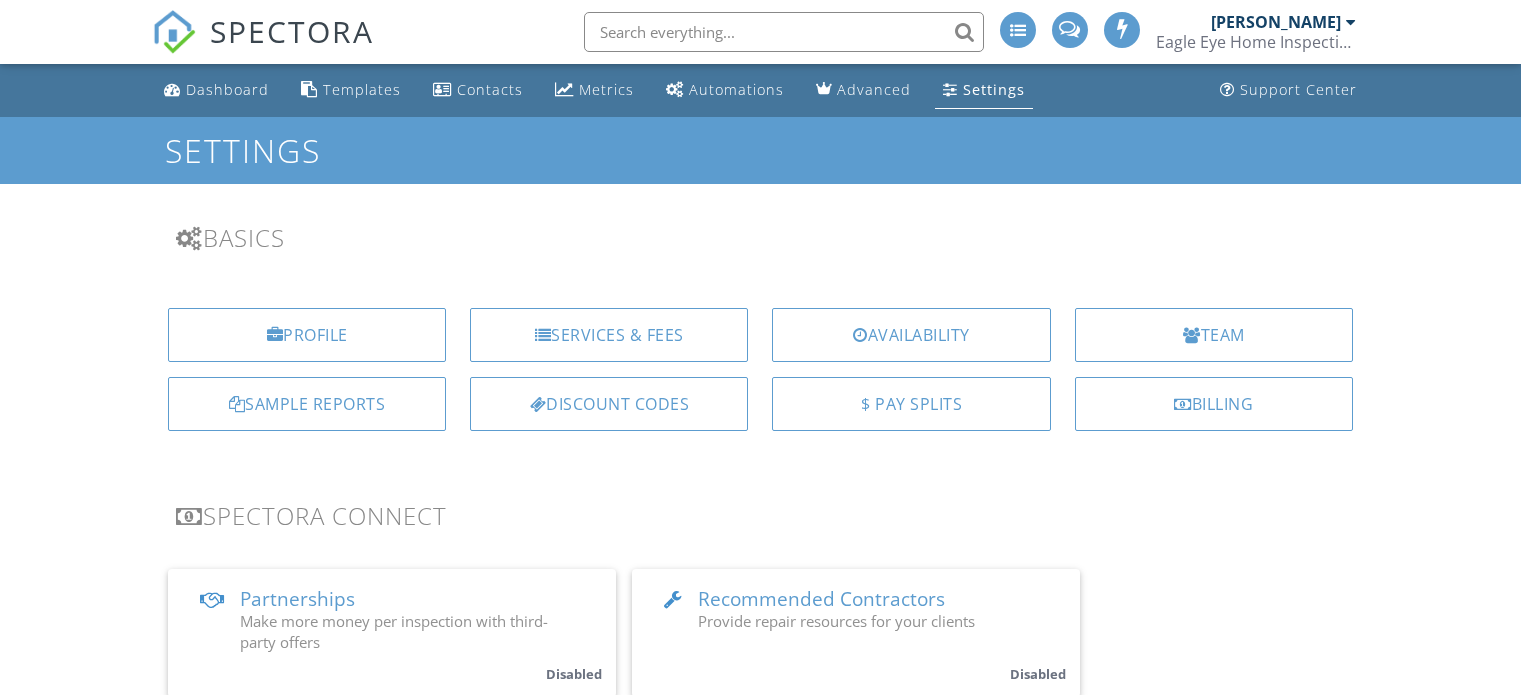 scroll, scrollTop: 0, scrollLeft: 0, axis: both 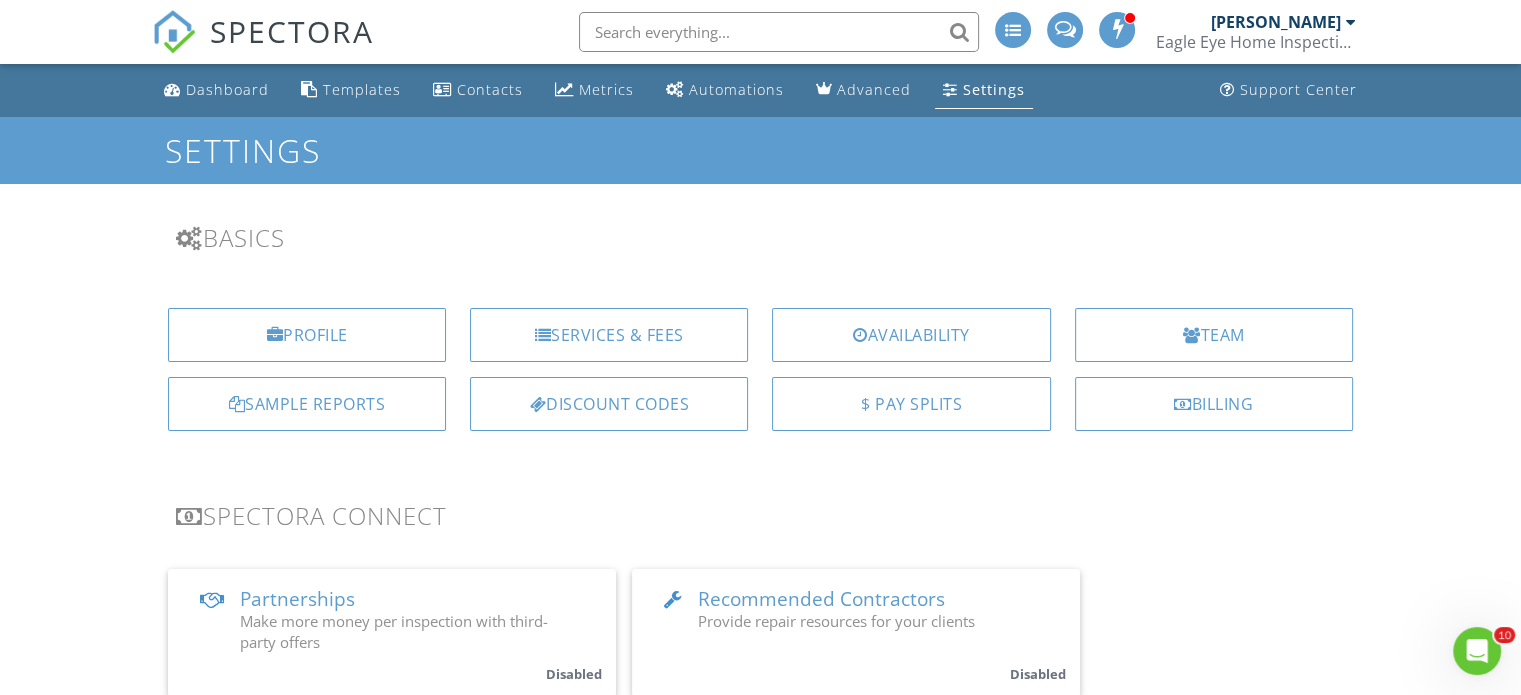 click on "Settings" at bounding box center (984, 90) 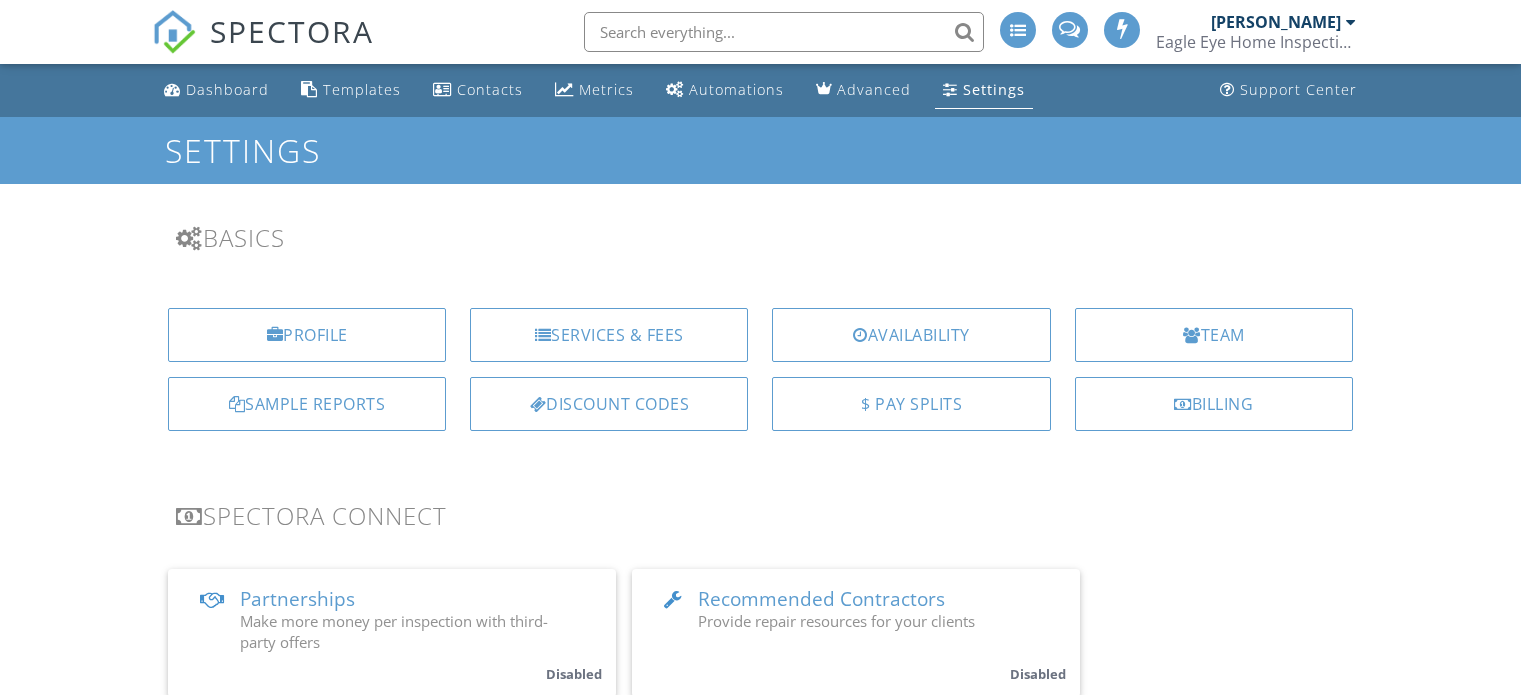 scroll, scrollTop: 0, scrollLeft: 0, axis: both 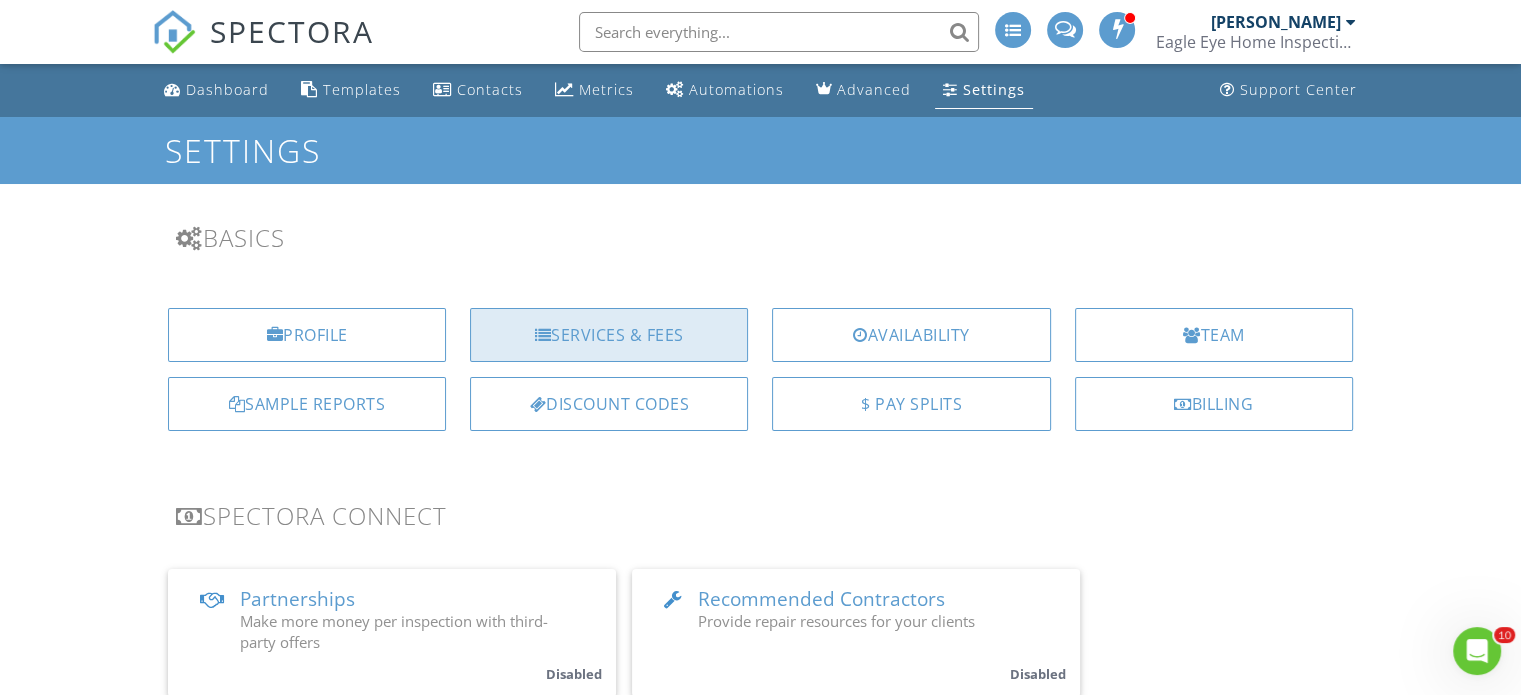 click on "Services & Fees" at bounding box center [609, 335] 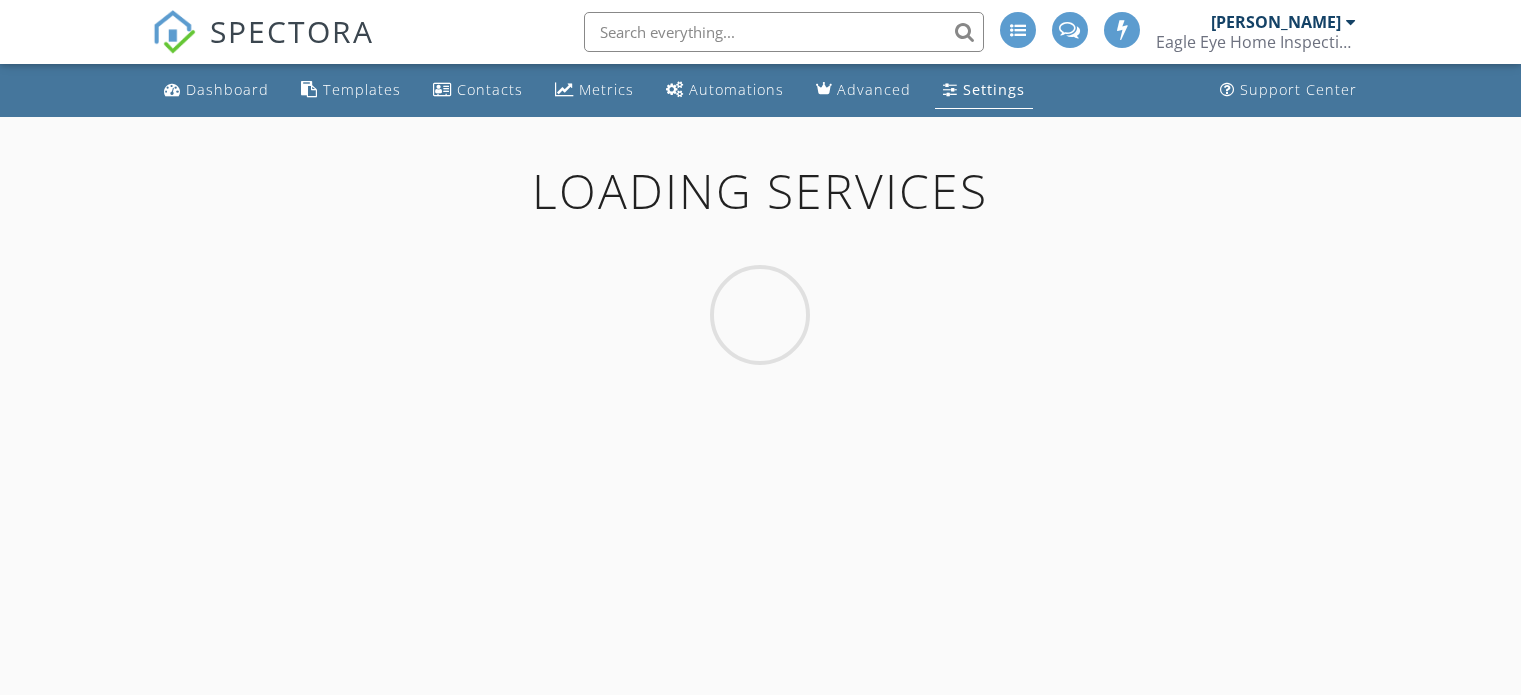 scroll, scrollTop: 0, scrollLeft: 0, axis: both 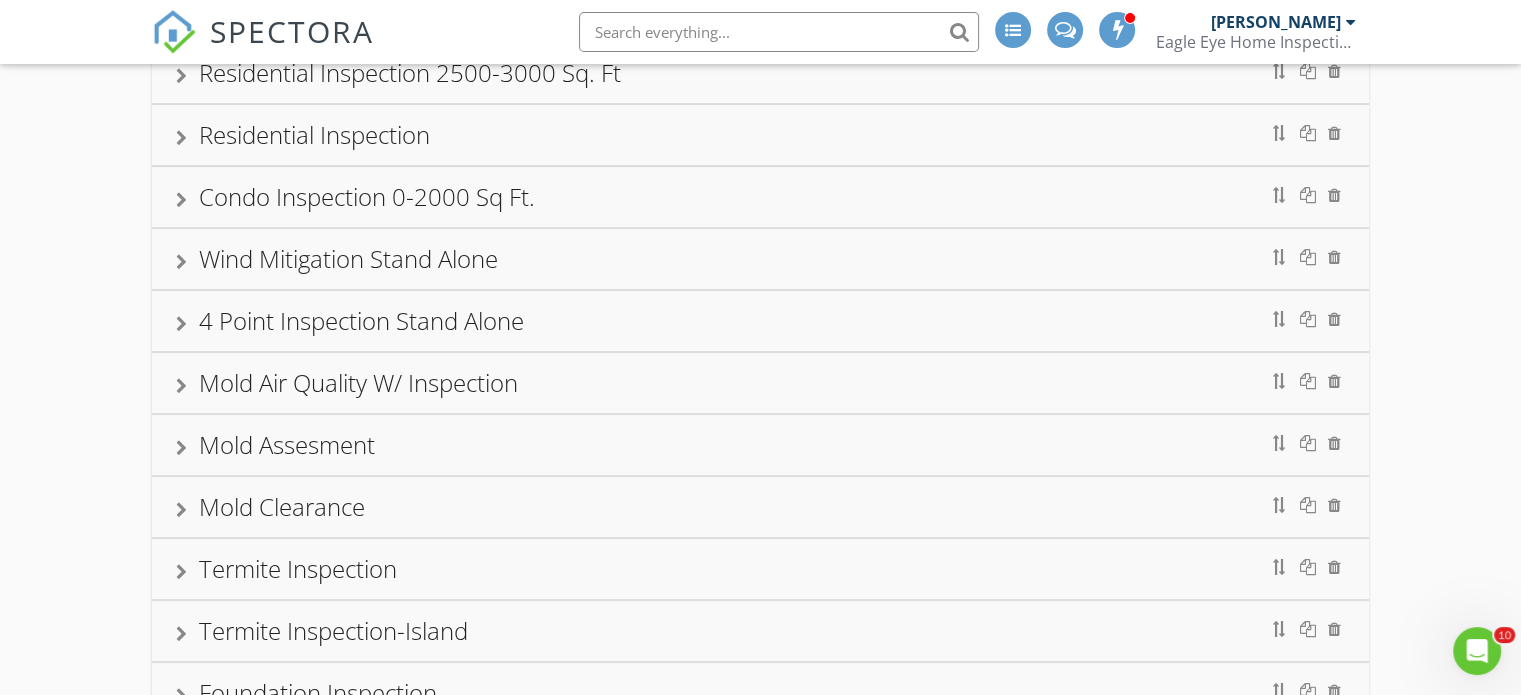 click on "Mold Air Quality W/ Inspection" at bounding box center (760, 383) 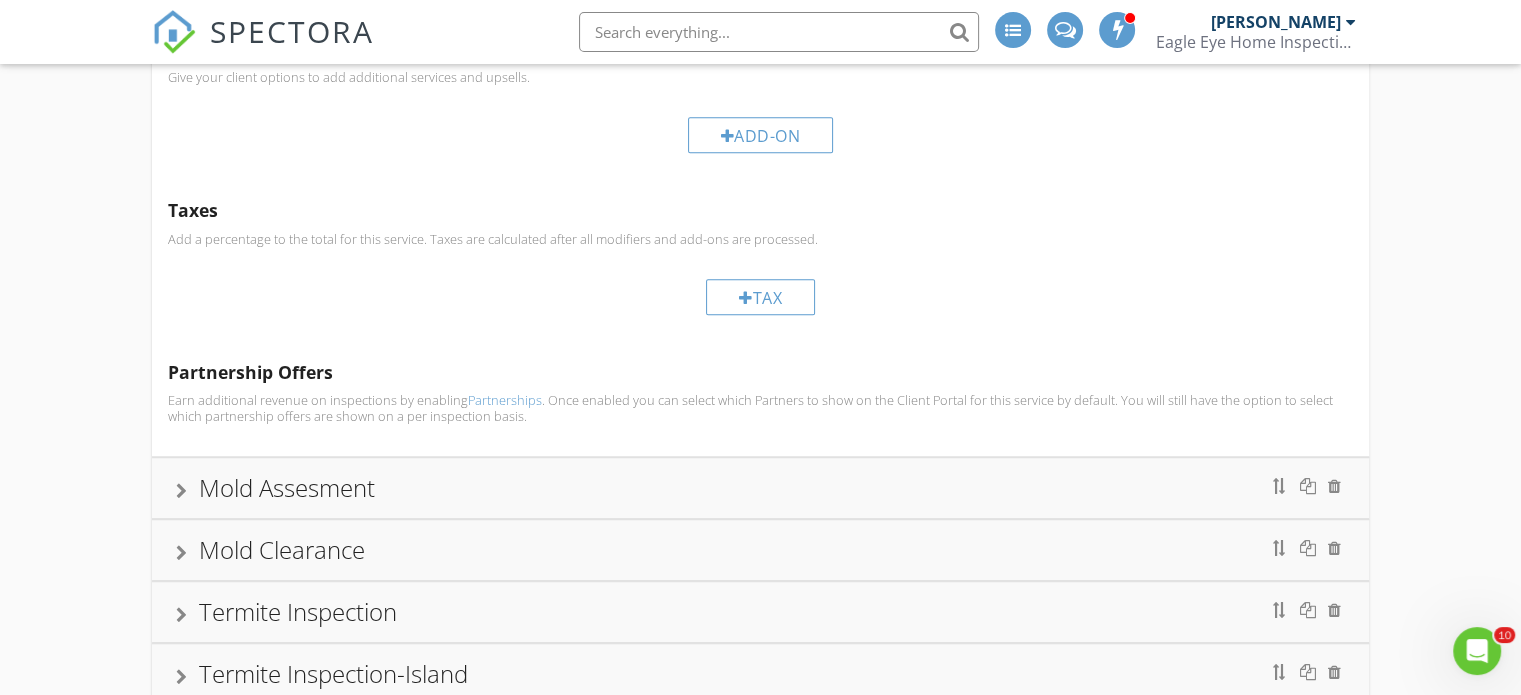 scroll, scrollTop: 1097, scrollLeft: 0, axis: vertical 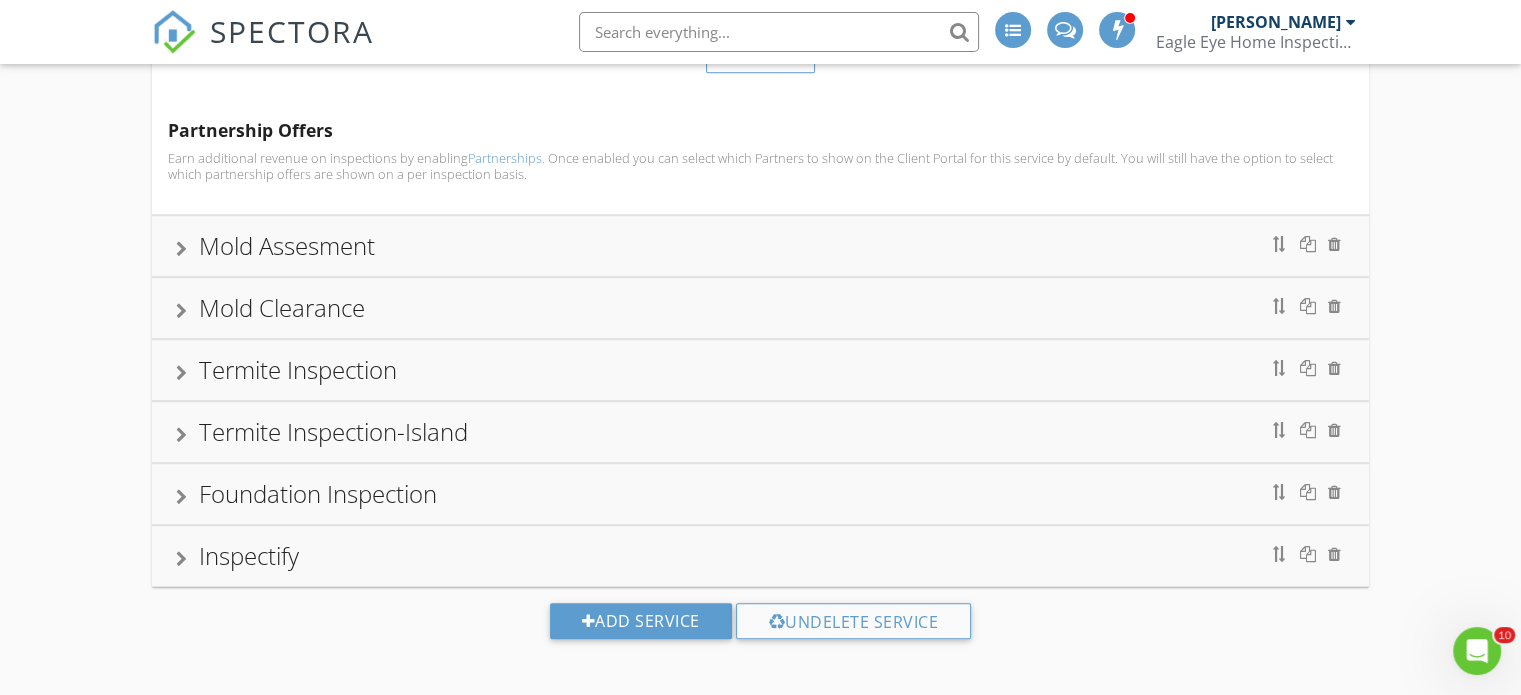 click on "Termite Inspection" at bounding box center [760, 370] 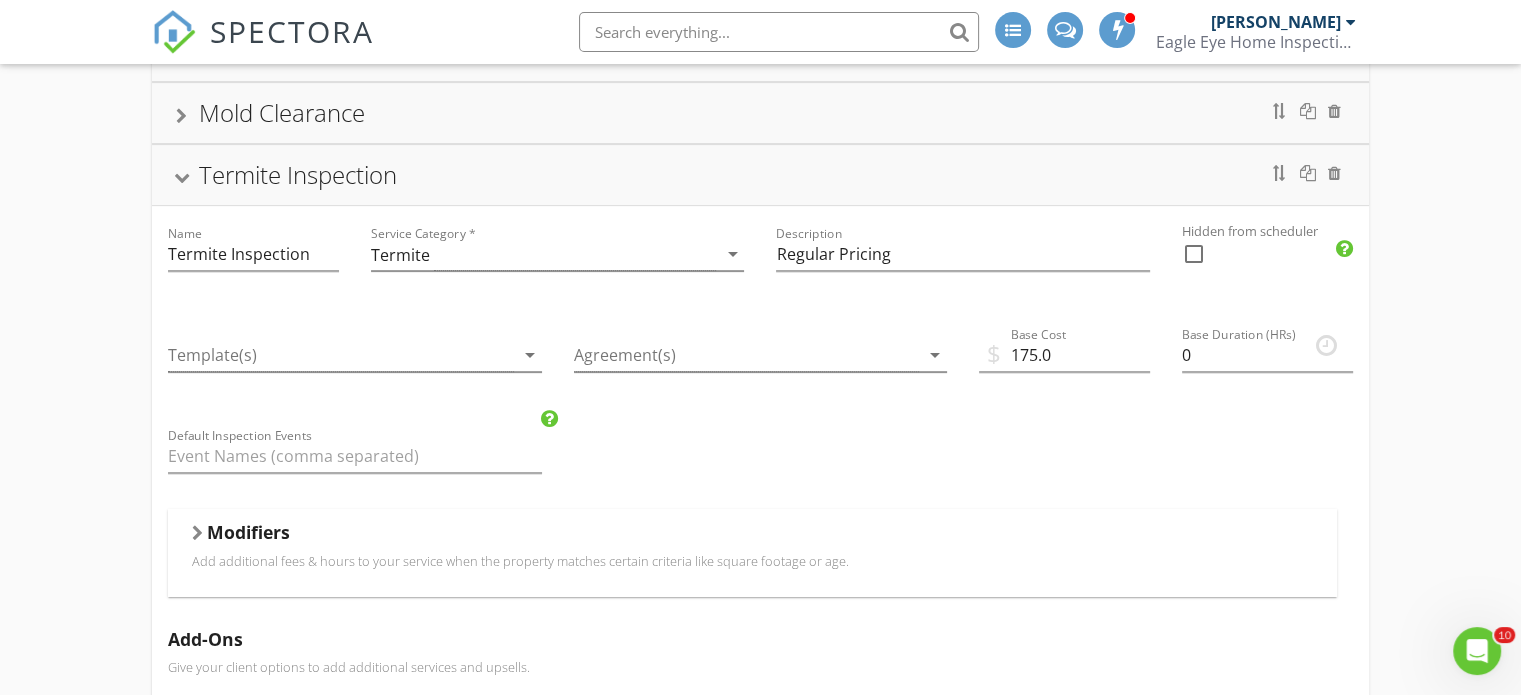 scroll, scrollTop: 191, scrollLeft: 0, axis: vertical 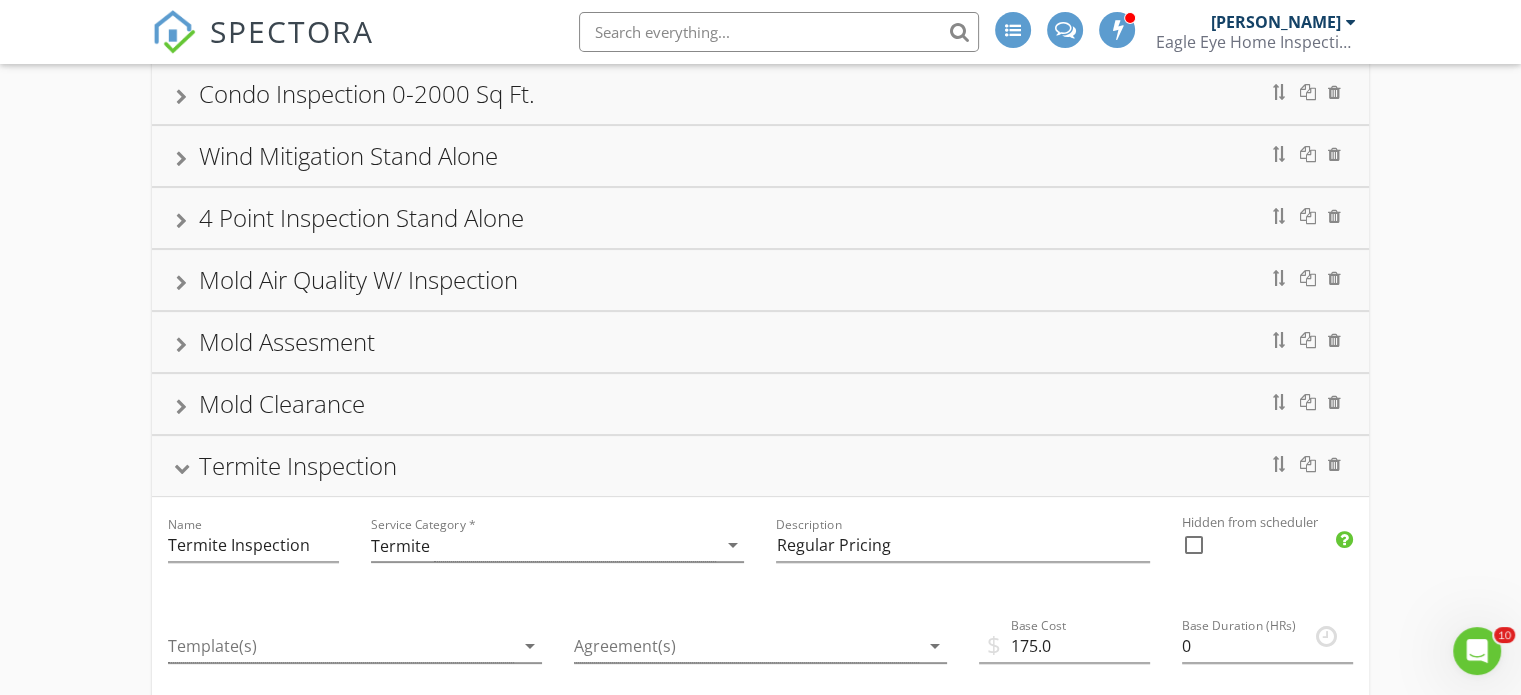 click on "Mold Air Quality W/ Inspection" at bounding box center [760, 280] 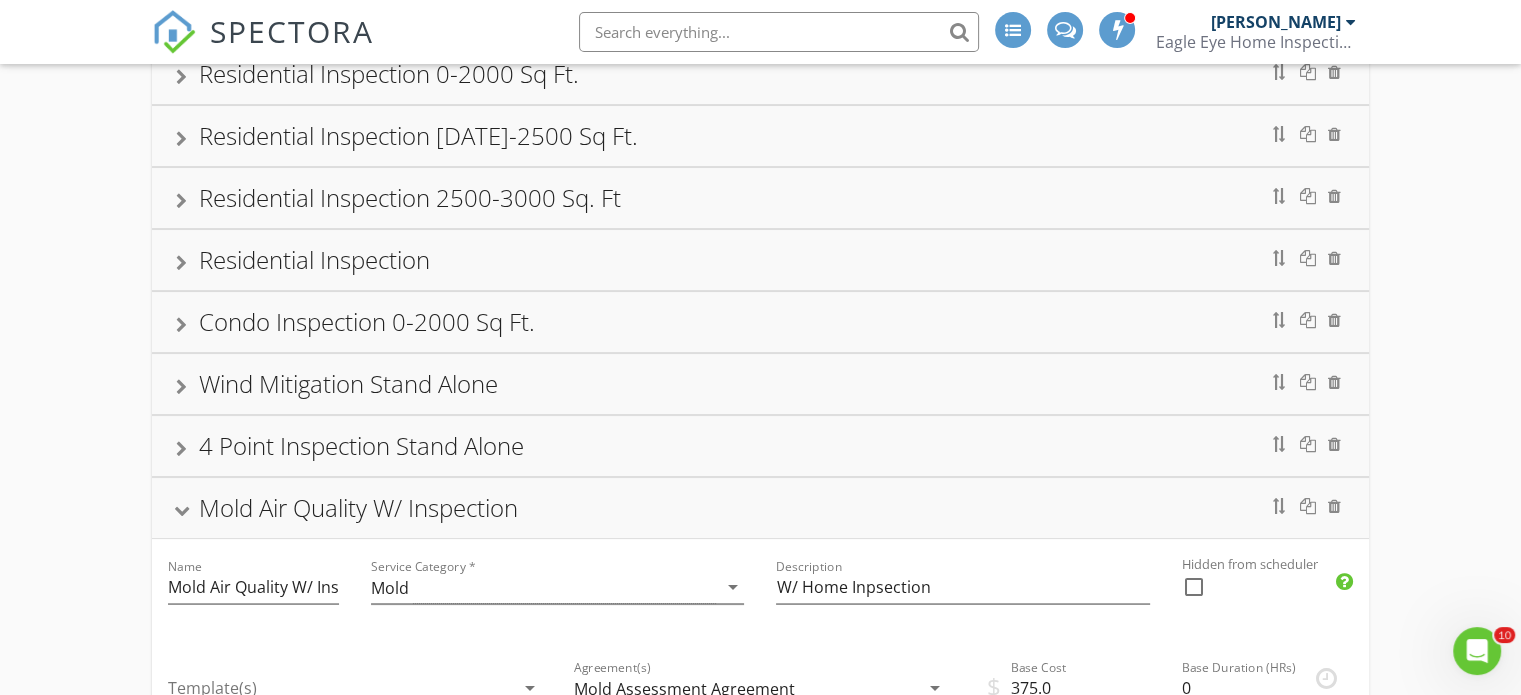 scroll, scrollTop: 300, scrollLeft: 0, axis: vertical 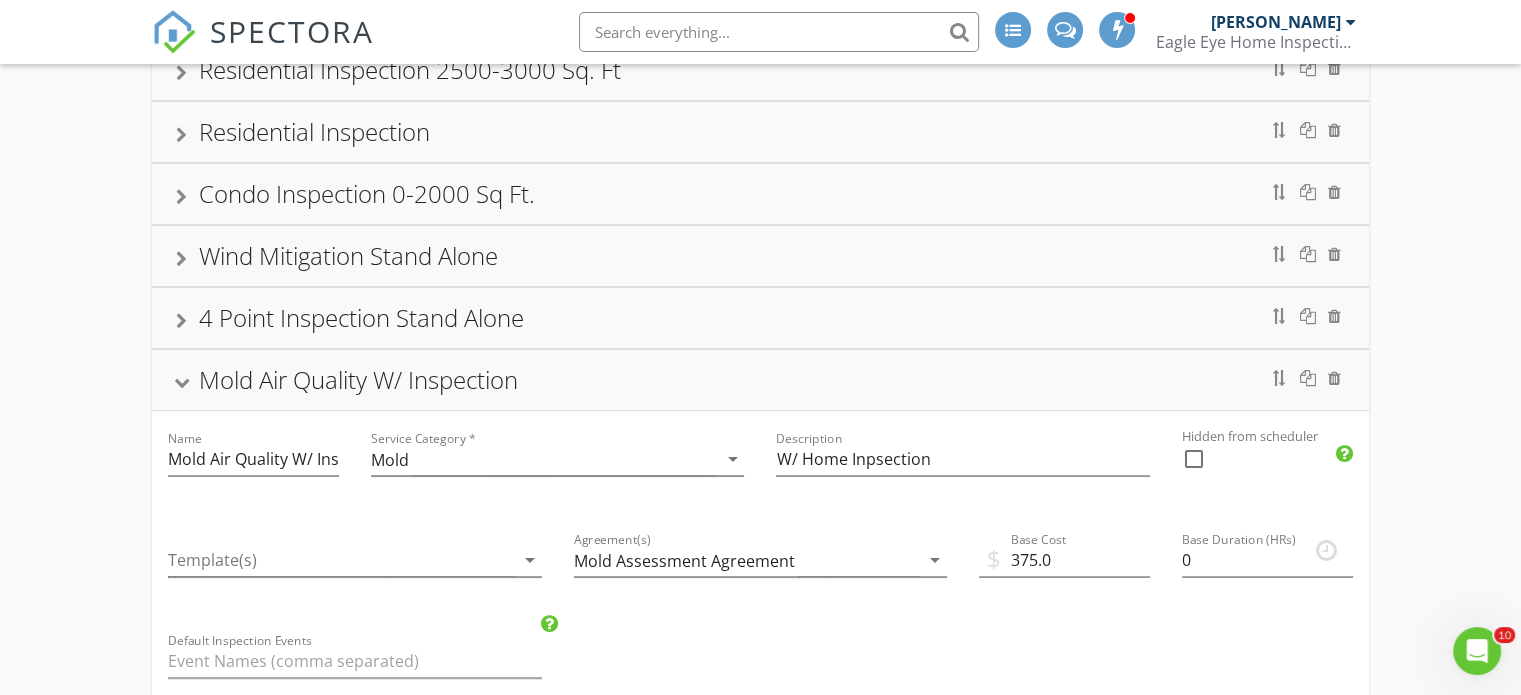 click on "Wind Mitigation Stand Alone" at bounding box center (760, 256) 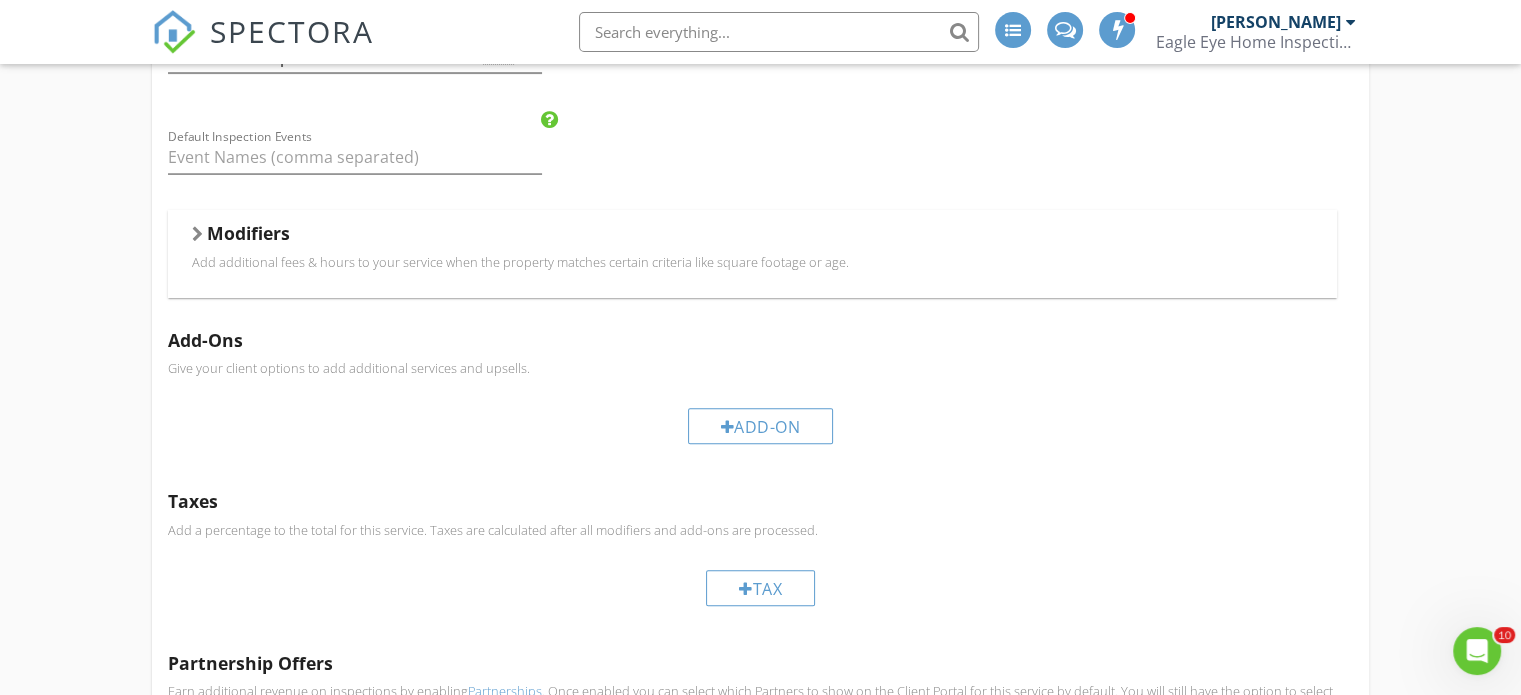 scroll, scrollTop: 700, scrollLeft: 0, axis: vertical 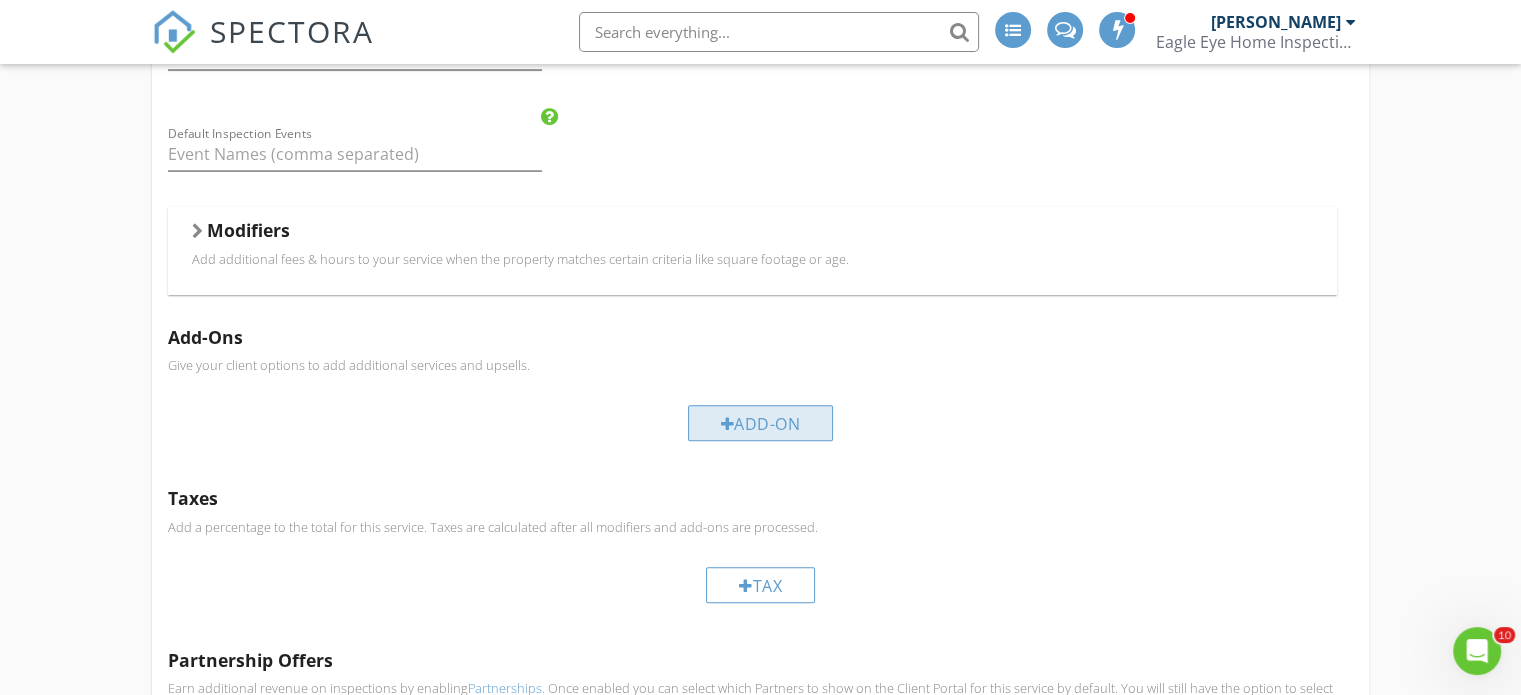 click on "Add-On" at bounding box center [761, 423] 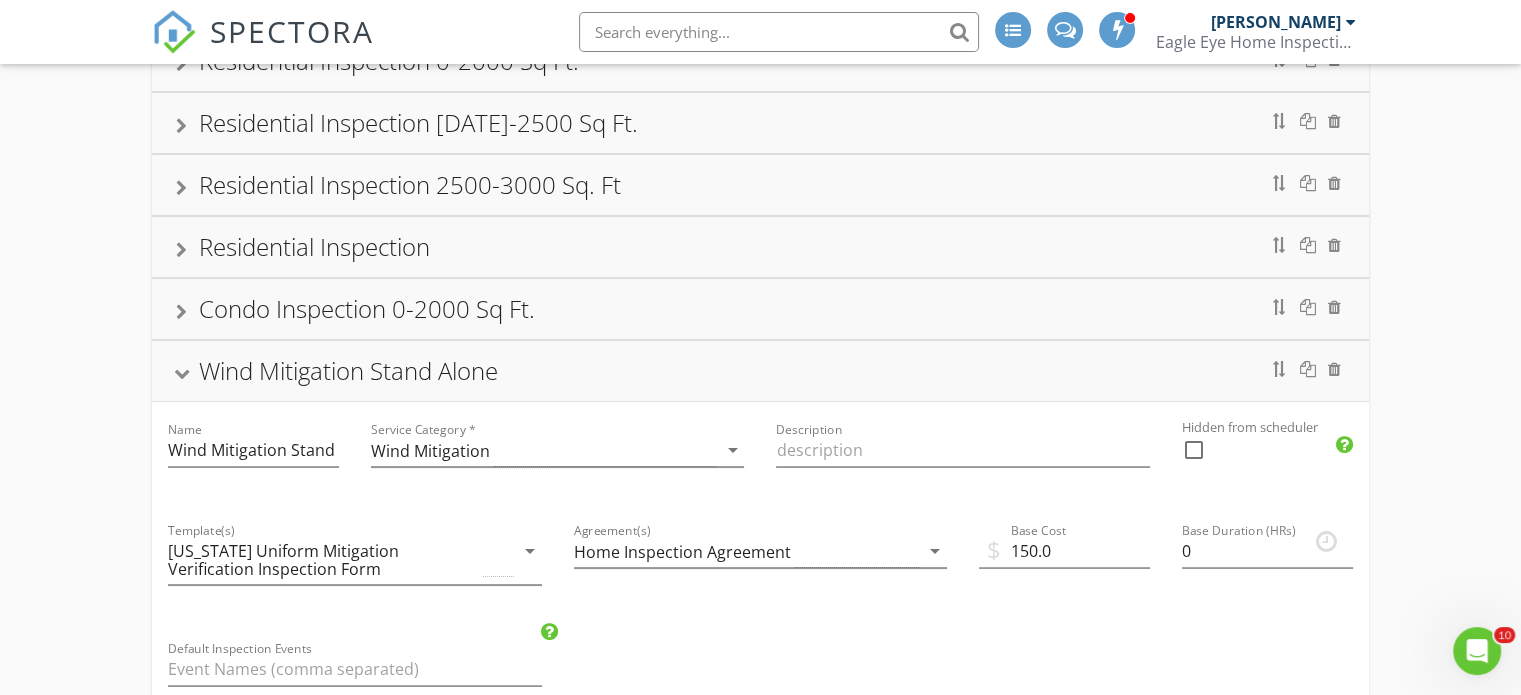 scroll, scrollTop: 100, scrollLeft: 0, axis: vertical 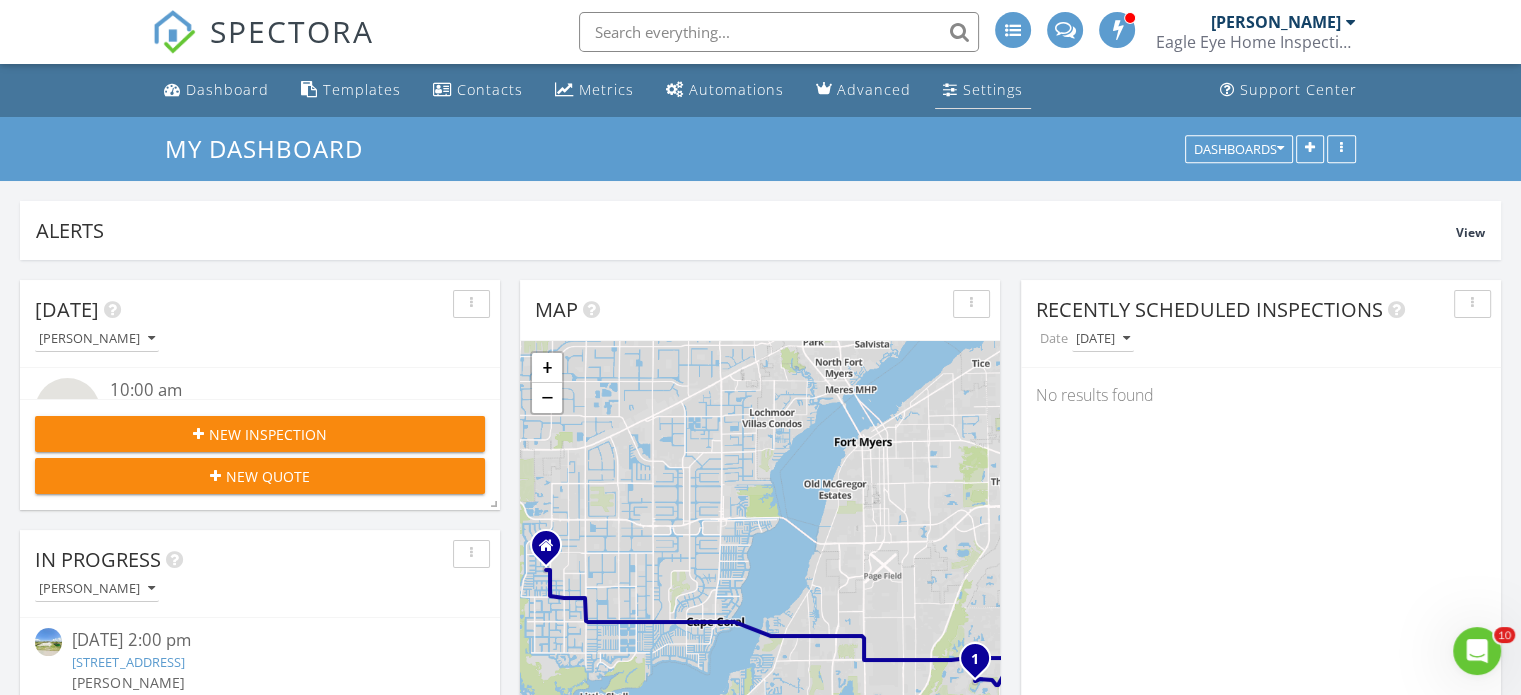 click on "Settings" at bounding box center [993, 89] 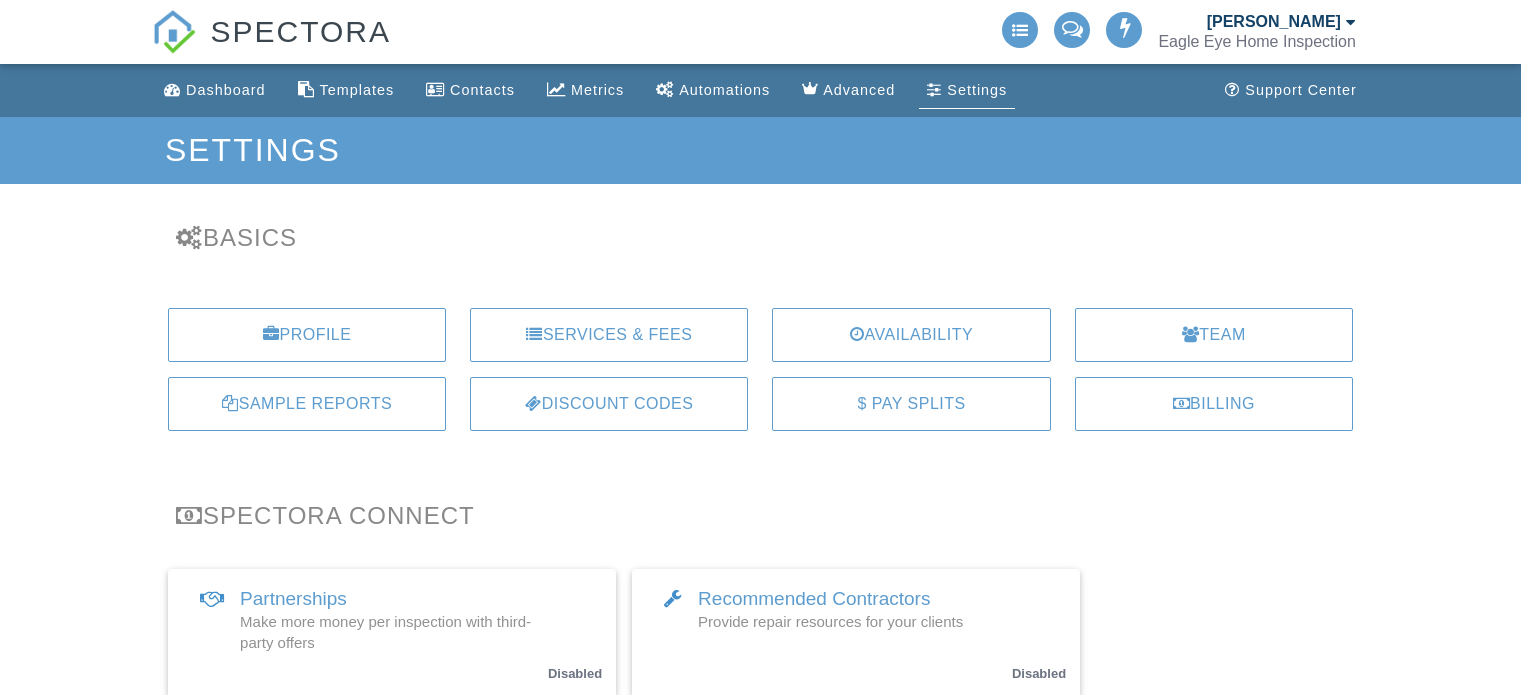 scroll, scrollTop: 0, scrollLeft: 0, axis: both 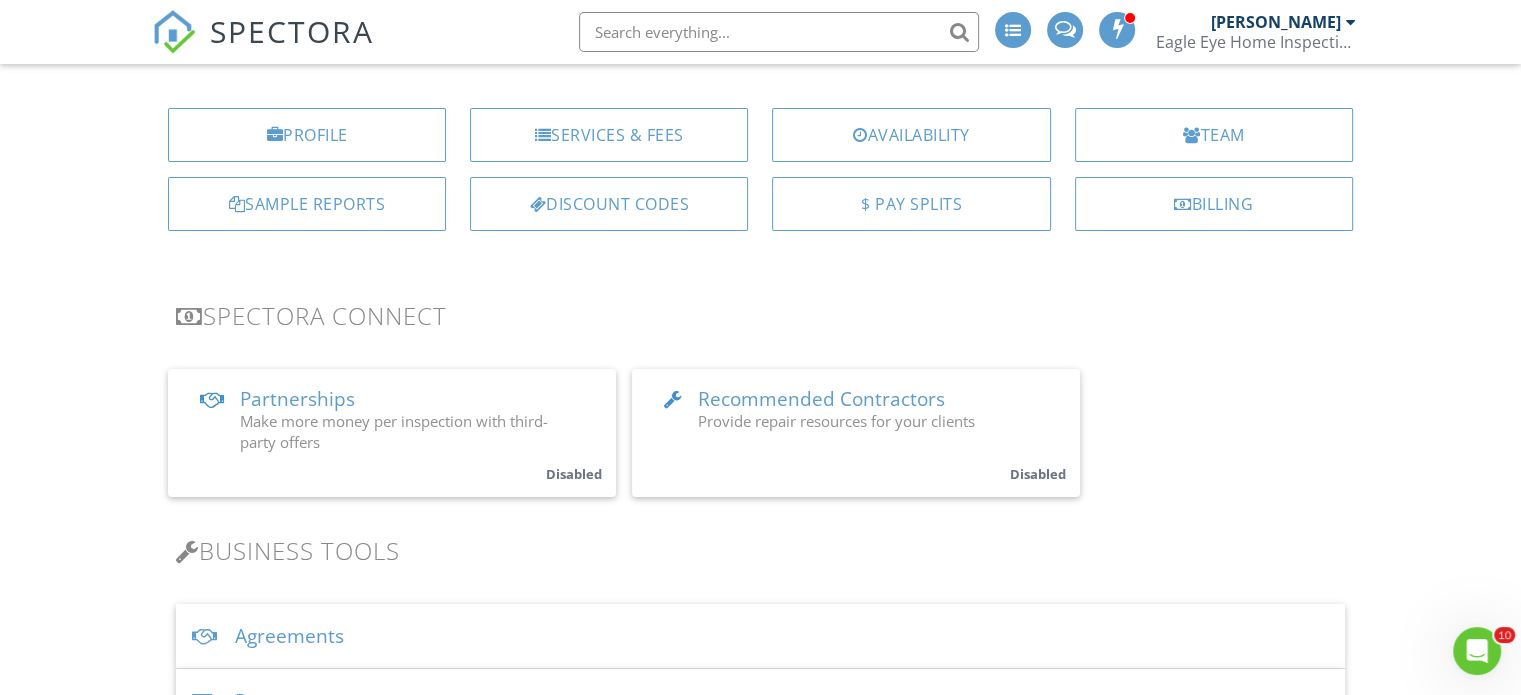 click on "Partnerships" at bounding box center (297, 399) 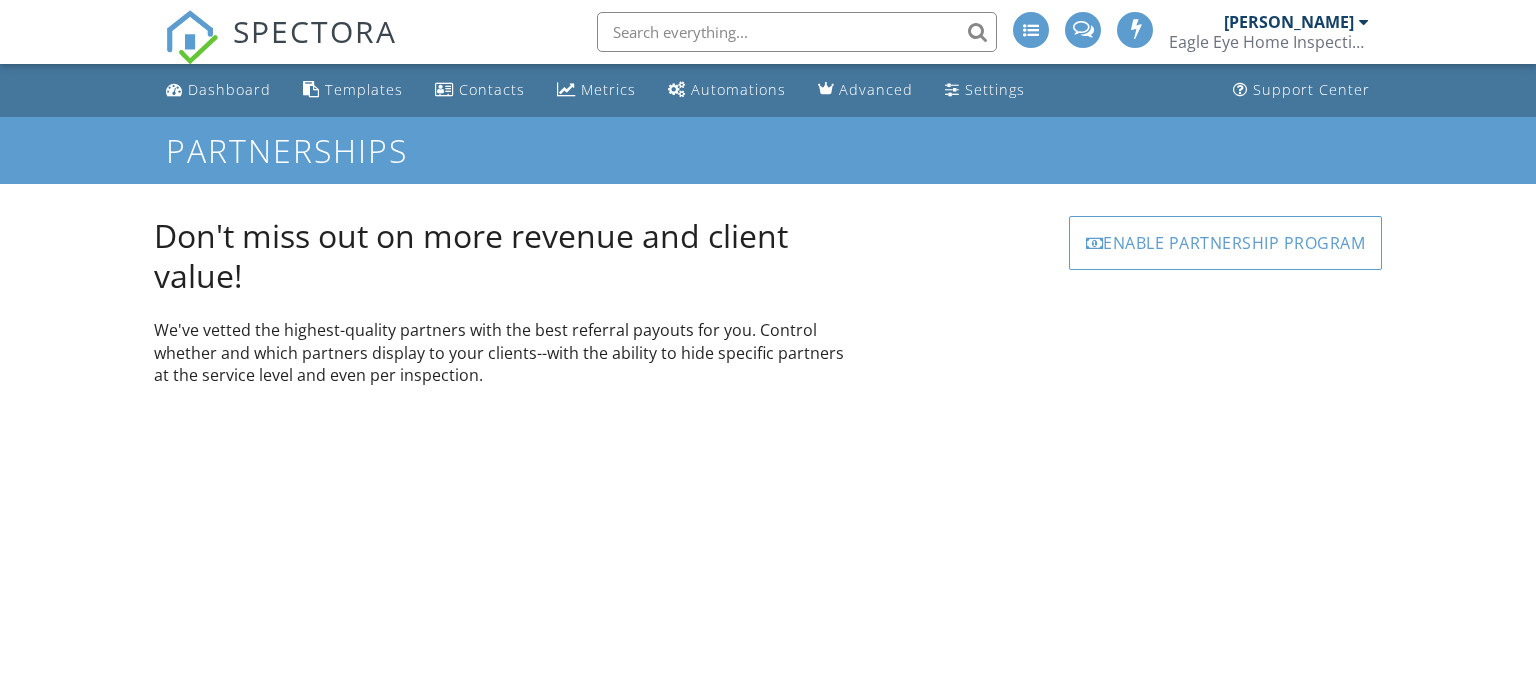 scroll, scrollTop: 0, scrollLeft: 0, axis: both 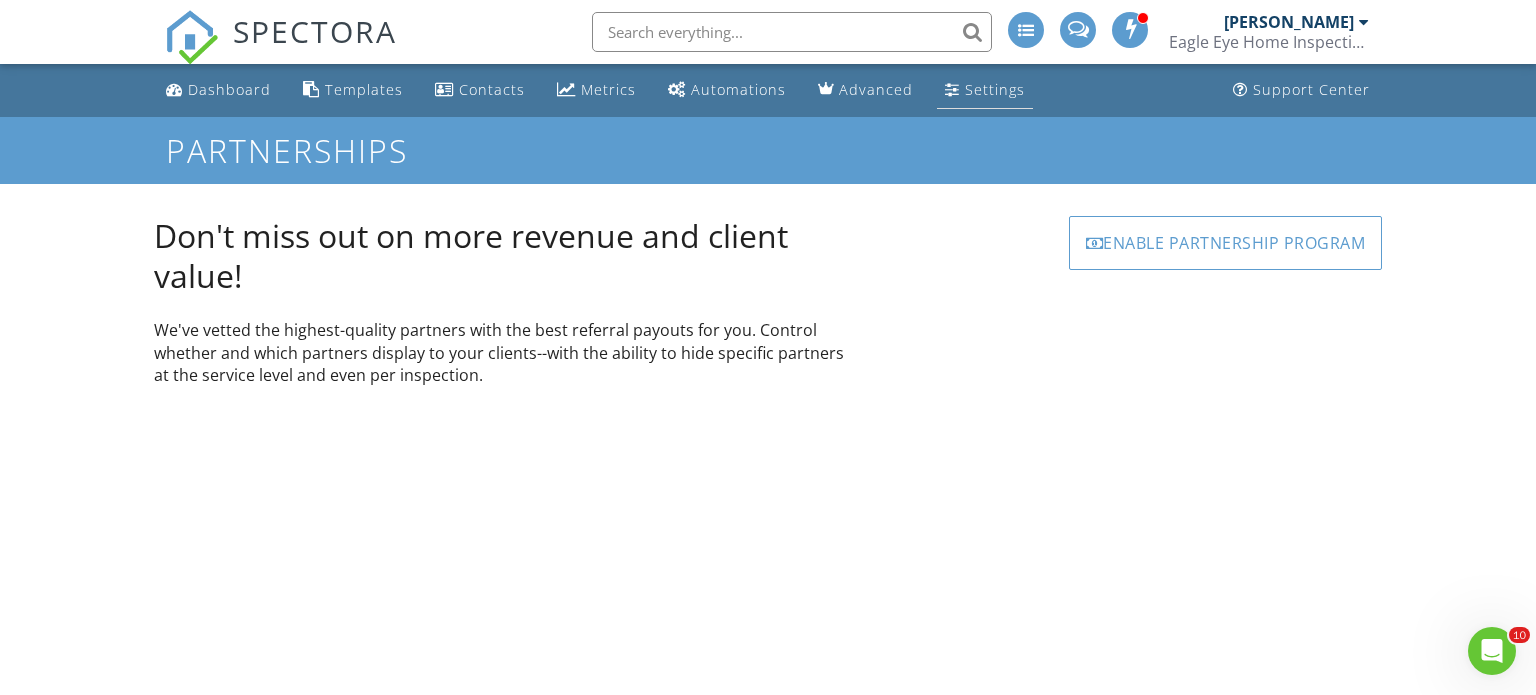 click on "Settings" at bounding box center [995, 89] 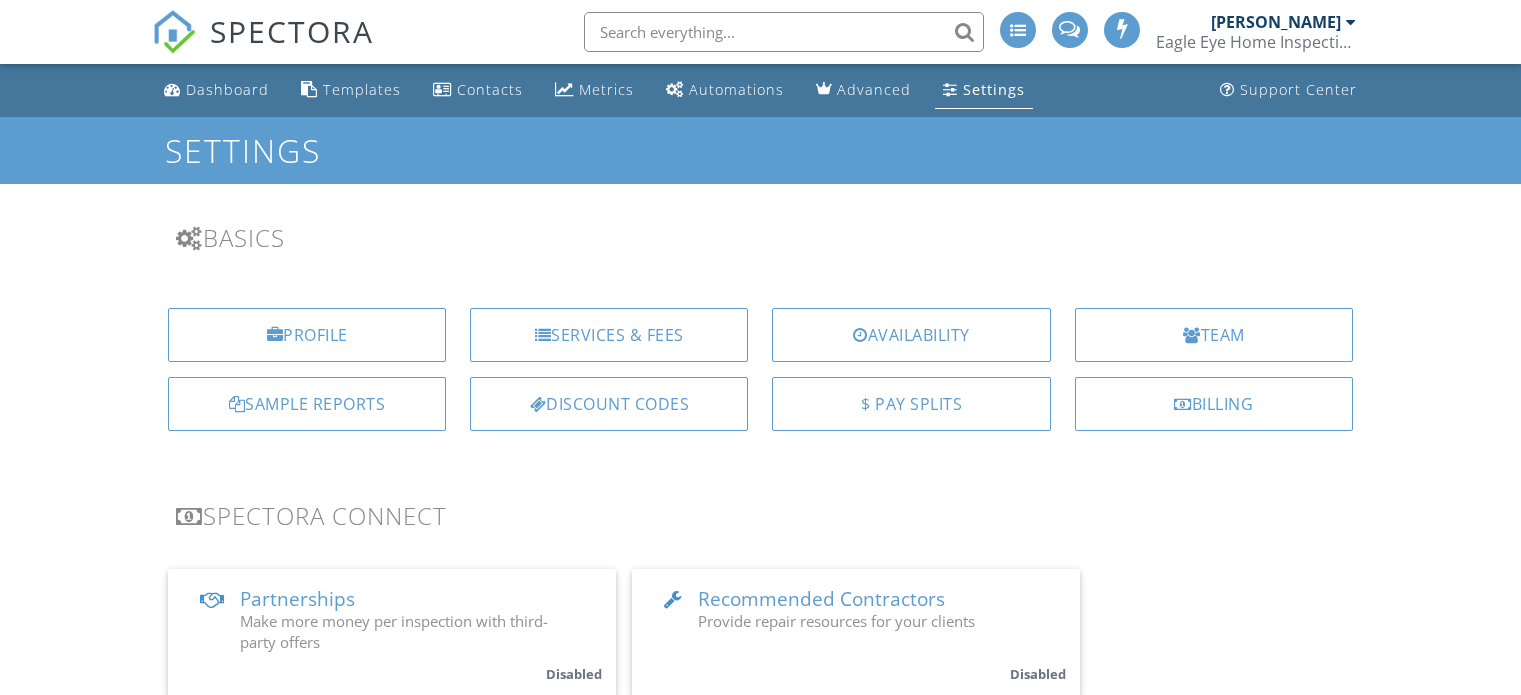 scroll, scrollTop: 0, scrollLeft: 0, axis: both 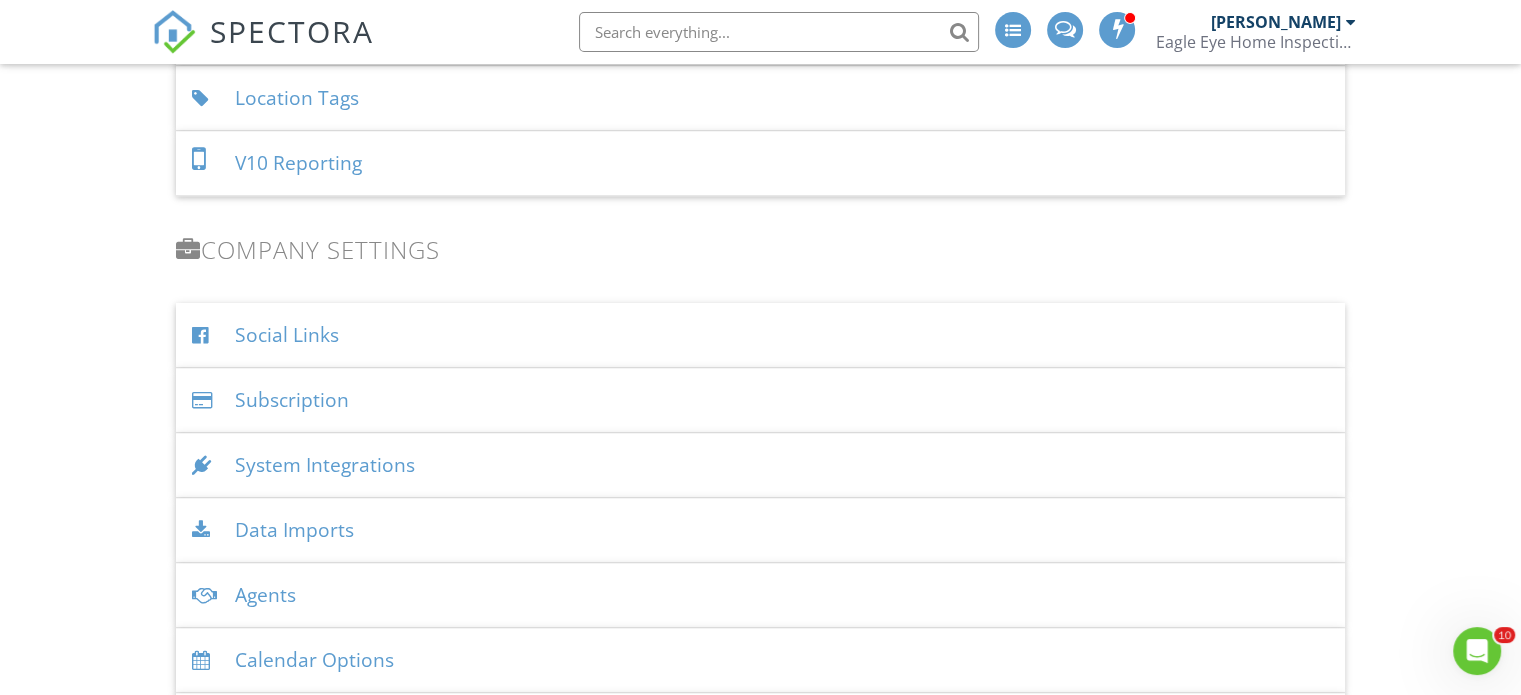 click on "Social Links" at bounding box center [760, 335] 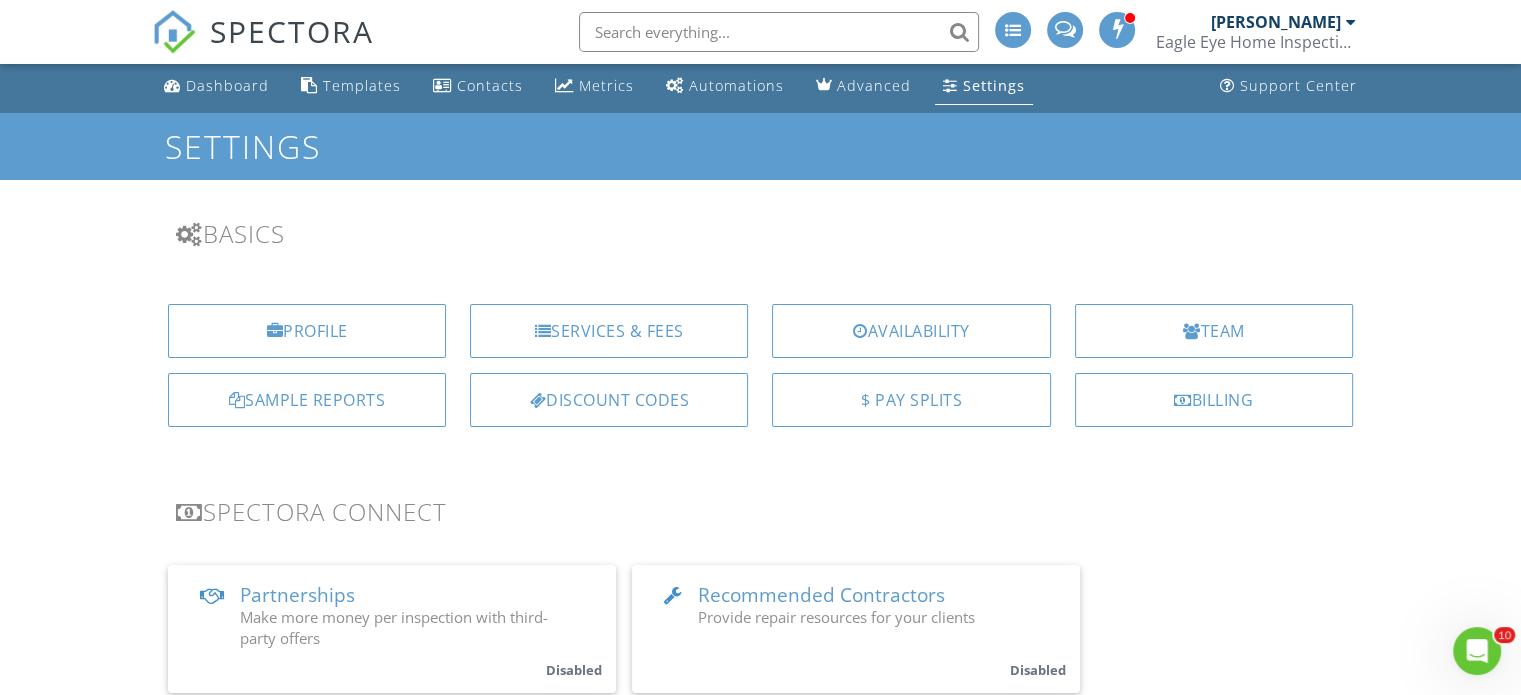 scroll, scrollTop: 0, scrollLeft: 0, axis: both 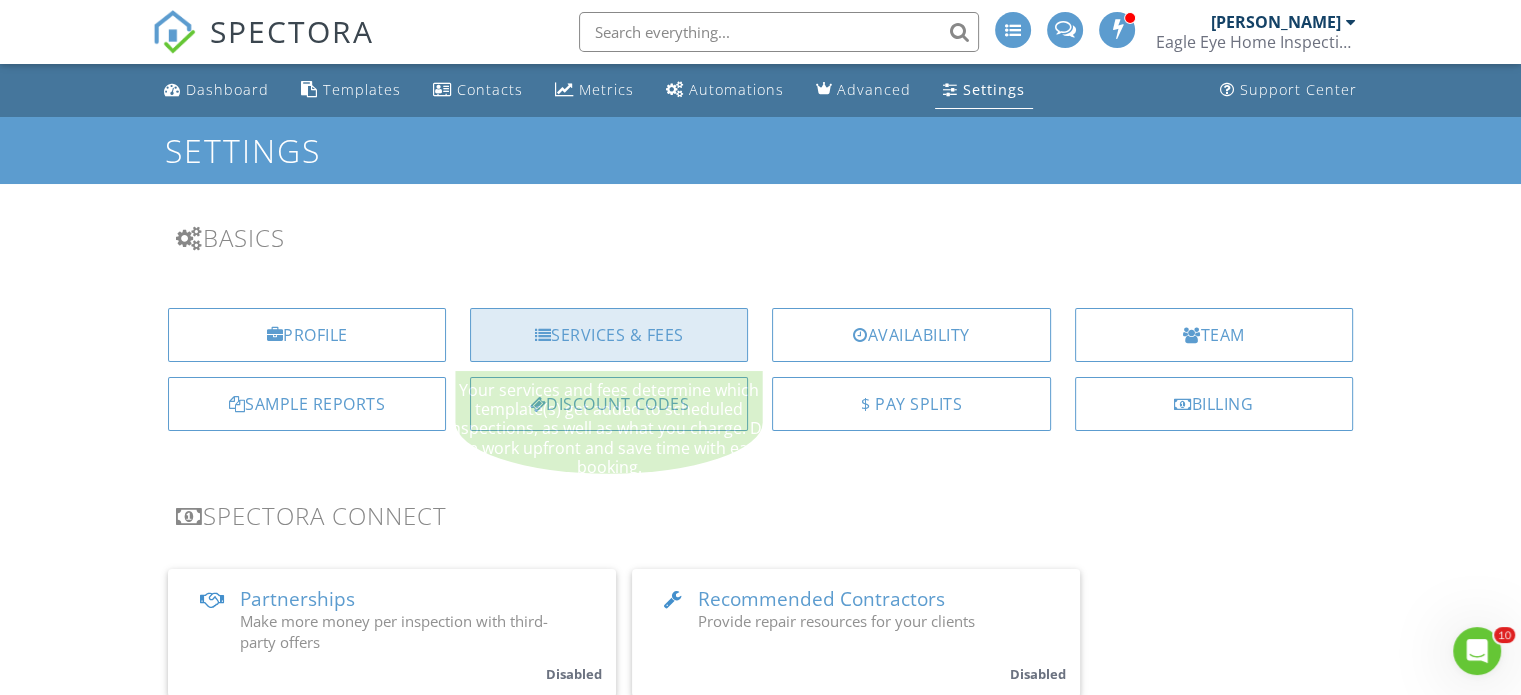 click on "Services & Fees" at bounding box center [609, 335] 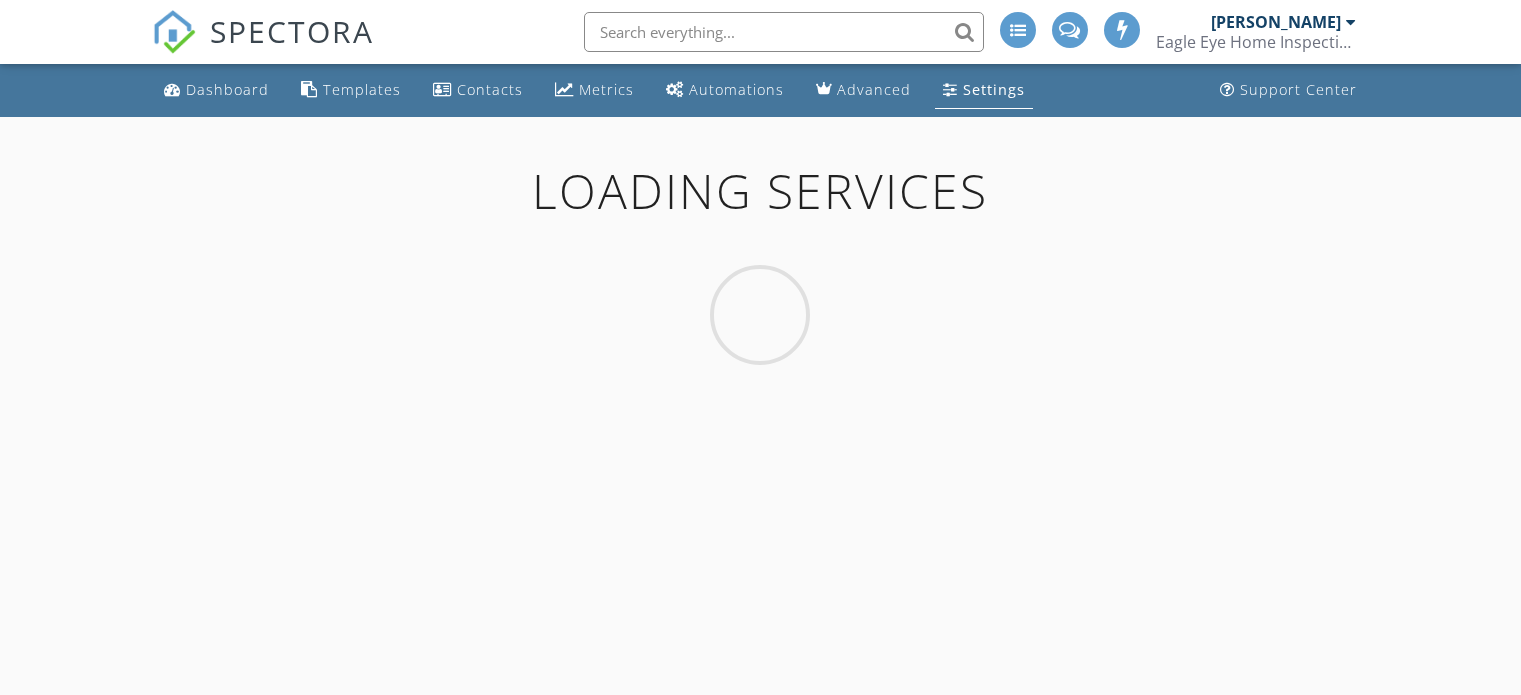 scroll, scrollTop: 0, scrollLeft: 0, axis: both 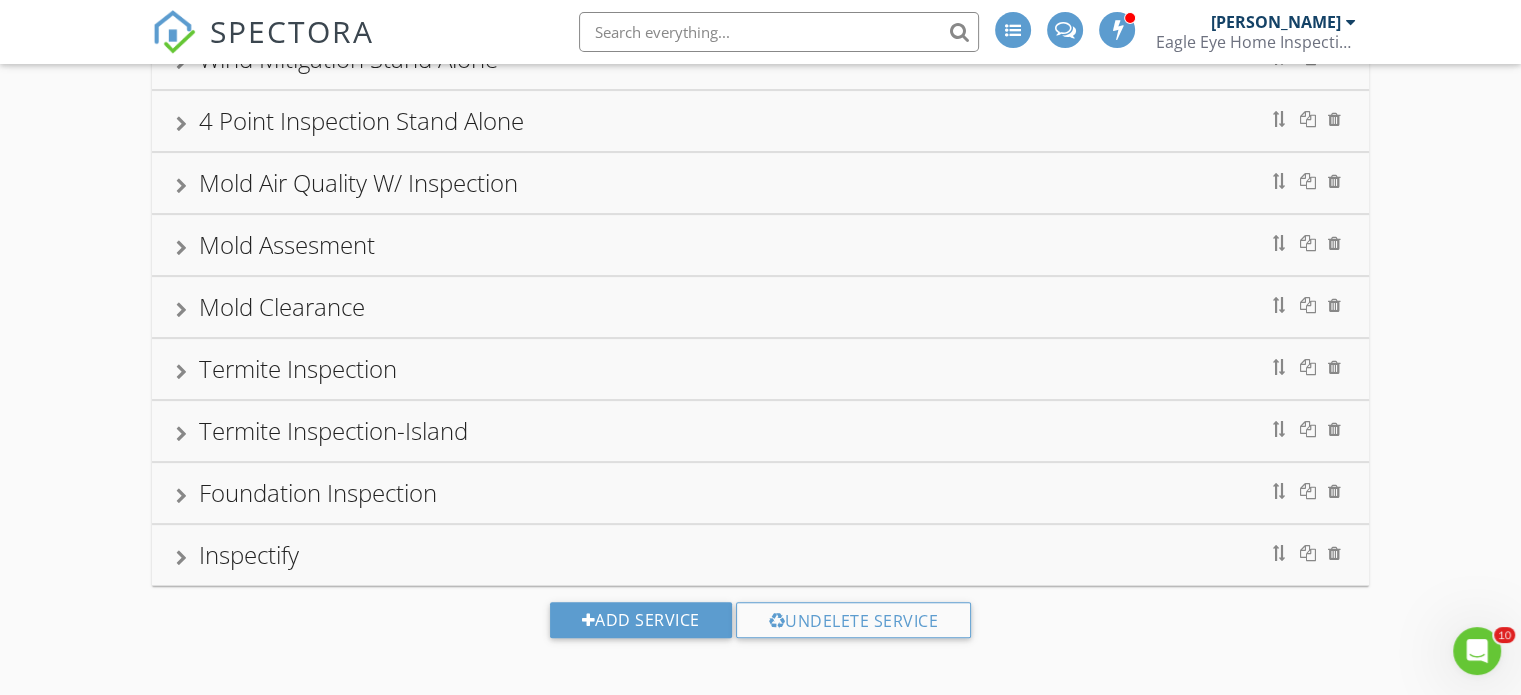 click on "Termite Inspection" at bounding box center (760, 369) 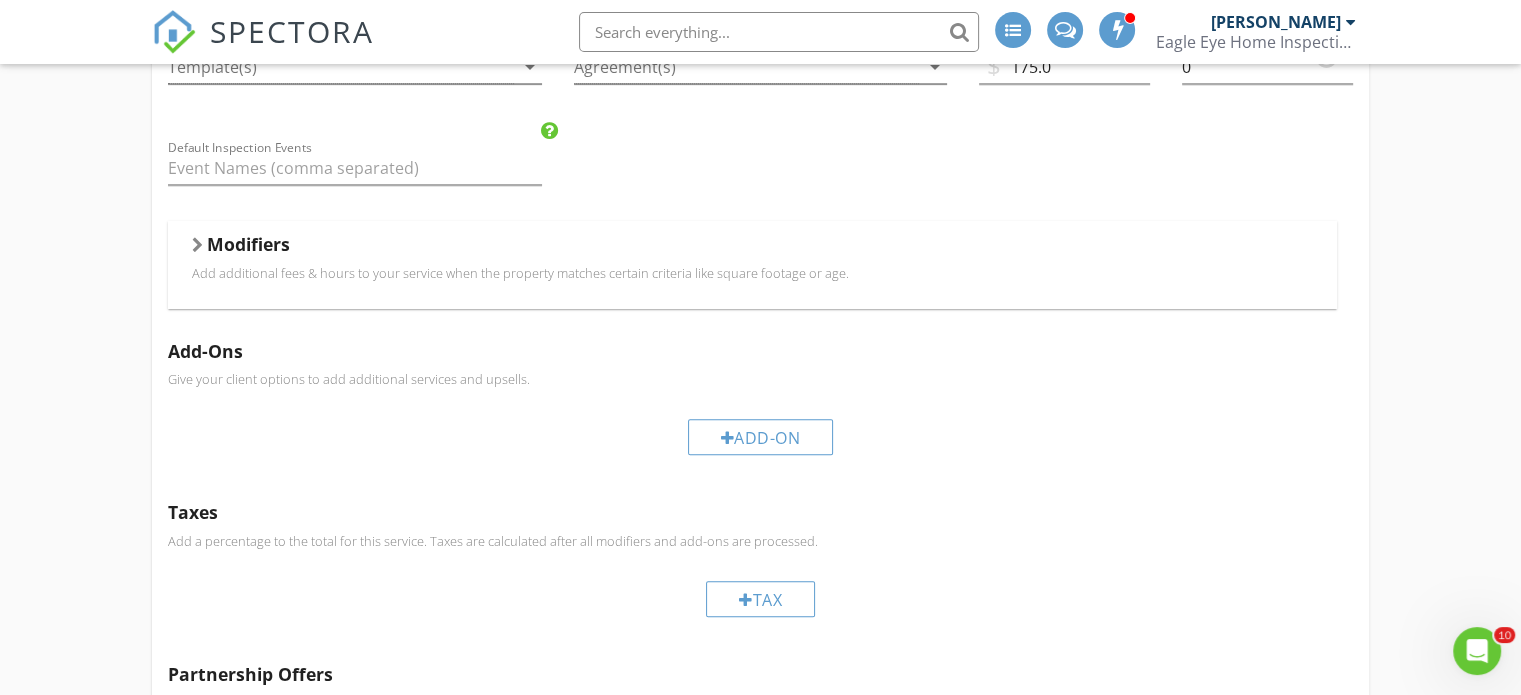 scroll, scrollTop: 997, scrollLeft: 0, axis: vertical 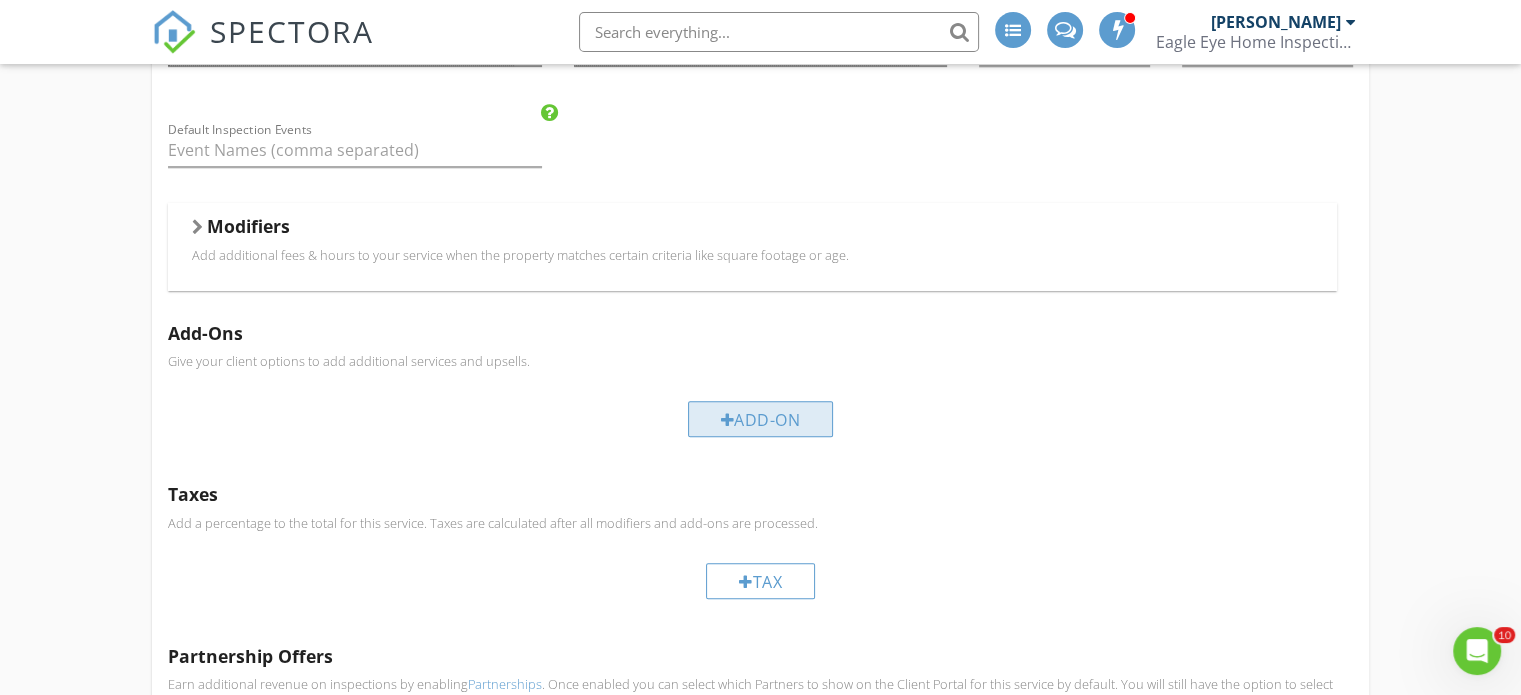 click on "Add-On" at bounding box center [761, 419] 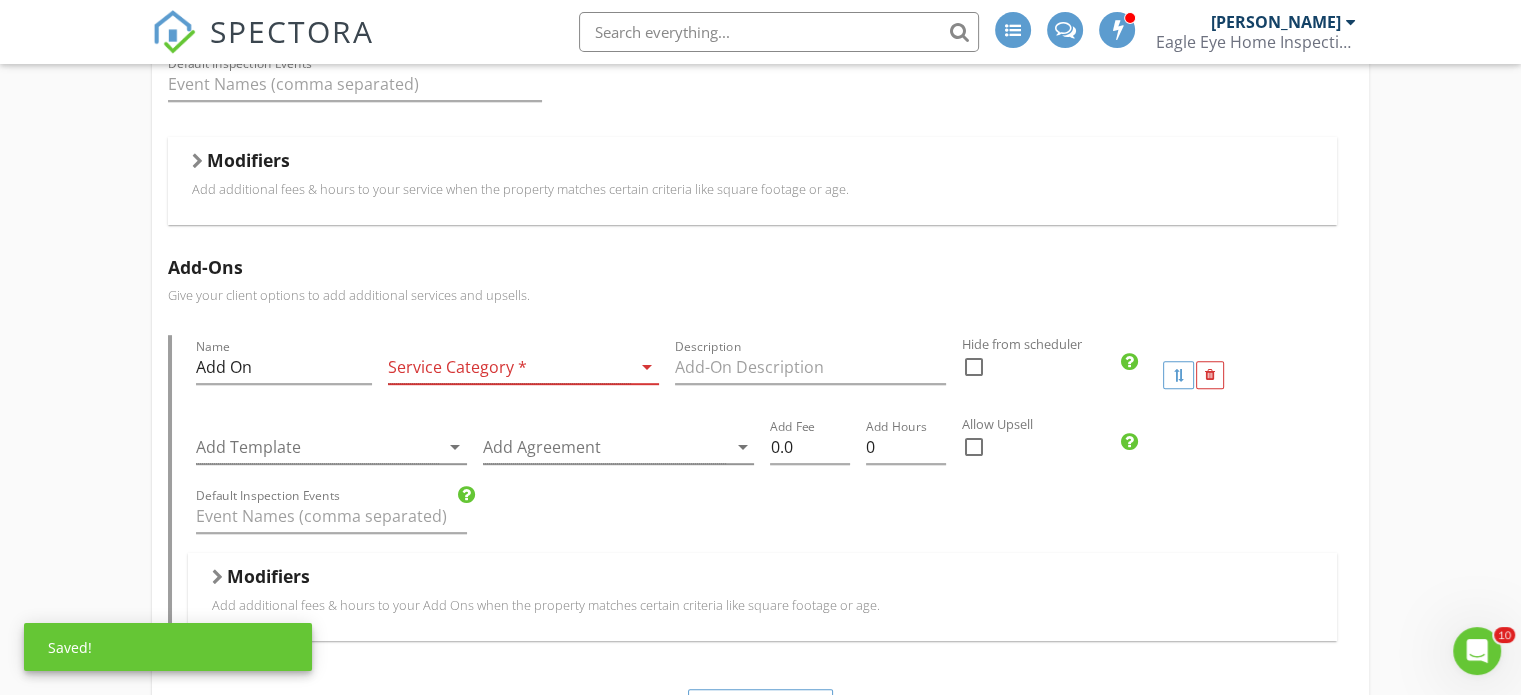 scroll, scrollTop: 1097, scrollLeft: 0, axis: vertical 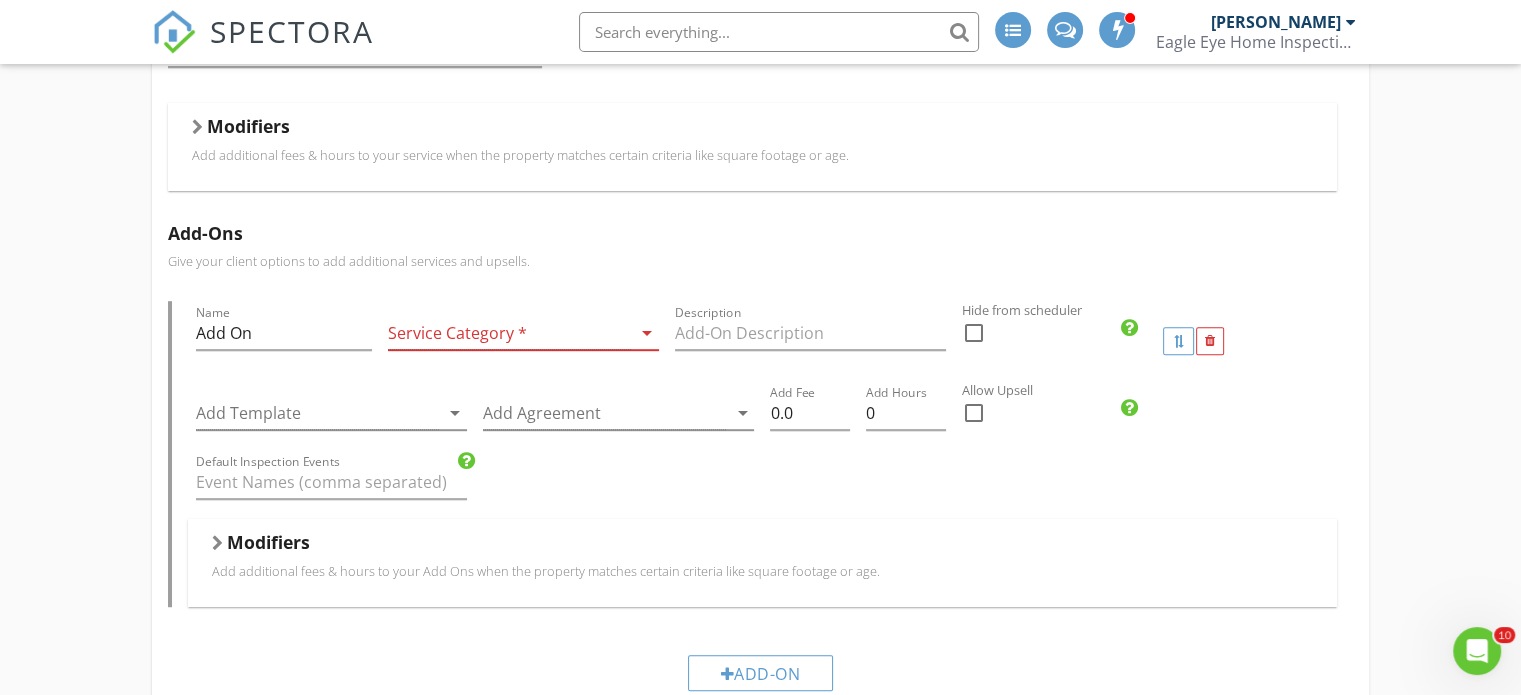 click on "arrow_drop_down" at bounding box center [647, 333] 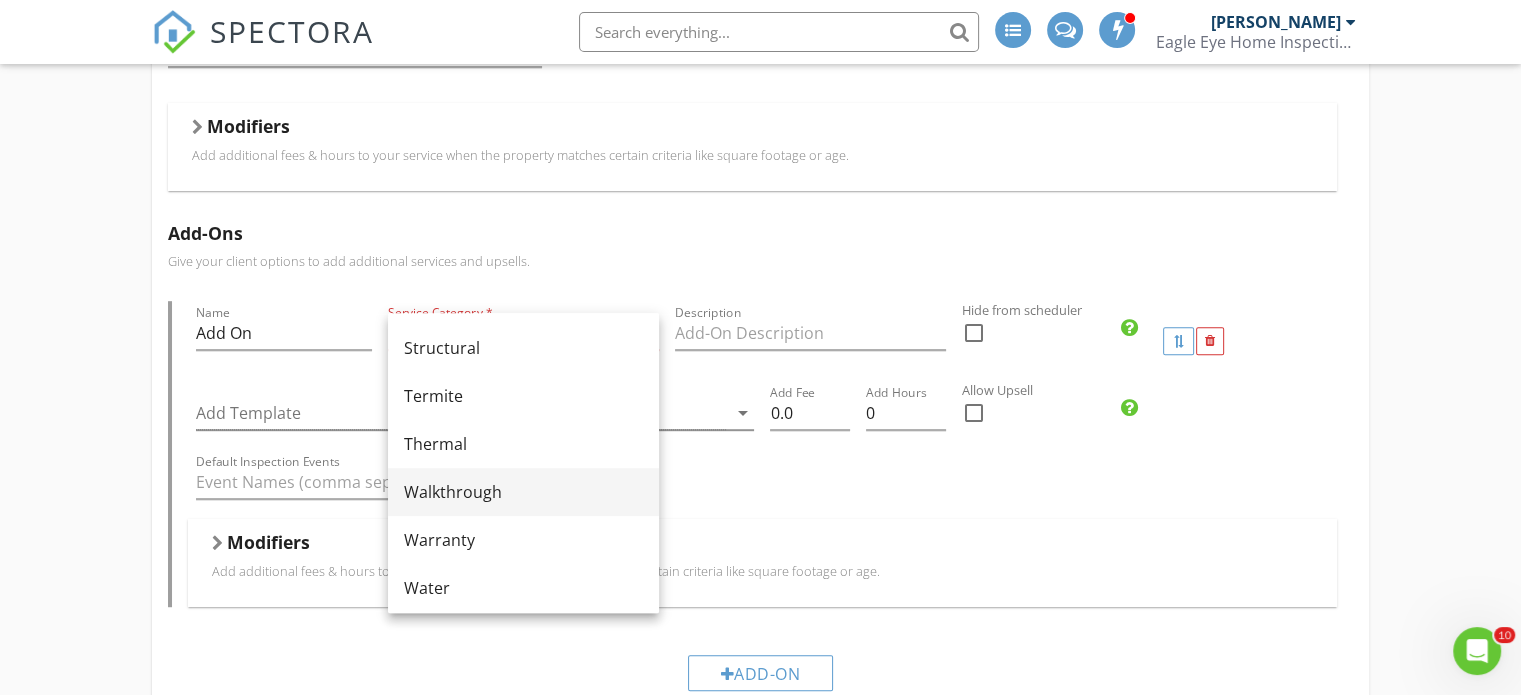 scroll, scrollTop: 1104, scrollLeft: 0, axis: vertical 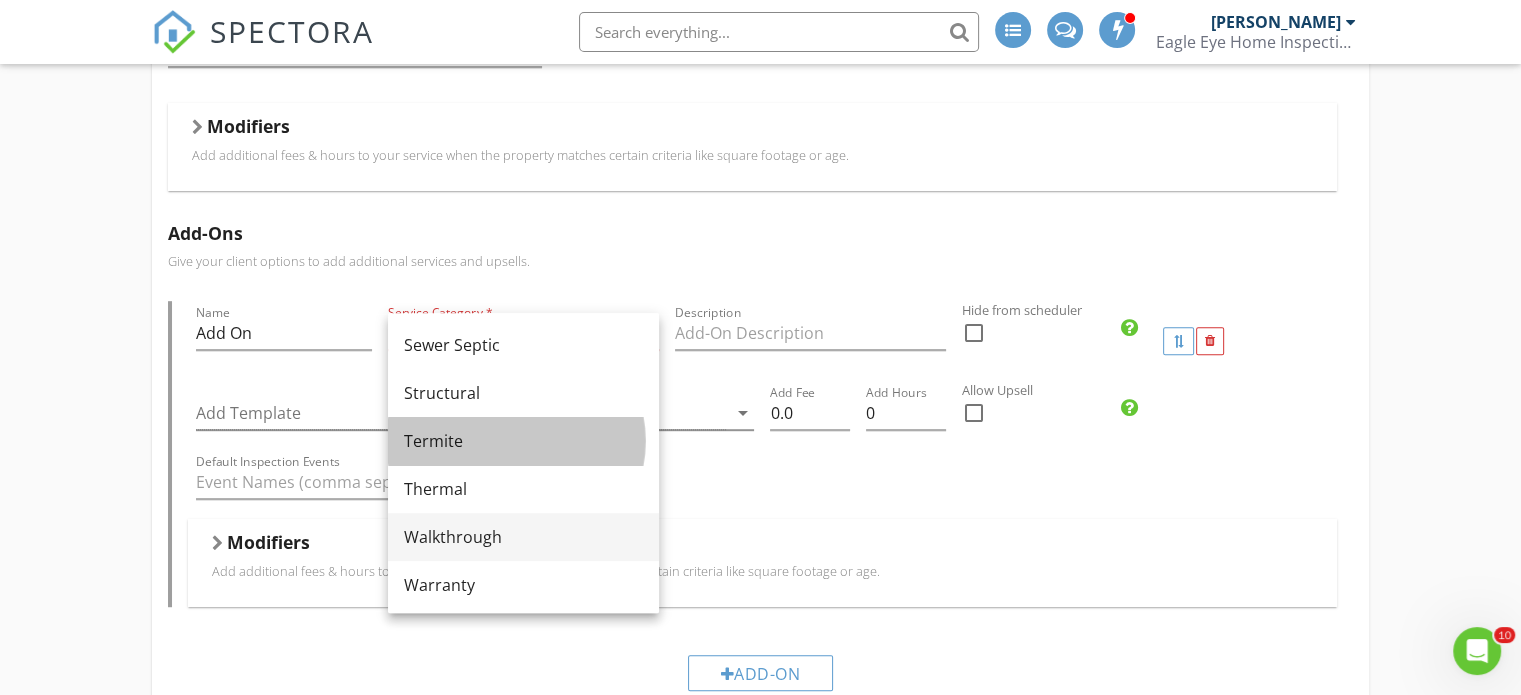 click on "Termite" at bounding box center (523, 441) 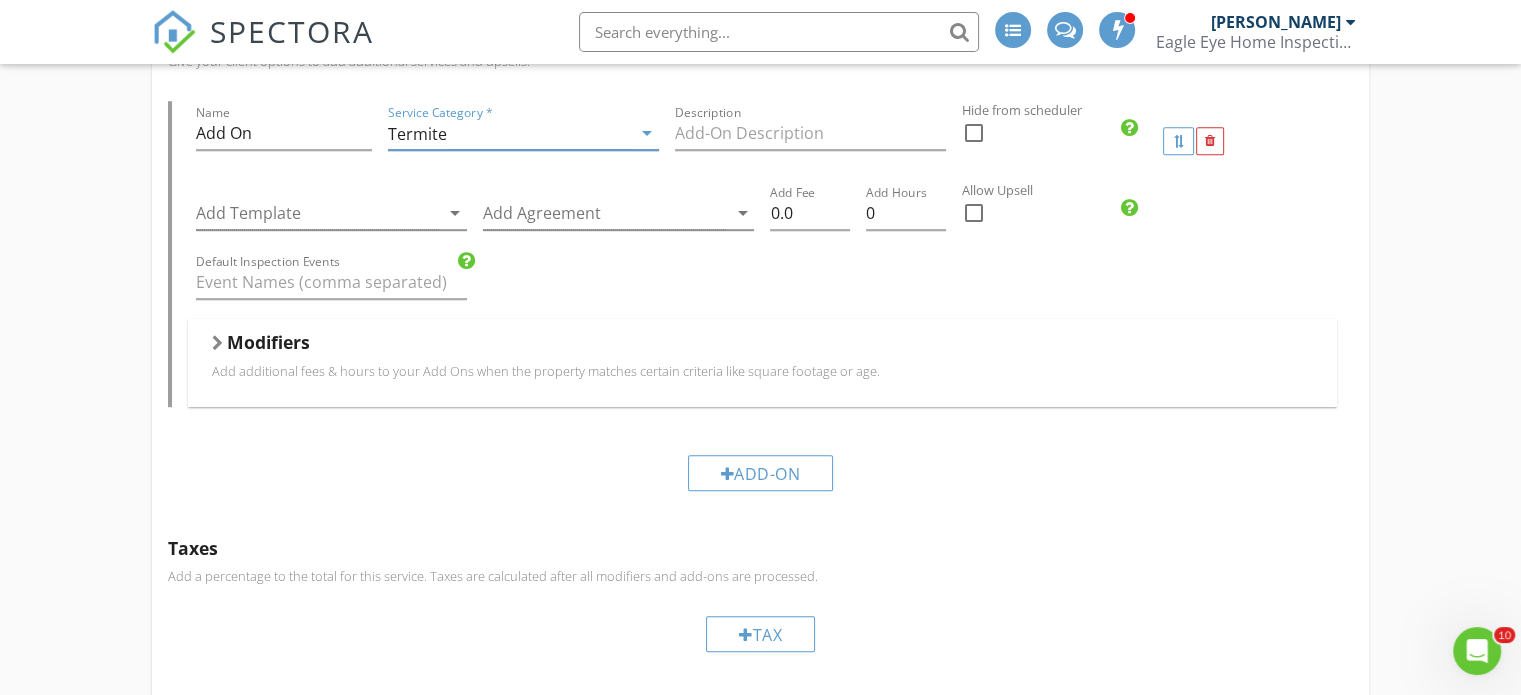 scroll, scrollTop: 1097, scrollLeft: 0, axis: vertical 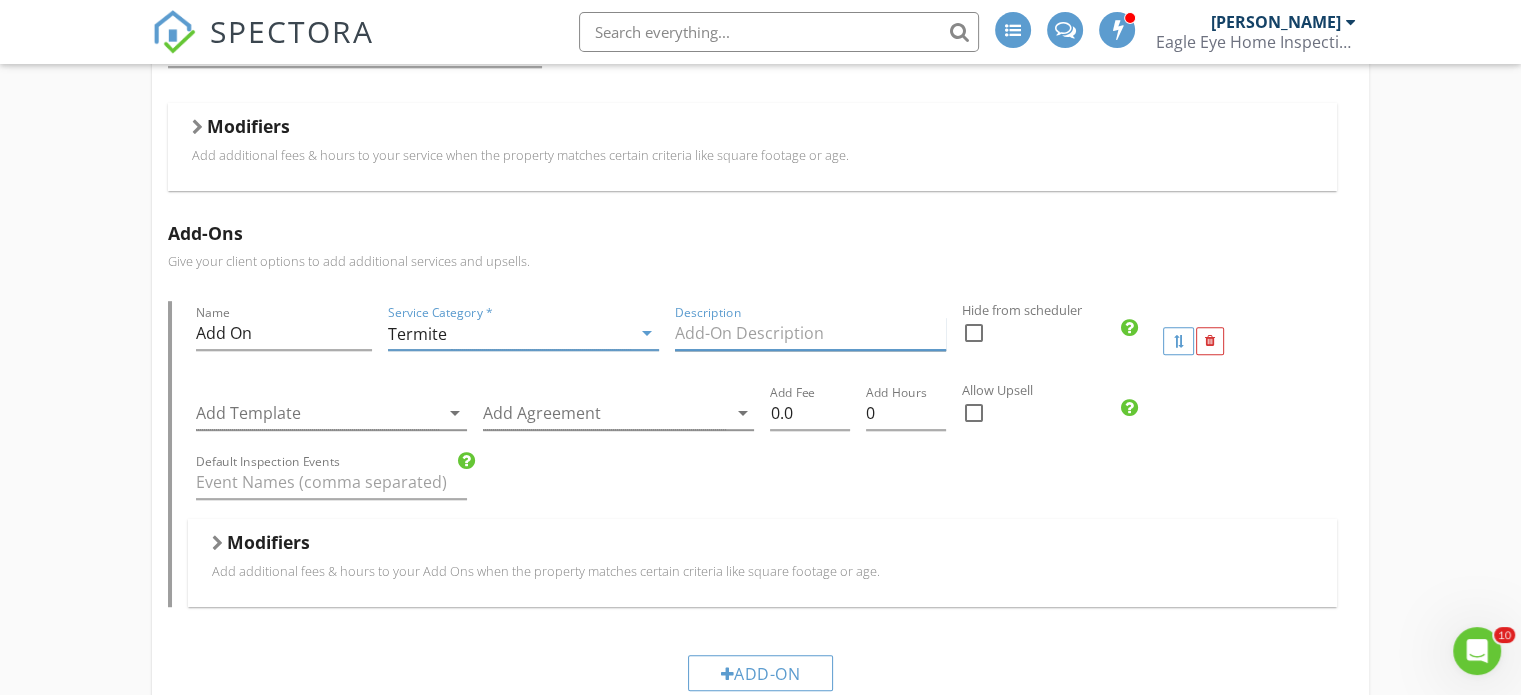 click at bounding box center [810, 333] 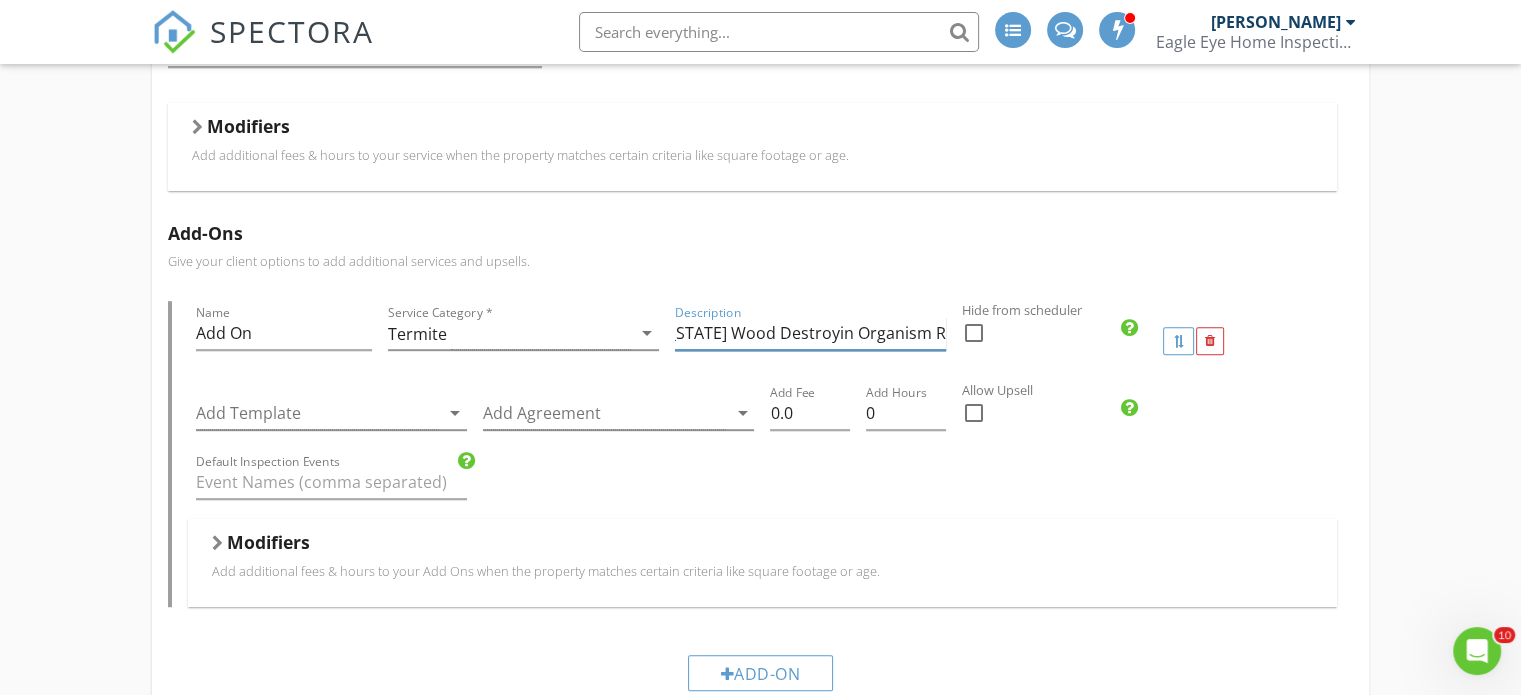scroll, scrollTop: 0, scrollLeft: 316, axis: horizontal 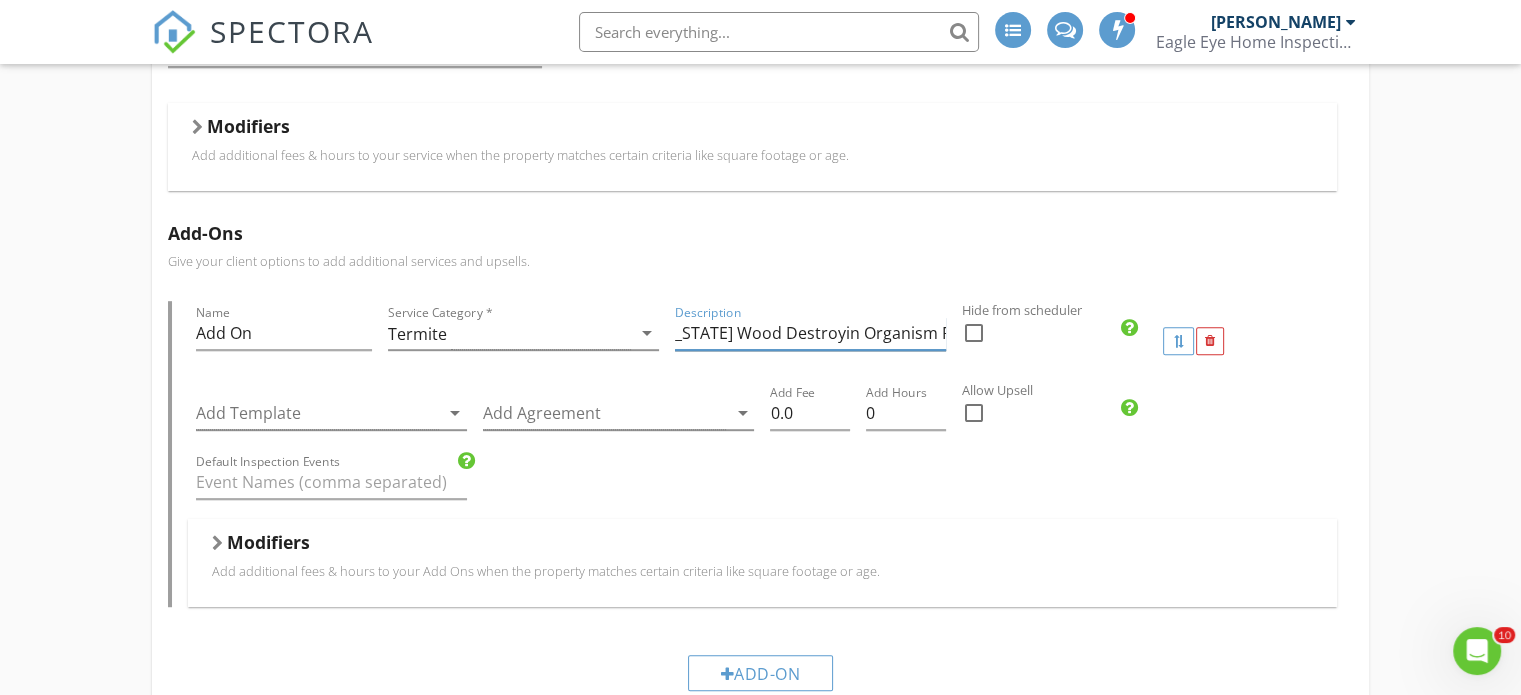 click on "Termite Inspection - Including State of Florida Wood Destroyin Organism Repor" at bounding box center (810, 333) 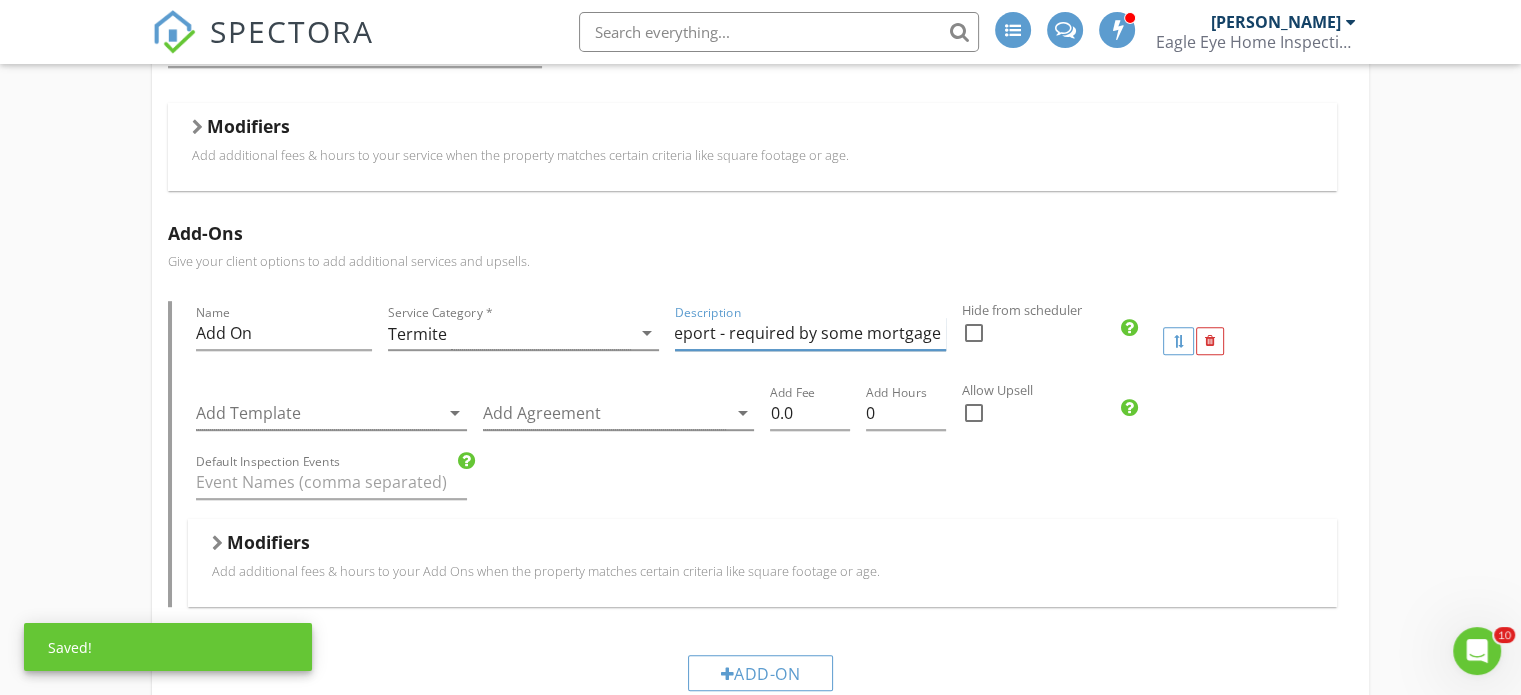 scroll, scrollTop: 0, scrollLeft: 600, axis: horizontal 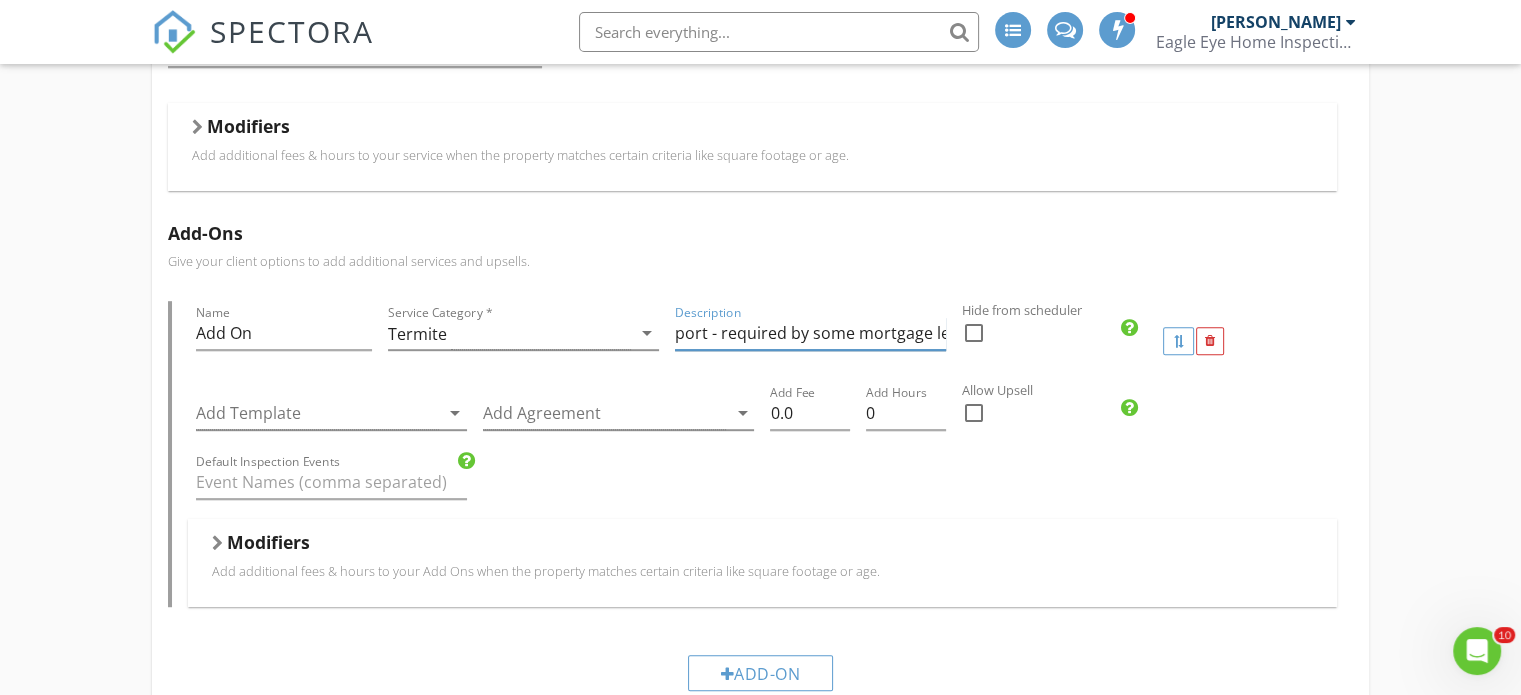 type on "Termite Inspection - Including state of Florida wood destroying organism report - required by some mortgage lenders" 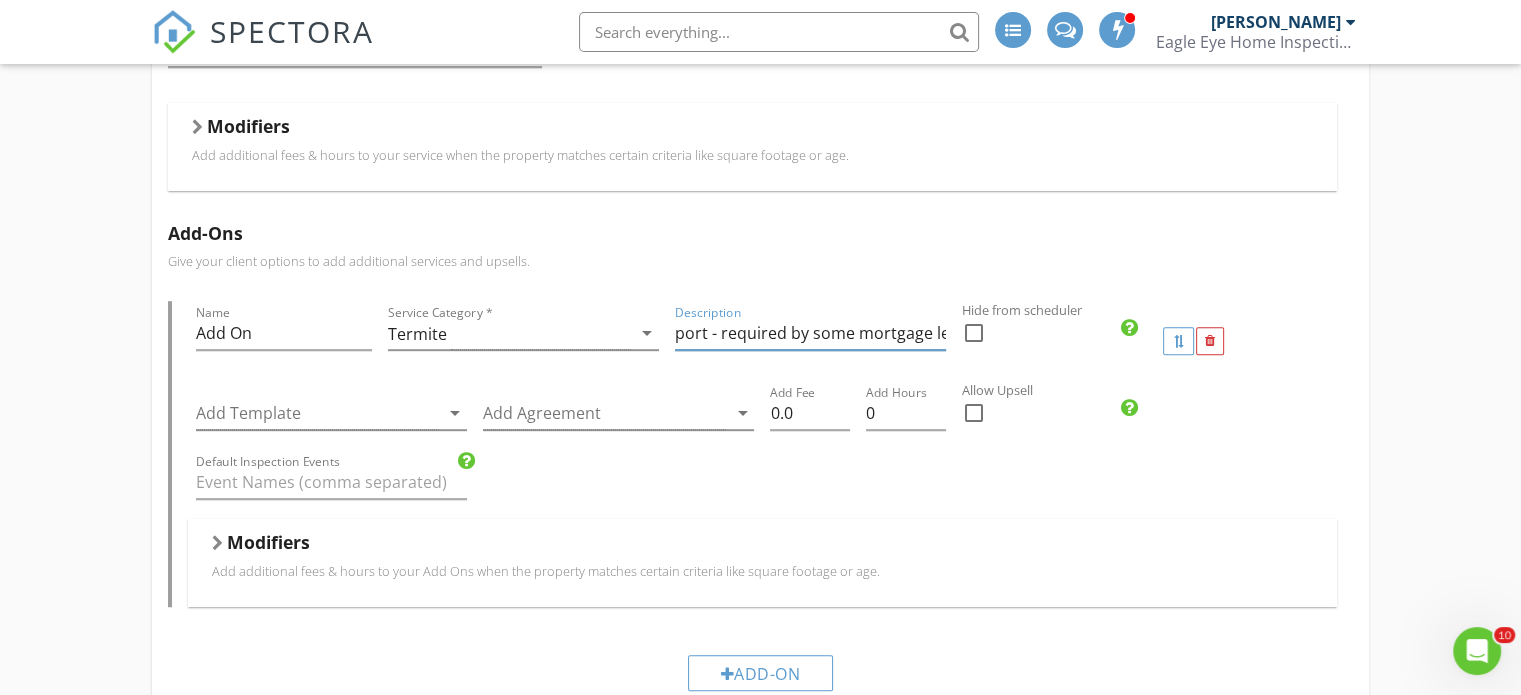 scroll, scrollTop: 0, scrollLeft: 0, axis: both 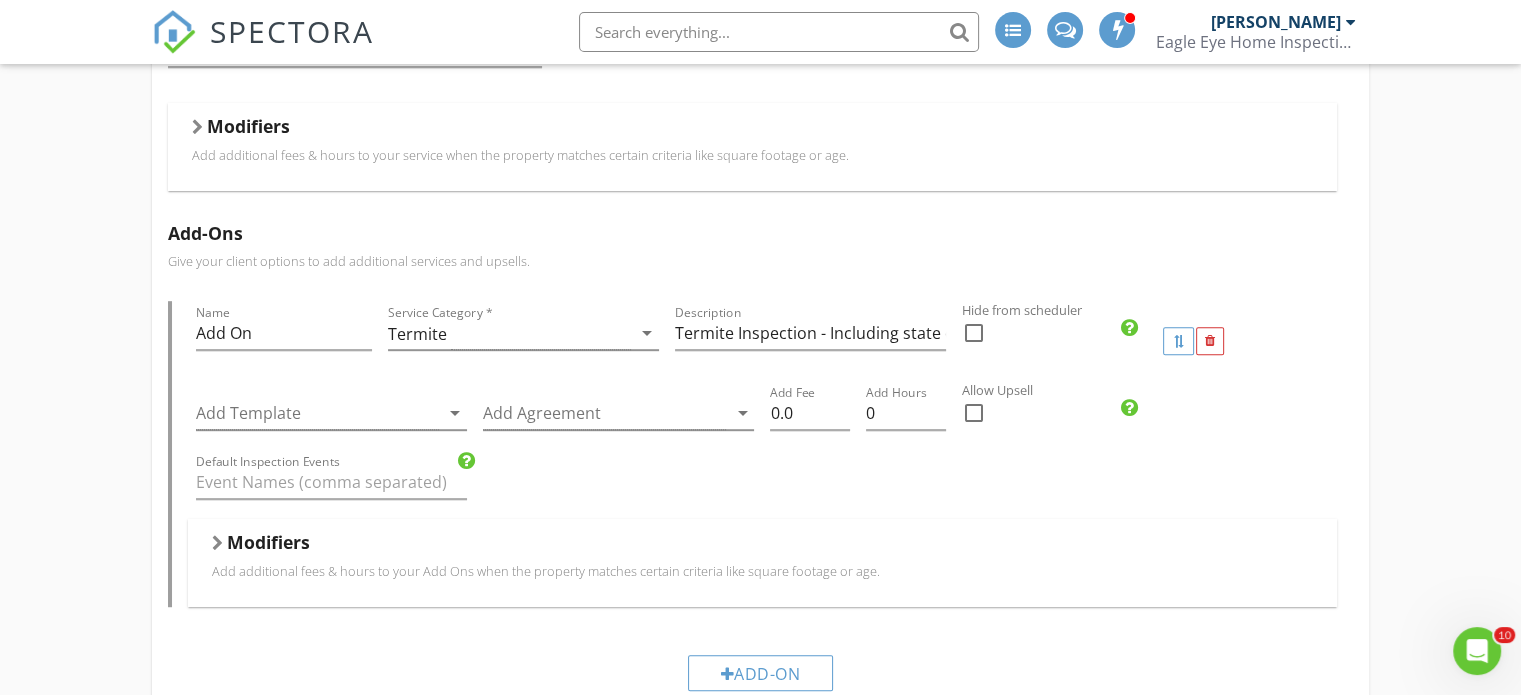 click on "Description Termite Inspection - Including state of Florida wood destroying organism report - required by some mortgage lenders" at bounding box center [810, 341] 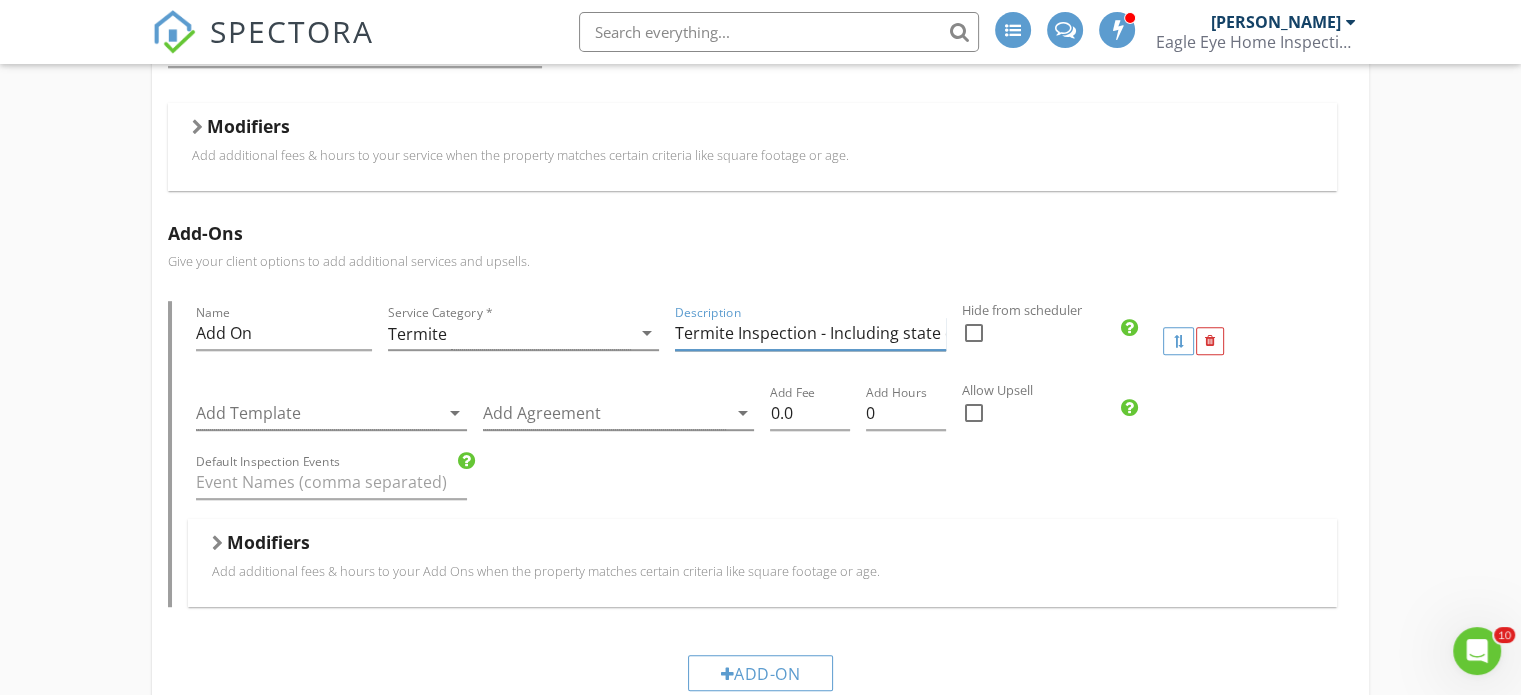 click on "Termite Inspection - Including state of Florida wood destroying organism report - required by some mortgage lenders" at bounding box center [810, 333] 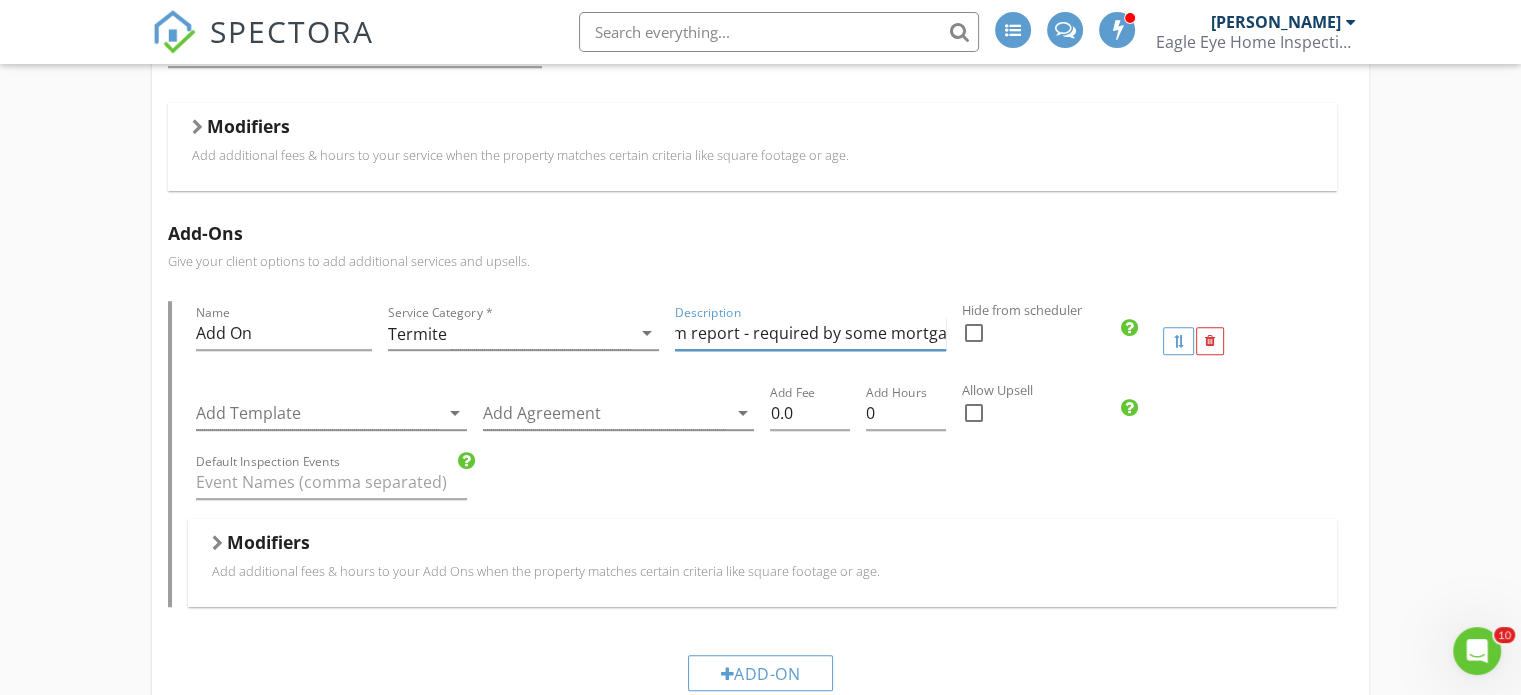 scroll, scrollTop: 0, scrollLeft: 600, axis: horizontal 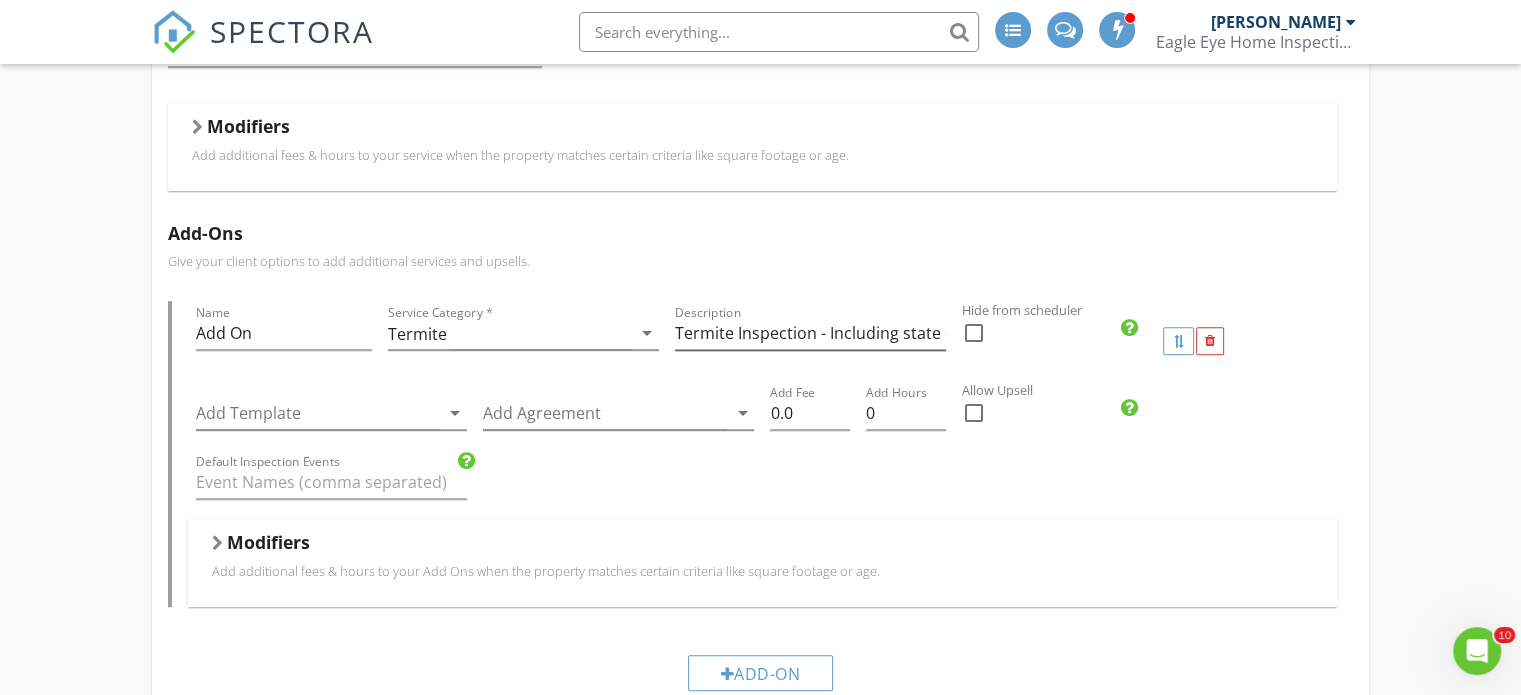 drag, startPoint x: 948, startPoint y: 329, endPoint x: 884, endPoint y: 334, distance: 64.195015 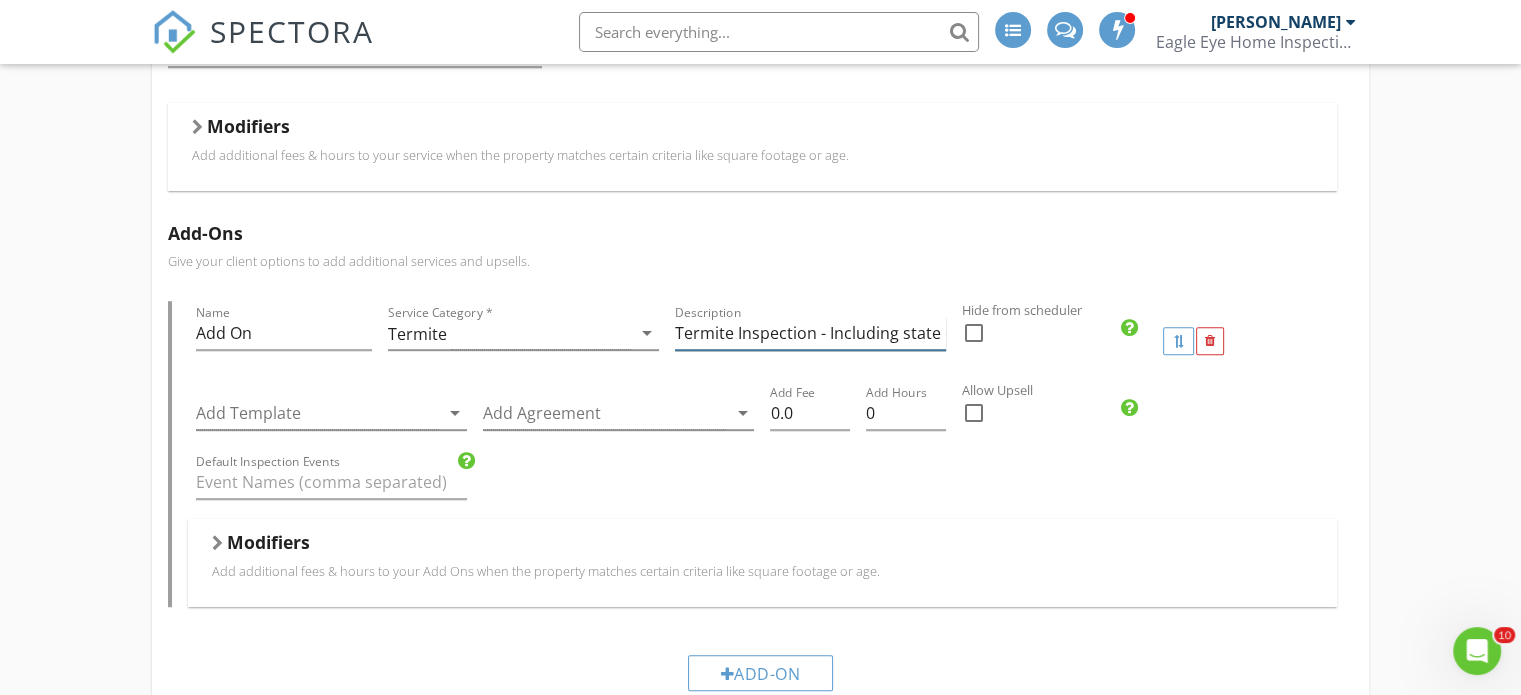 click on "Termite Inspection - Including state of Florida wood destroying organism report - required by some mortgage lenders" at bounding box center (810, 333) 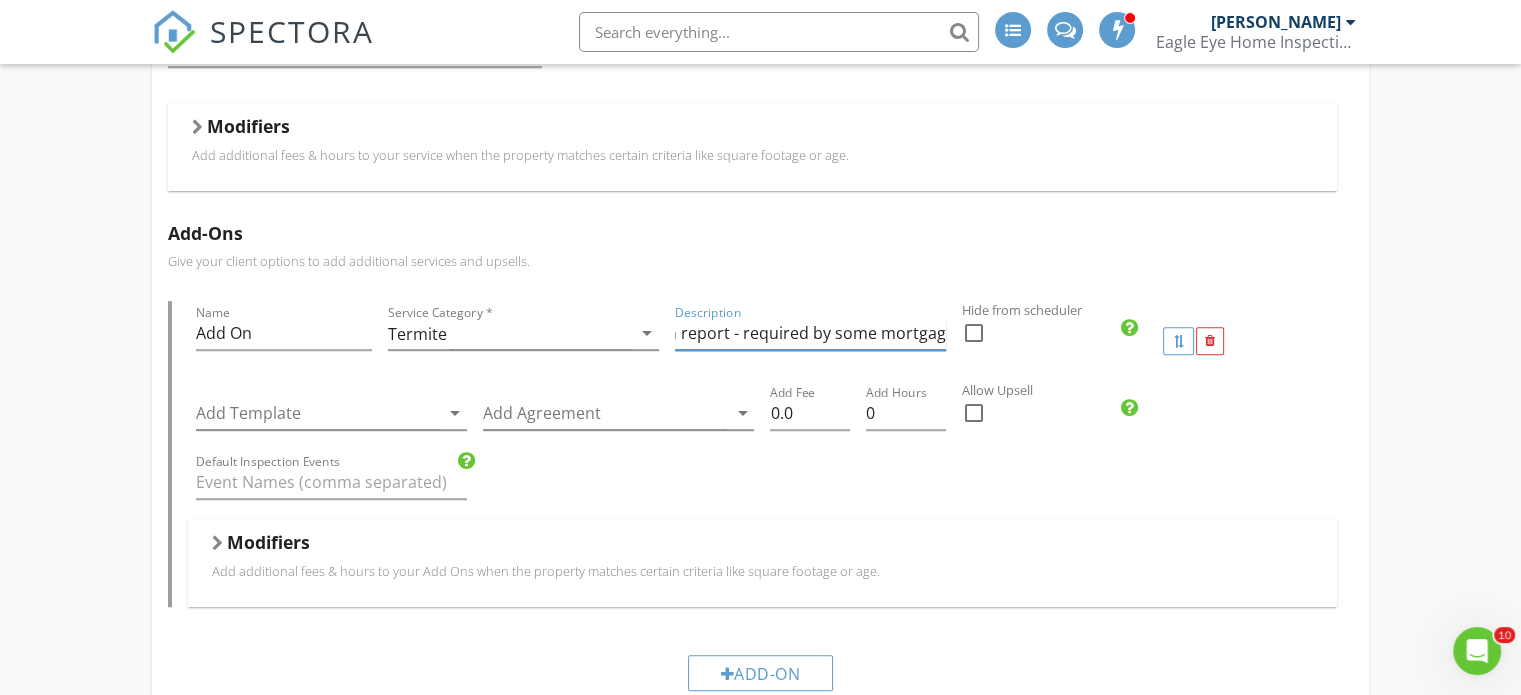 scroll, scrollTop: 0, scrollLeft: 600, axis: horizontal 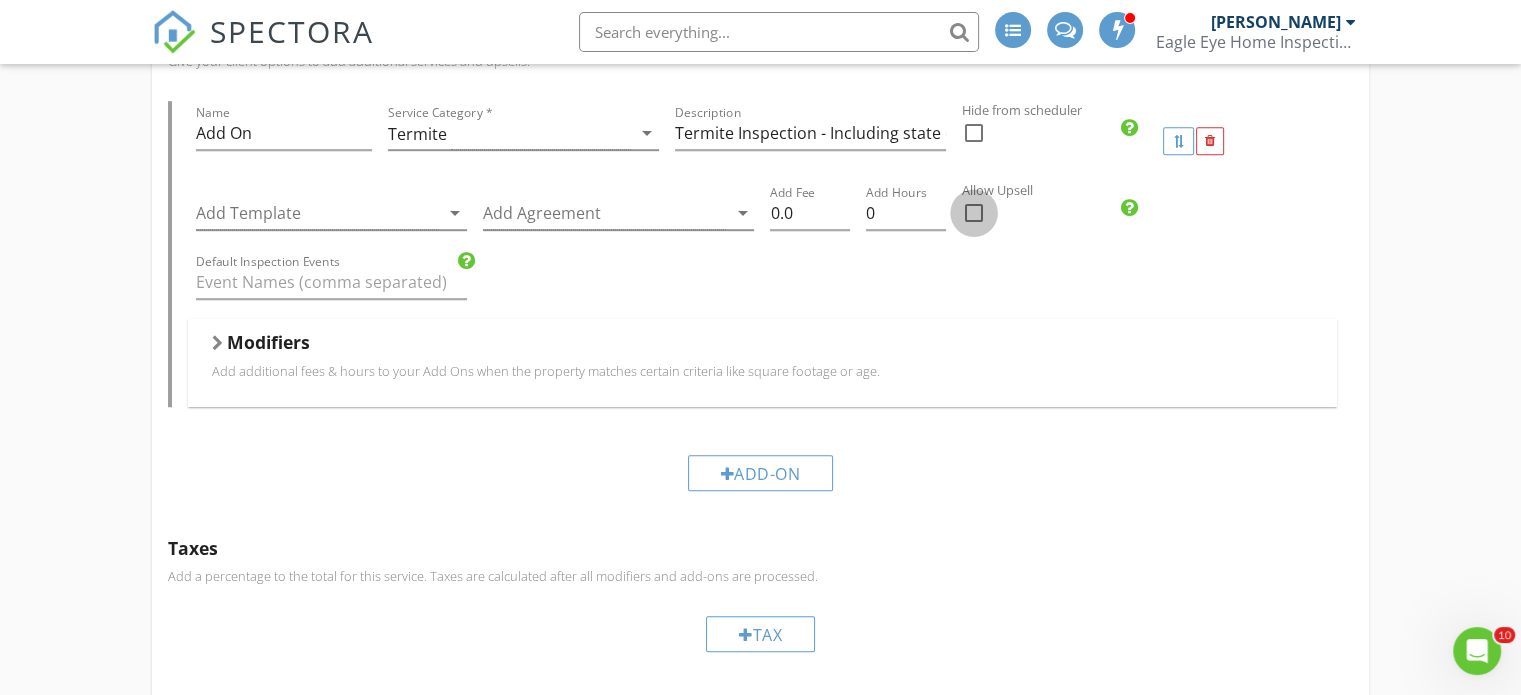 click at bounding box center (974, 213) 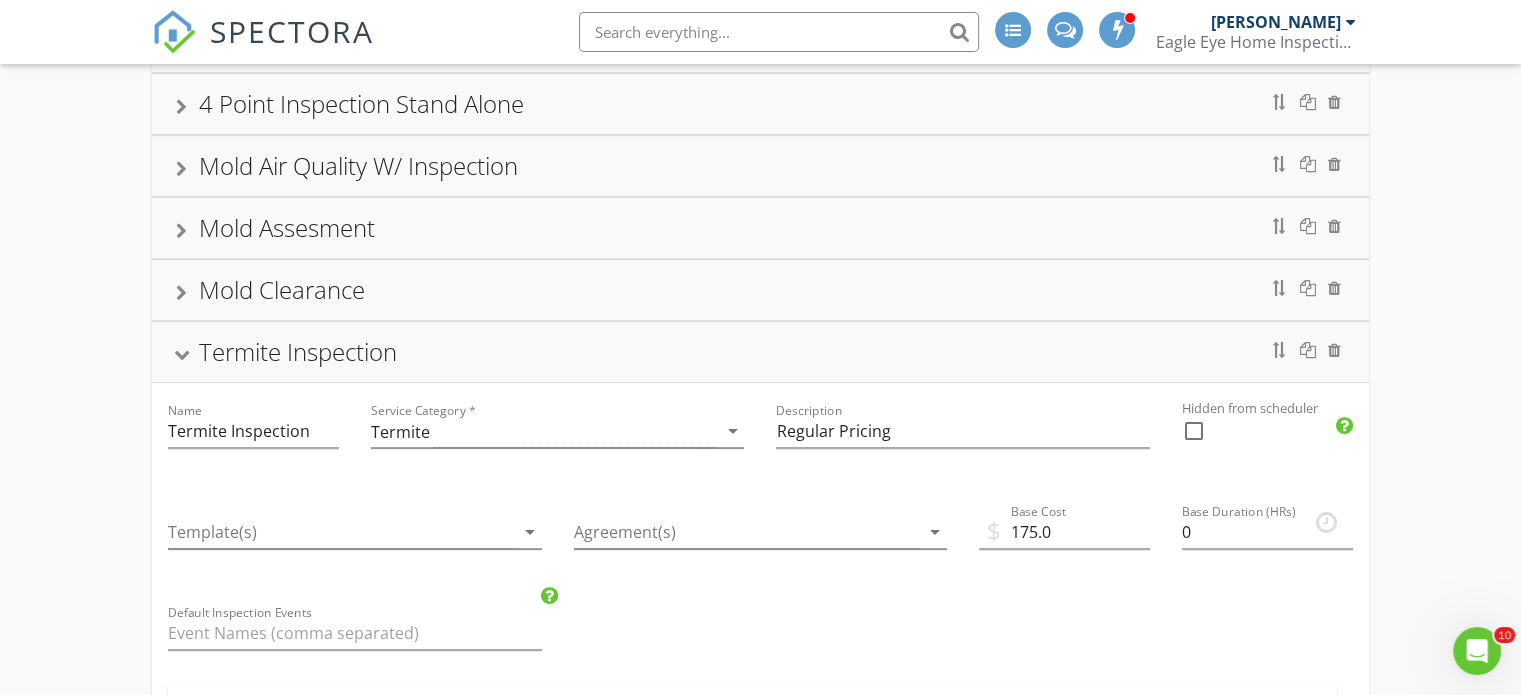 scroll, scrollTop: 397, scrollLeft: 0, axis: vertical 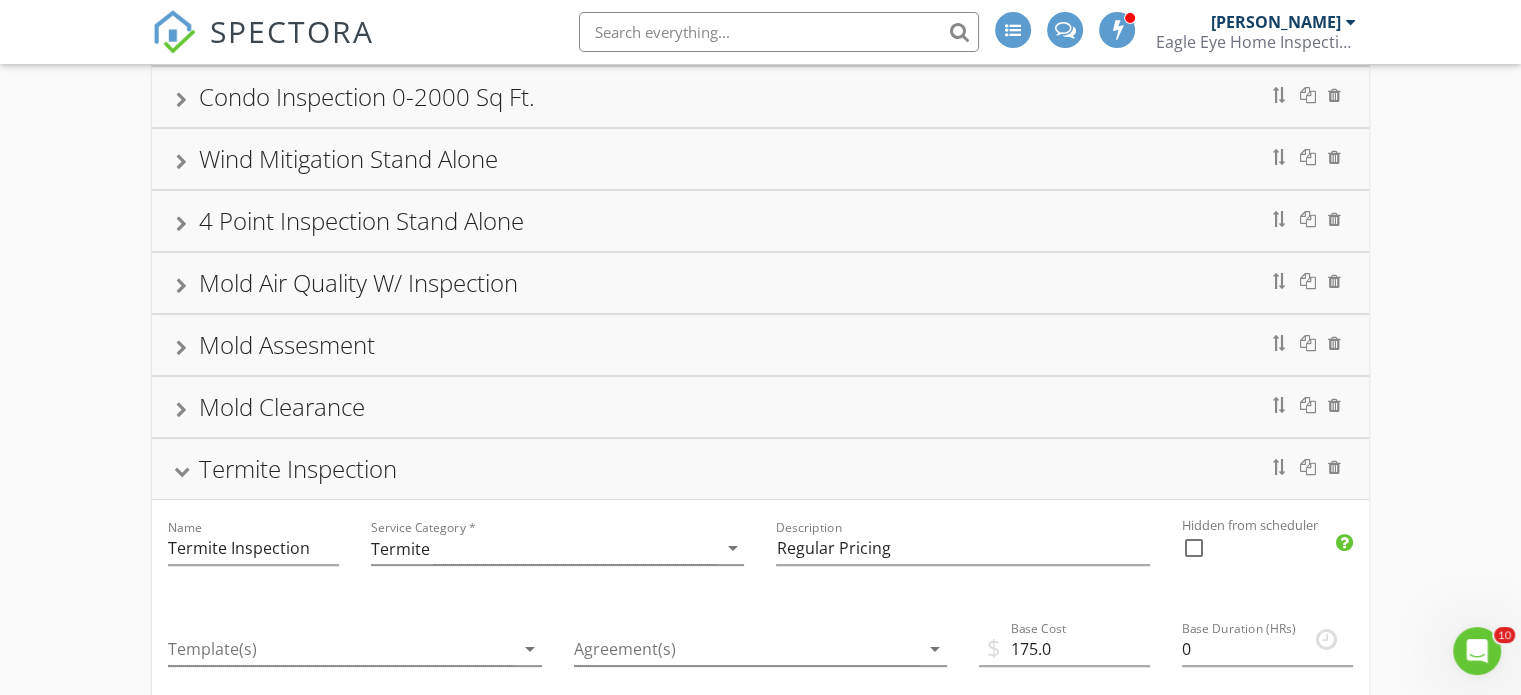 click on "Mold Air Quality W/ Inspection" at bounding box center [760, 283] 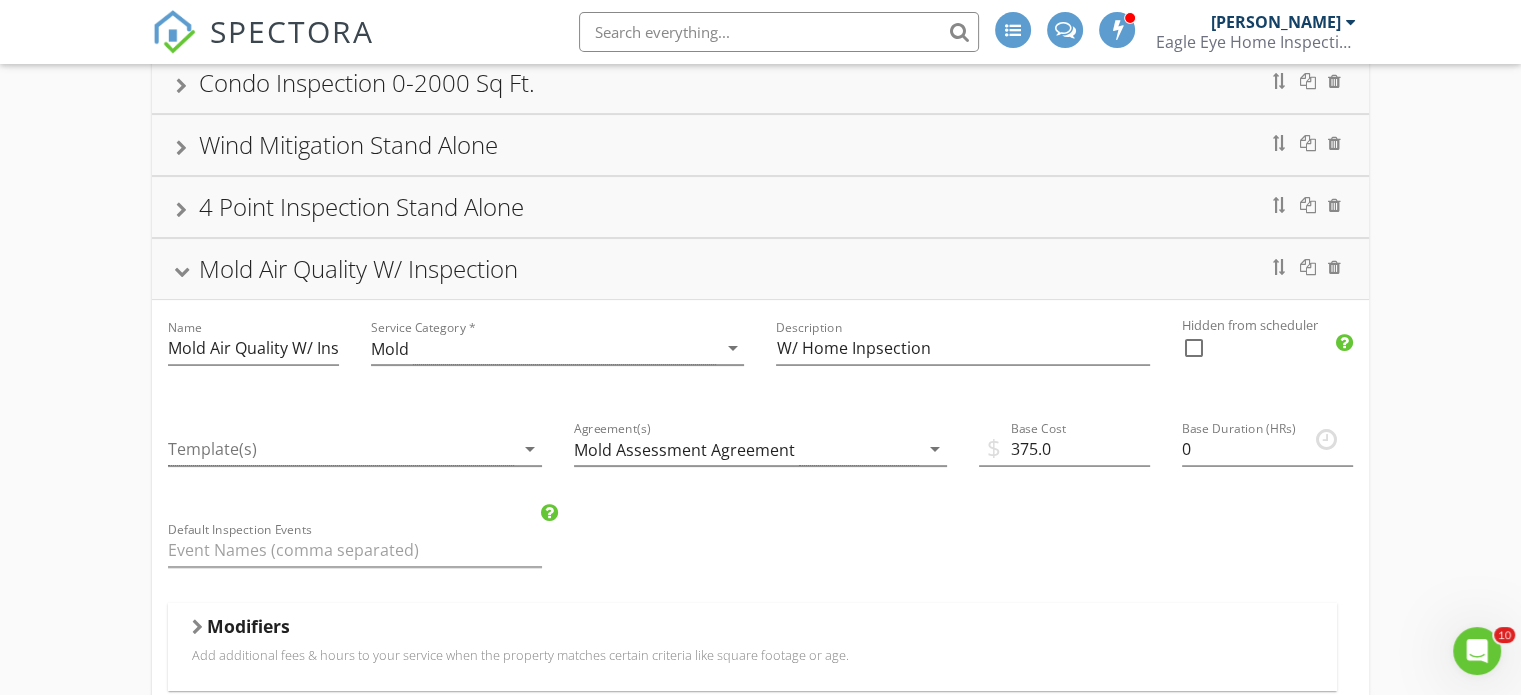 scroll, scrollTop: 397, scrollLeft: 0, axis: vertical 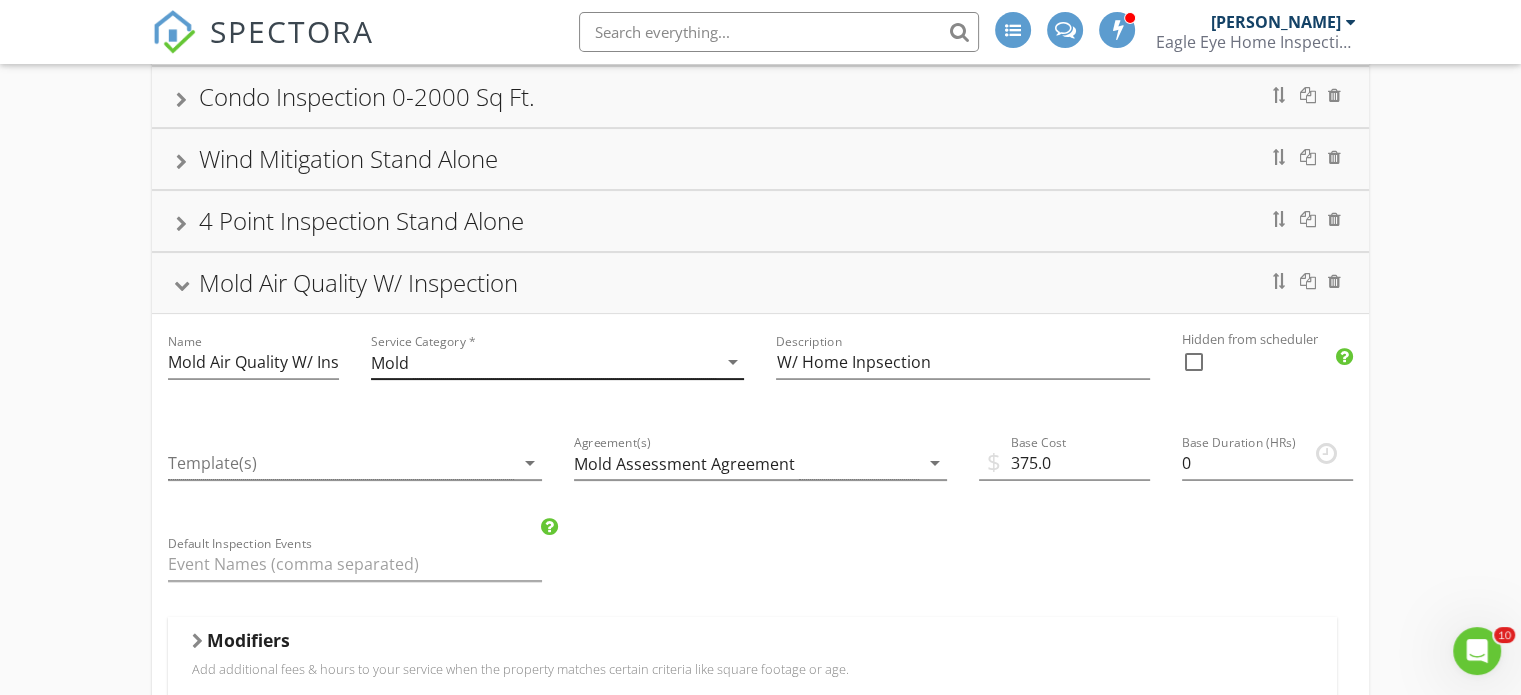 click on "arrow_drop_down" at bounding box center [732, 362] 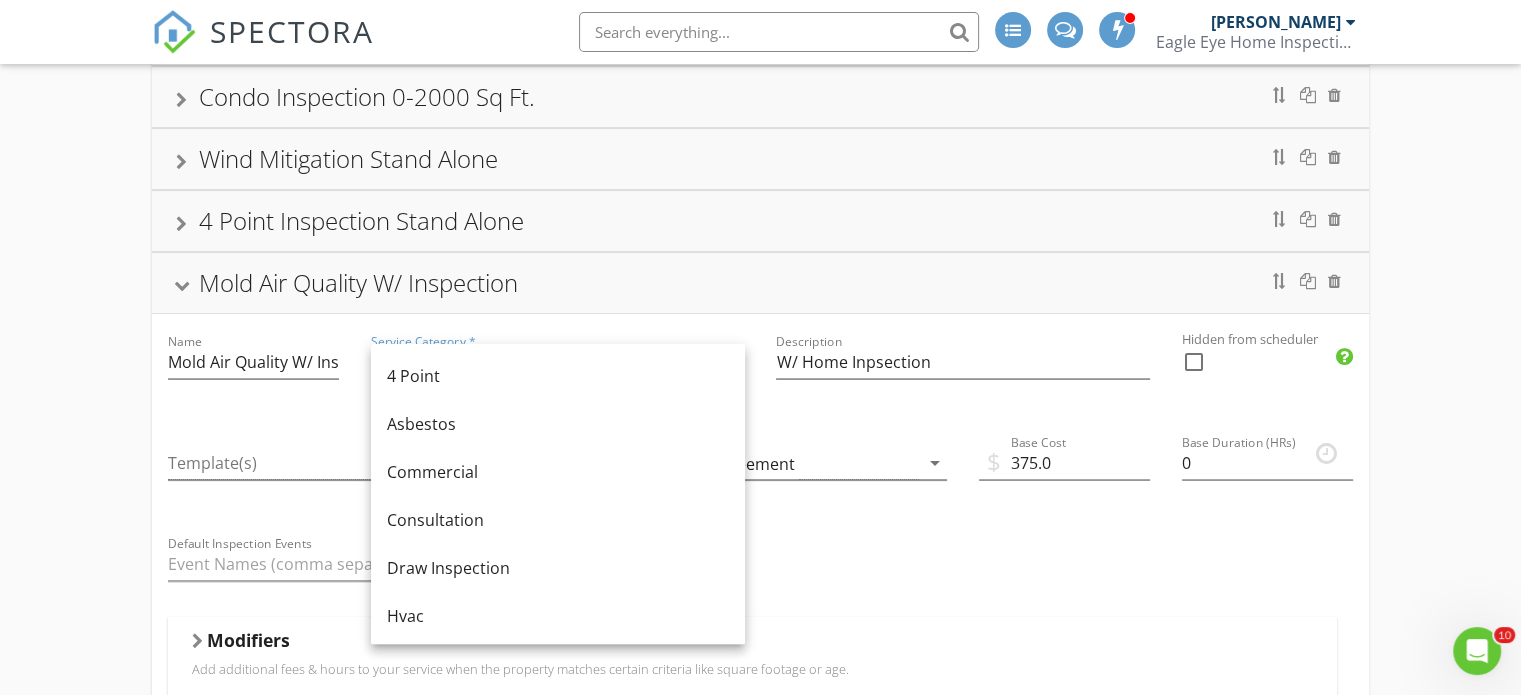 click on "Name Mold Air Quality W/ Inspection   Service Category * Mold arrow_drop_down   Description W/ Home Inpsection   Hidden from scheduler   check_box_outline_blank     Template(s) arrow_drop_down   Agreement(s) Mold Assessment Agreement arrow_drop_down   $   Base Cost 375.0   Base Duration (HRs) 0   Default Inspection Events               Modifiers
Add additional fees & hours to your service when the
property matches certain criteria like square footage or age.
Modifiers
Add-Ons
Give your client options to add additional services and upsells.
Add-On
Taxes
Add a percentage to the total for this service. Taxes are calculated
after all modifiers and add-ons are processed.
Tax
Partnership Offers
Earn additional revenue on inspections by enabling
Partnerships" at bounding box center [760, 734] 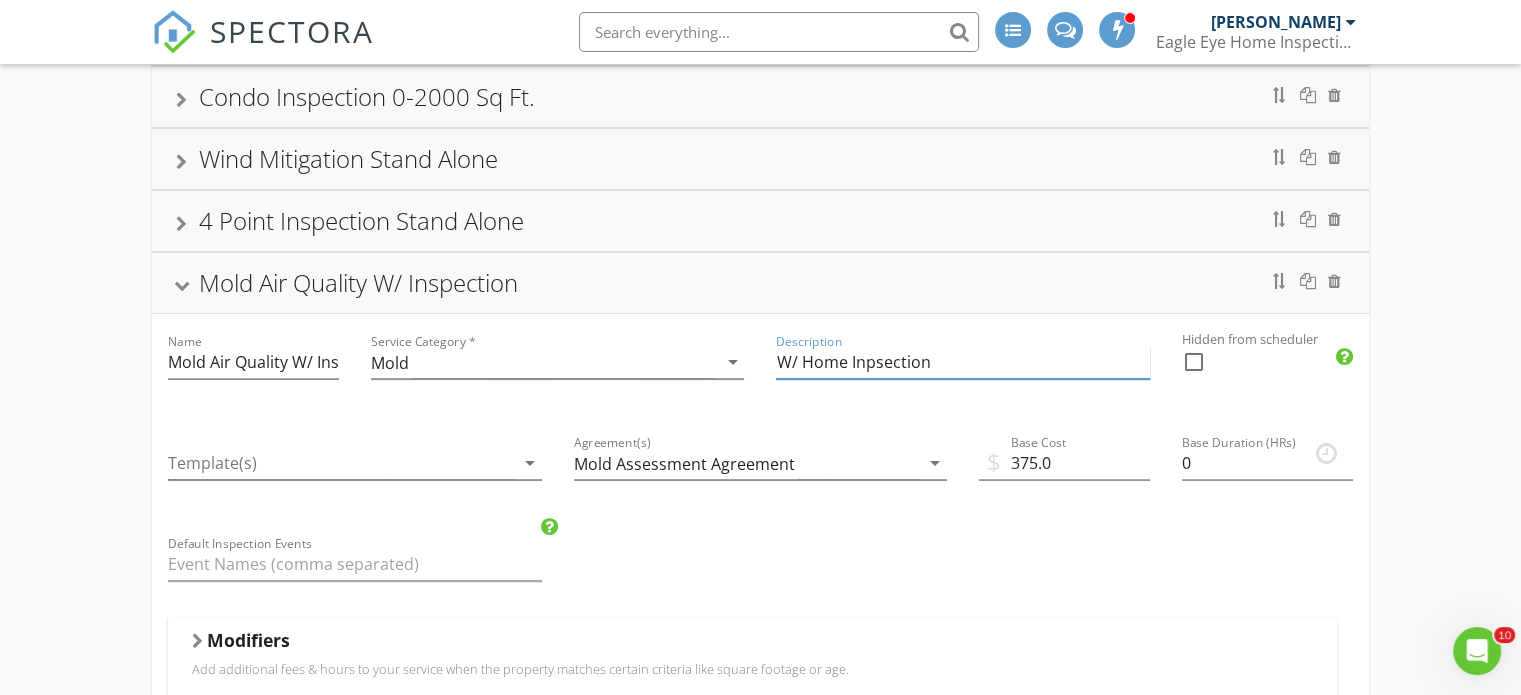 drag, startPoint x: 960, startPoint y: 365, endPoint x: 768, endPoint y: 368, distance: 192.02344 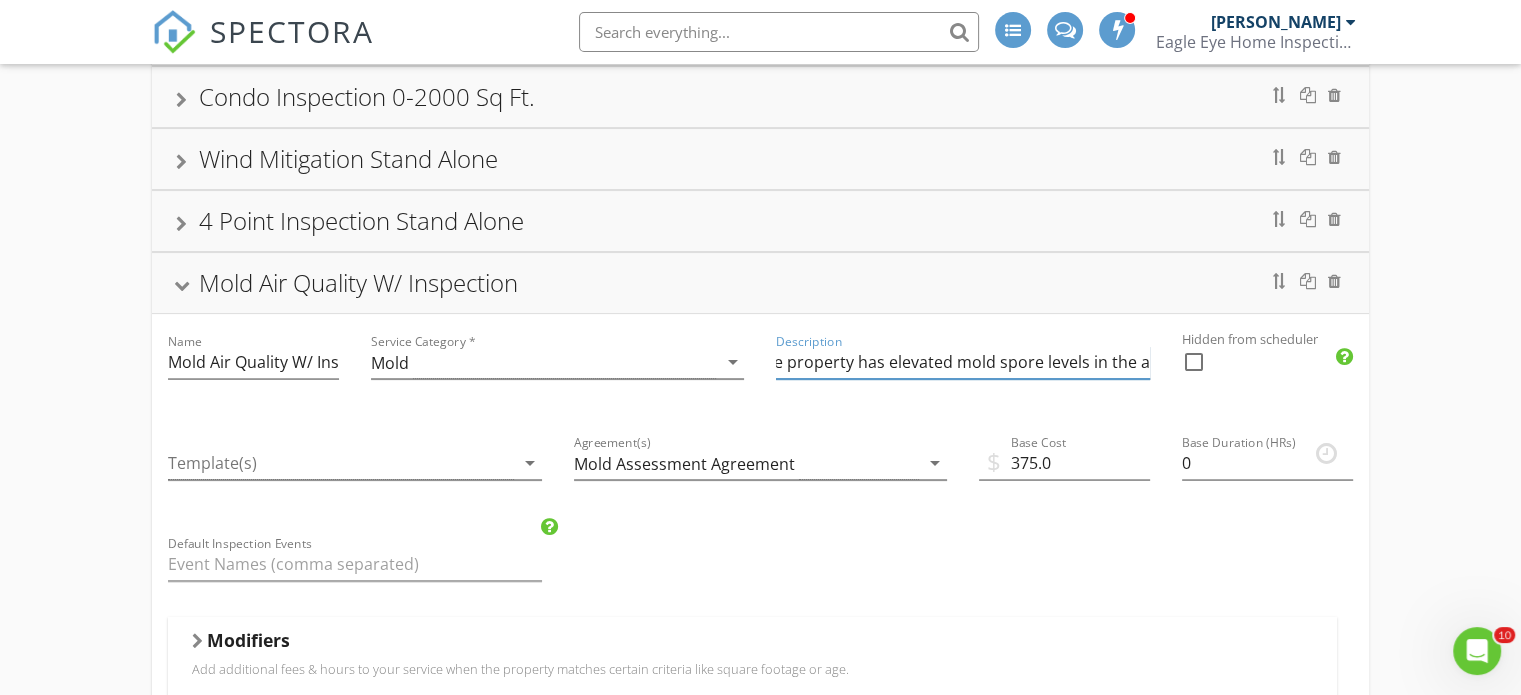 scroll, scrollTop: 0, scrollLeft: 316, axis: horizontal 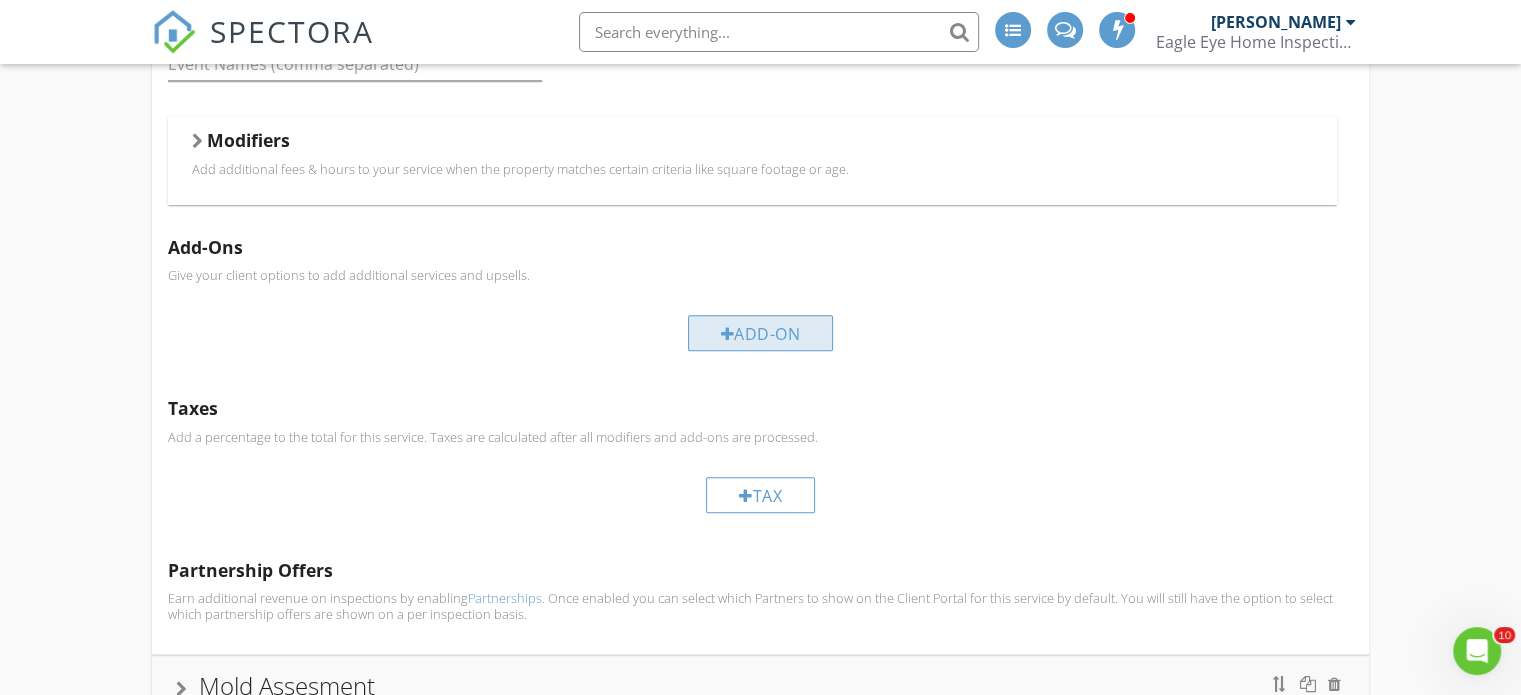 type on "Mold air quality testing to determine if the property has elevated mold spore levels in the air." 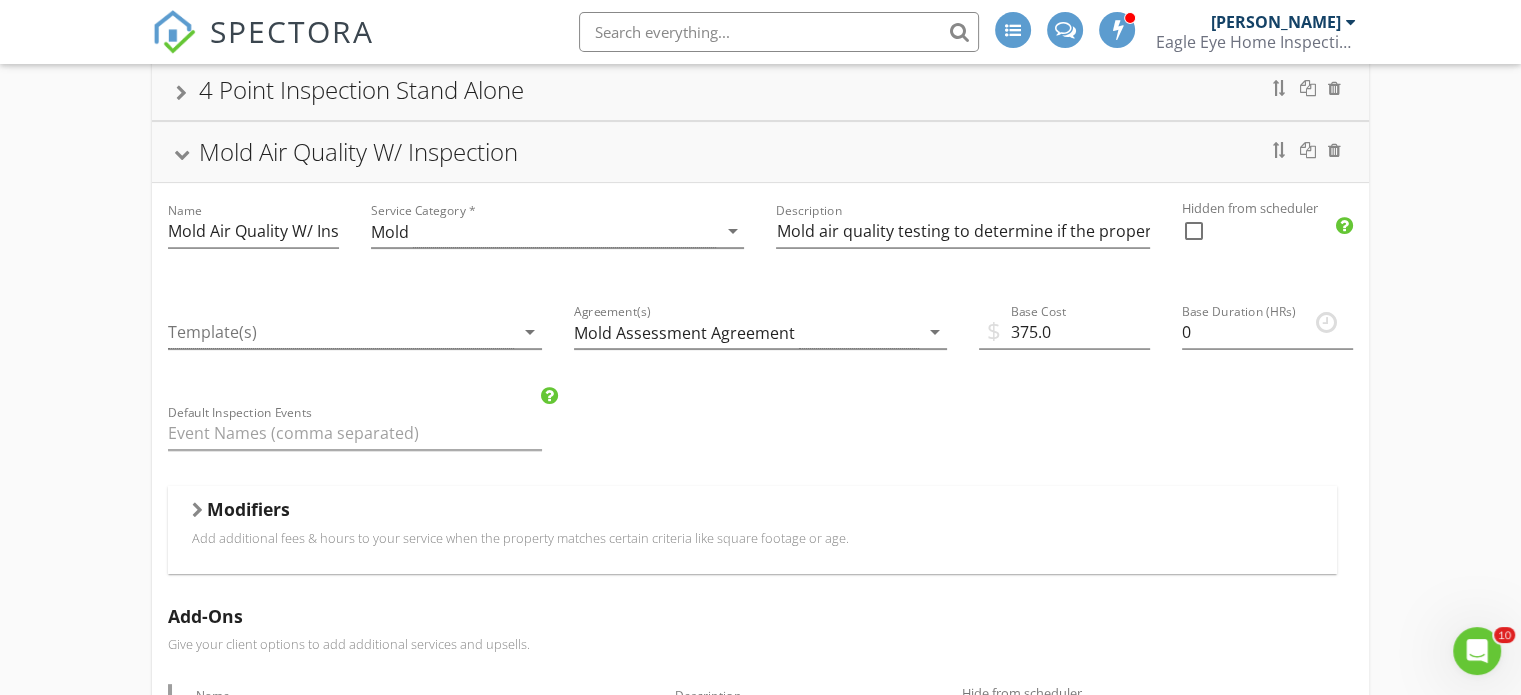 scroll, scrollTop: 497, scrollLeft: 0, axis: vertical 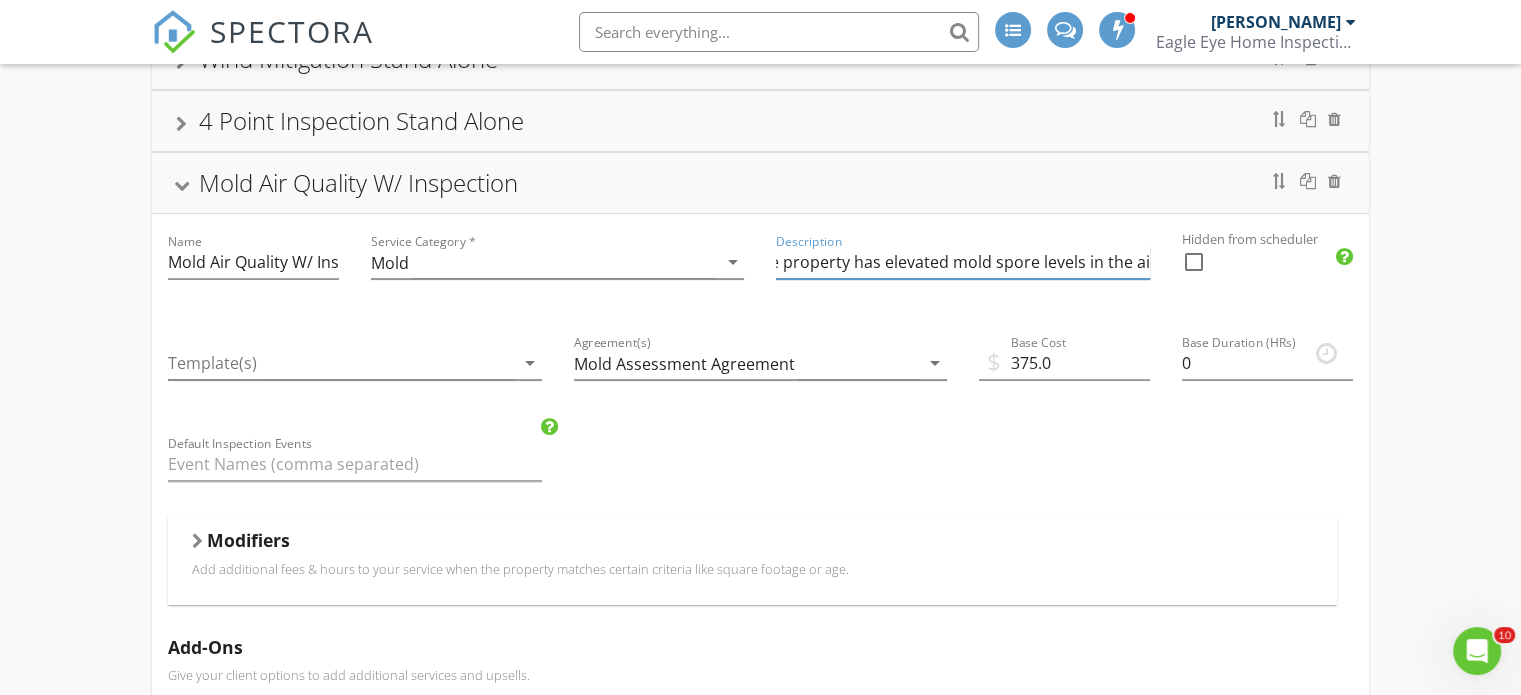 drag, startPoint x: 777, startPoint y: 259, endPoint x: 1286, endPoint y: 269, distance: 509.09824 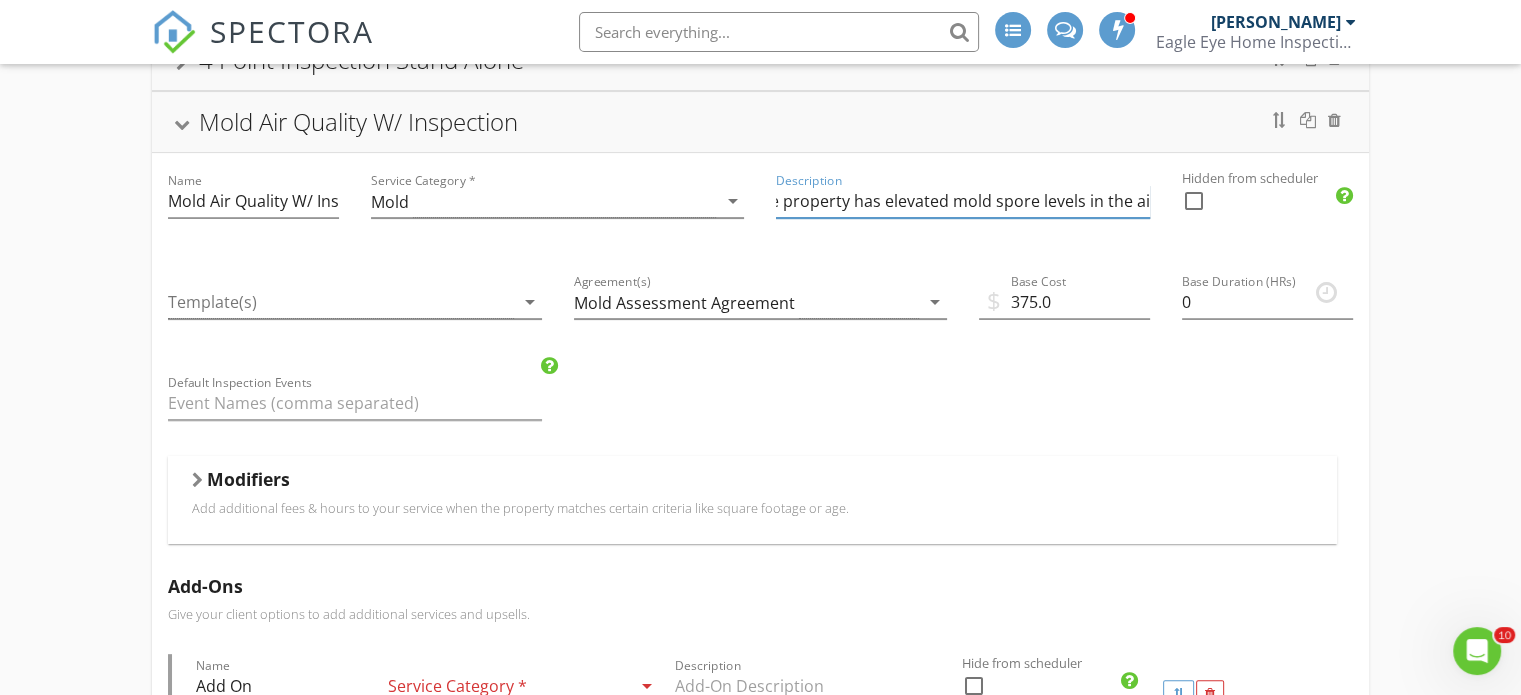 scroll, scrollTop: 697, scrollLeft: 0, axis: vertical 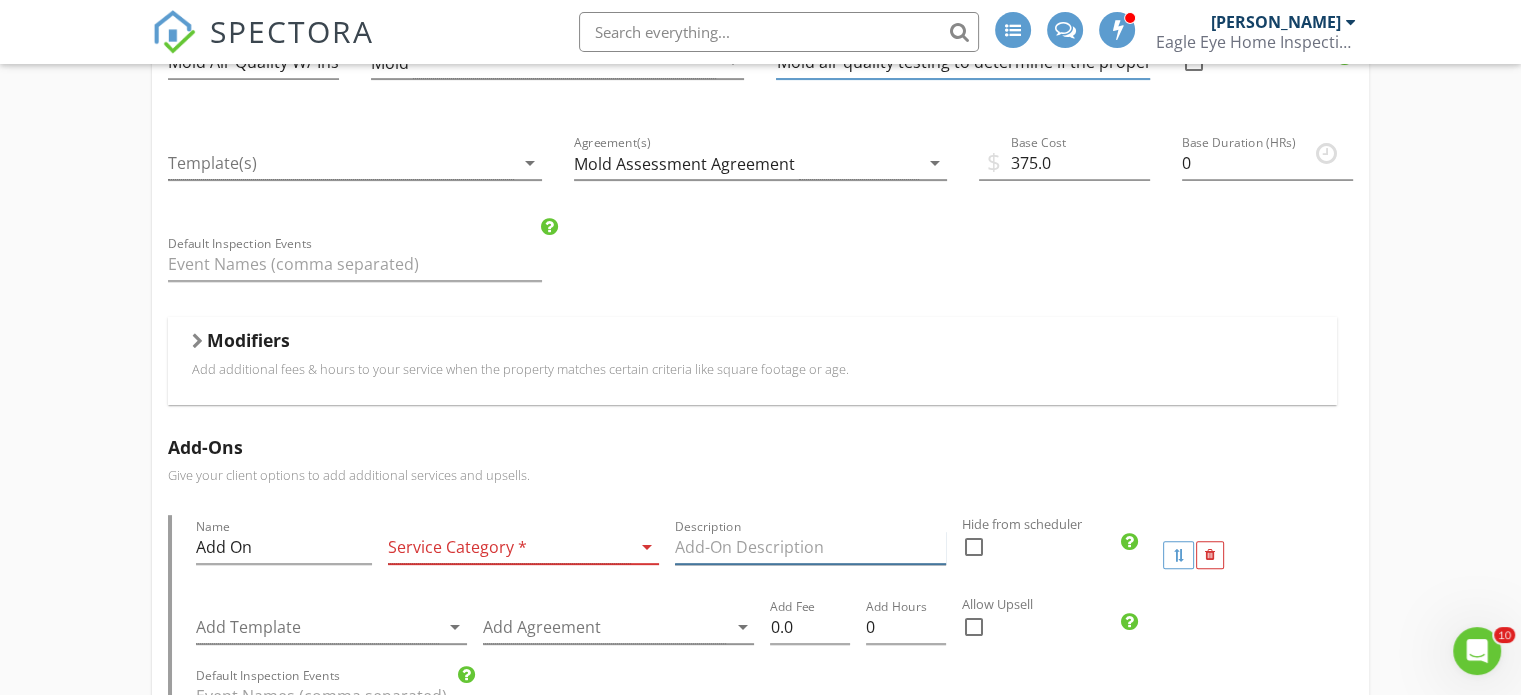 click at bounding box center [810, 547] 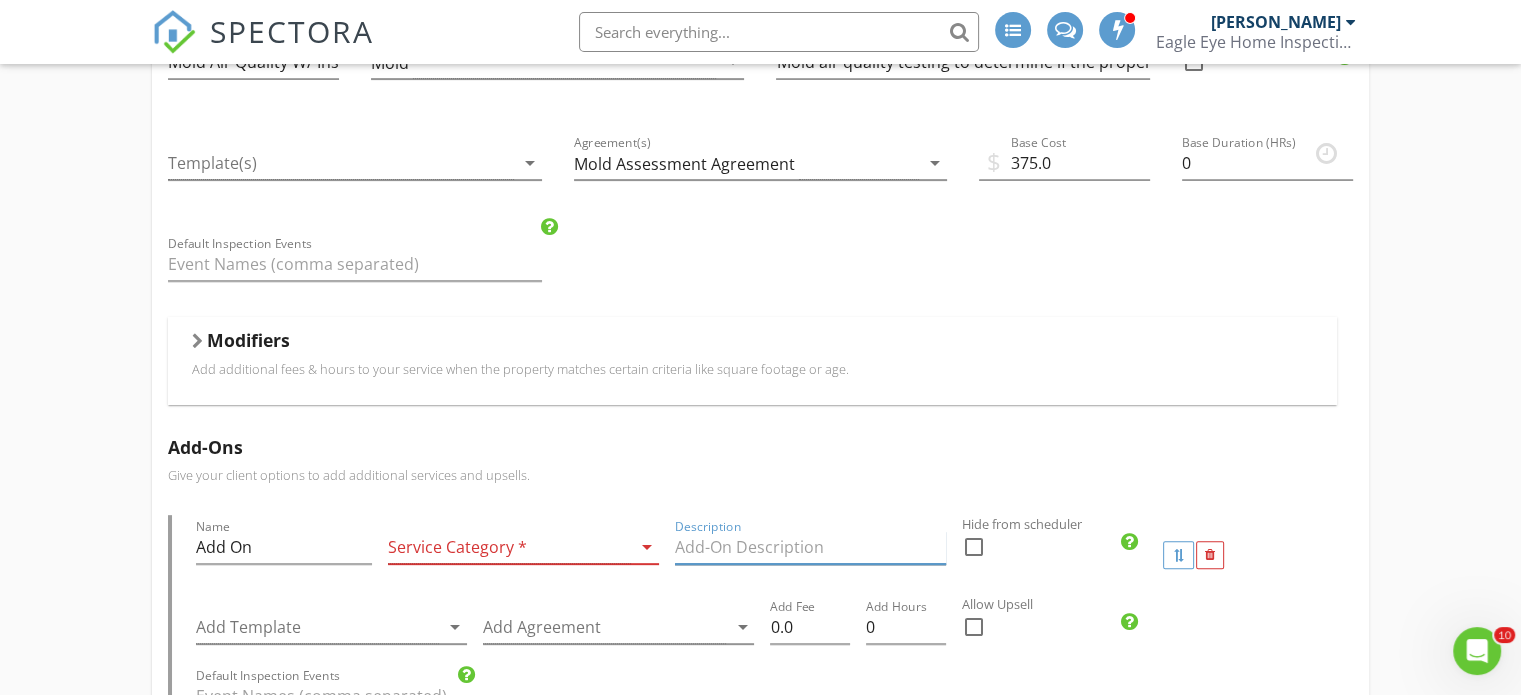 paste on "Mold air quality testing to determine if the property has elevated mold spore levels in the air." 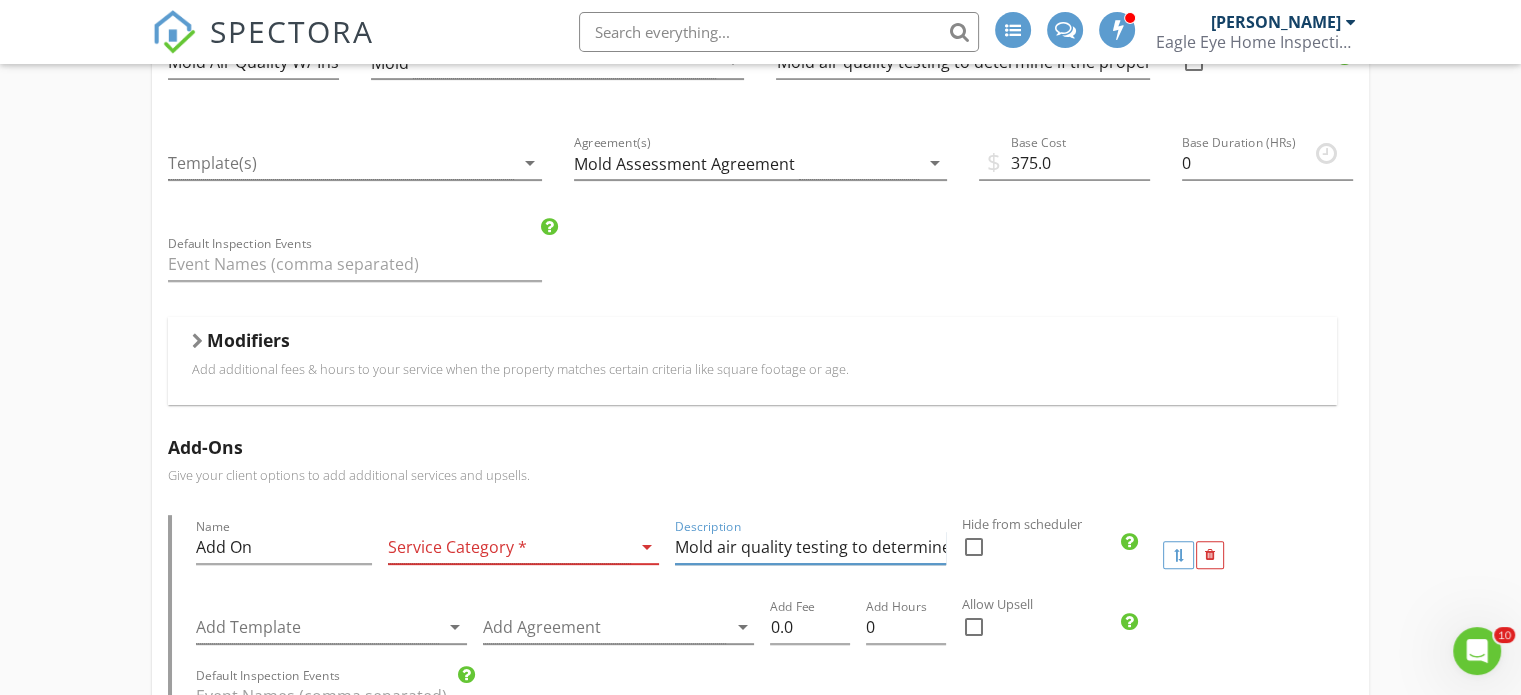 scroll, scrollTop: 0, scrollLeft: 419, axis: horizontal 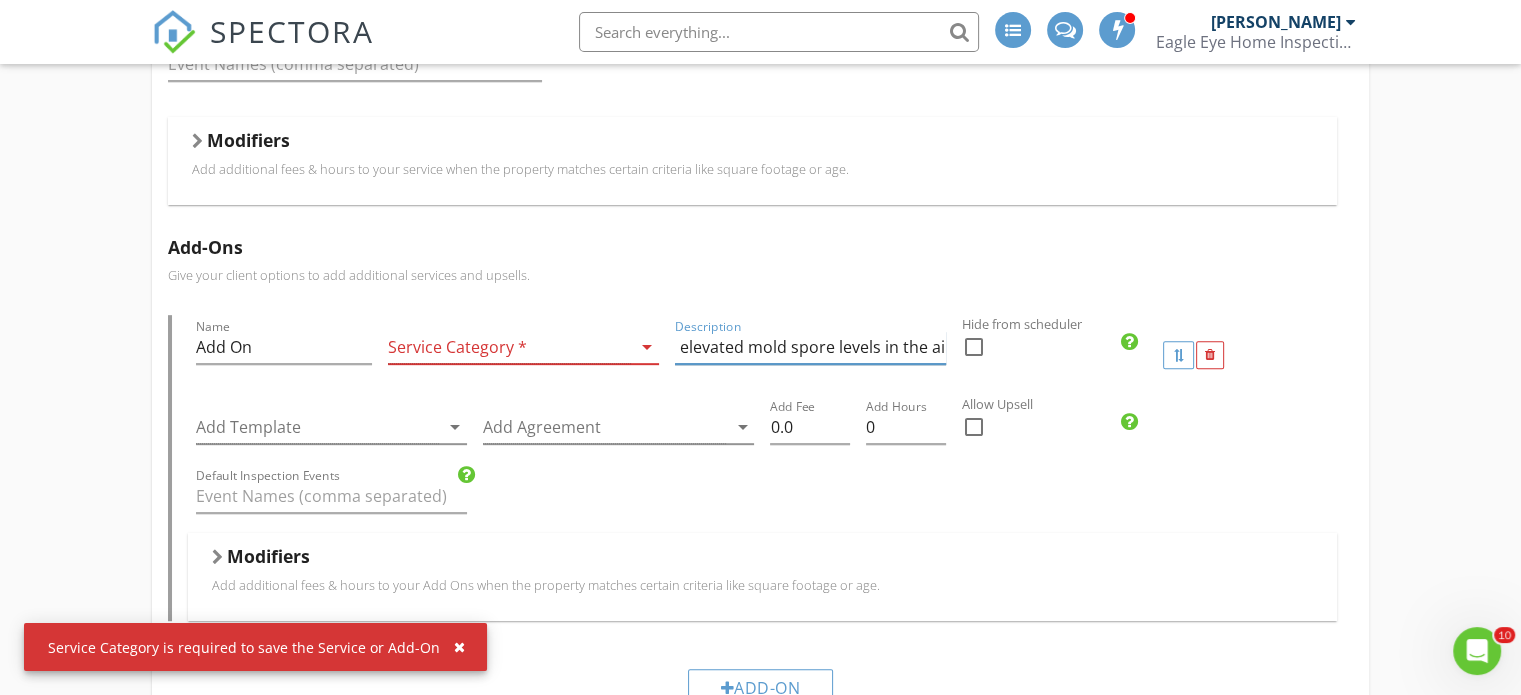 type on "Mold air quality testing to determine if the property has elevated mold spore levels in the air." 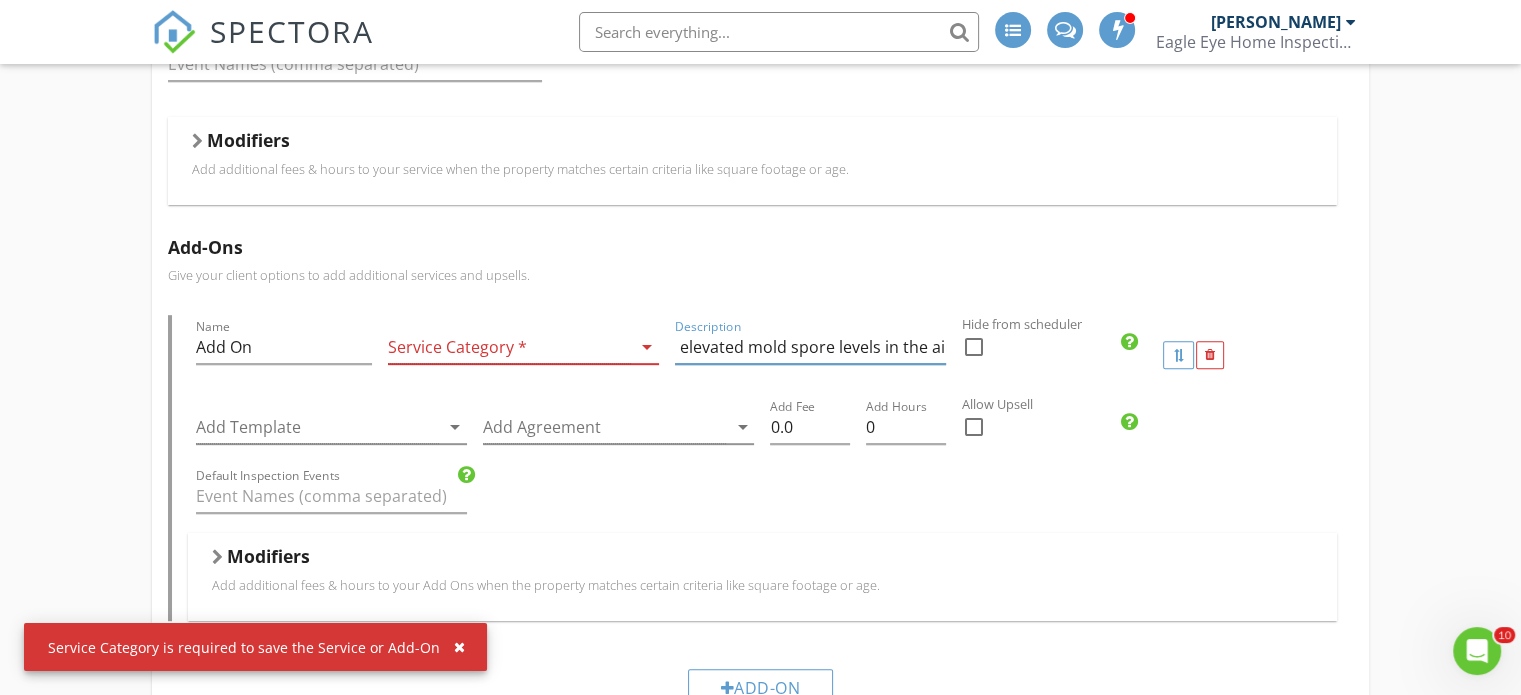 click at bounding box center (509, 347) 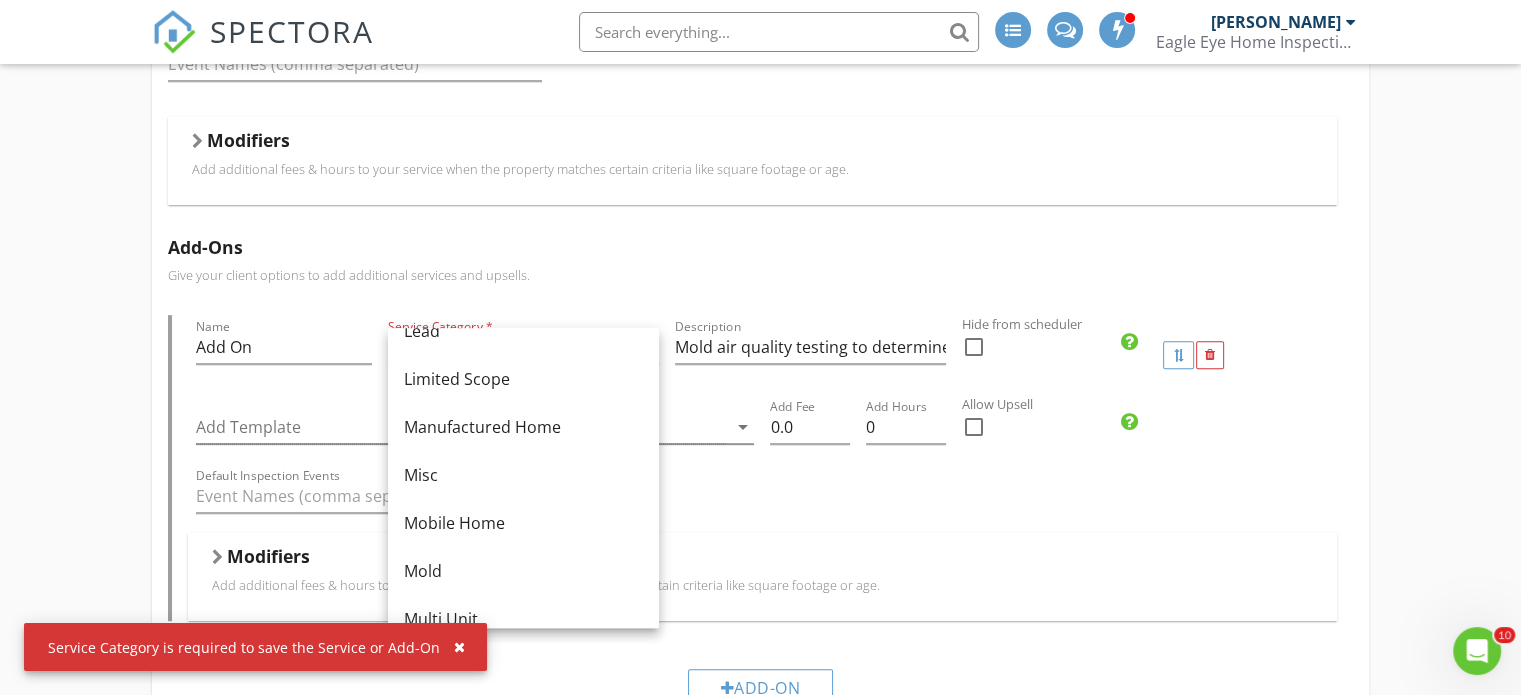 scroll, scrollTop: 400, scrollLeft: 0, axis: vertical 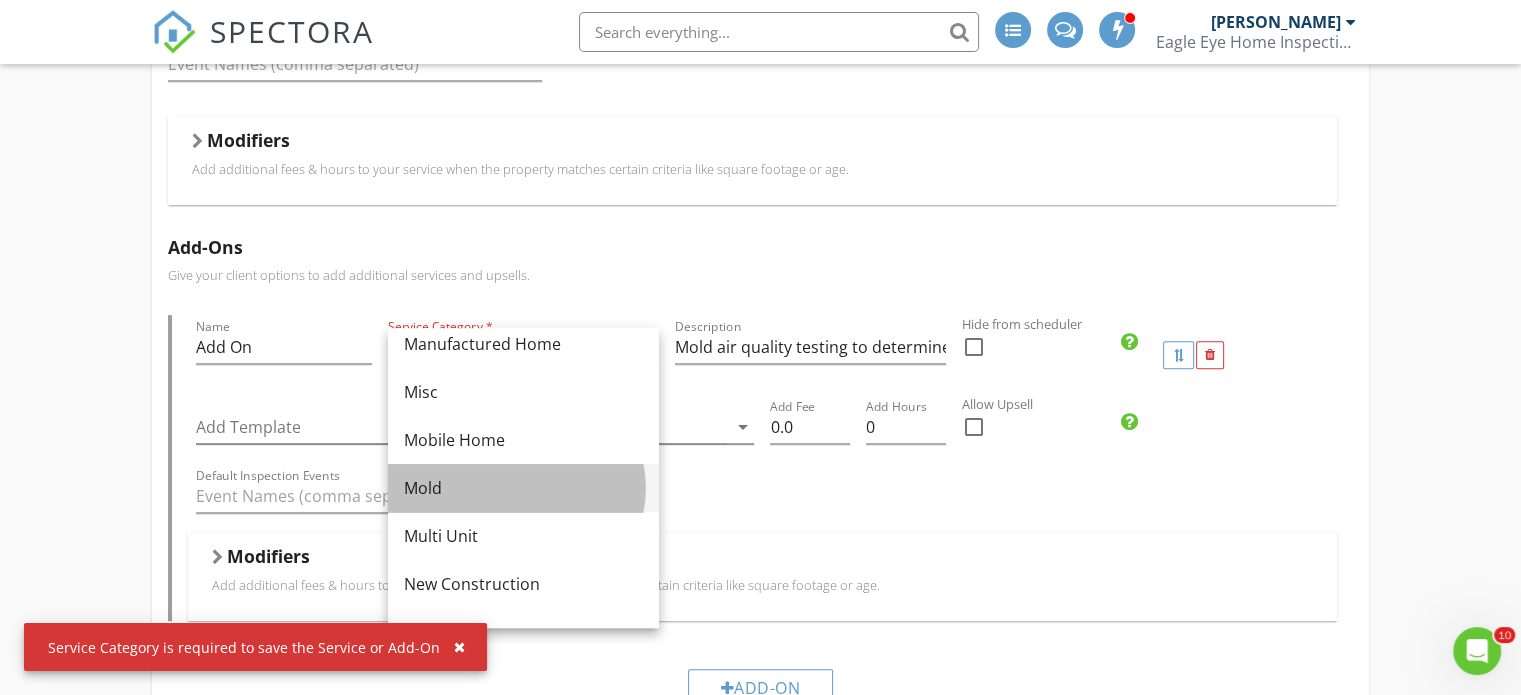 click on "Mold" at bounding box center [523, 488] 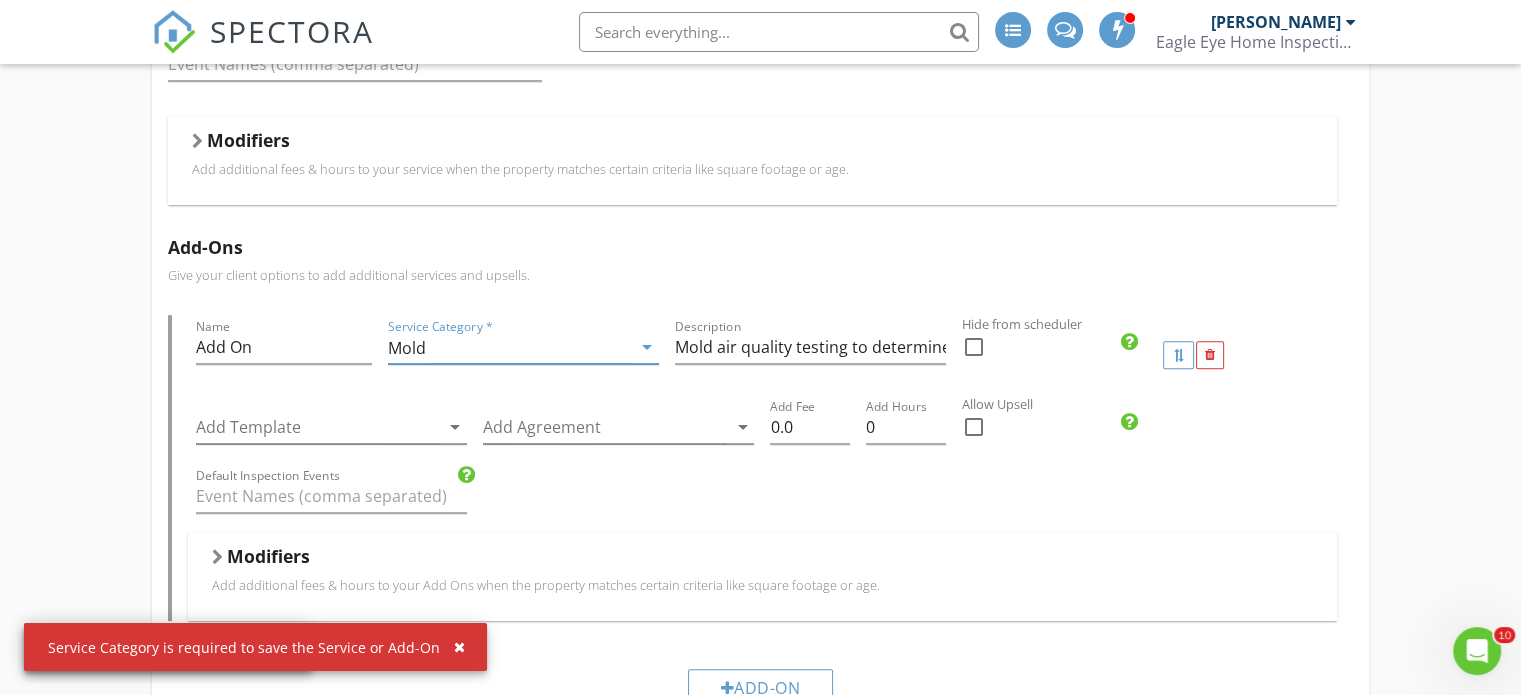 click at bounding box center [974, 427] 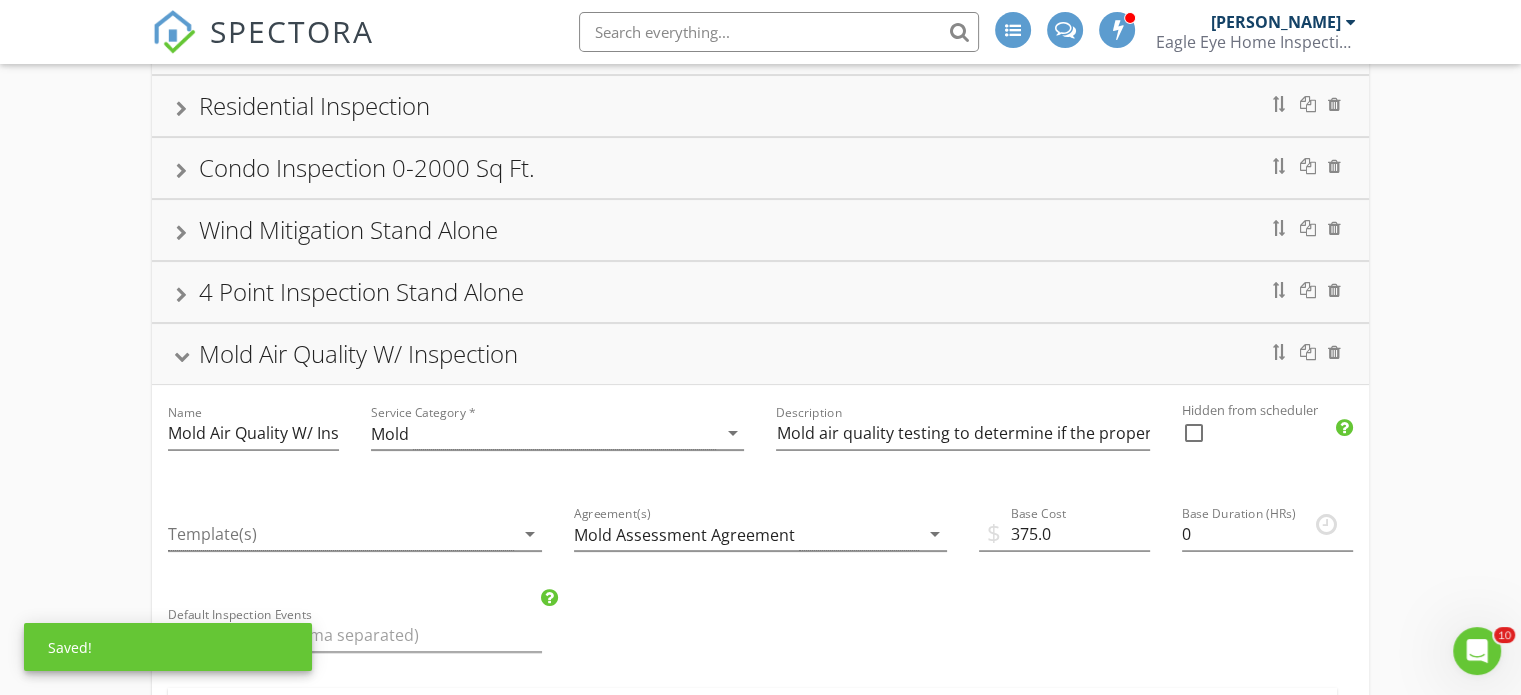 scroll, scrollTop: 297, scrollLeft: 0, axis: vertical 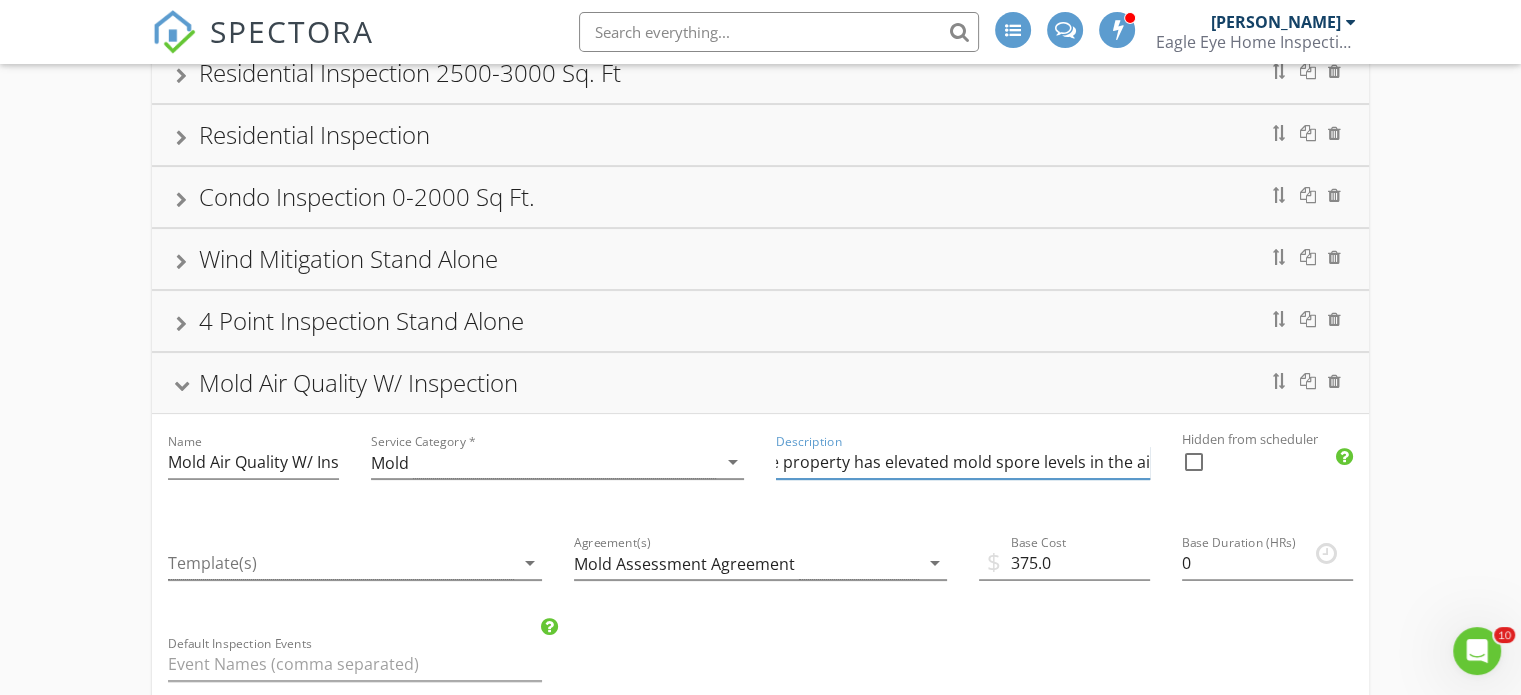drag, startPoint x: 951, startPoint y: 463, endPoint x: 1179, endPoint y: 470, distance: 228.10744 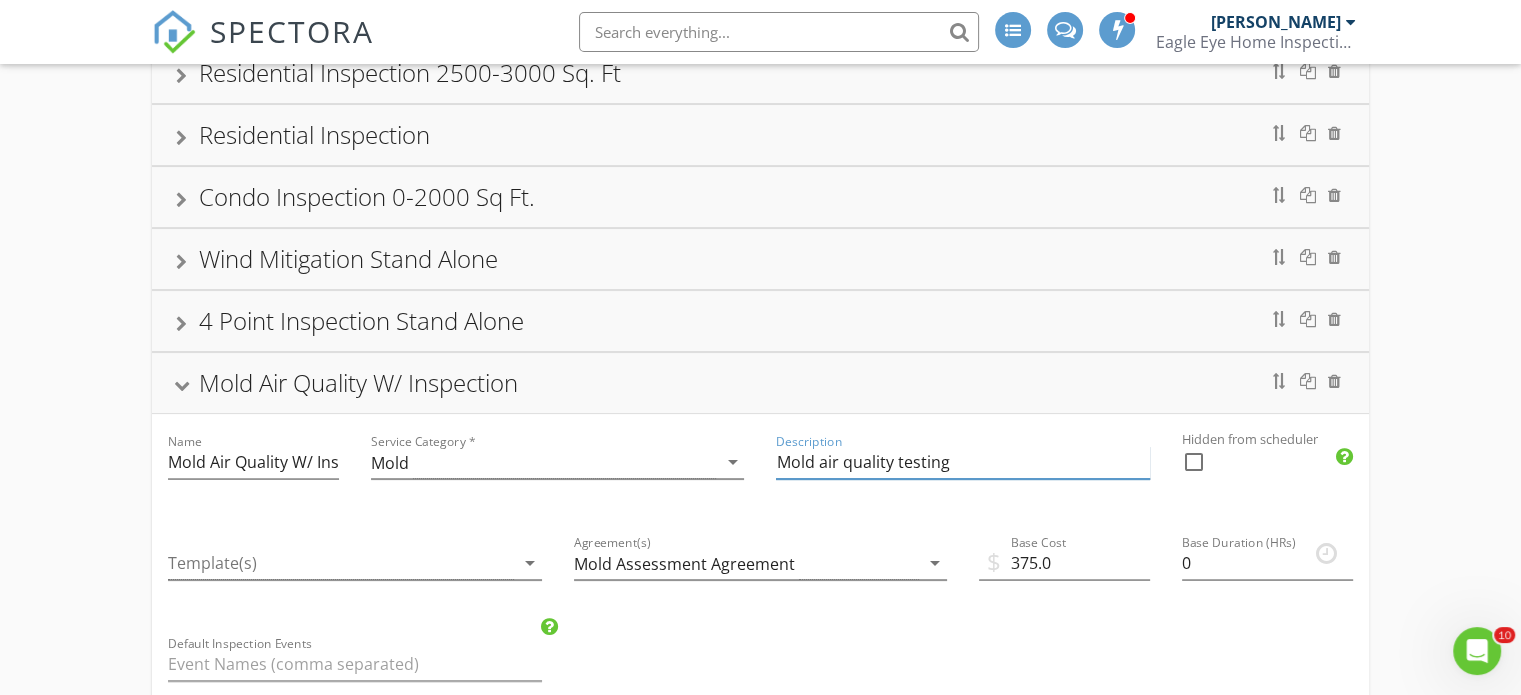 scroll, scrollTop: 0, scrollLeft: 0, axis: both 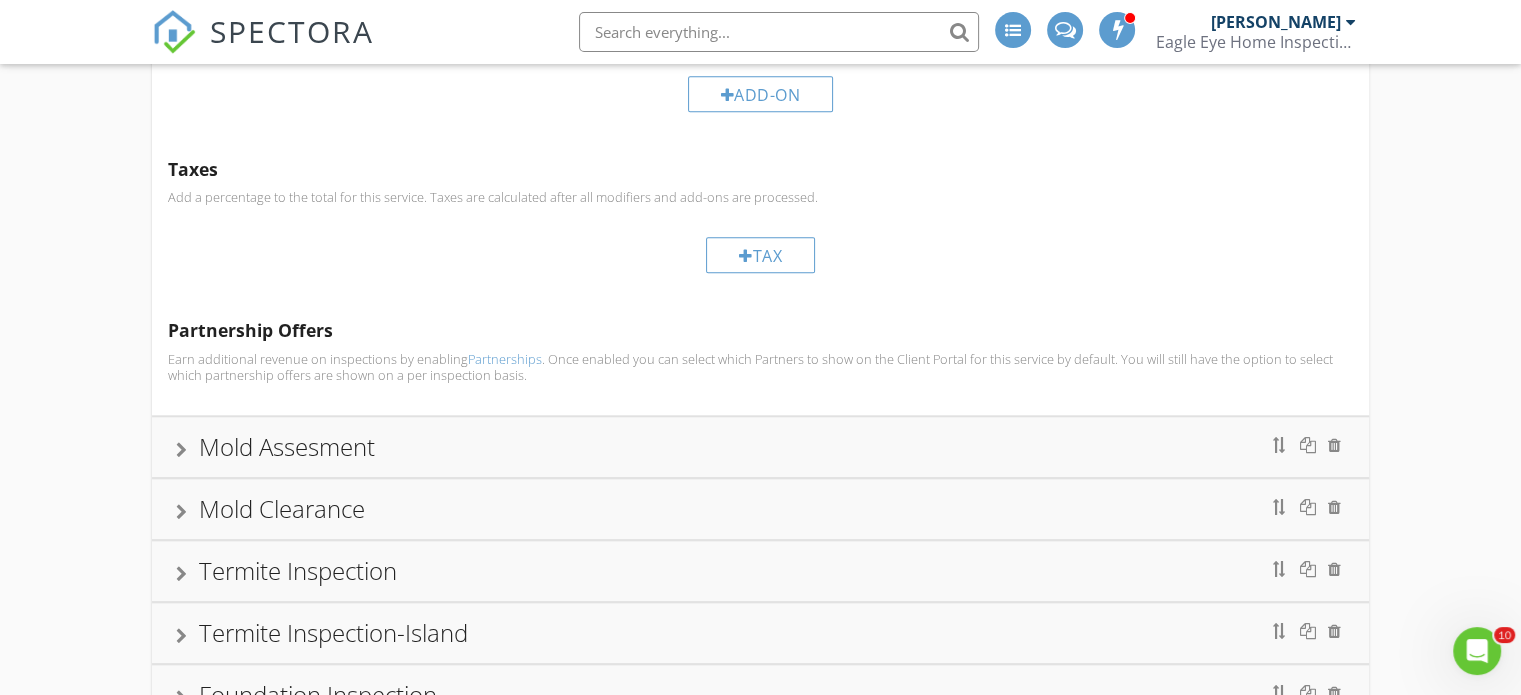 type on "Mold air quality testing" 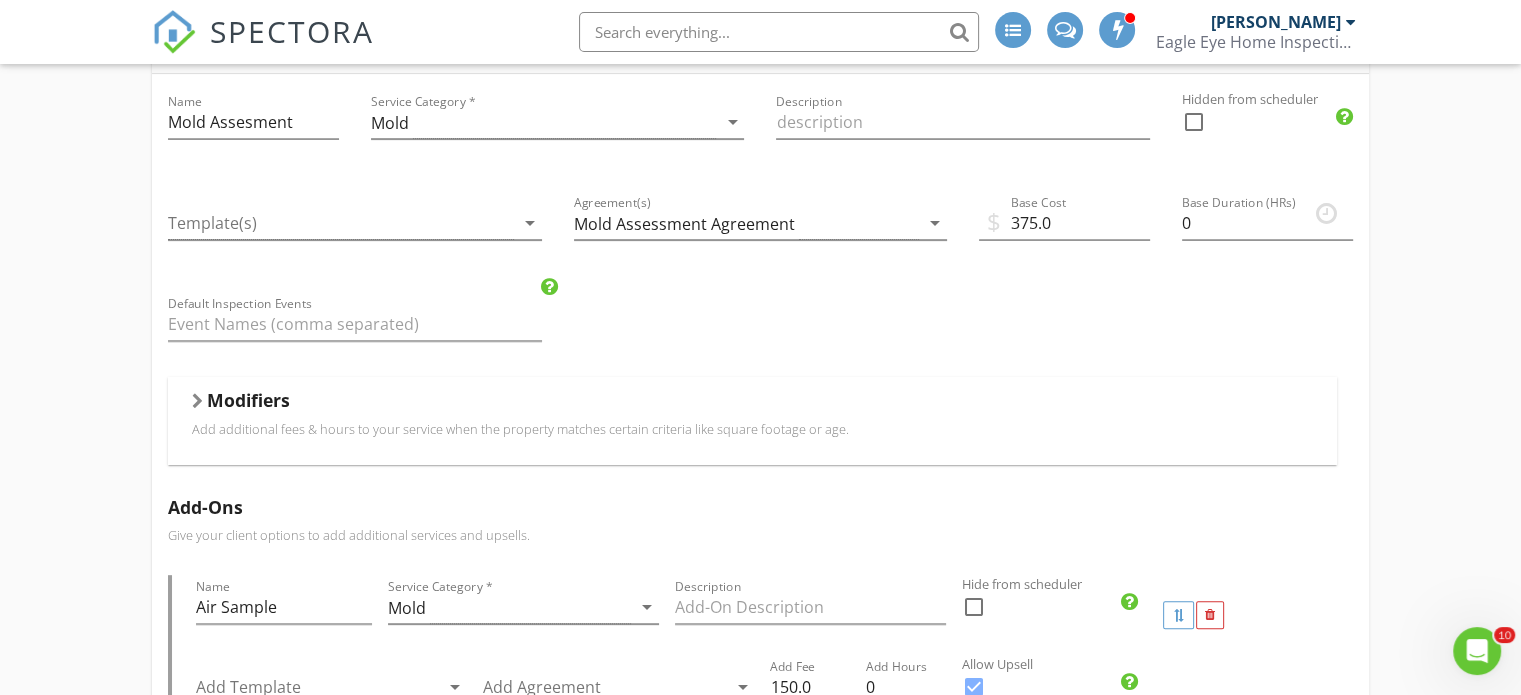 scroll, scrollTop: 499, scrollLeft: 0, axis: vertical 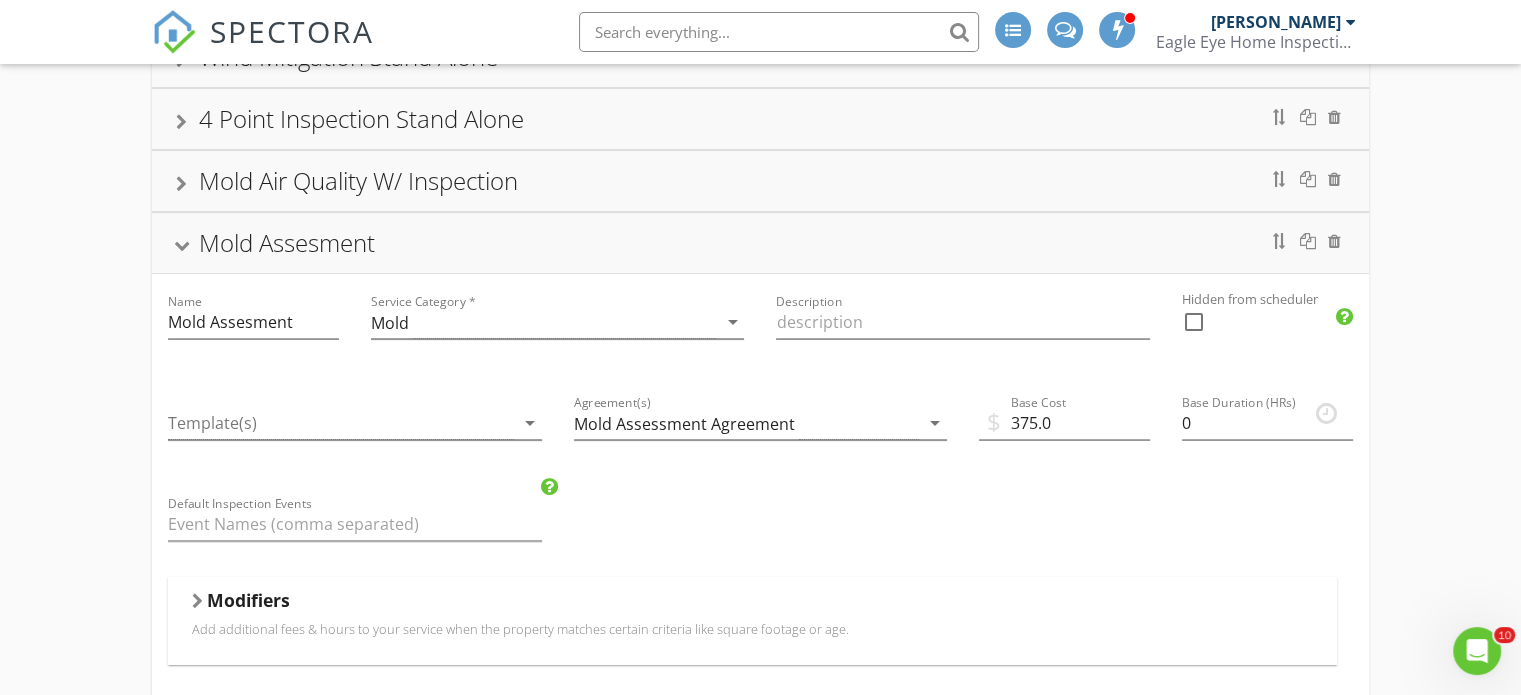 click on "Mold Air Quality W/ Inspection" at bounding box center (760, 181) 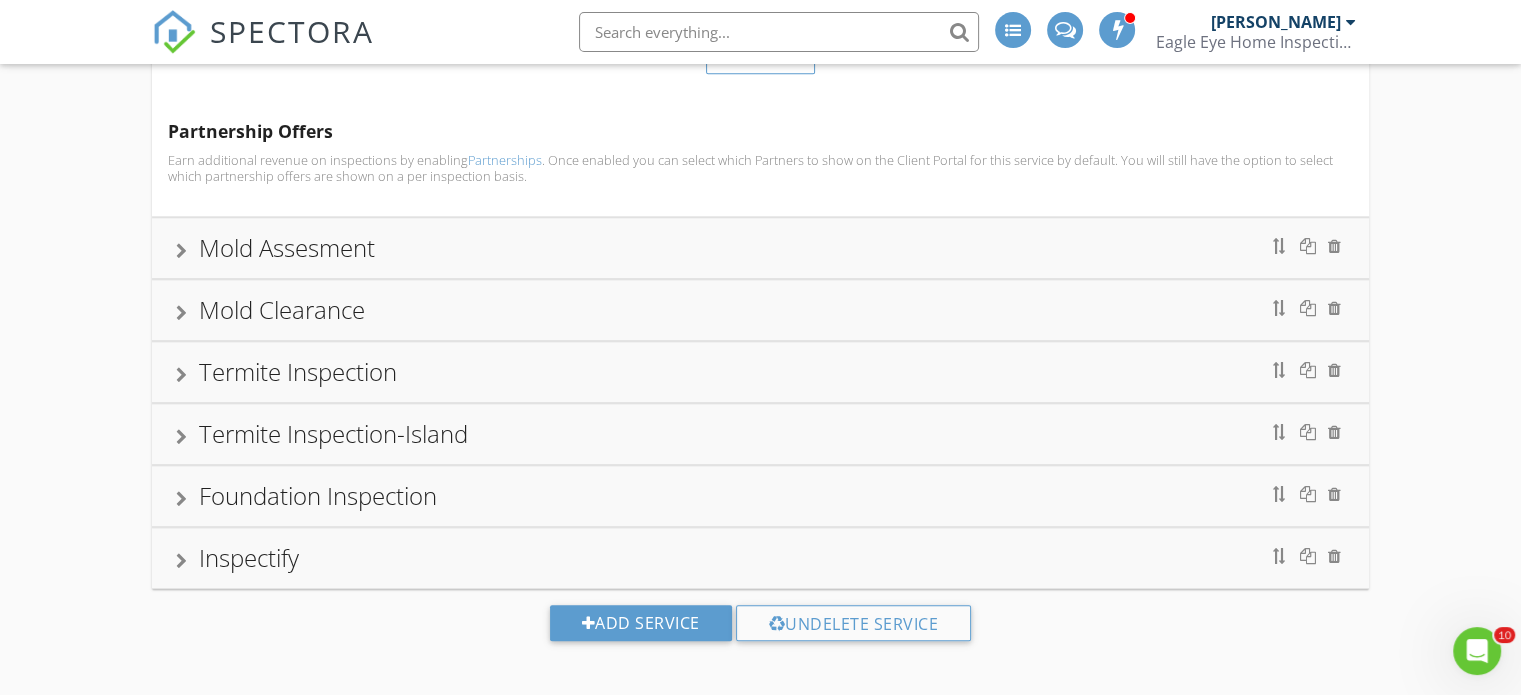 scroll, scrollTop: 1690, scrollLeft: 0, axis: vertical 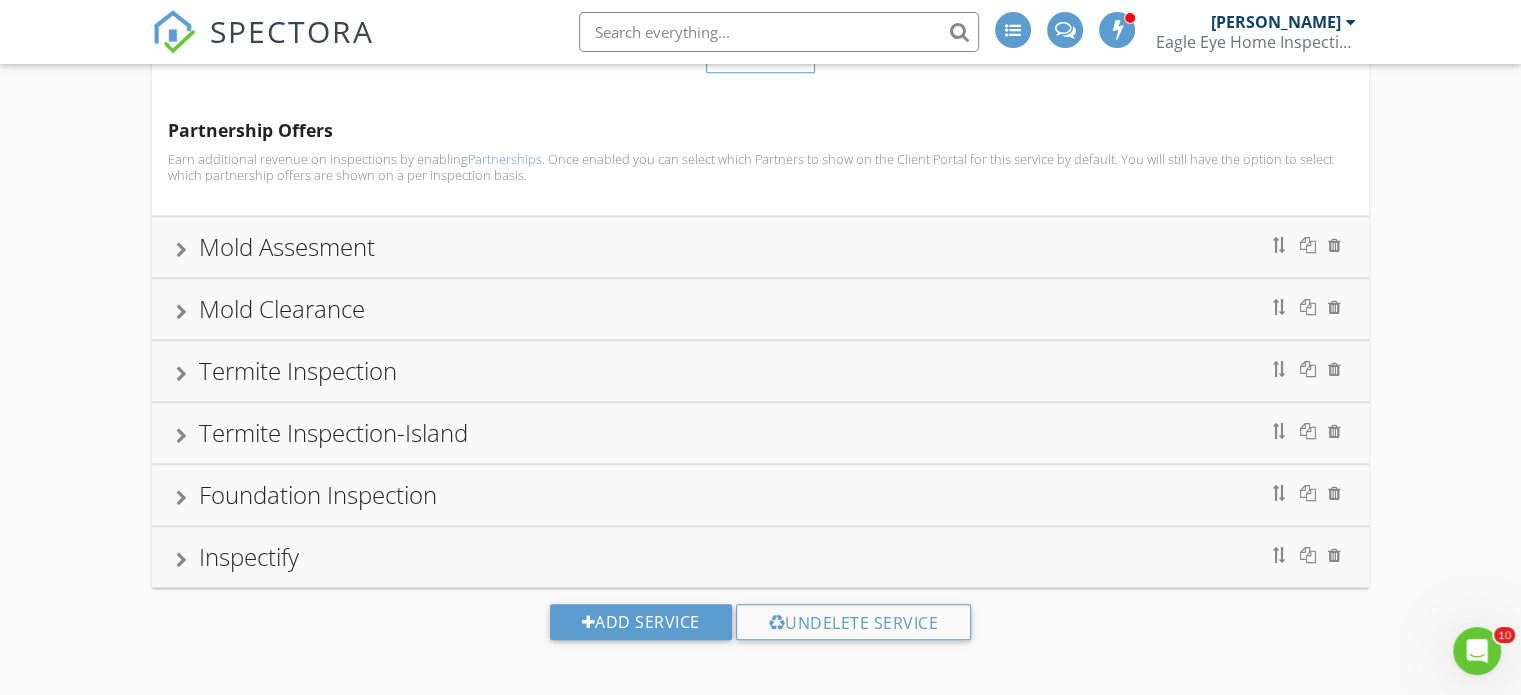 click on "Termite Inspection" at bounding box center [760, 371] 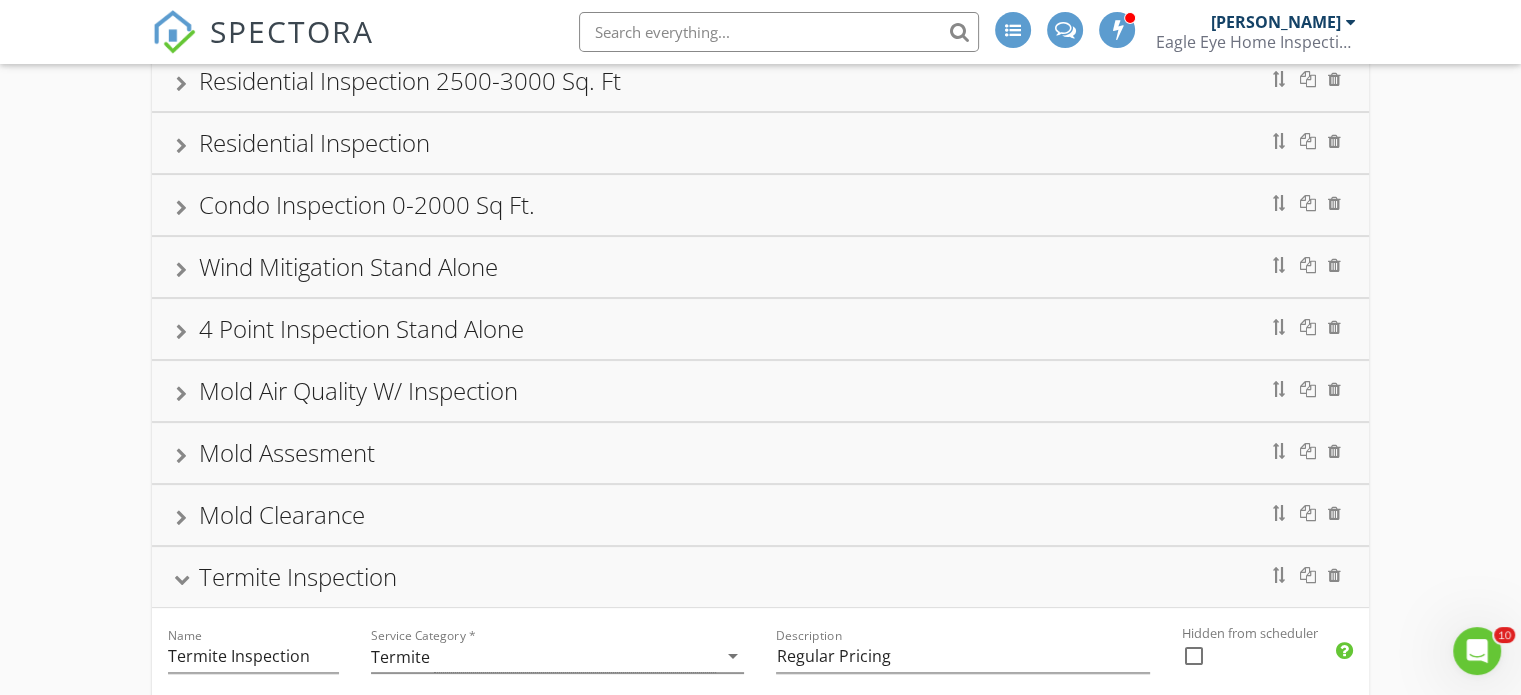 scroll, scrollTop: 290, scrollLeft: 0, axis: vertical 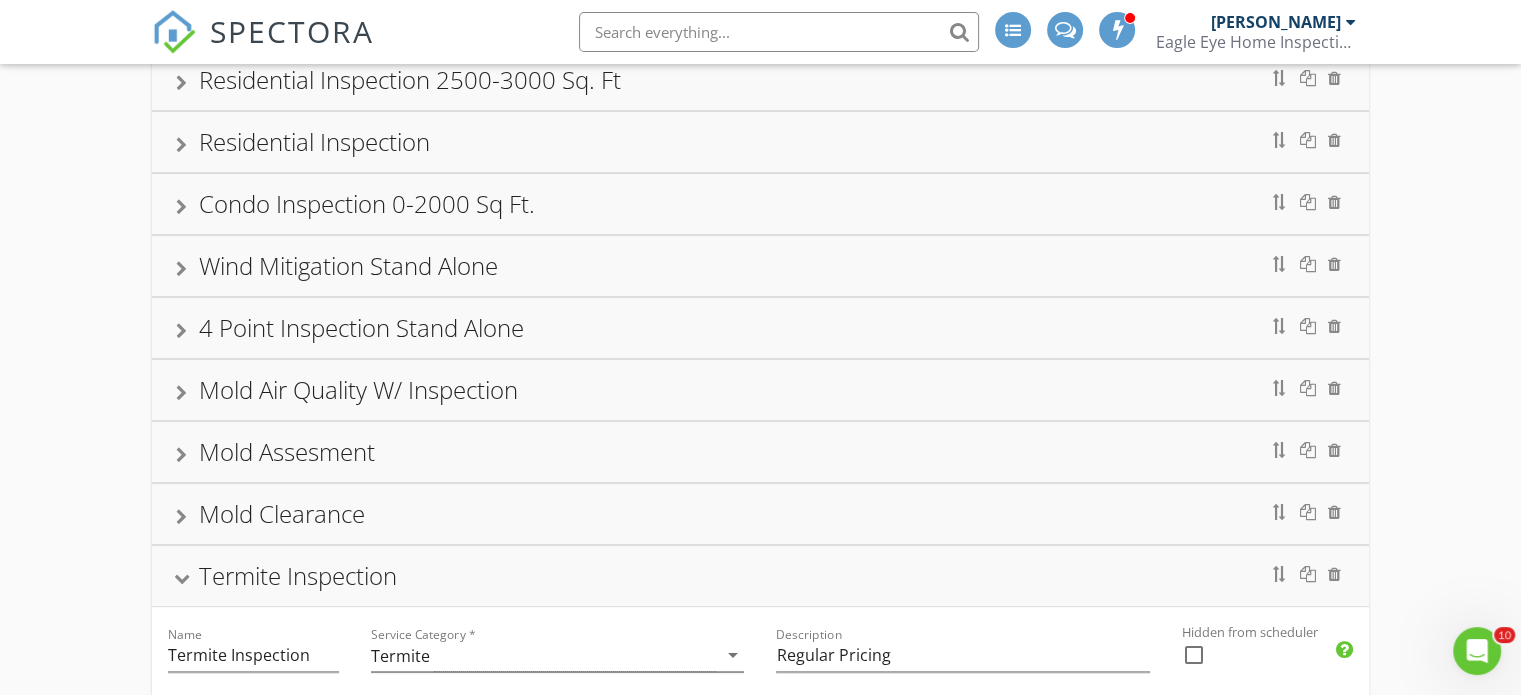 click on "Mold Assesment" at bounding box center [760, 452] 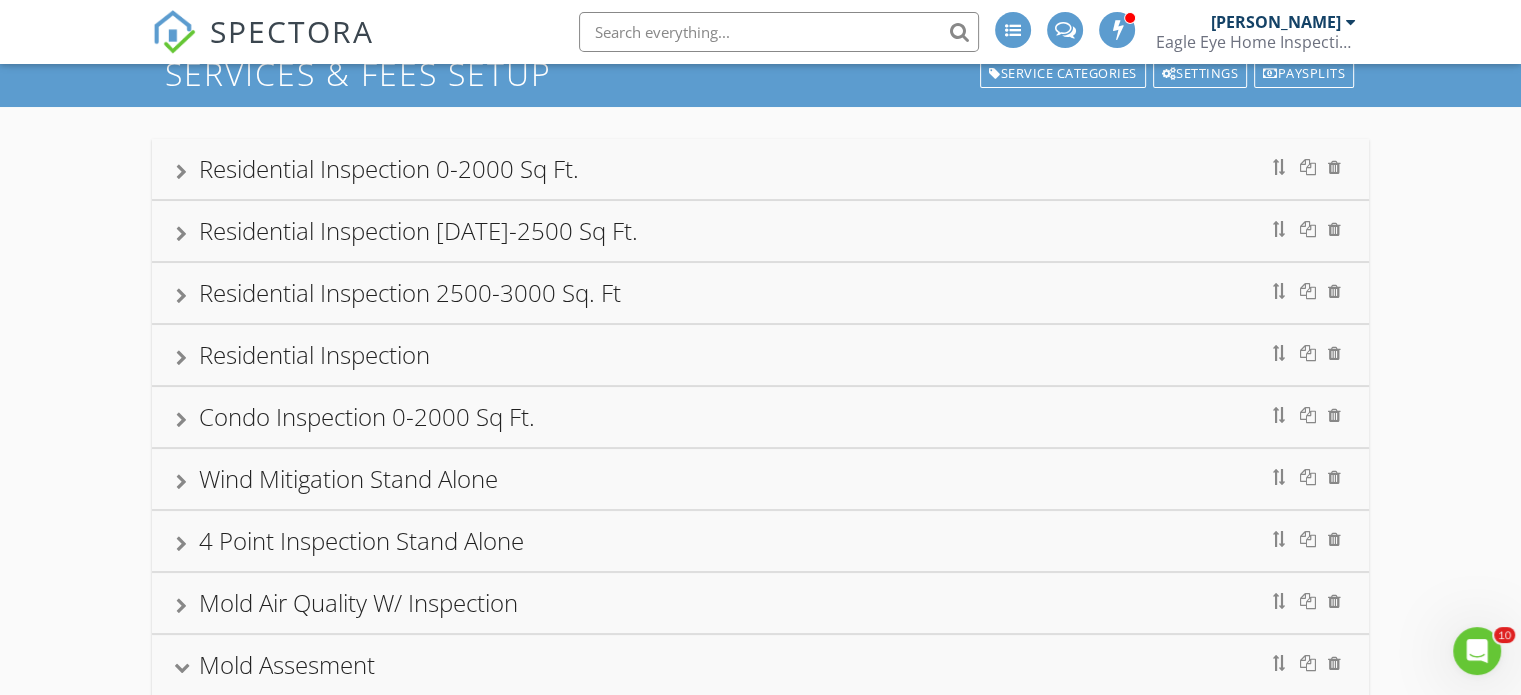 scroll, scrollTop: 200, scrollLeft: 0, axis: vertical 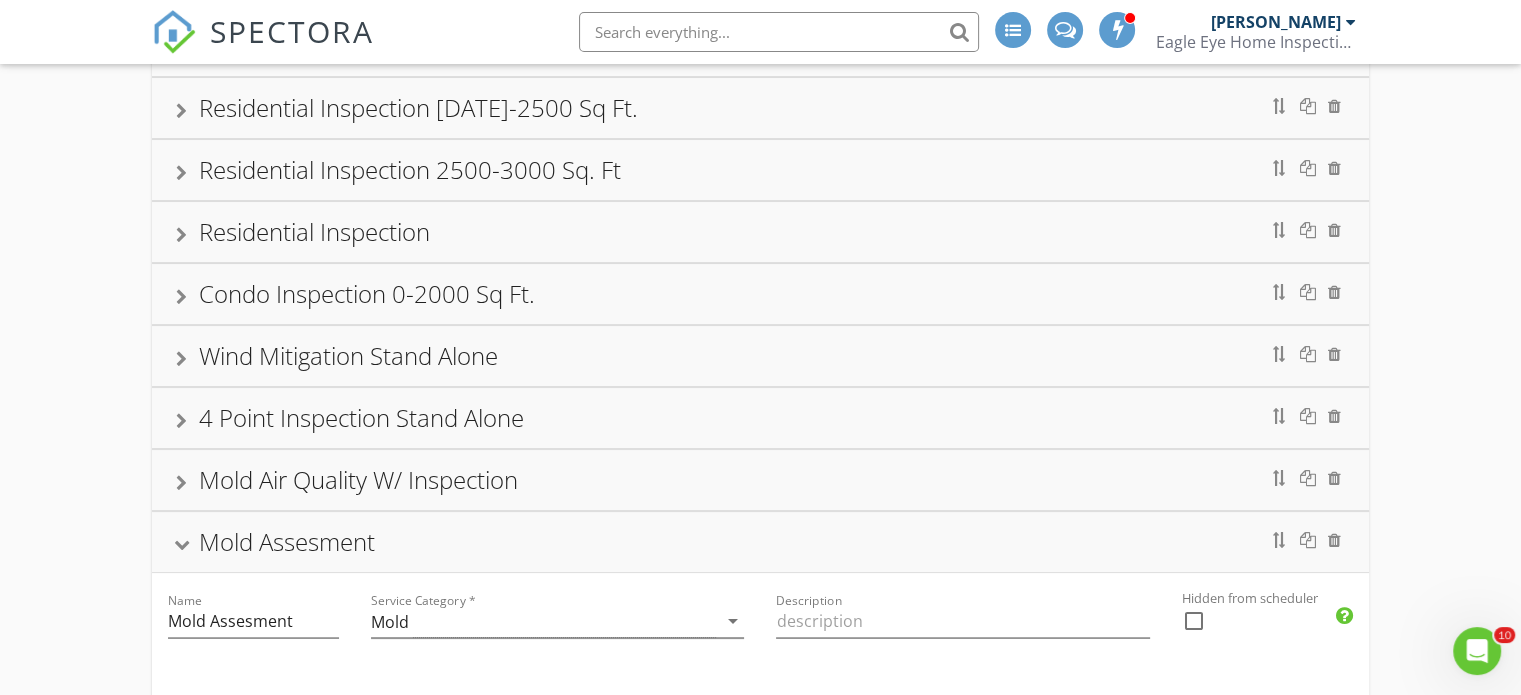click on "Wind Mitigation Stand Alone" at bounding box center (760, 356) 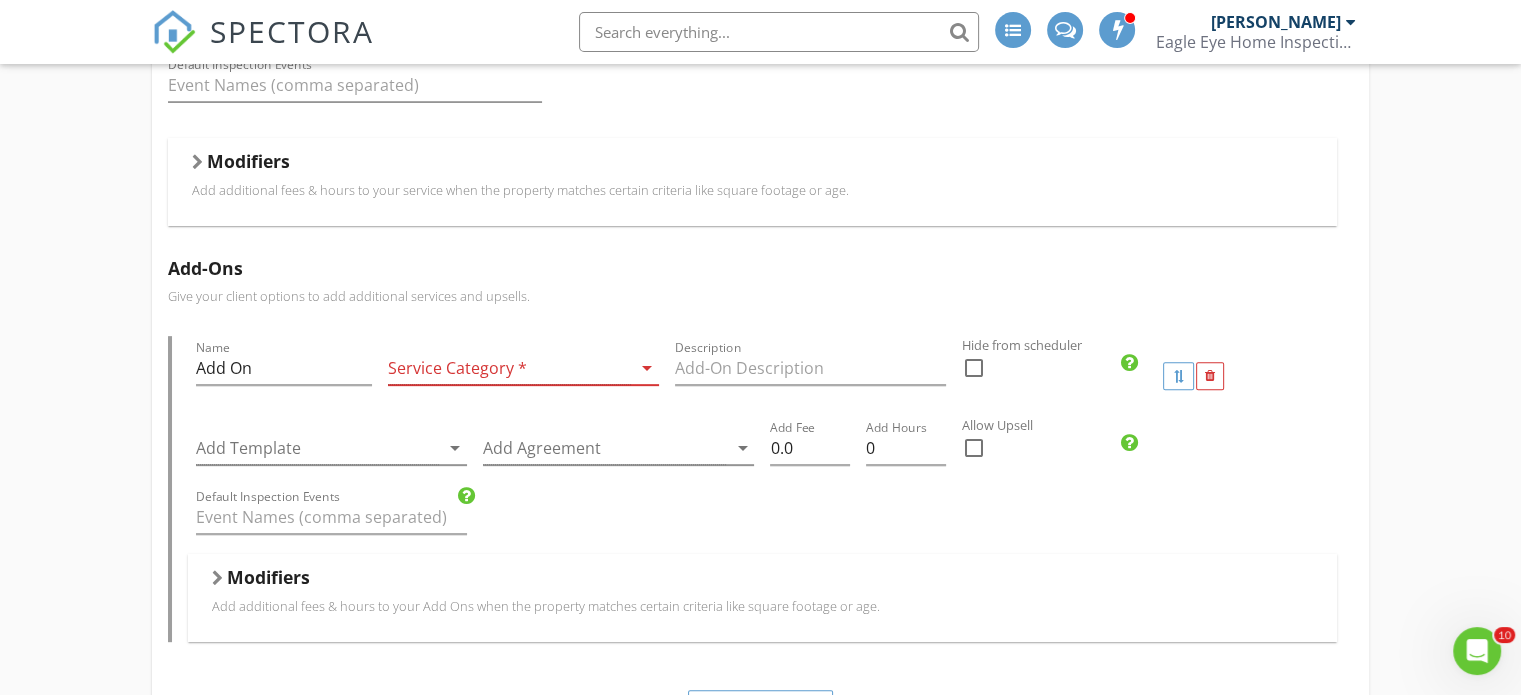 scroll, scrollTop: 800, scrollLeft: 0, axis: vertical 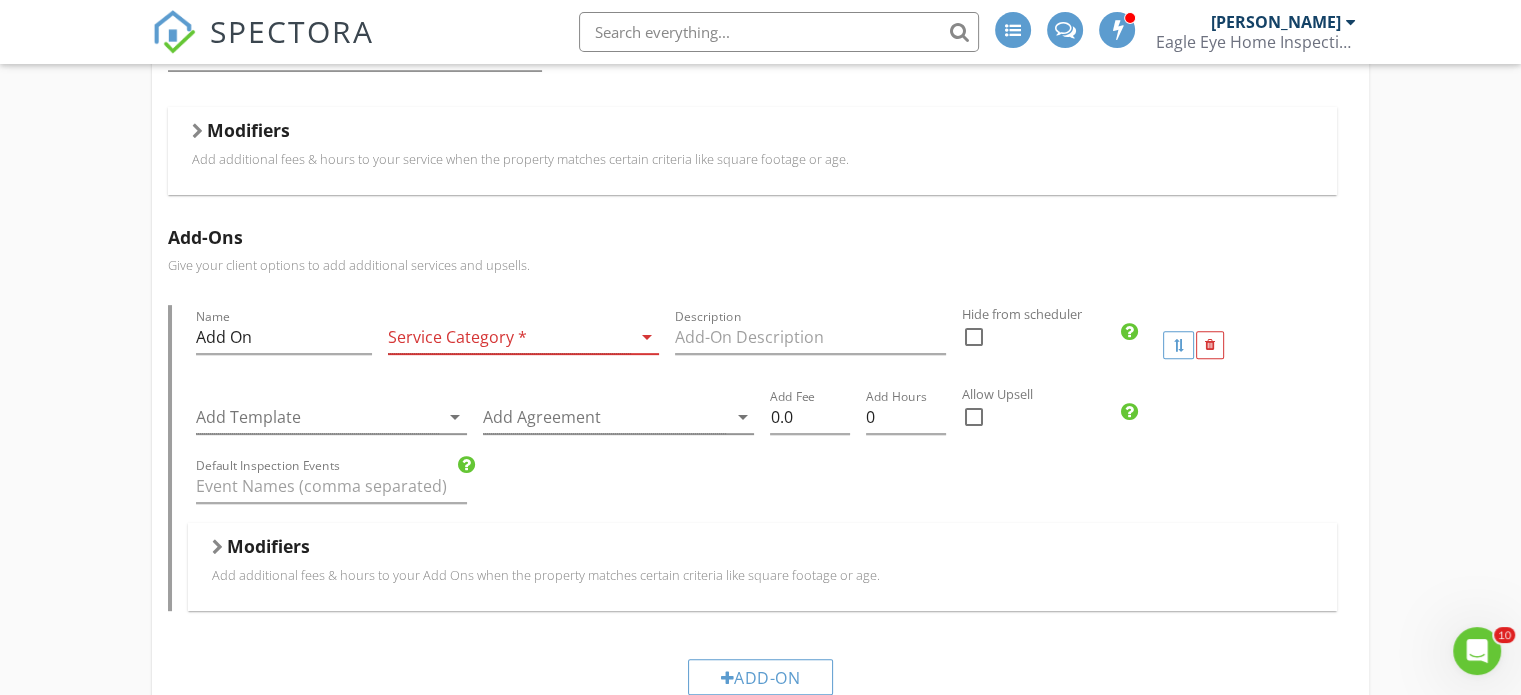 click on "arrow_drop_down" at bounding box center [647, 337] 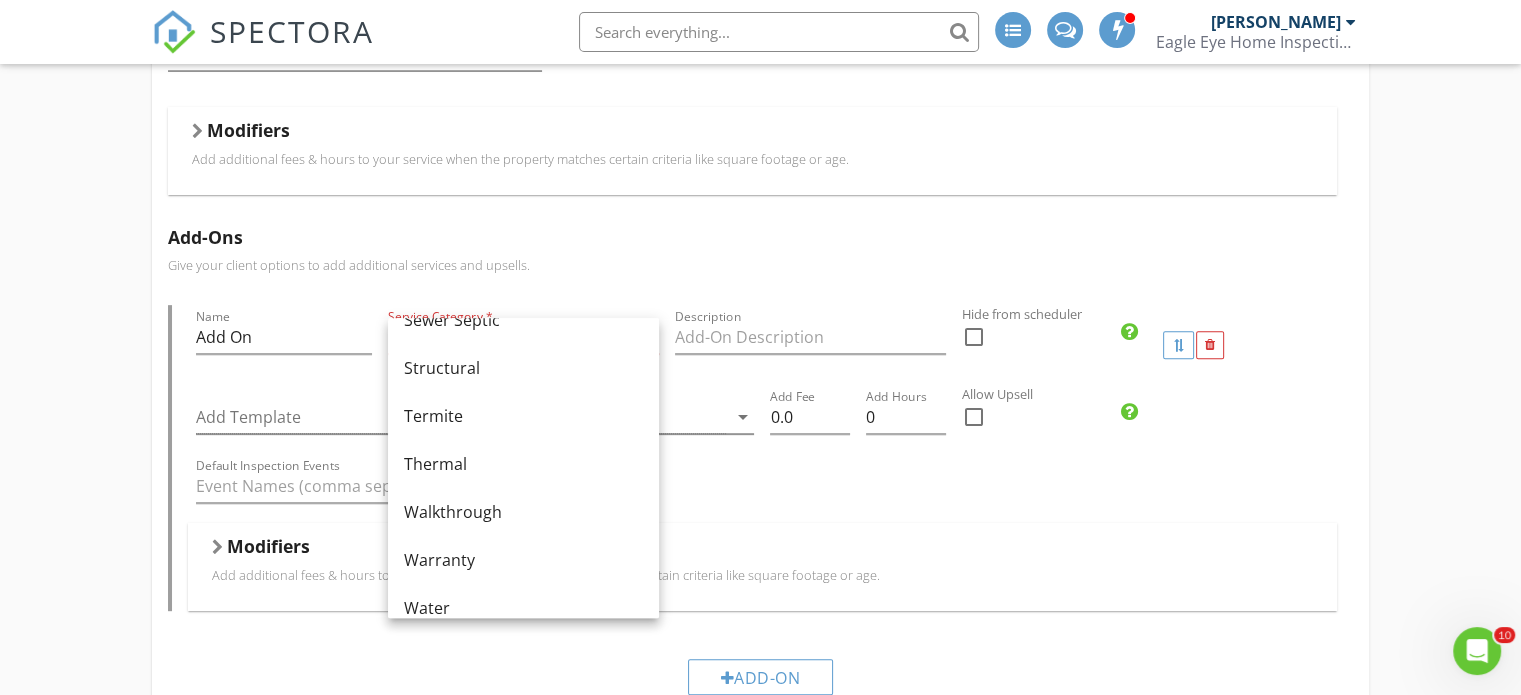 scroll, scrollTop: 1204, scrollLeft: 0, axis: vertical 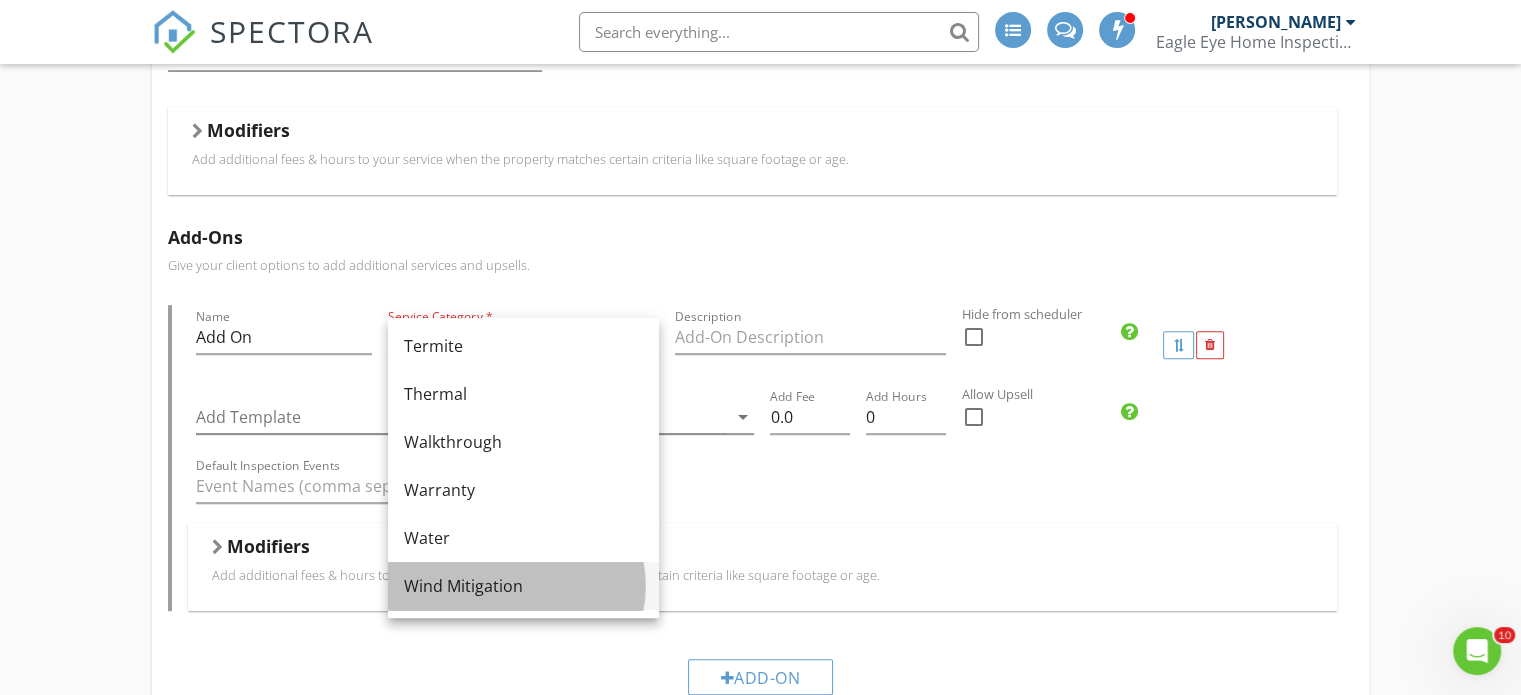 click on "Wind Mitigation" at bounding box center [523, 586] 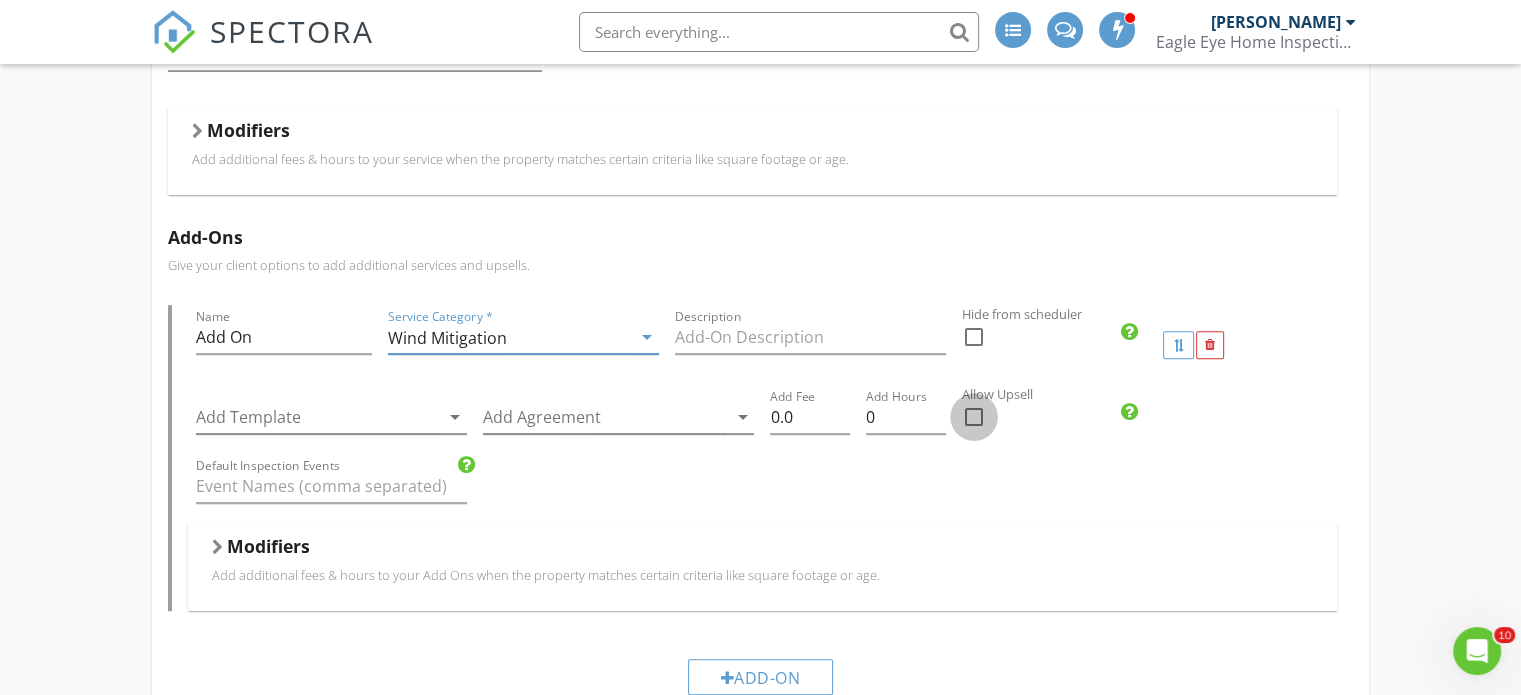 click at bounding box center [974, 417] 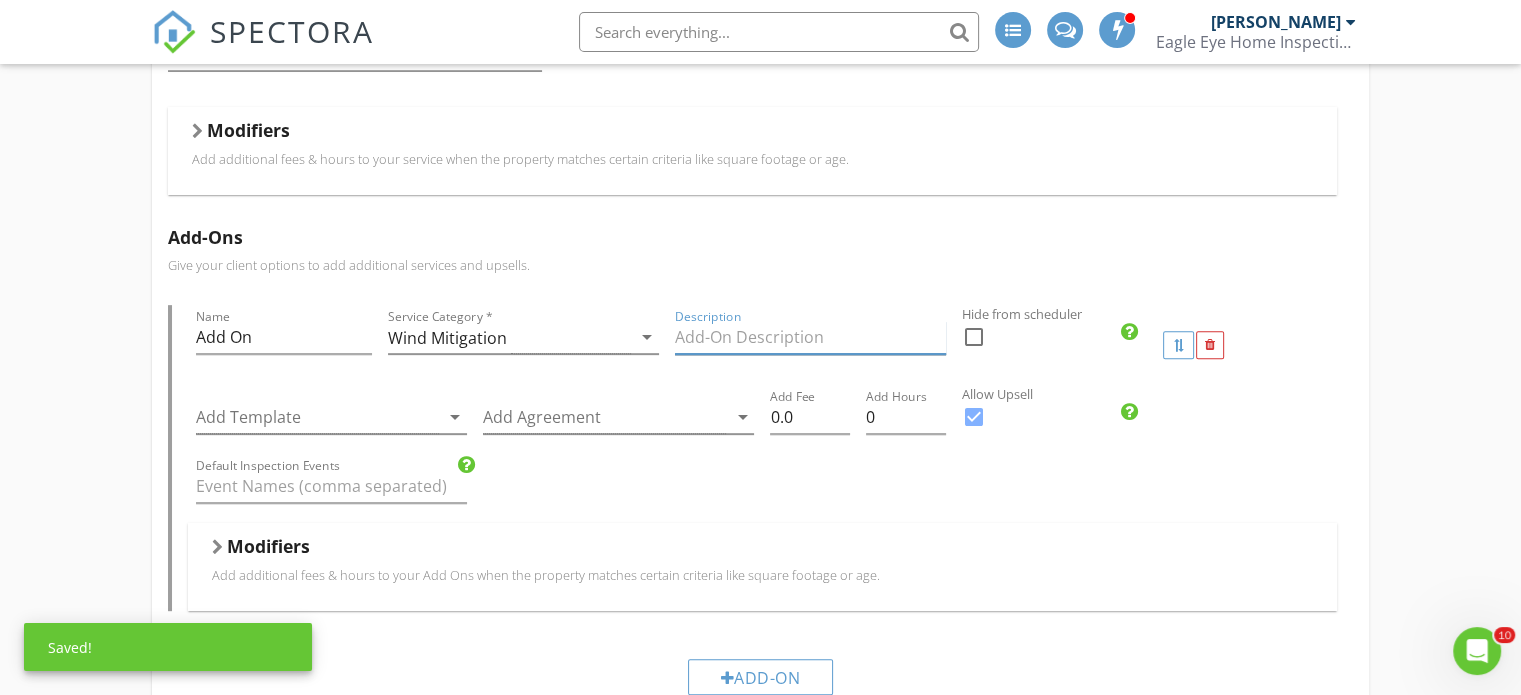 click at bounding box center [810, 337] 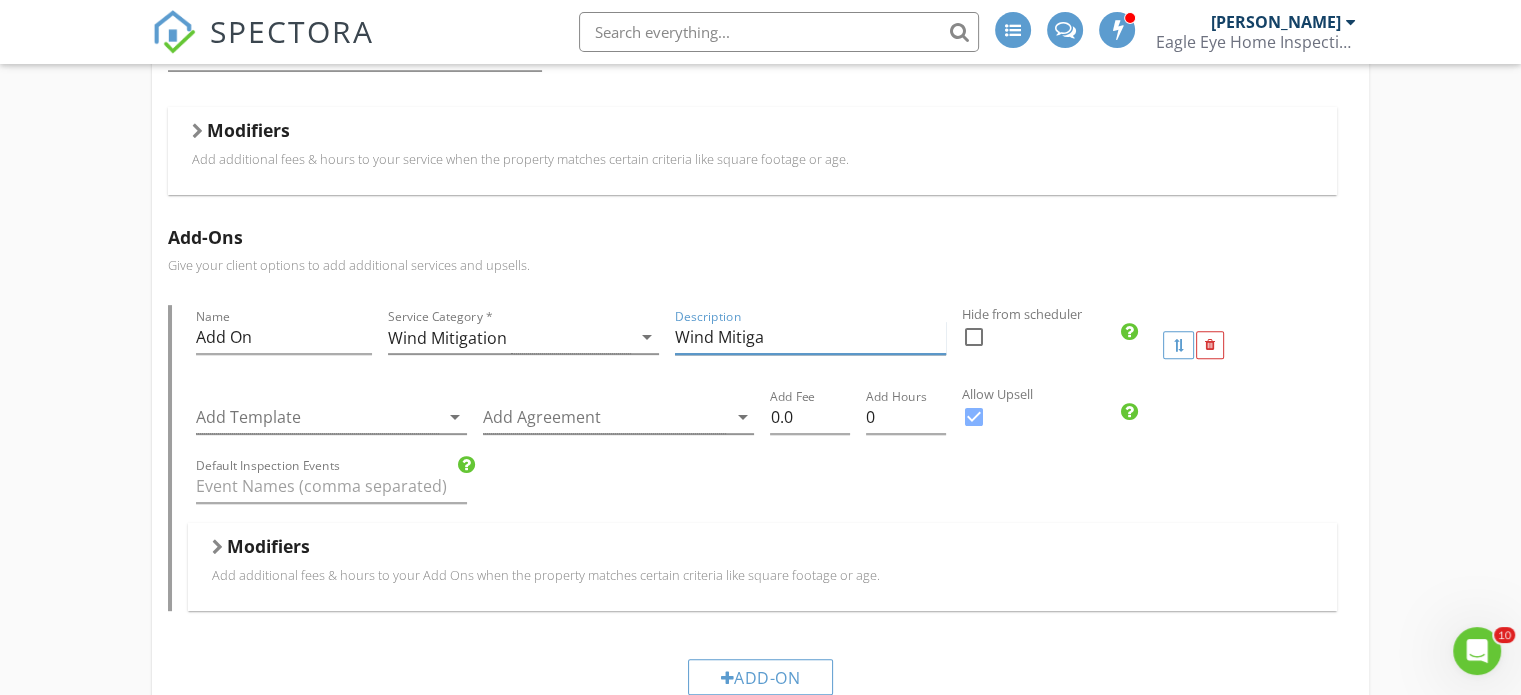 click on "Wind Mitiga" at bounding box center [810, 337] 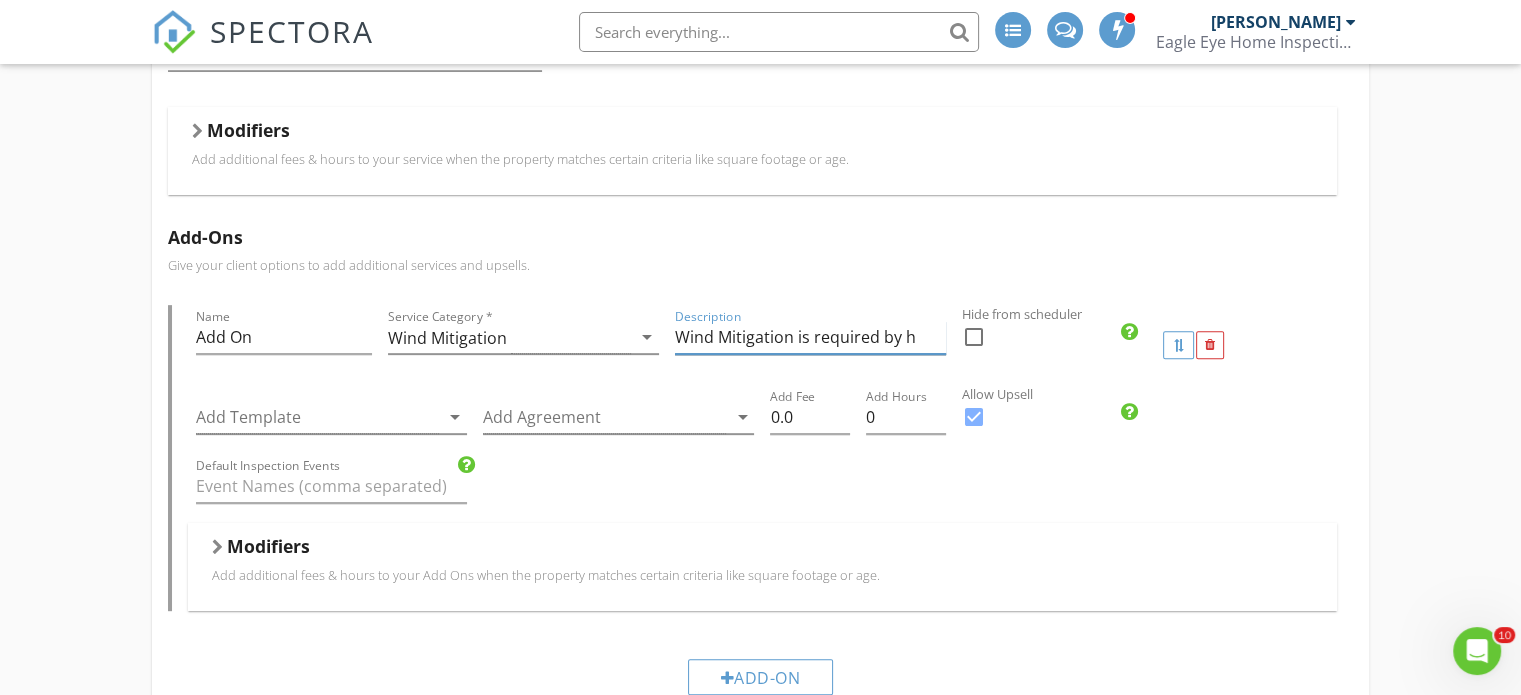 scroll, scrollTop: 0, scrollLeft: 0, axis: both 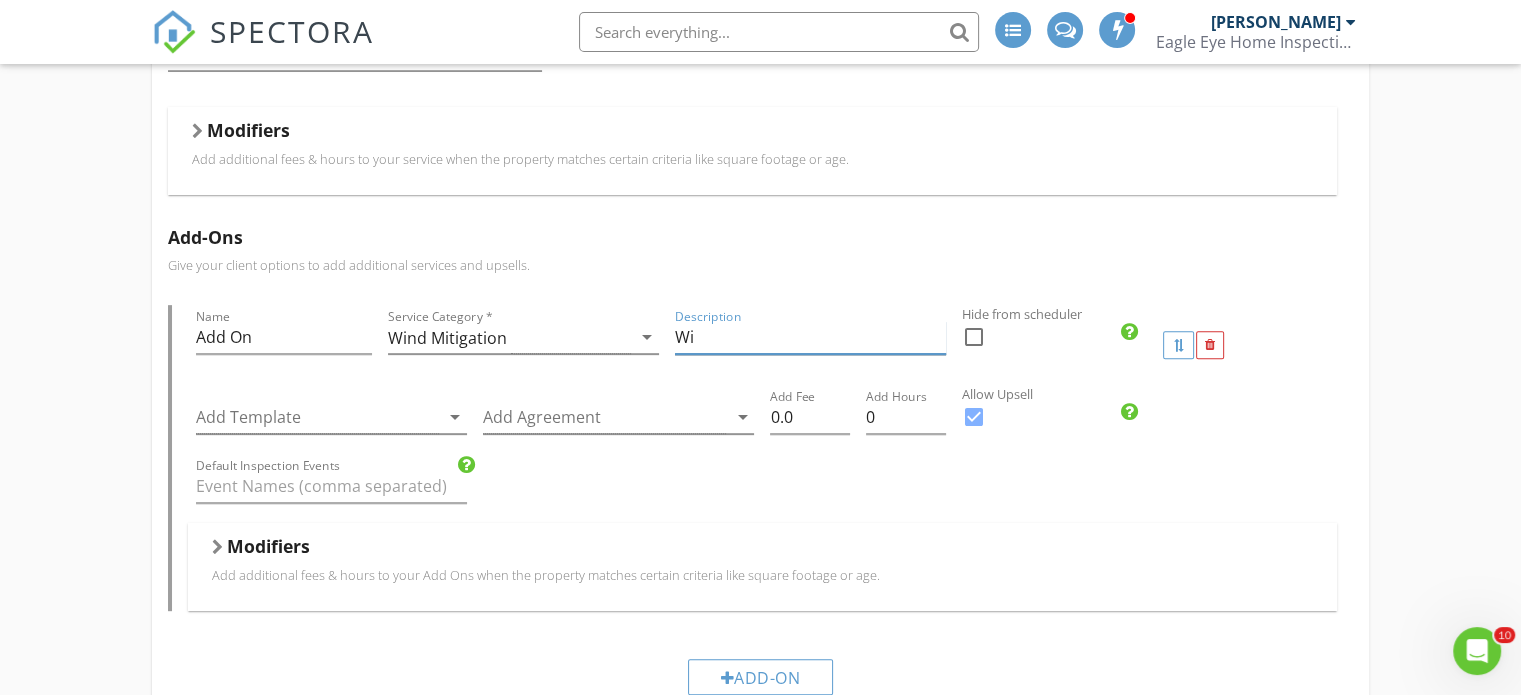 type on "W" 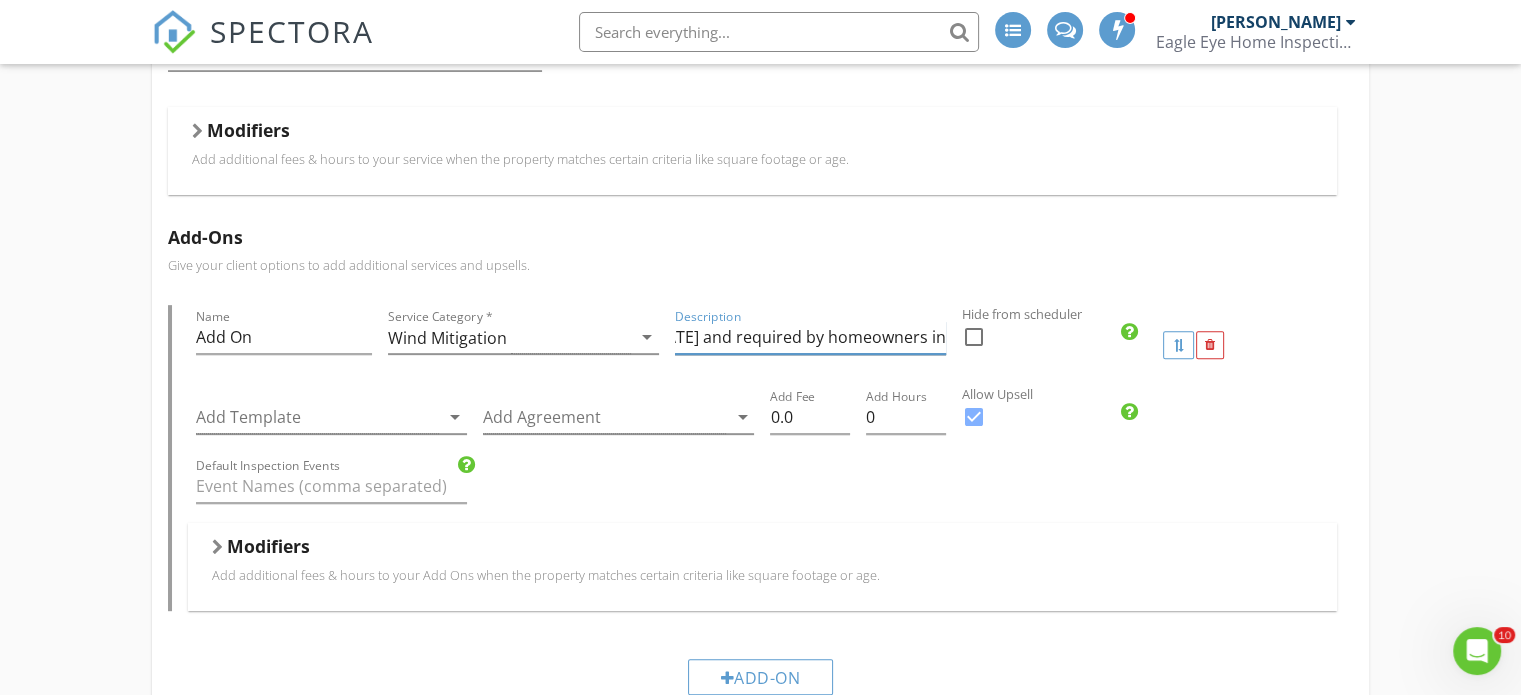 scroll, scrollTop: 0, scrollLeft: 332, axis: horizontal 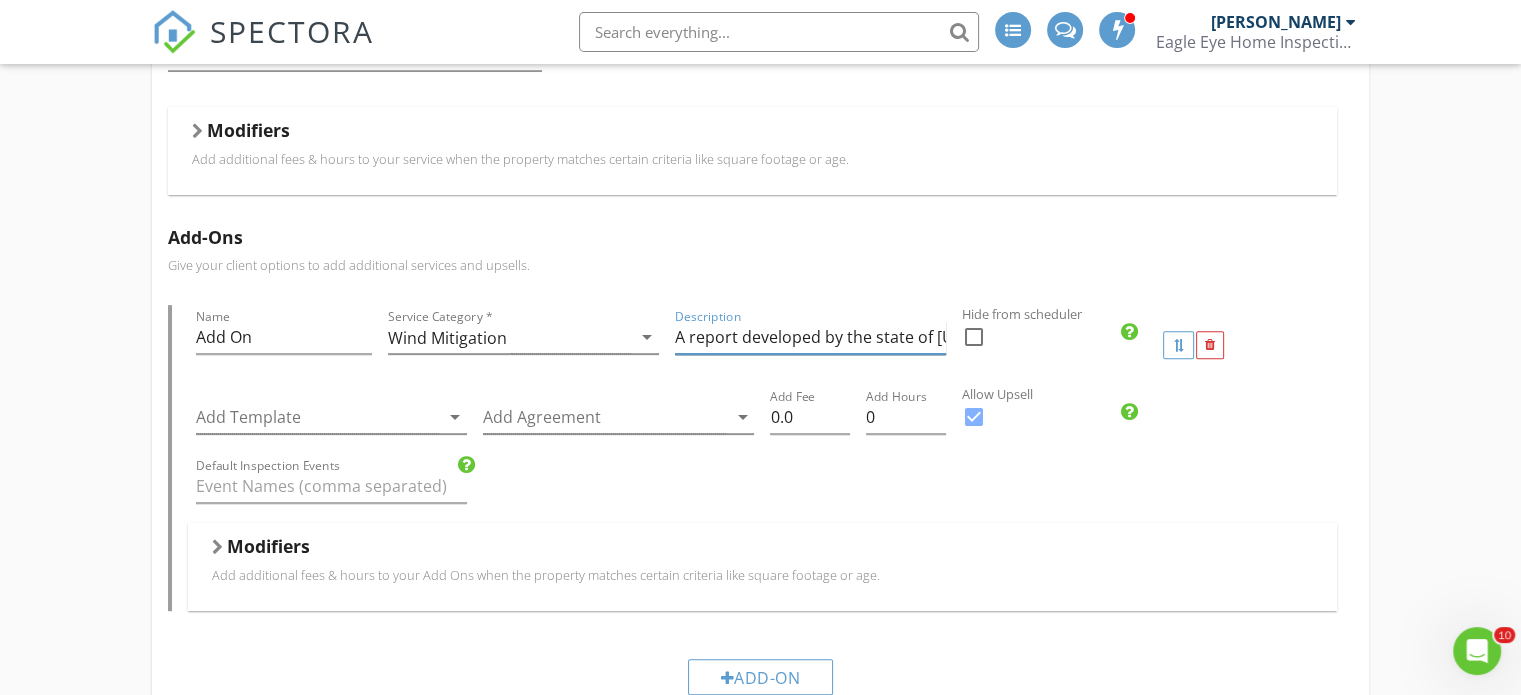 click on "A report developed by the state of Florida and required by homeowners insurace" at bounding box center (810, 337) 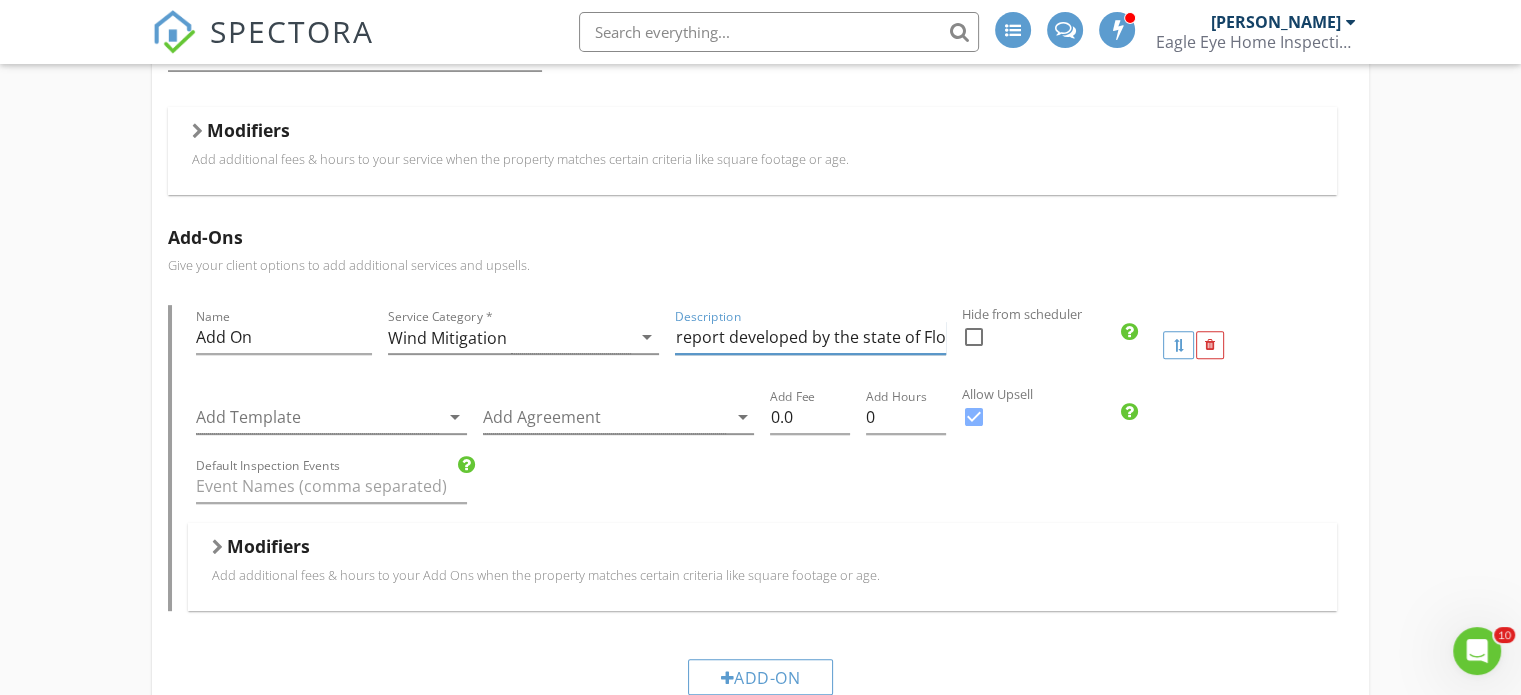 scroll, scrollTop: 0, scrollLeft: 0, axis: both 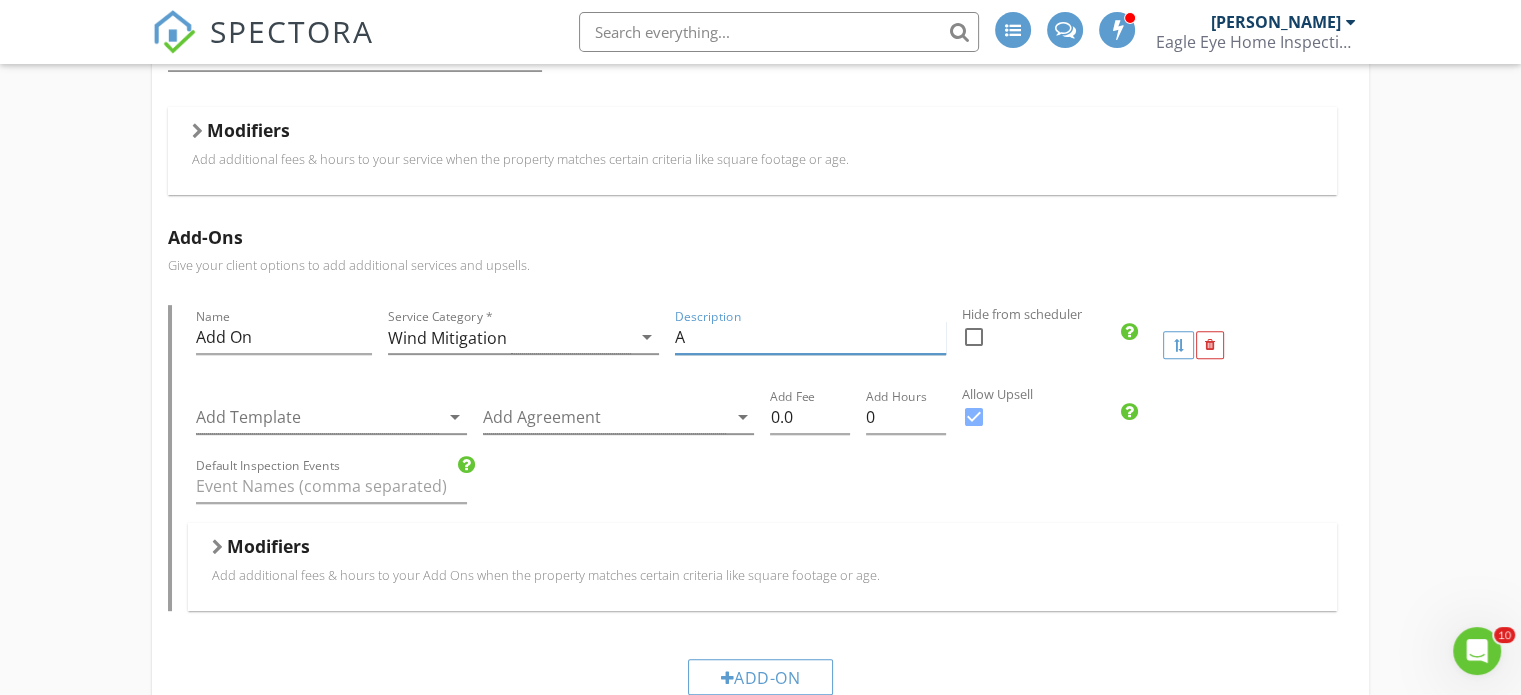 type on "A" 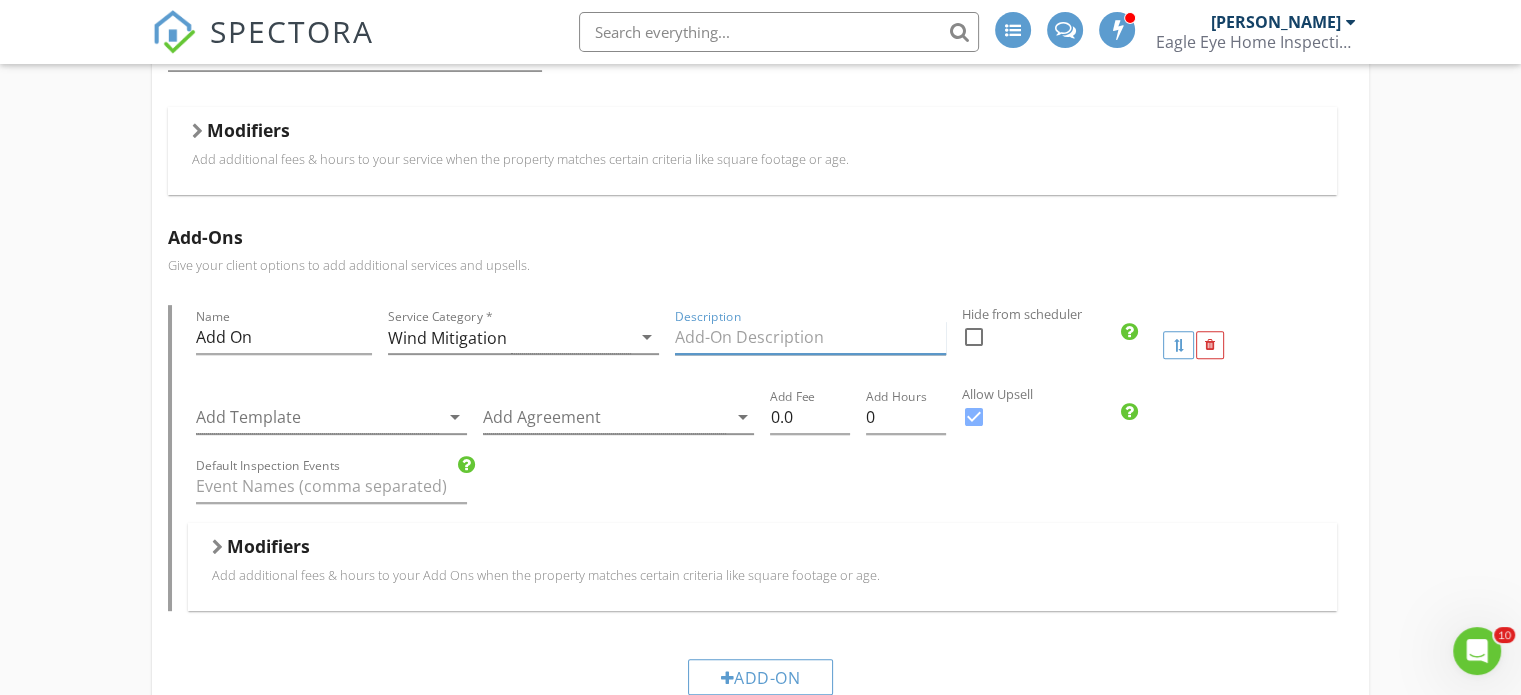 click at bounding box center (810, 337) 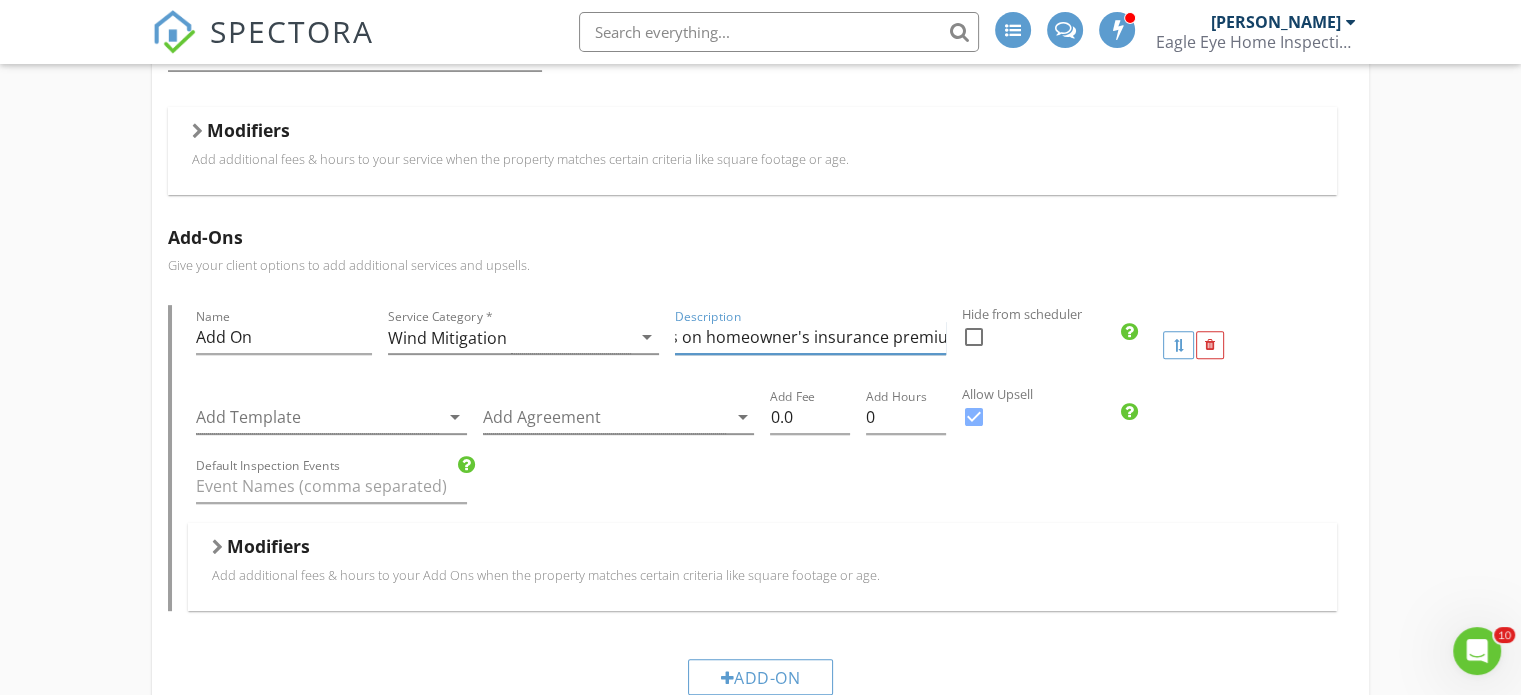 scroll, scrollTop: 0, scrollLeft: 728, axis: horizontal 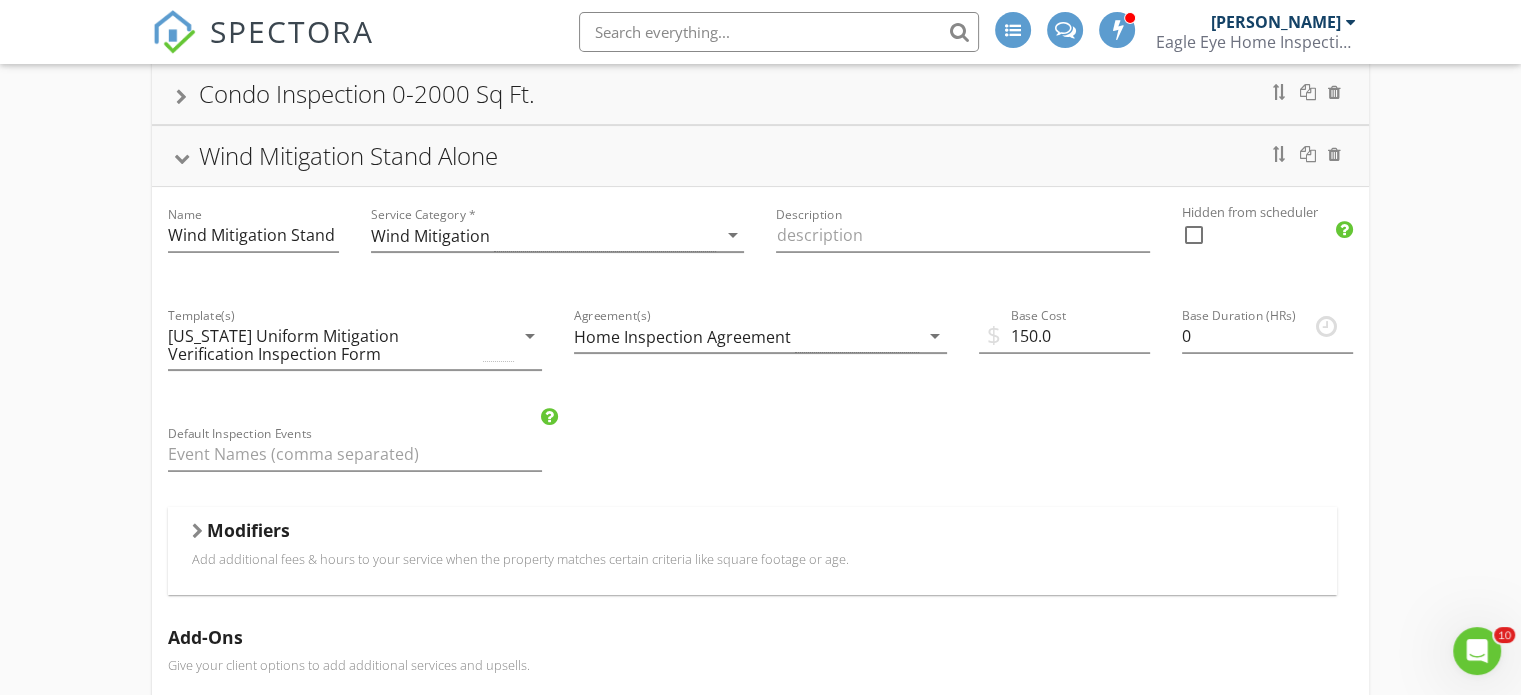 type on "Required by all homeowners insurance companies. This report can lead to significant discounts on homeowner's insurance premiums." 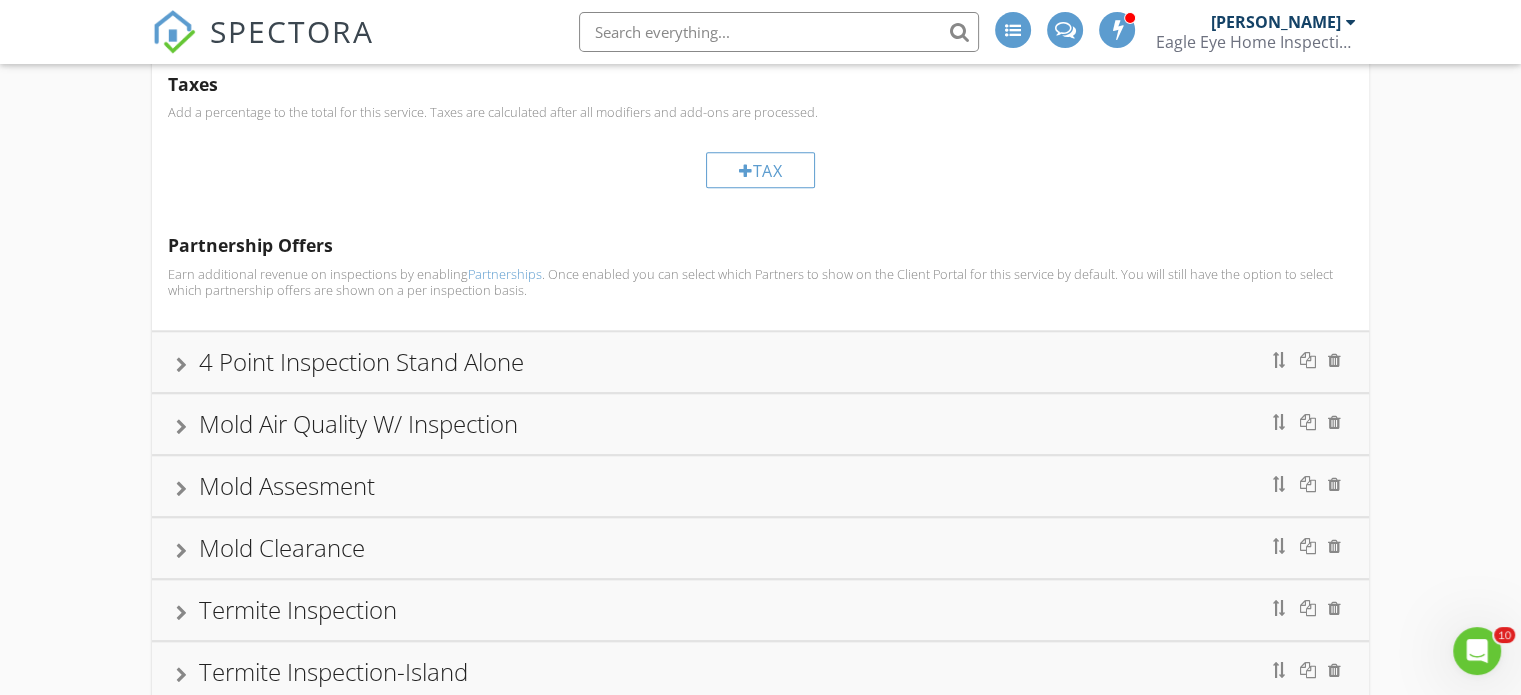 scroll, scrollTop: 1500, scrollLeft: 0, axis: vertical 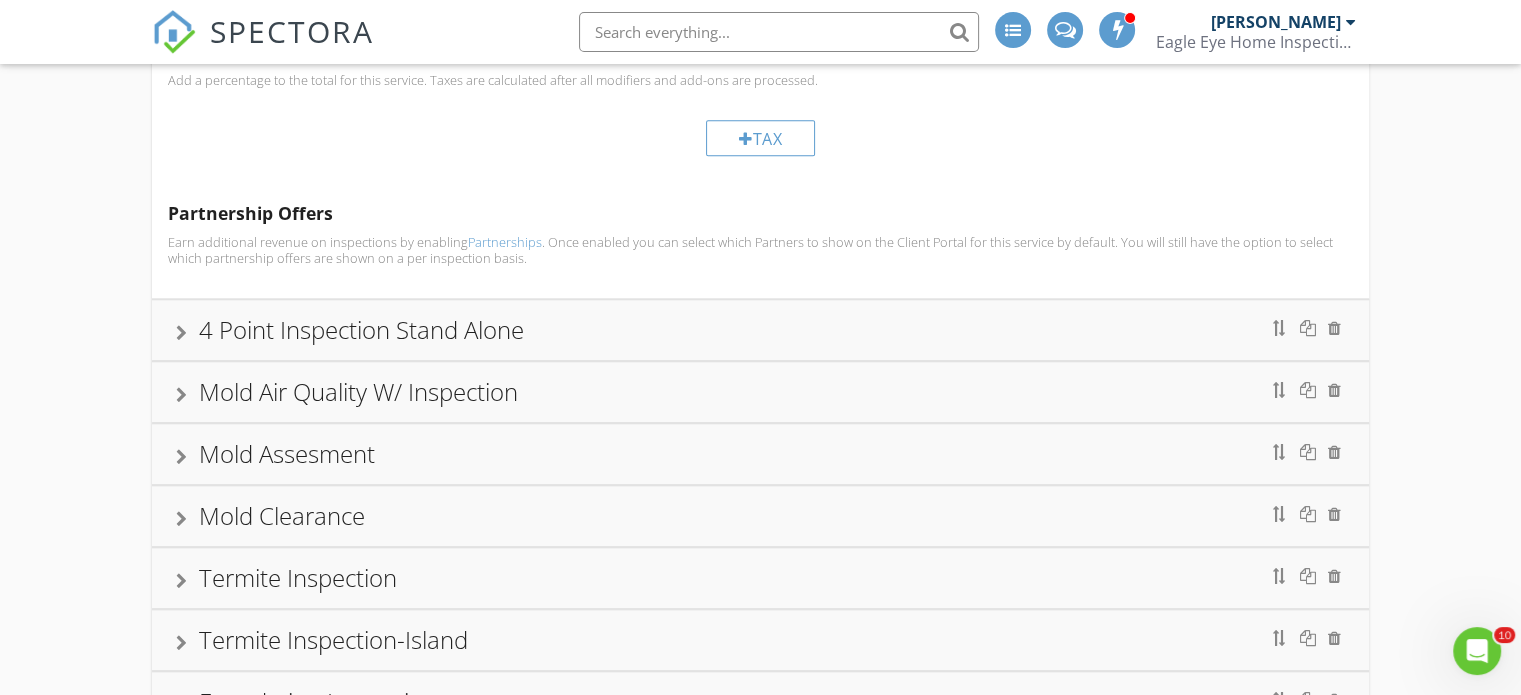 click on "4 Point Inspection Stand Alone" at bounding box center [760, 330] 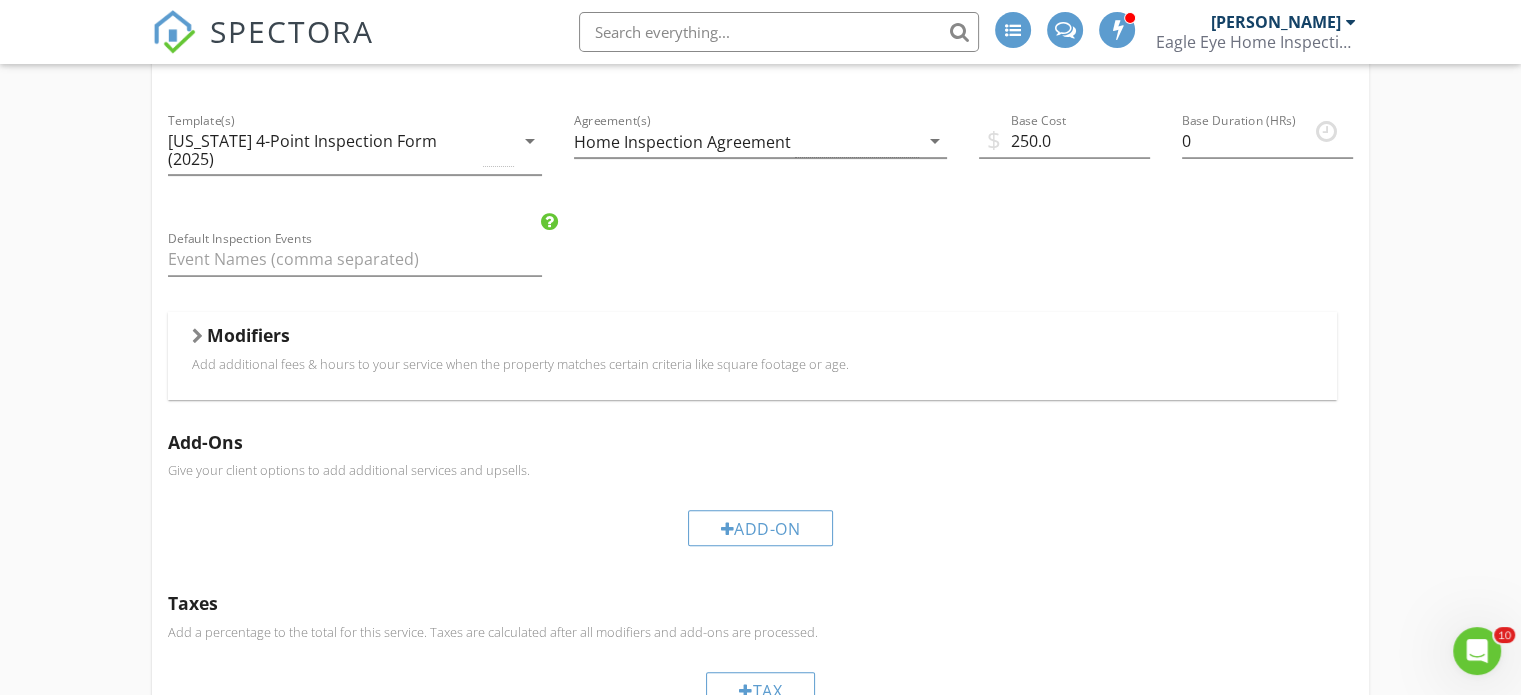 scroll, scrollTop: 687, scrollLeft: 0, axis: vertical 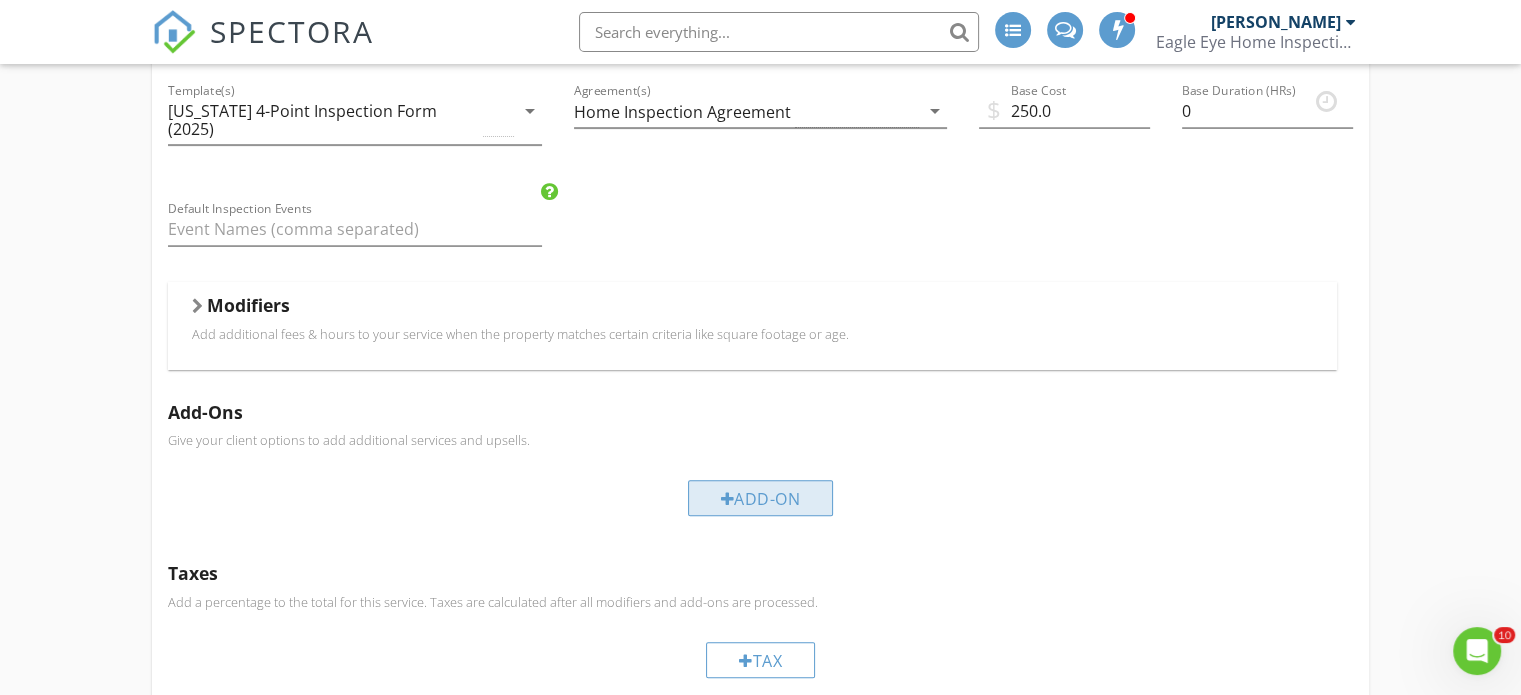 click on "Add-On" at bounding box center (761, 498) 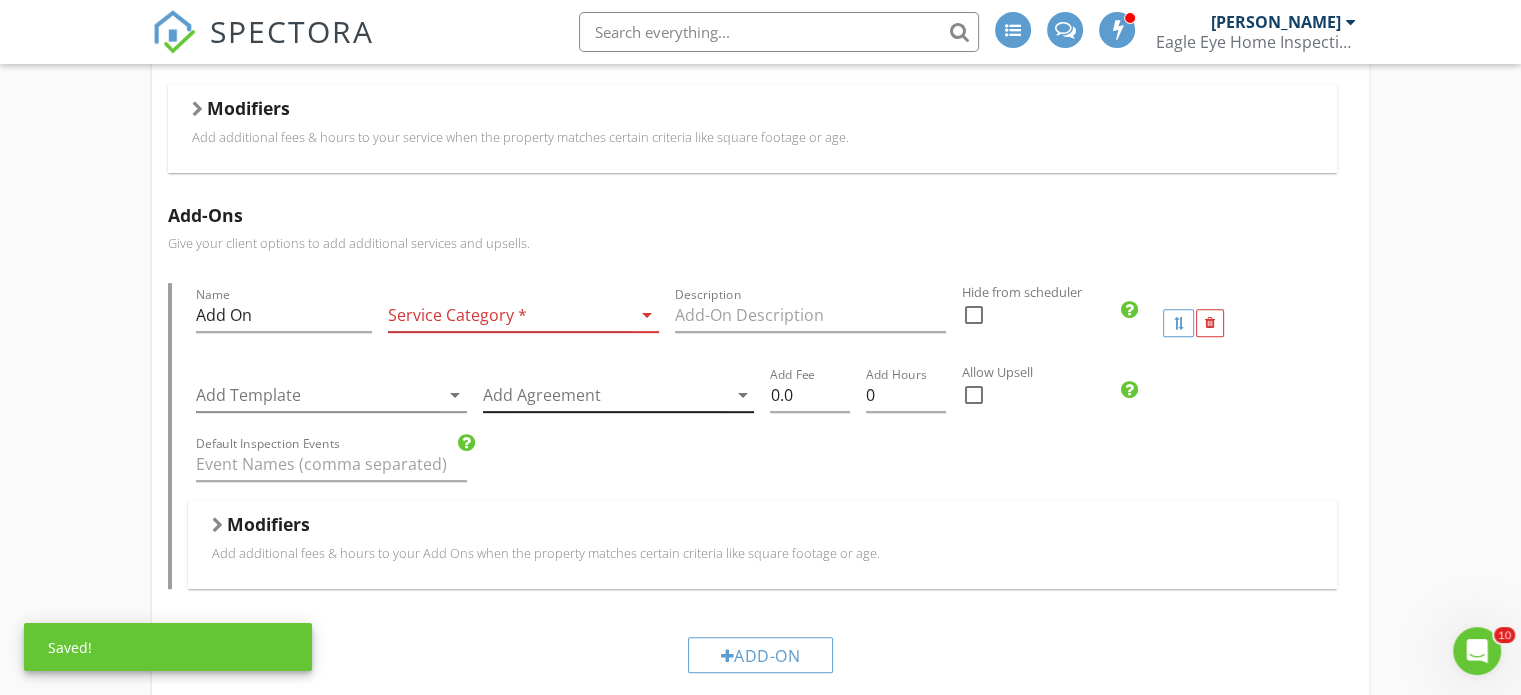 scroll, scrollTop: 887, scrollLeft: 0, axis: vertical 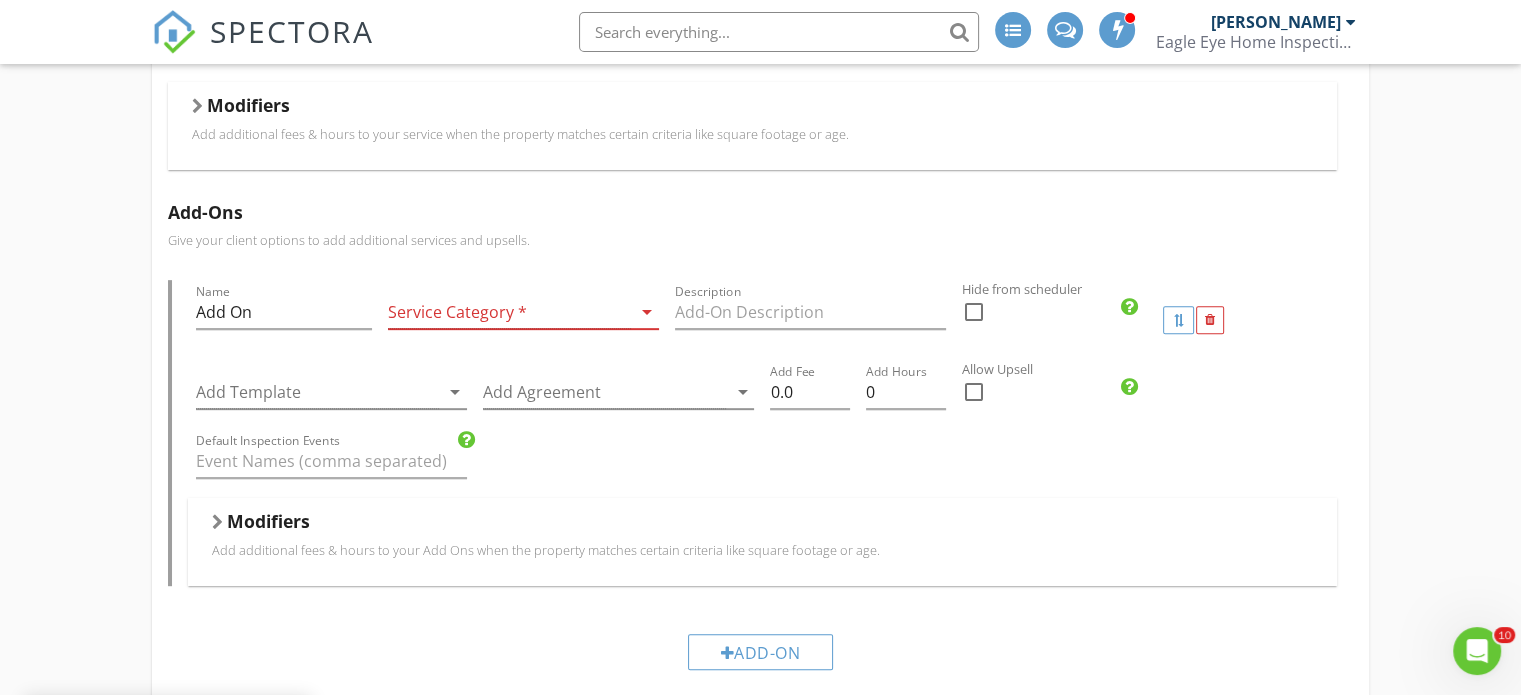click on "arrow_drop_down" at bounding box center (647, 312) 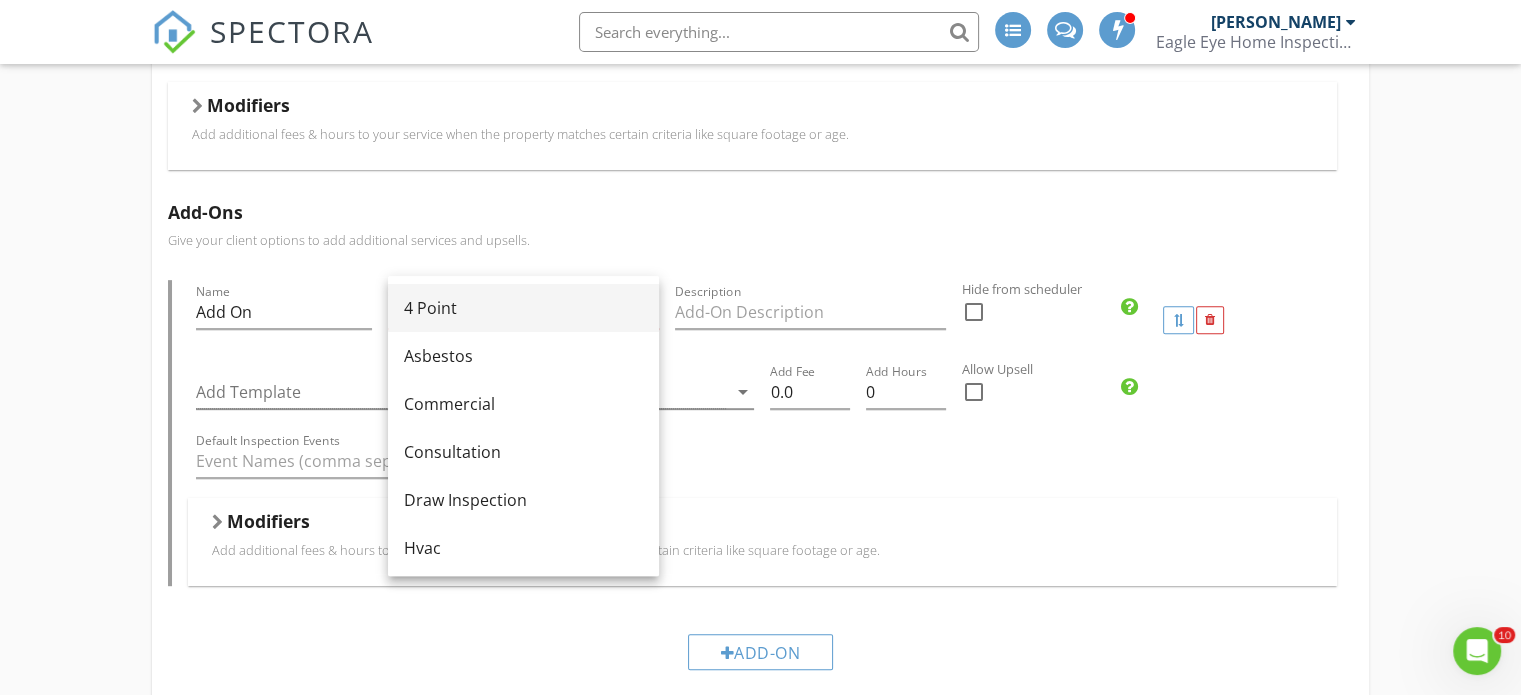 click on "4 Point" at bounding box center (523, 308) 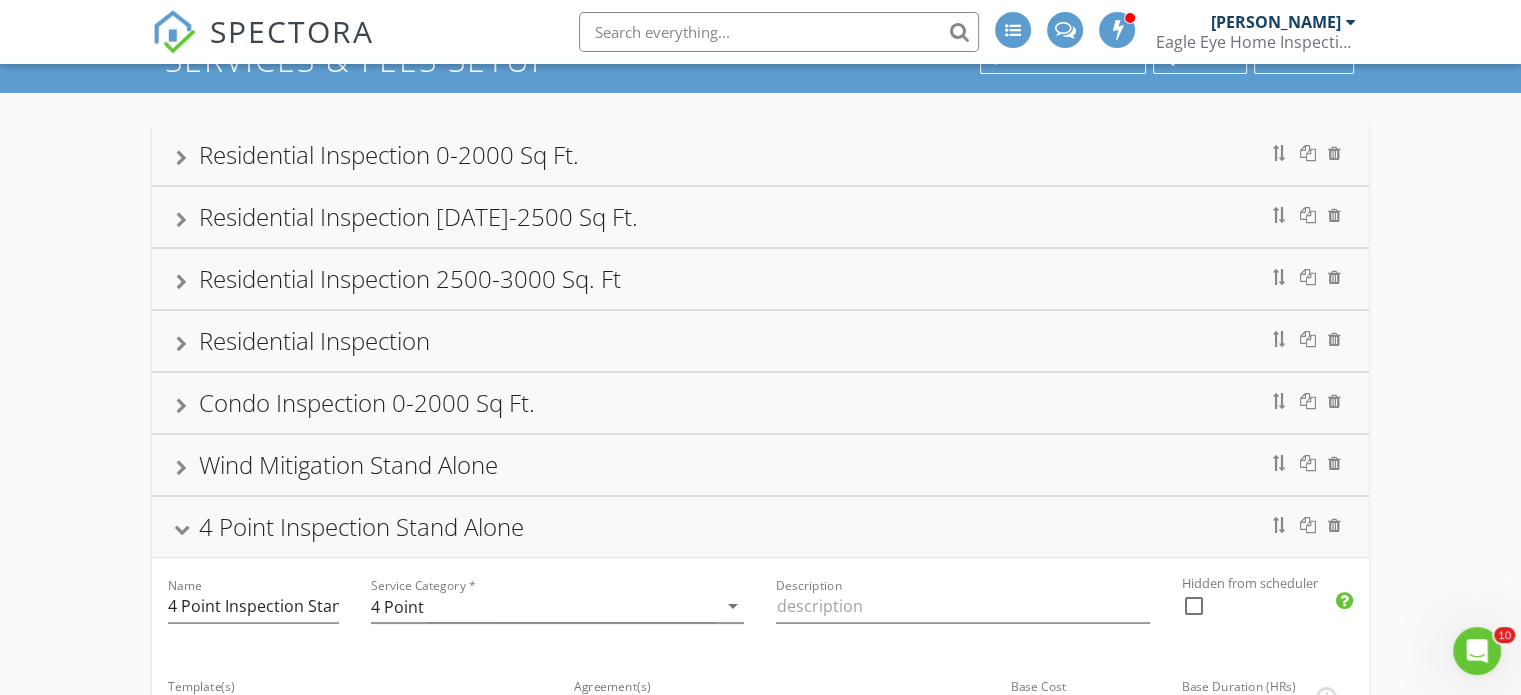 scroll, scrollTop: 87, scrollLeft: 0, axis: vertical 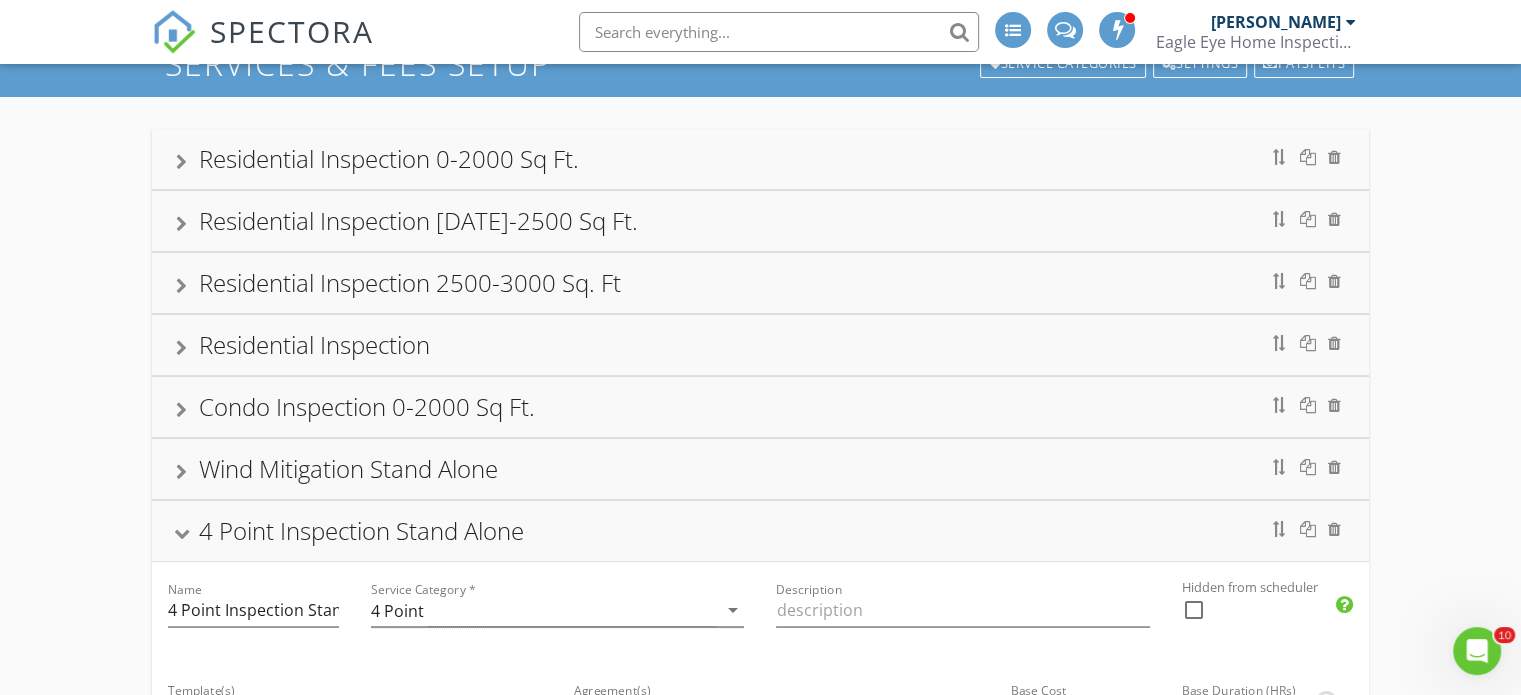 click on "Residential Inspection 0-2000 Sq Ft." at bounding box center (760, 159) 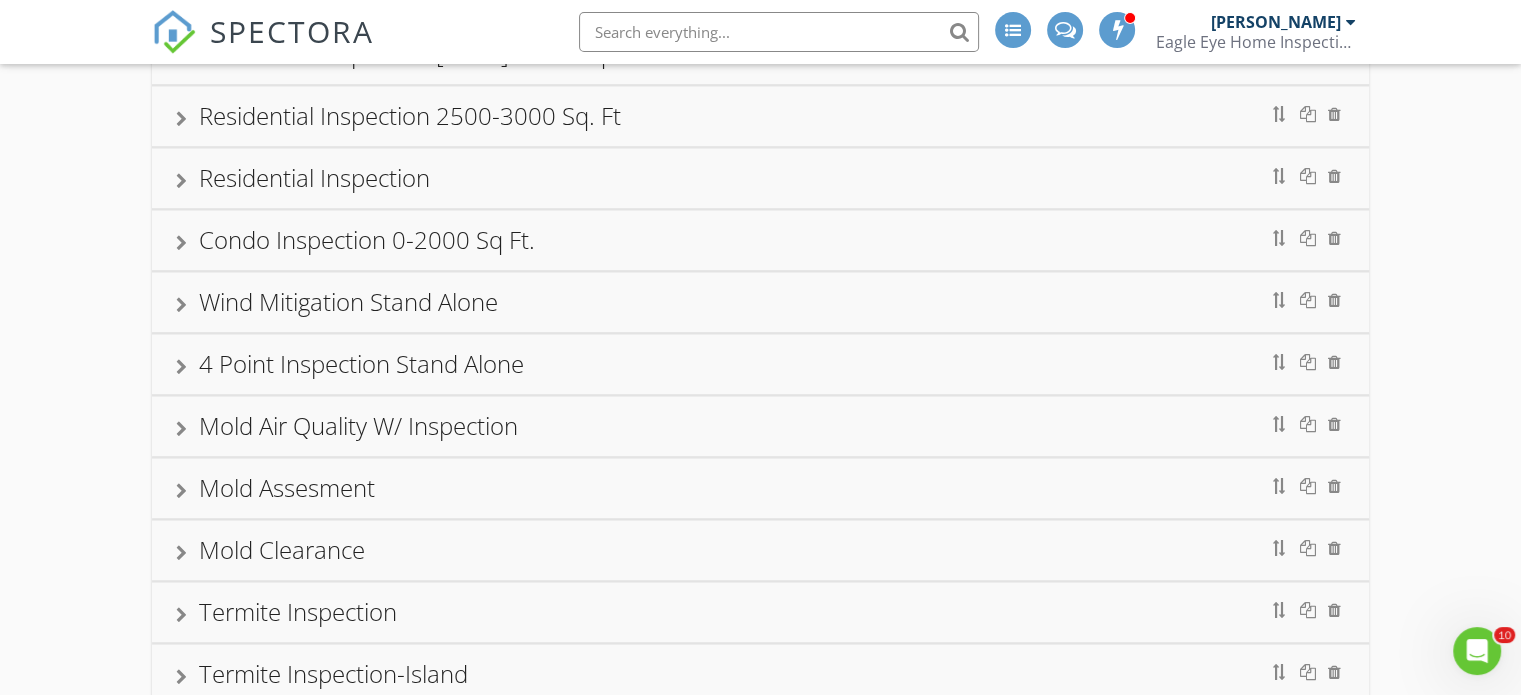scroll, scrollTop: 2735, scrollLeft: 0, axis: vertical 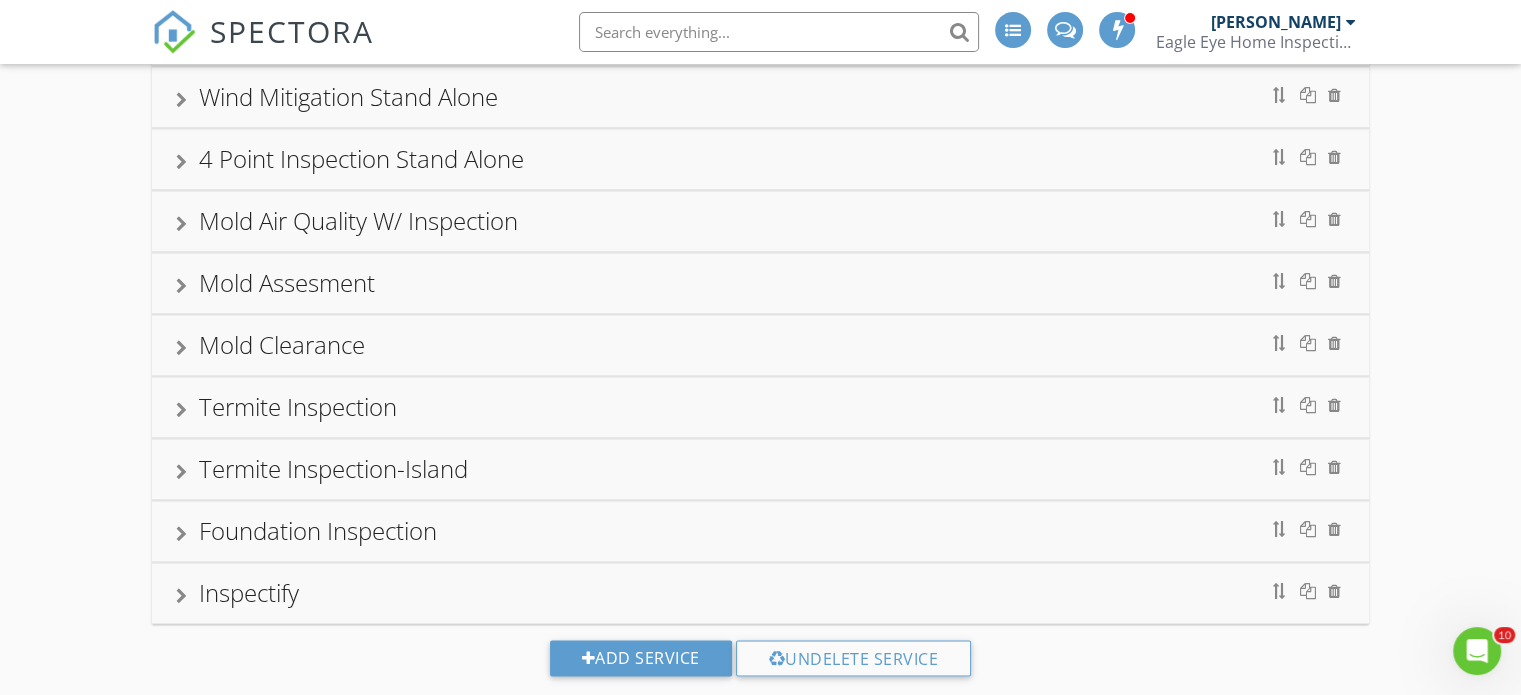 click on "Termite Inspection" at bounding box center (760, 407) 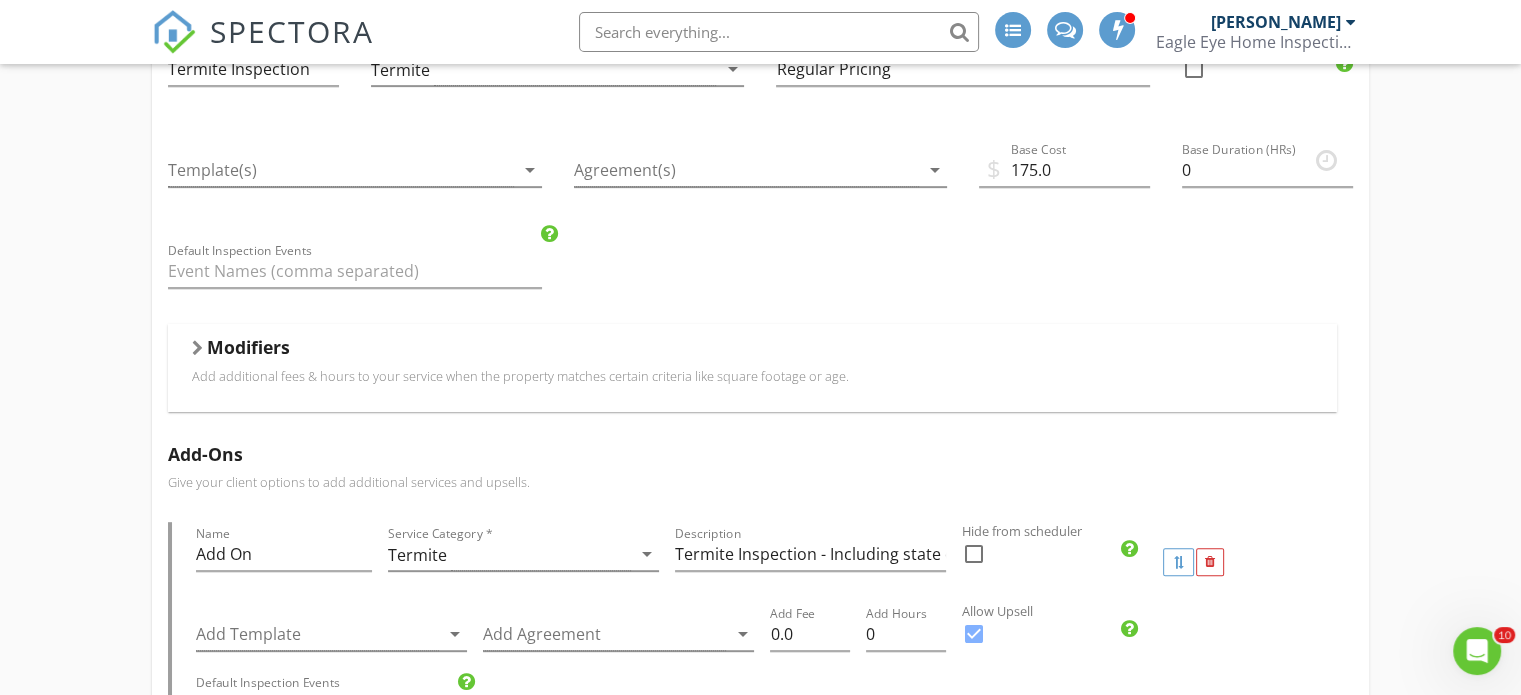 scroll, scrollTop: 1096, scrollLeft: 0, axis: vertical 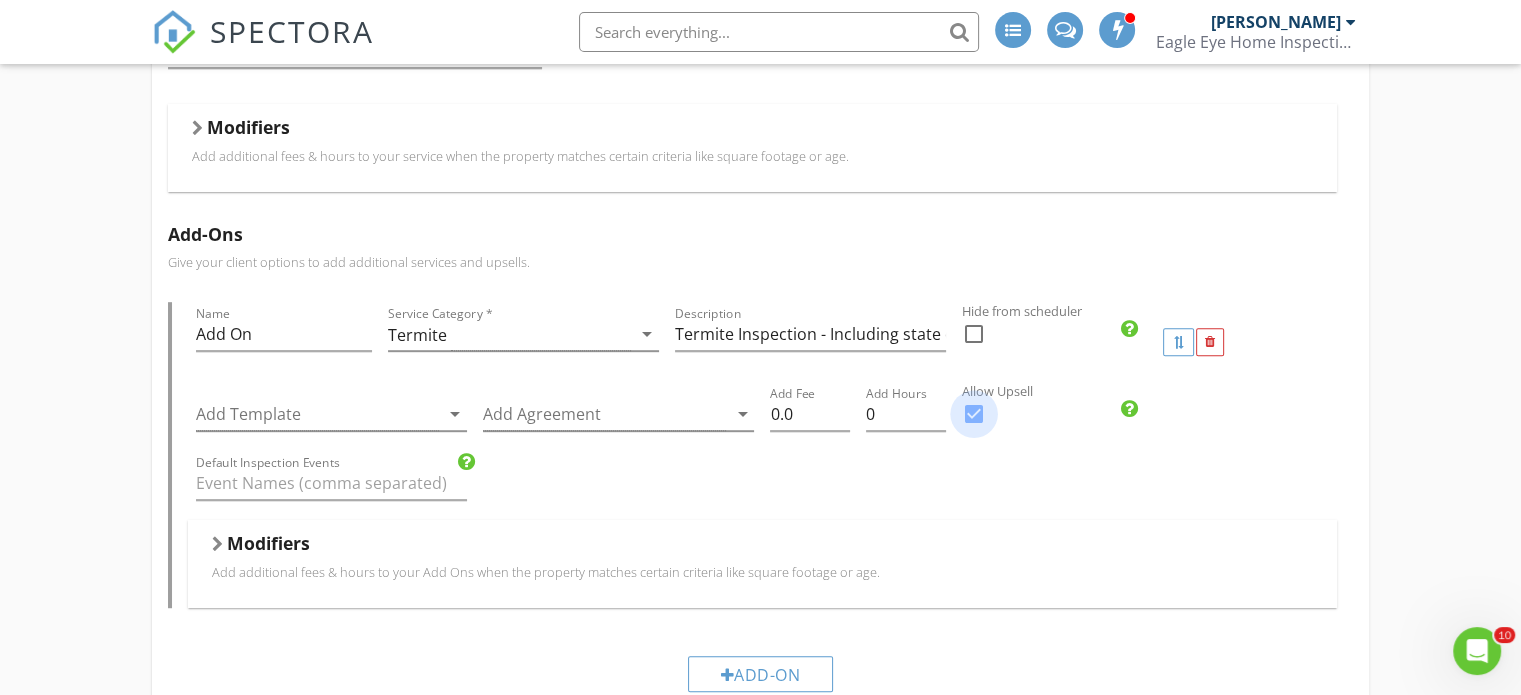 click at bounding box center [974, 414] 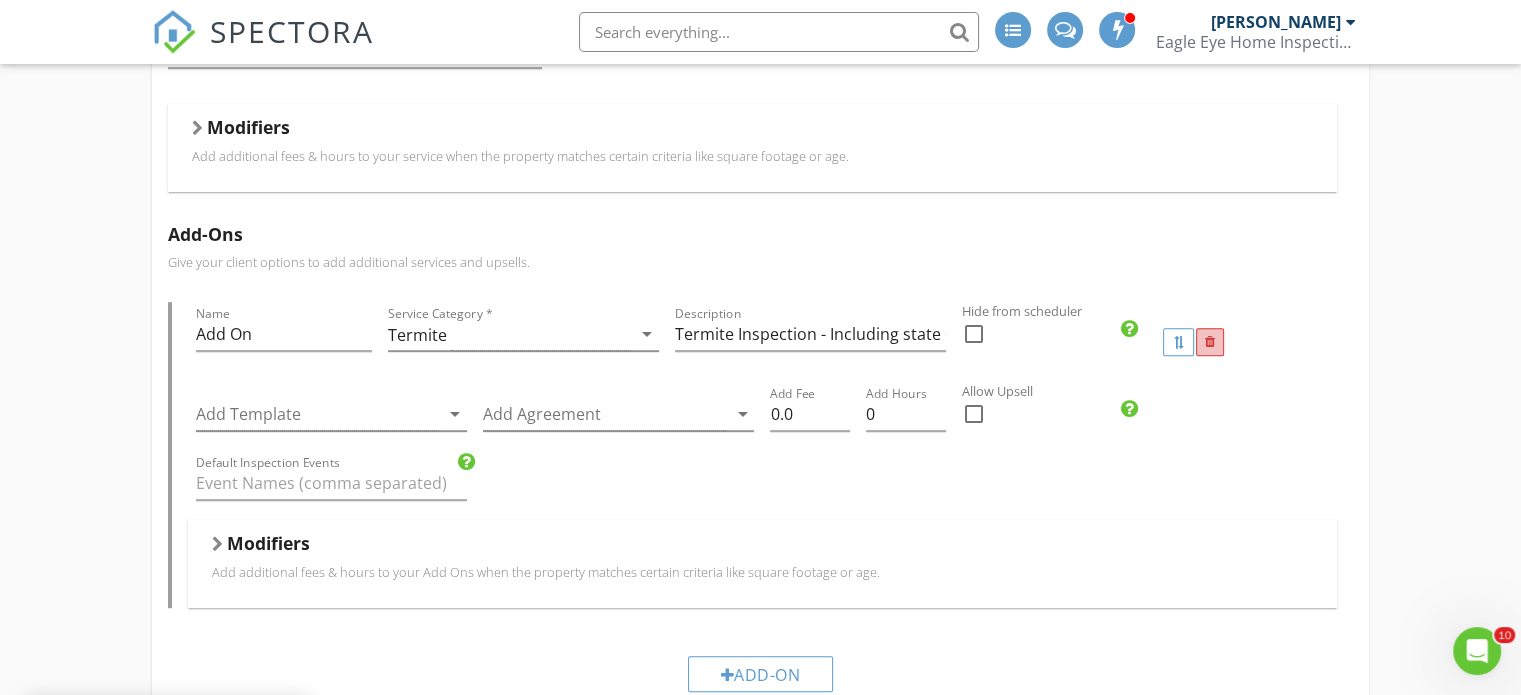 click at bounding box center [1210, 342] 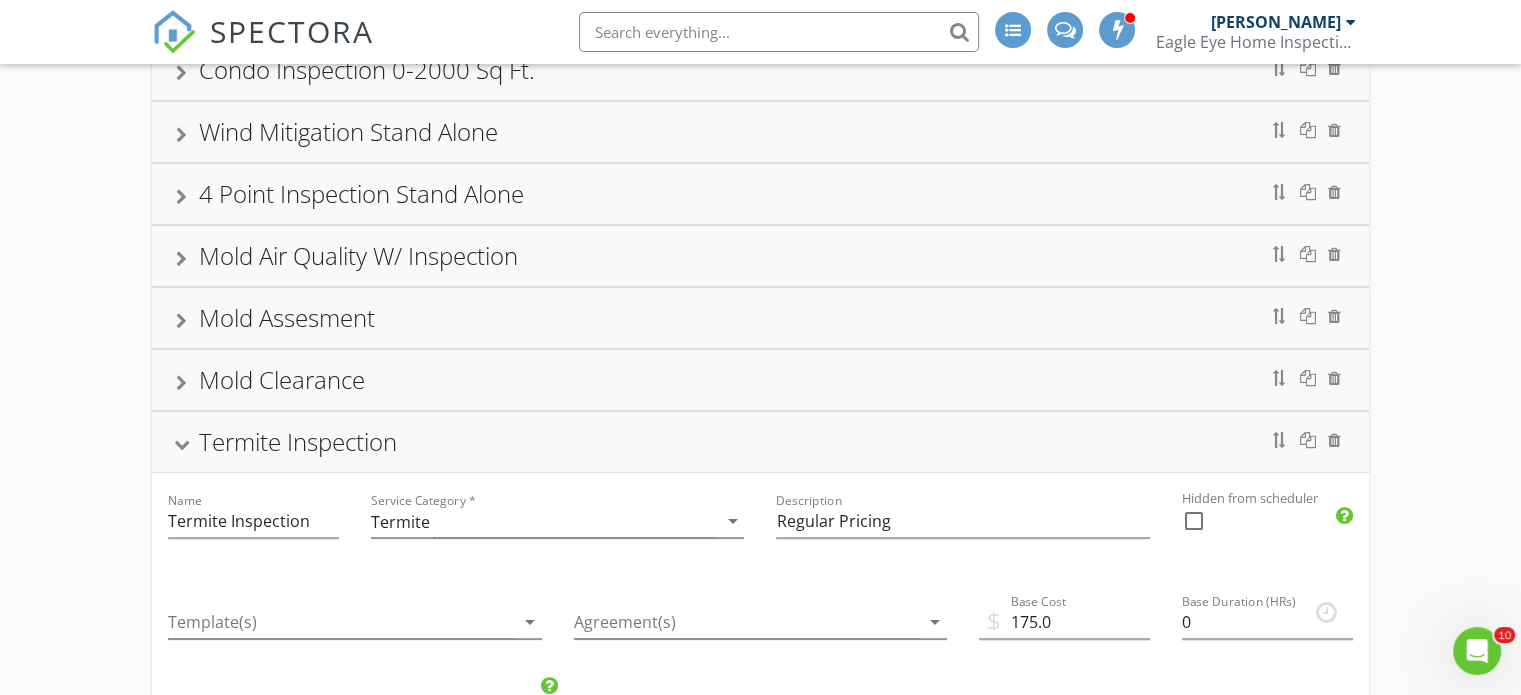 scroll, scrollTop: 396, scrollLeft: 0, axis: vertical 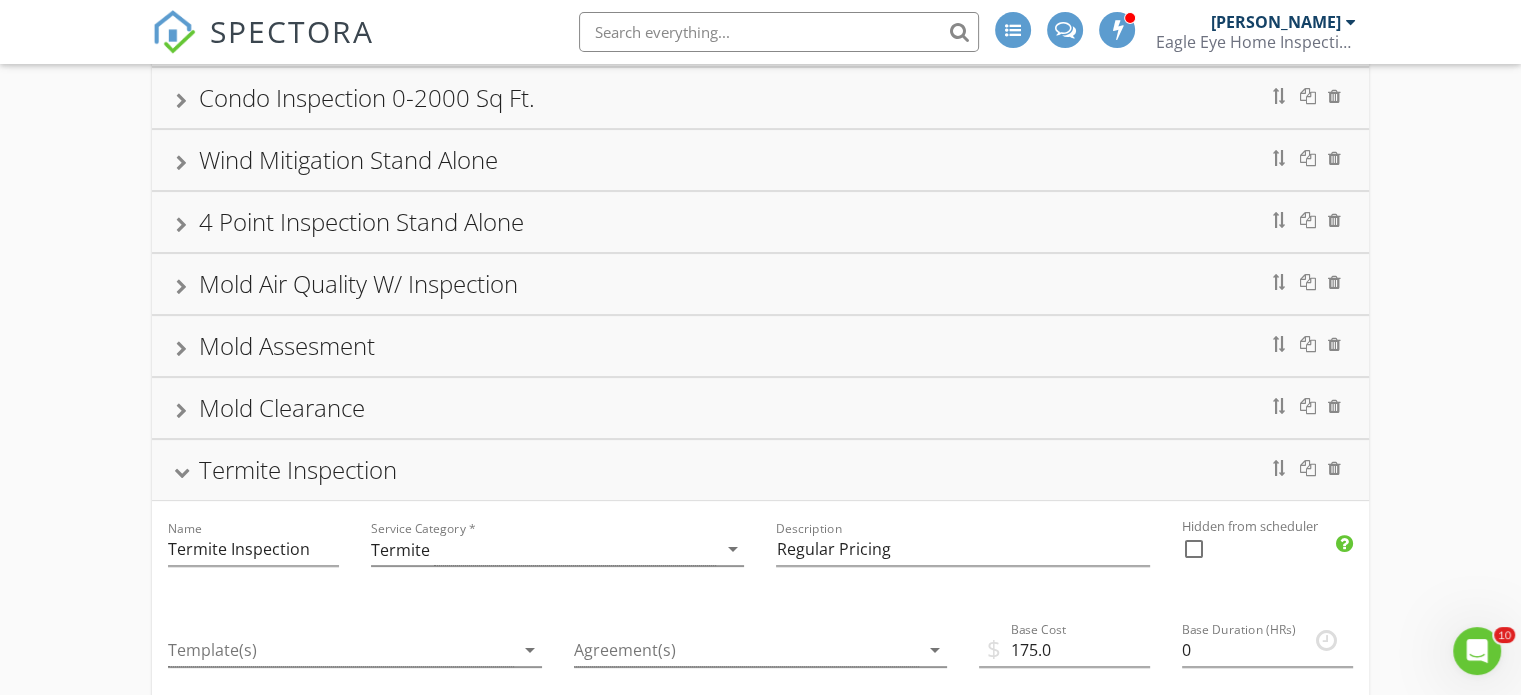 click on "Mold Air Quality W/ Inspection" at bounding box center [760, 284] 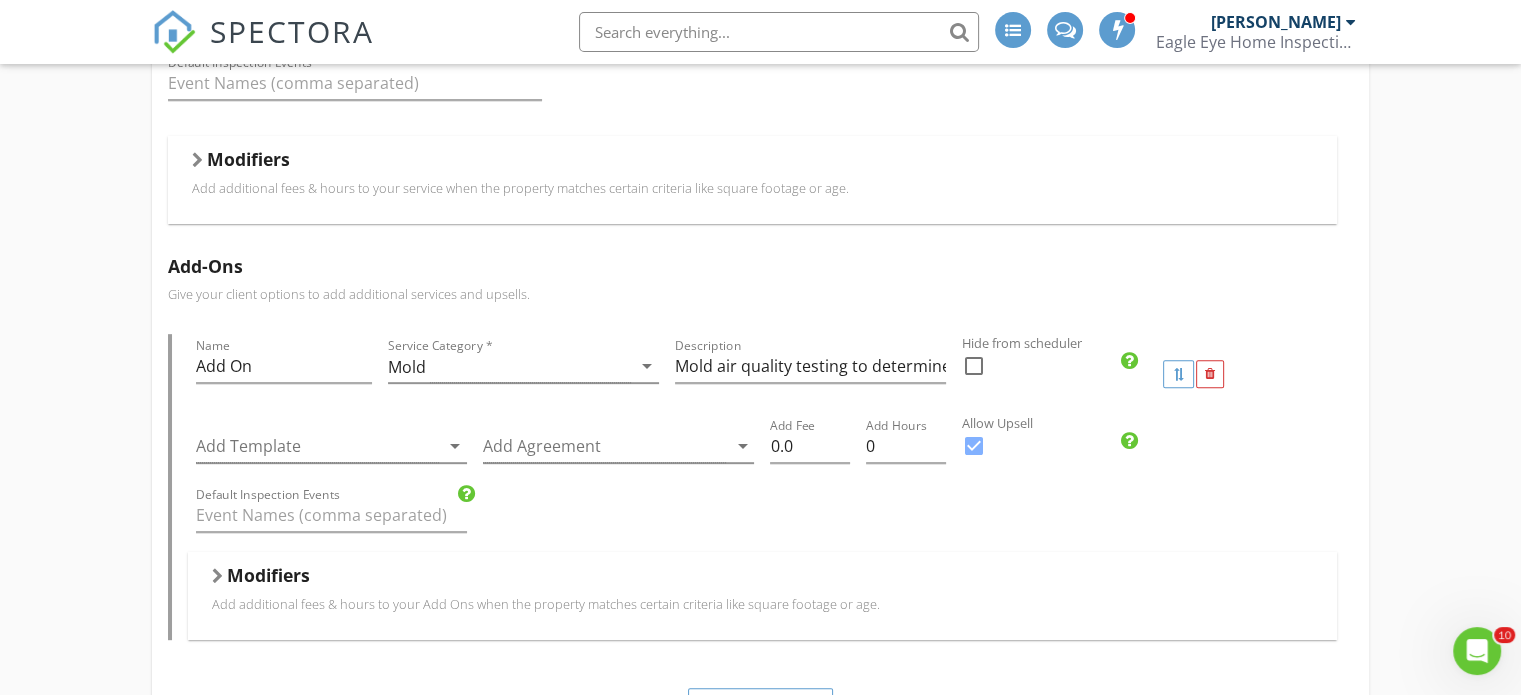 scroll, scrollTop: 896, scrollLeft: 0, axis: vertical 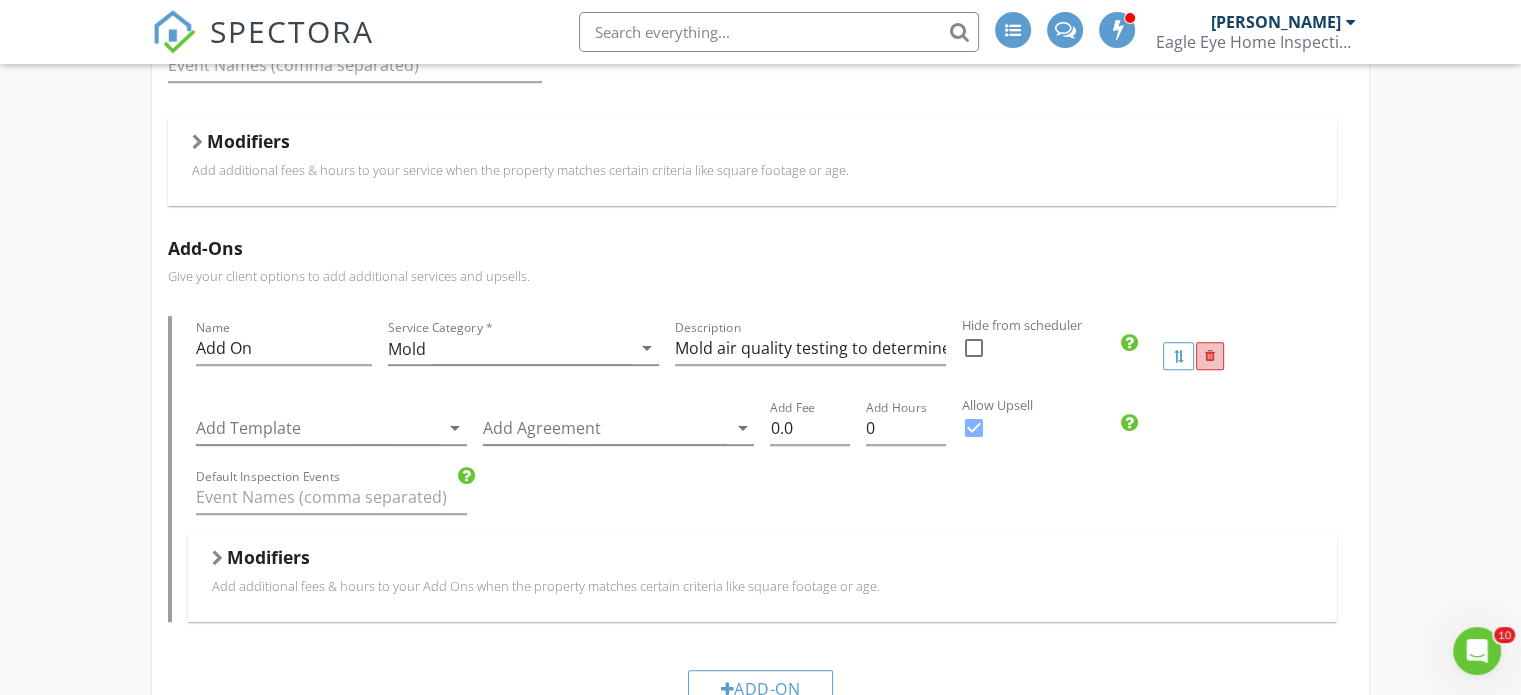 click at bounding box center [1210, 356] 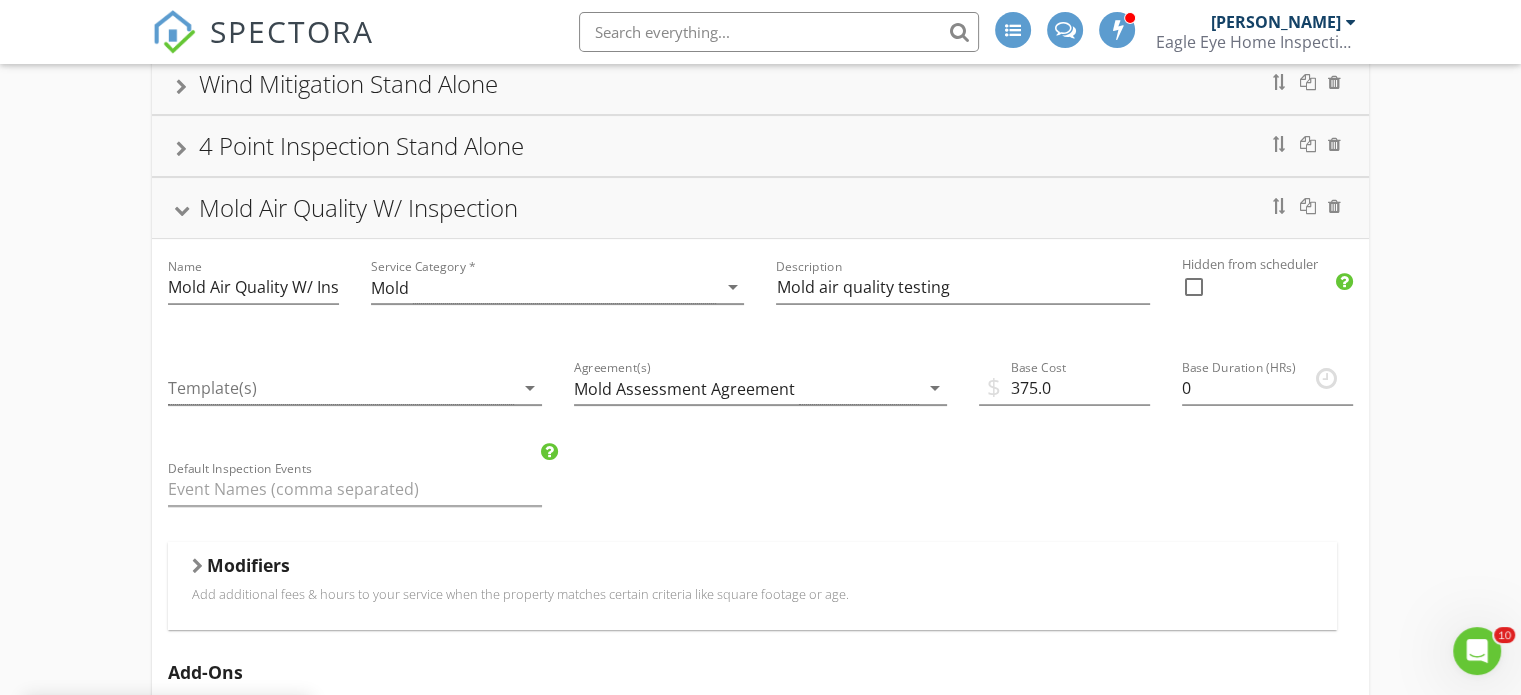 scroll, scrollTop: 396, scrollLeft: 0, axis: vertical 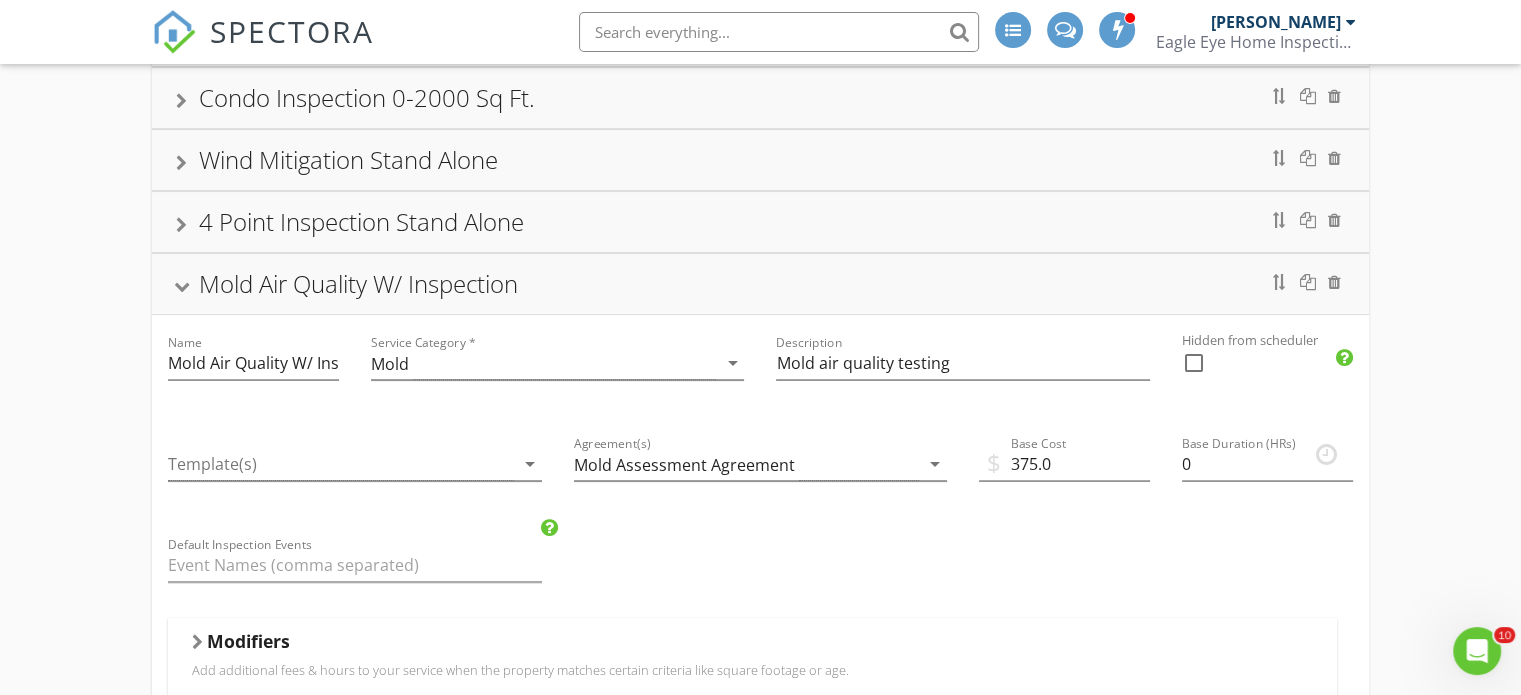 click on "4 Point Inspection Stand Alone" at bounding box center (760, 222) 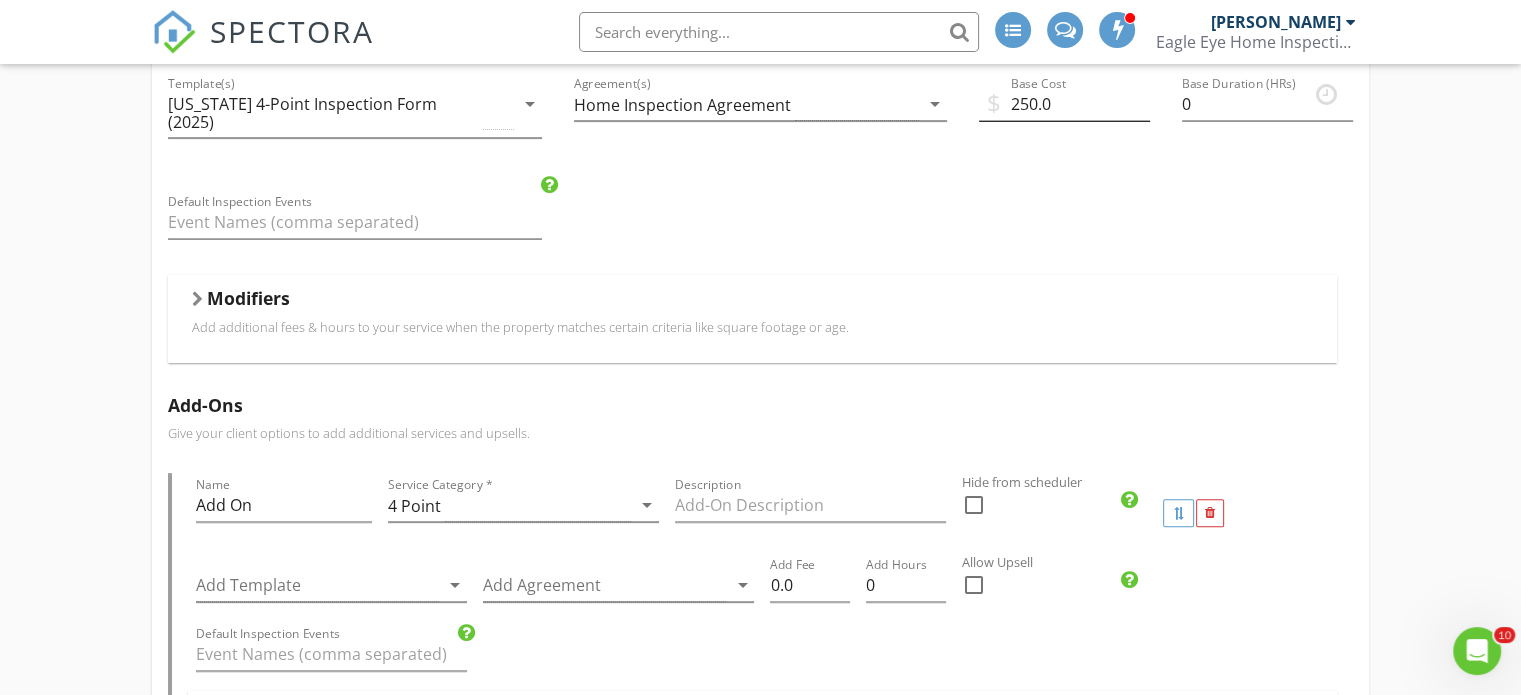 scroll, scrollTop: 696, scrollLeft: 0, axis: vertical 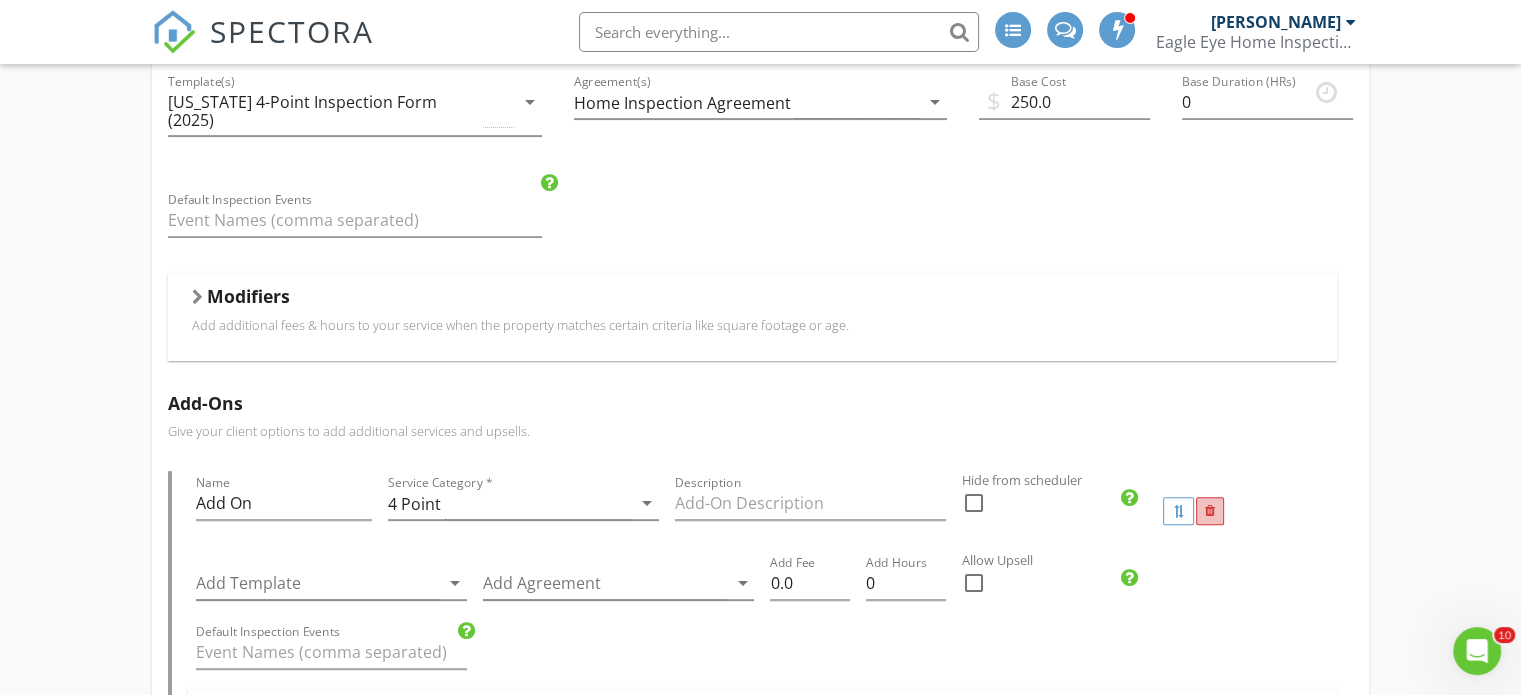 click at bounding box center (1210, 511) 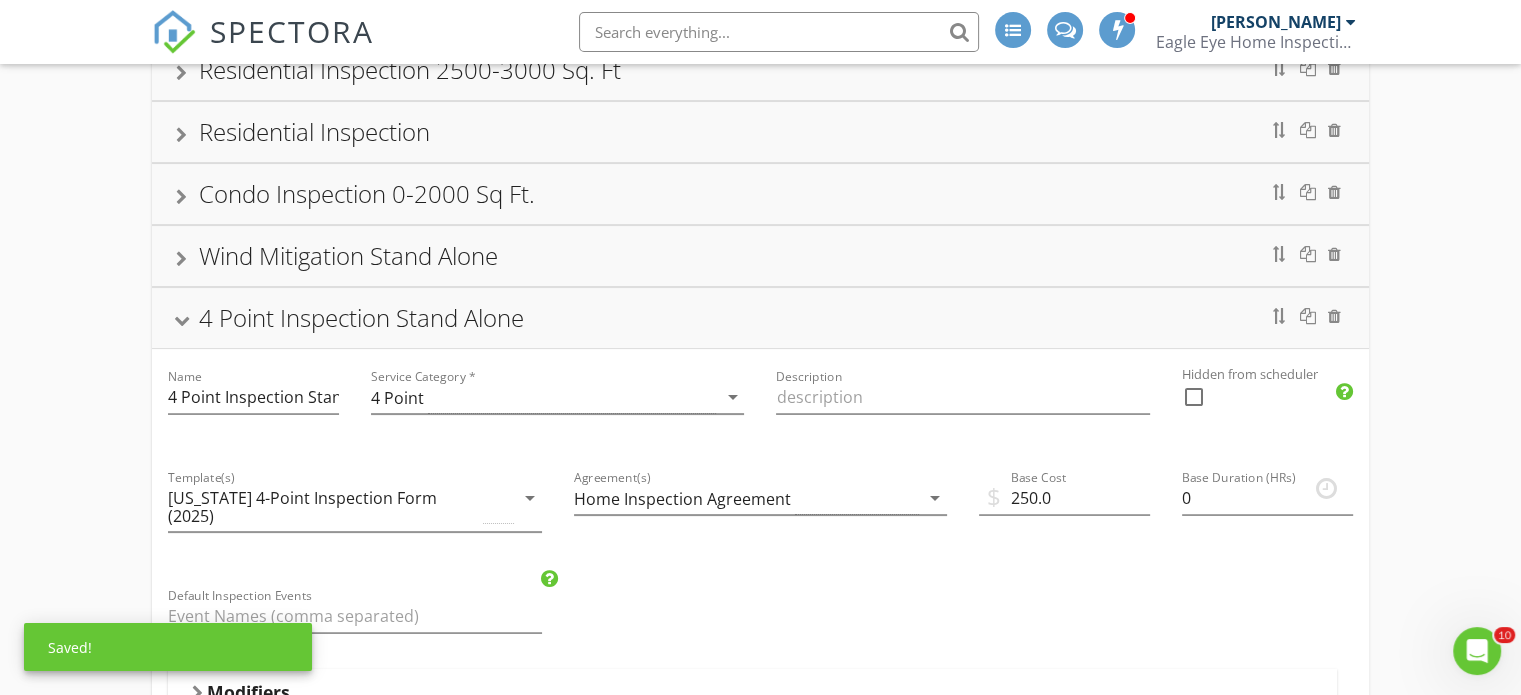 scroll, scrollTop: 296, scrollLeft: 0, axis: vertical 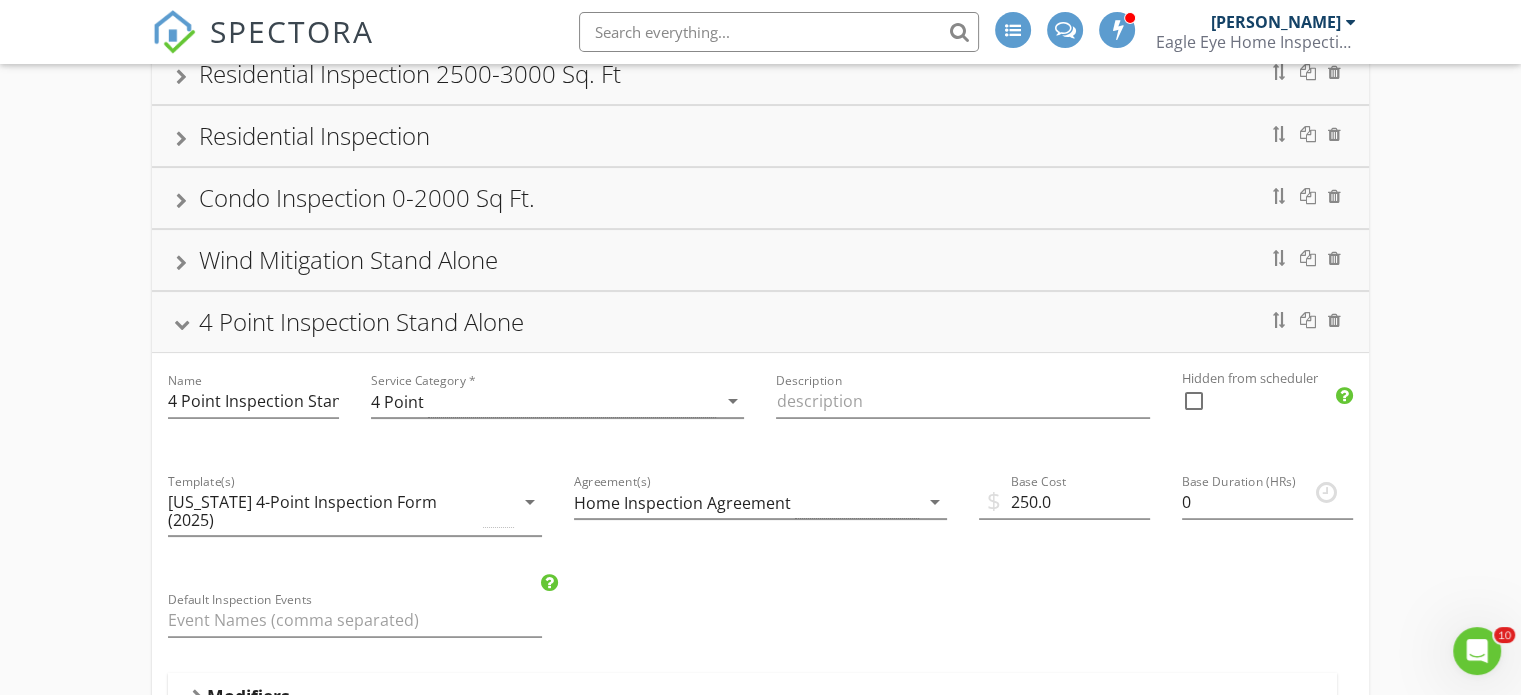 click on "Wind Mitigation Stand Alone" at bounding box center [760, 260] 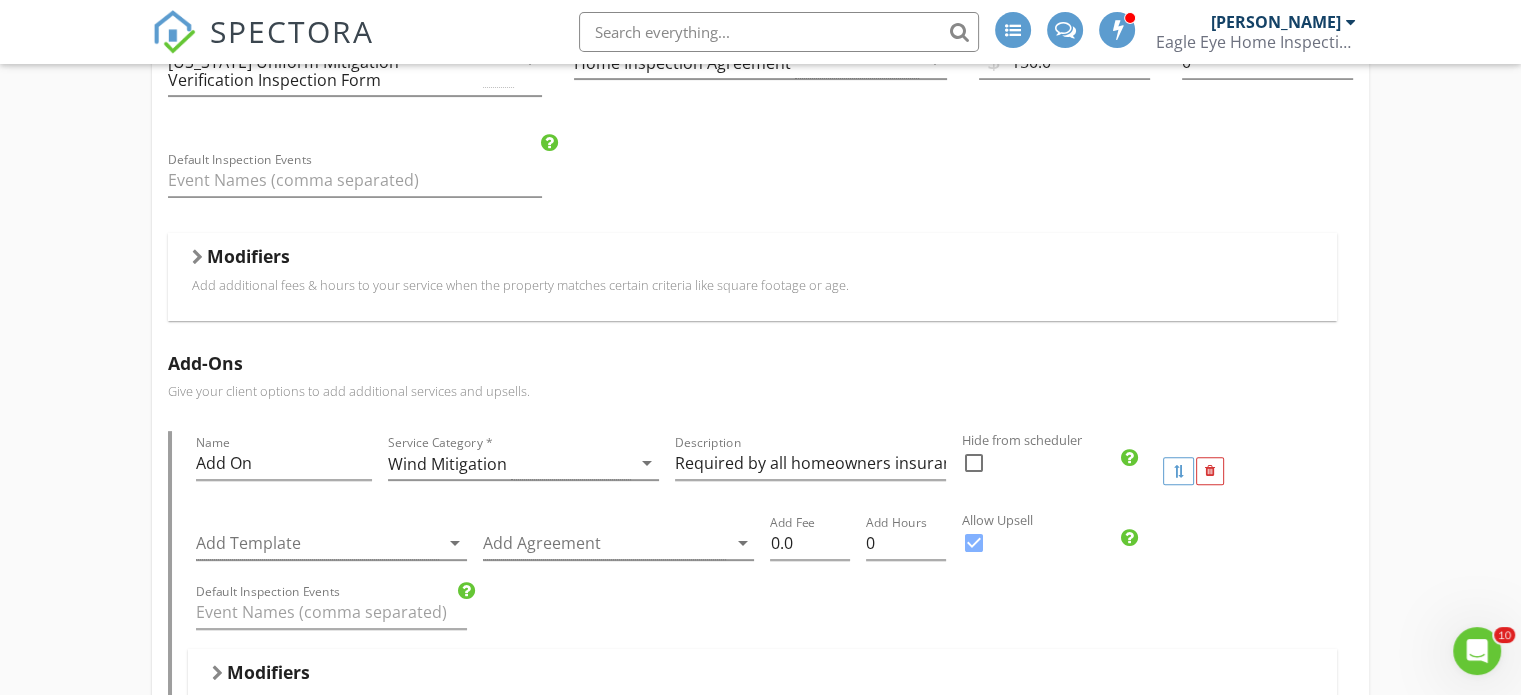 scroll, scrollTop: 796, scrollLeft: 0, axis: vertical 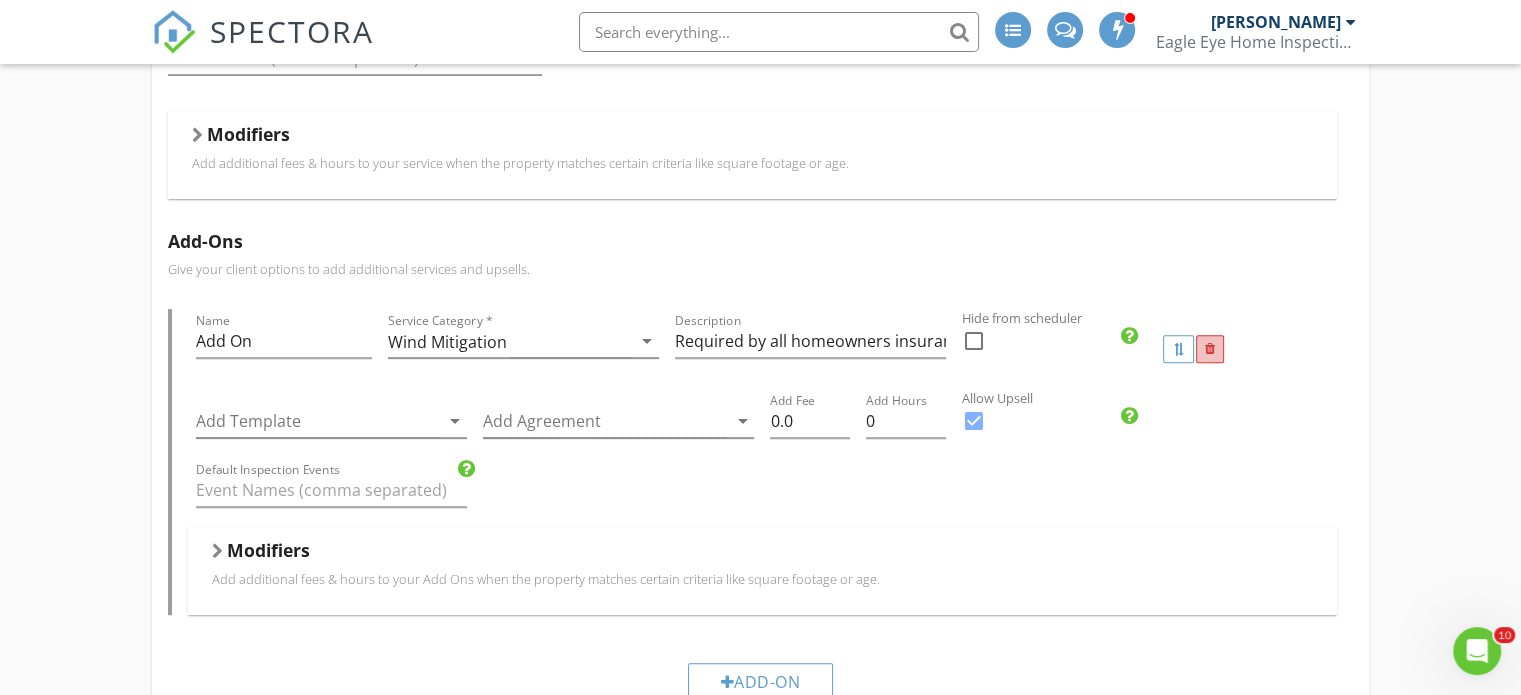 click at bounding box center (1210, 349) 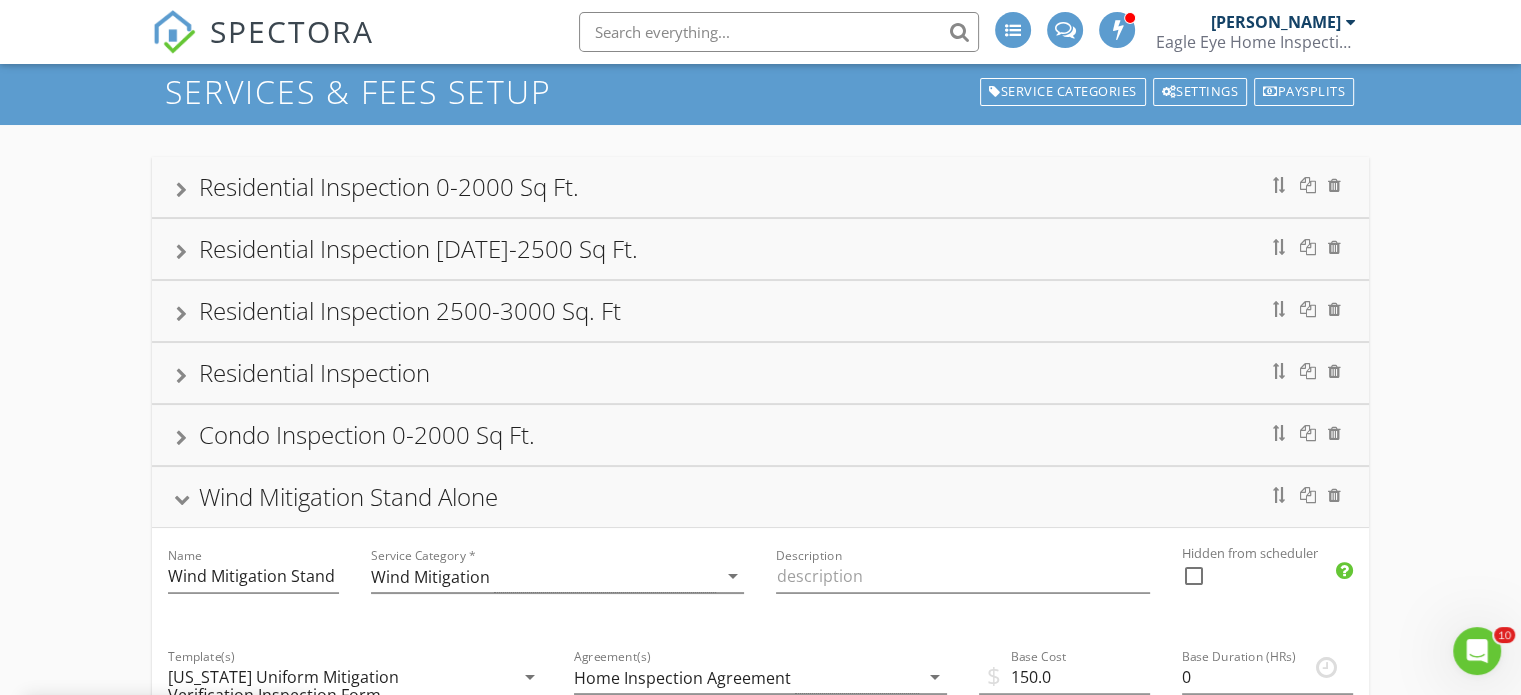 scroll, scrollTop: 0, scrollLeft: 0, axis: both 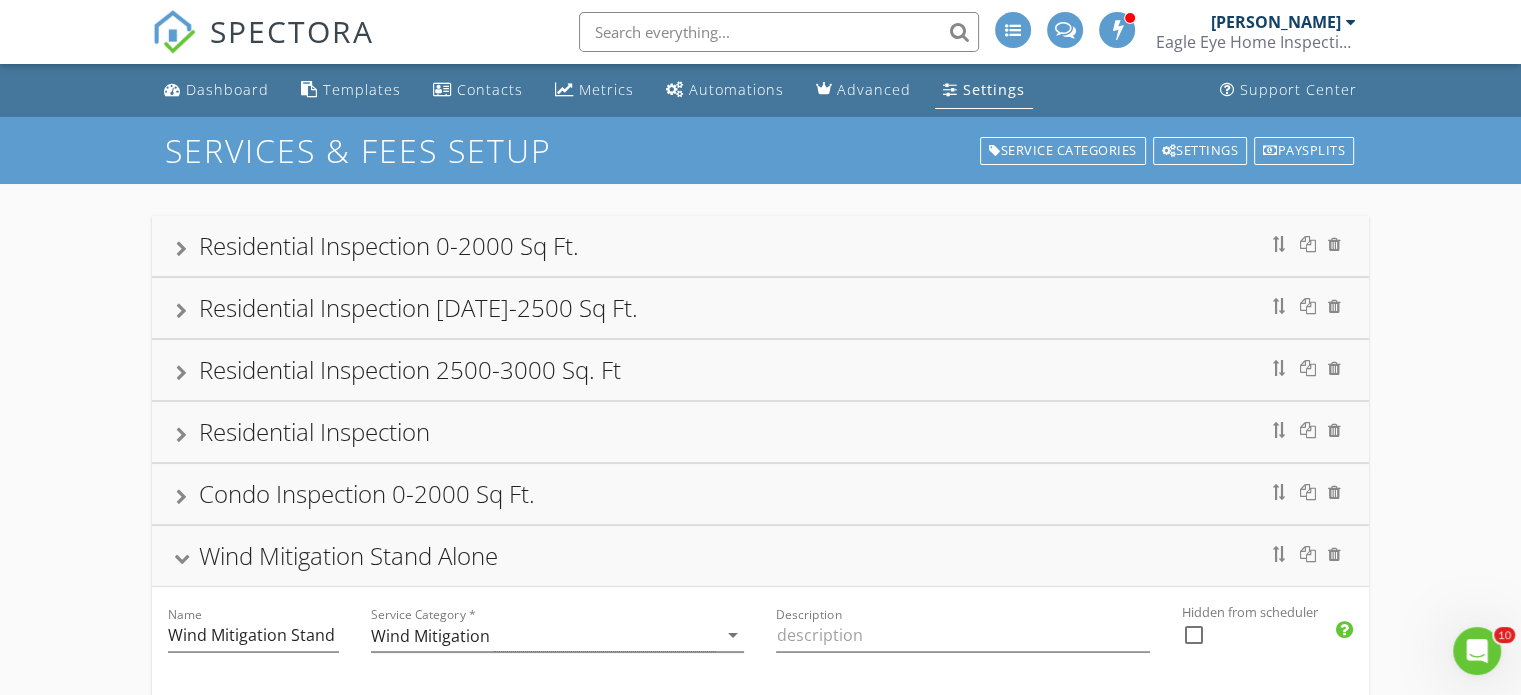 click on "Residential Inspection 0-2000 Sq Ft." at bounding box center [760, 246] 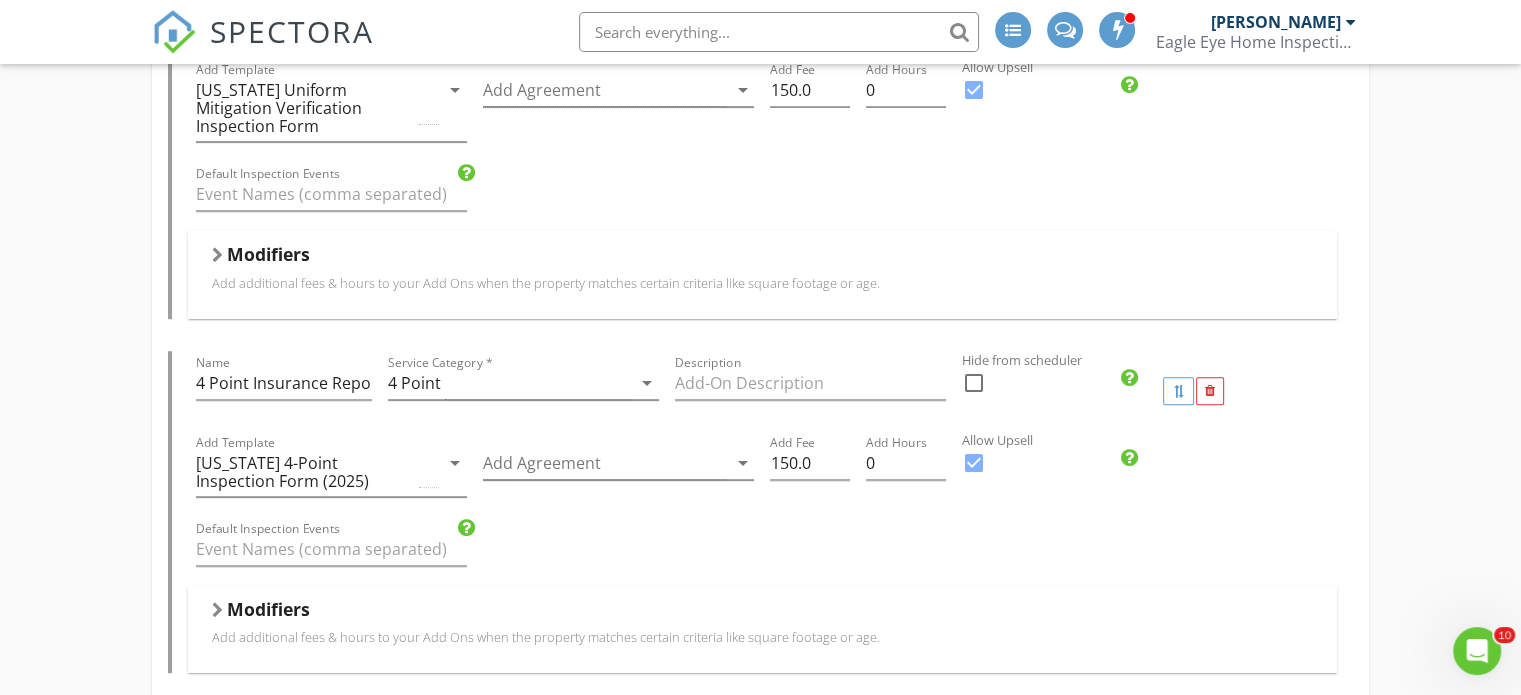 scroll, scrollTop: 600, scrollLeft: 0, axis: vertical 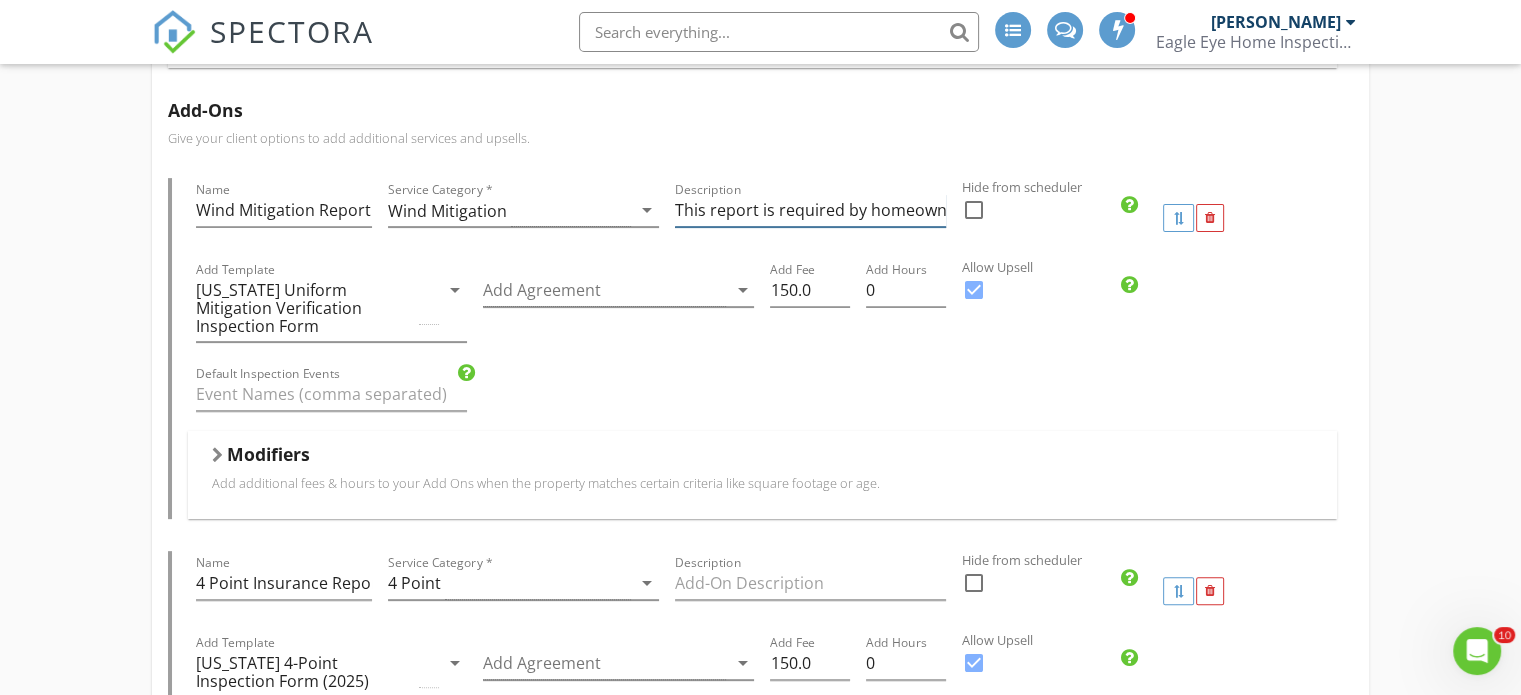 click on "This report is required by homeowners insurance to provide large discounts on insurance premiums." at bounding box center [810, 210] 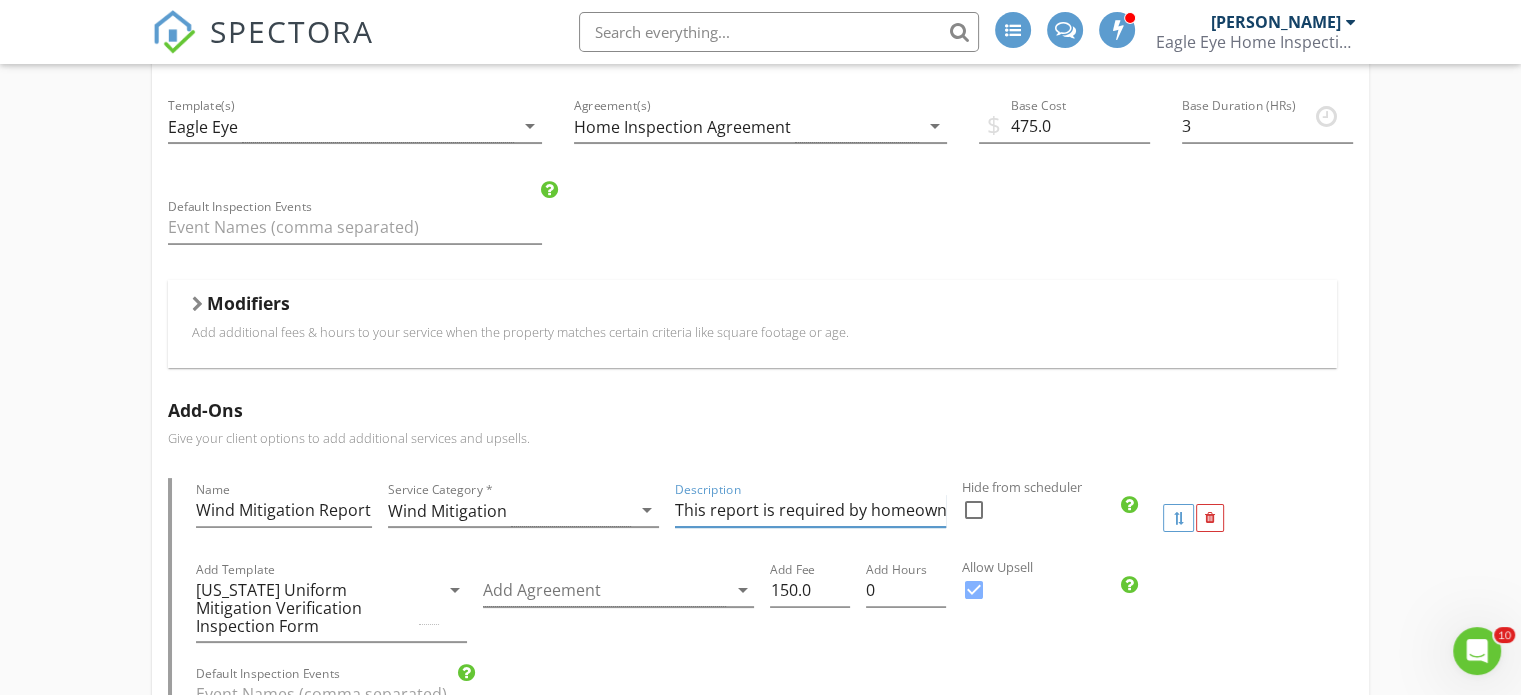 scroll, scrollTop: 500, scrollLeft: 0, axis: vertical 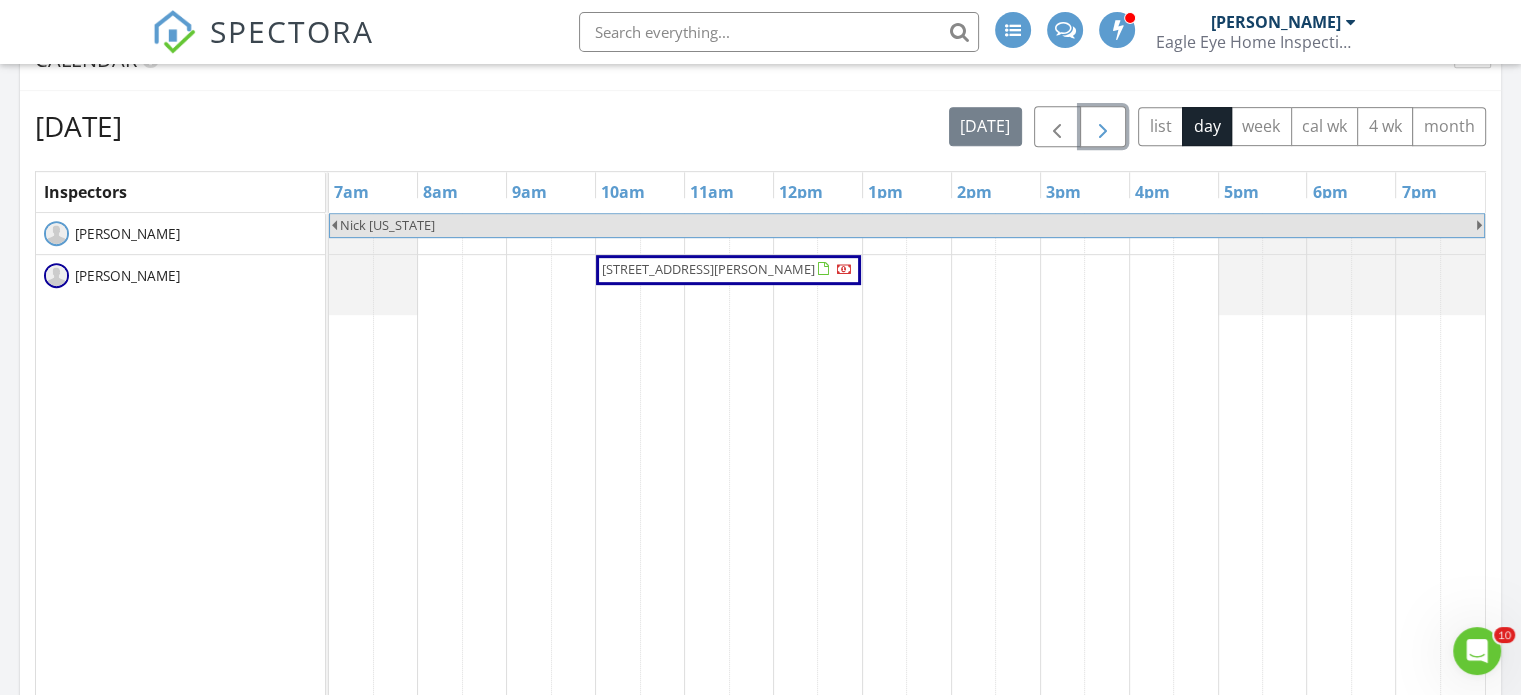 click at bounding box center (1103, 127) 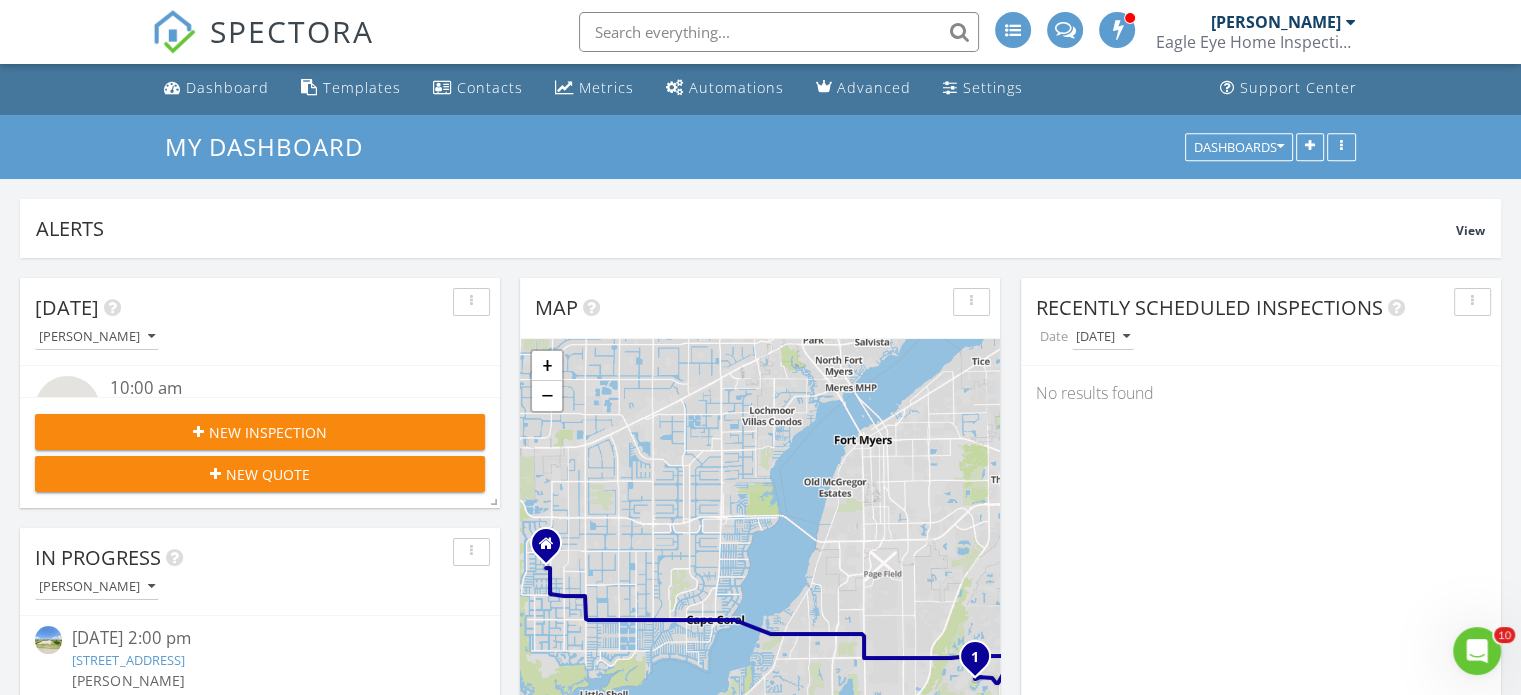 scroll, scrollTop: 0, scrollLeft: 0, axis: both 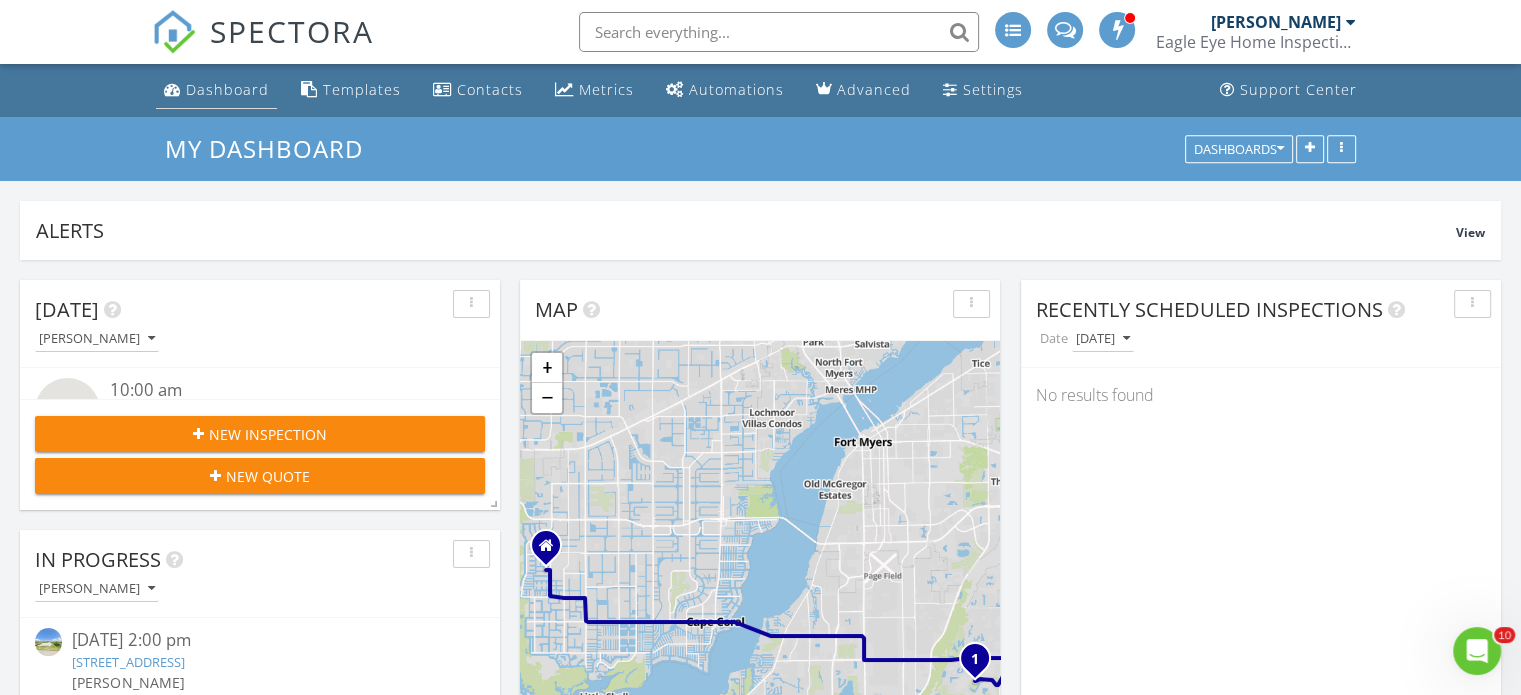 click on "Dashboard" at bounding box center [227, 89] 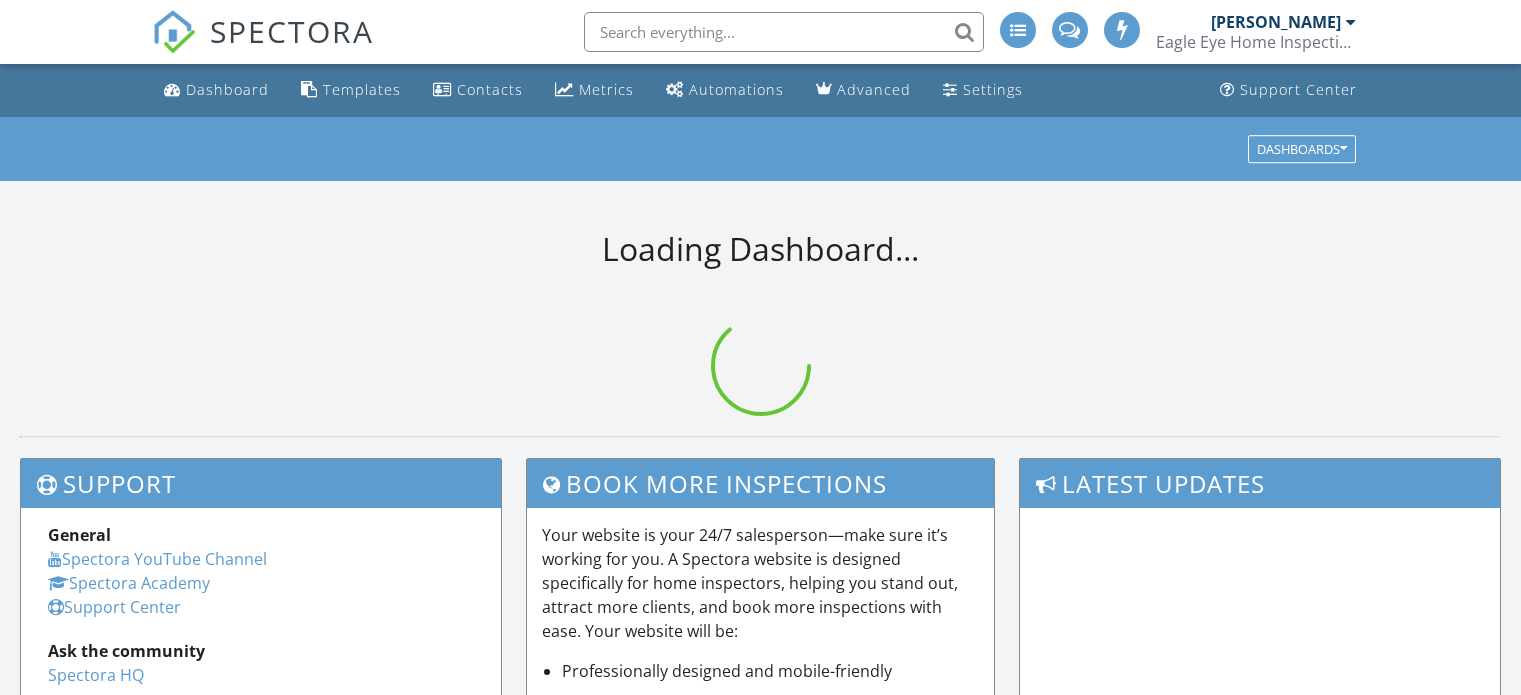 scroll, scrollTop: 0, scrollLeft: 0, axis: both 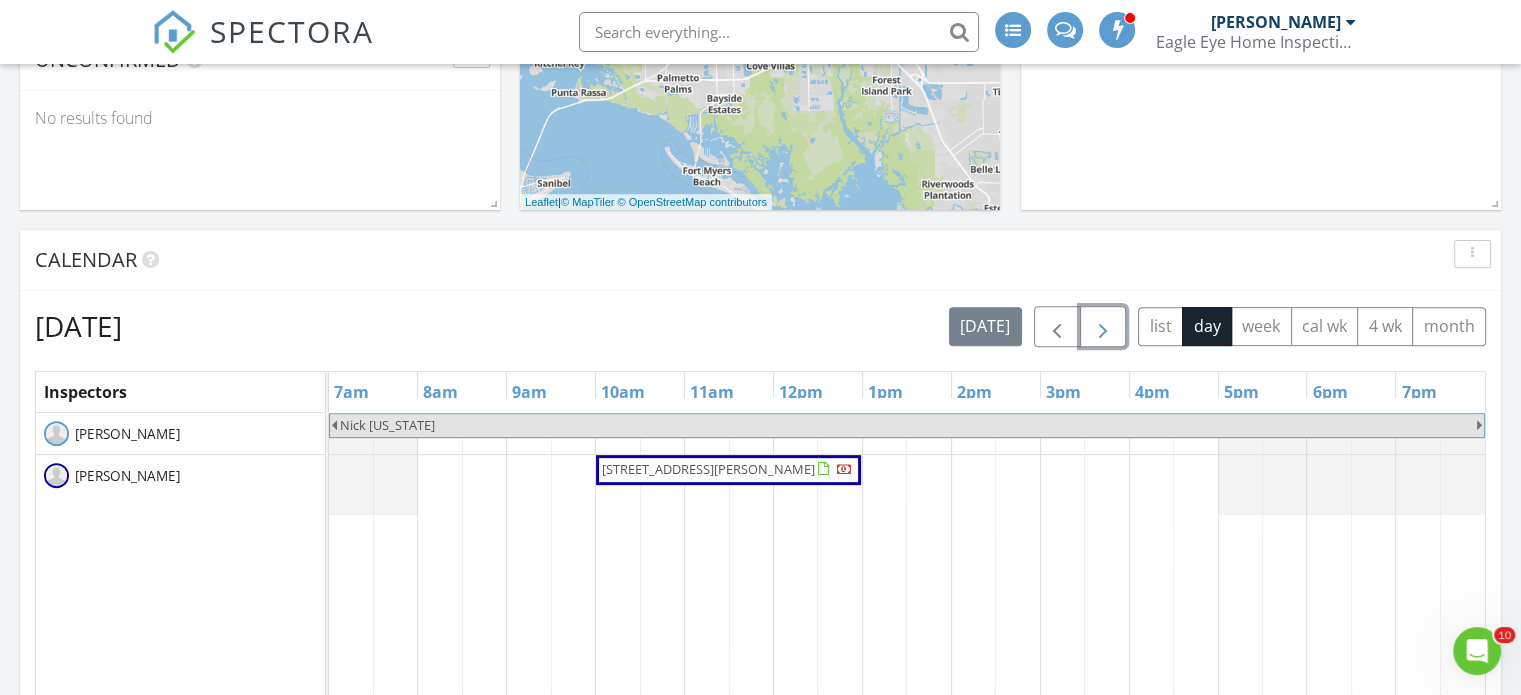 click at bounding box center [1103, 327] 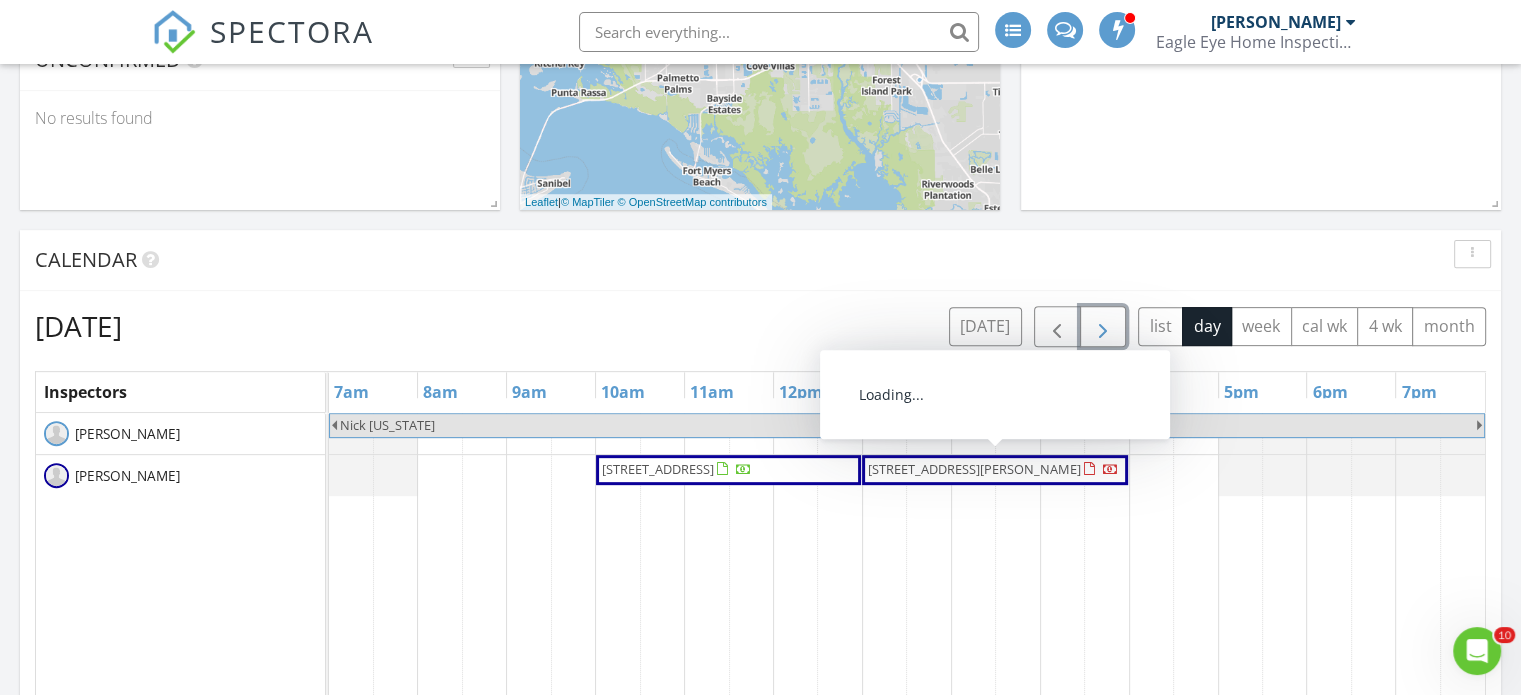 click on "5544 Pernod Dr, Fort Myers 33919" at bounding box center [974, 469] 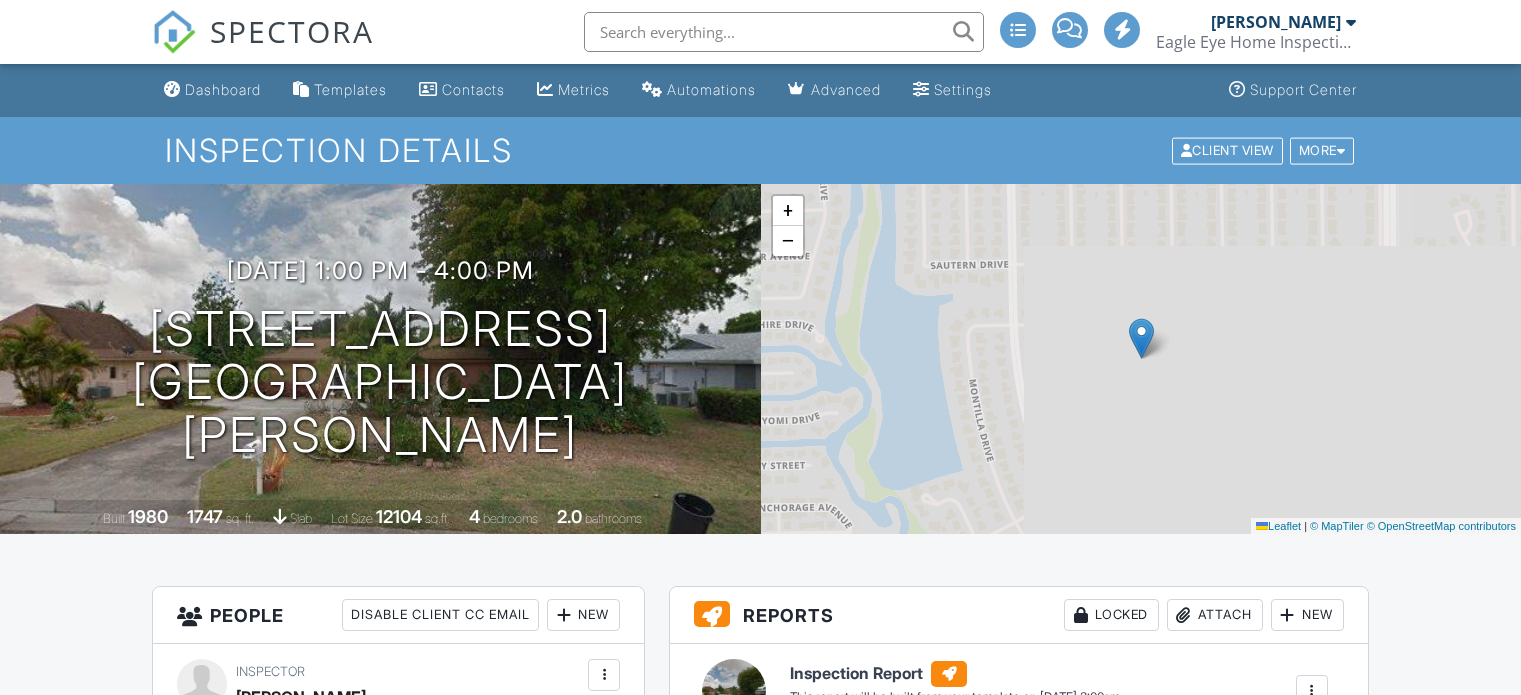 click on "Inspection Details" at bounding box center [760, 150] 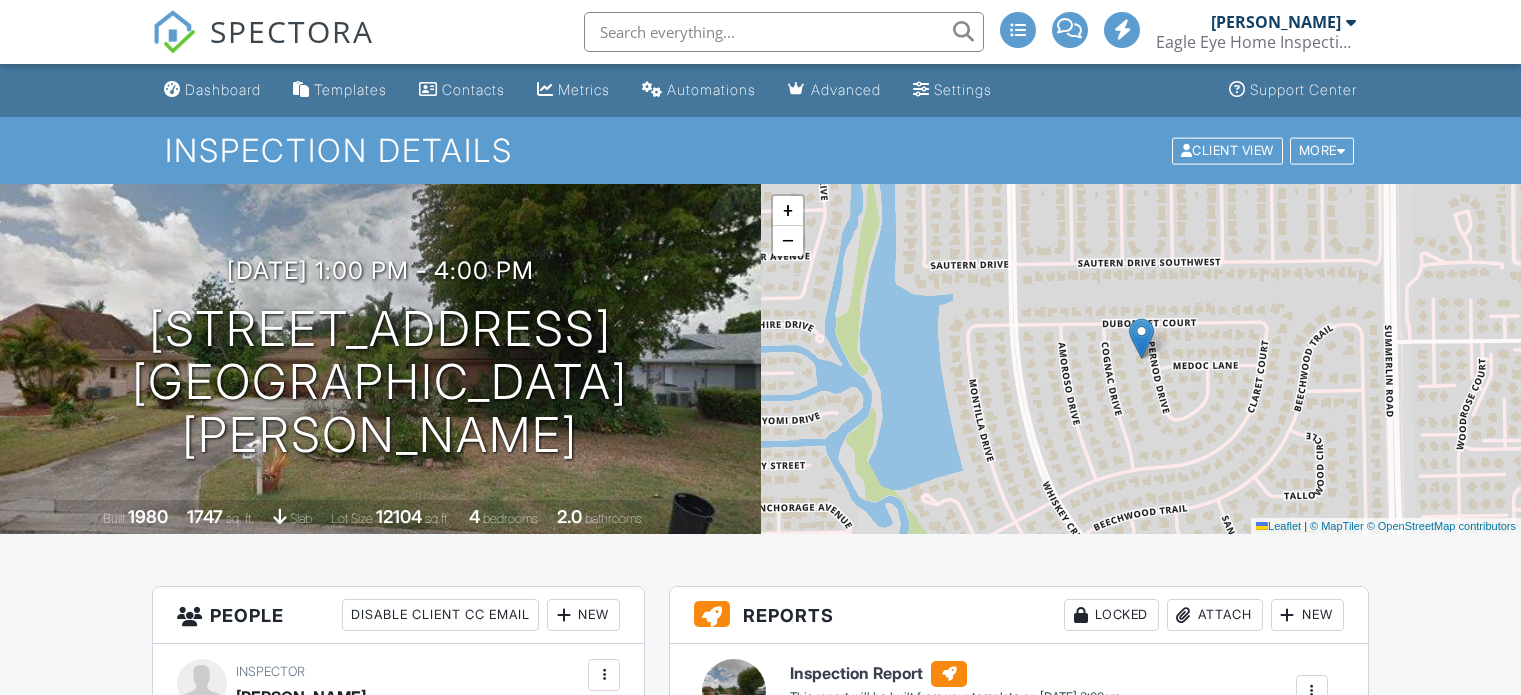 scroll, scrollTop: 0, scrollLeft: 0, axis: both 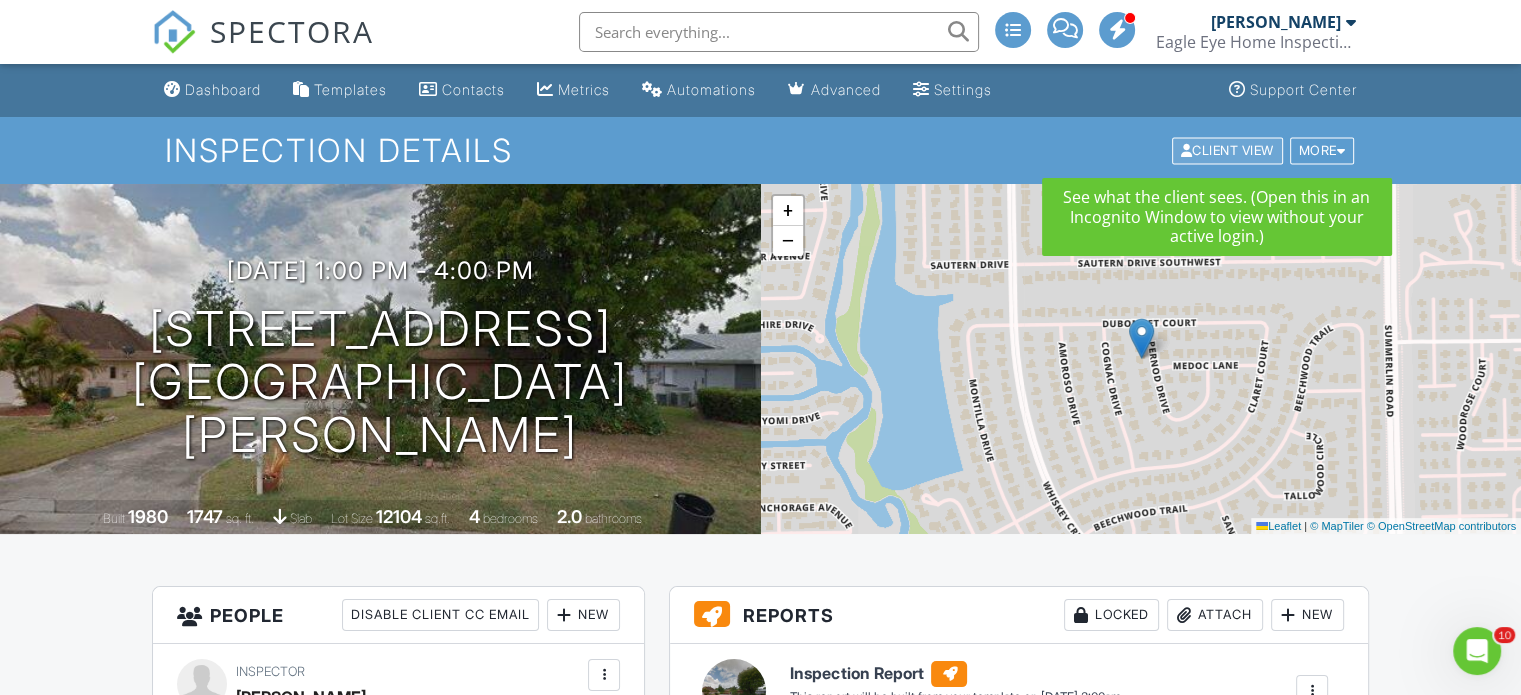click on "Client View" at bounding box center (1227, 150) 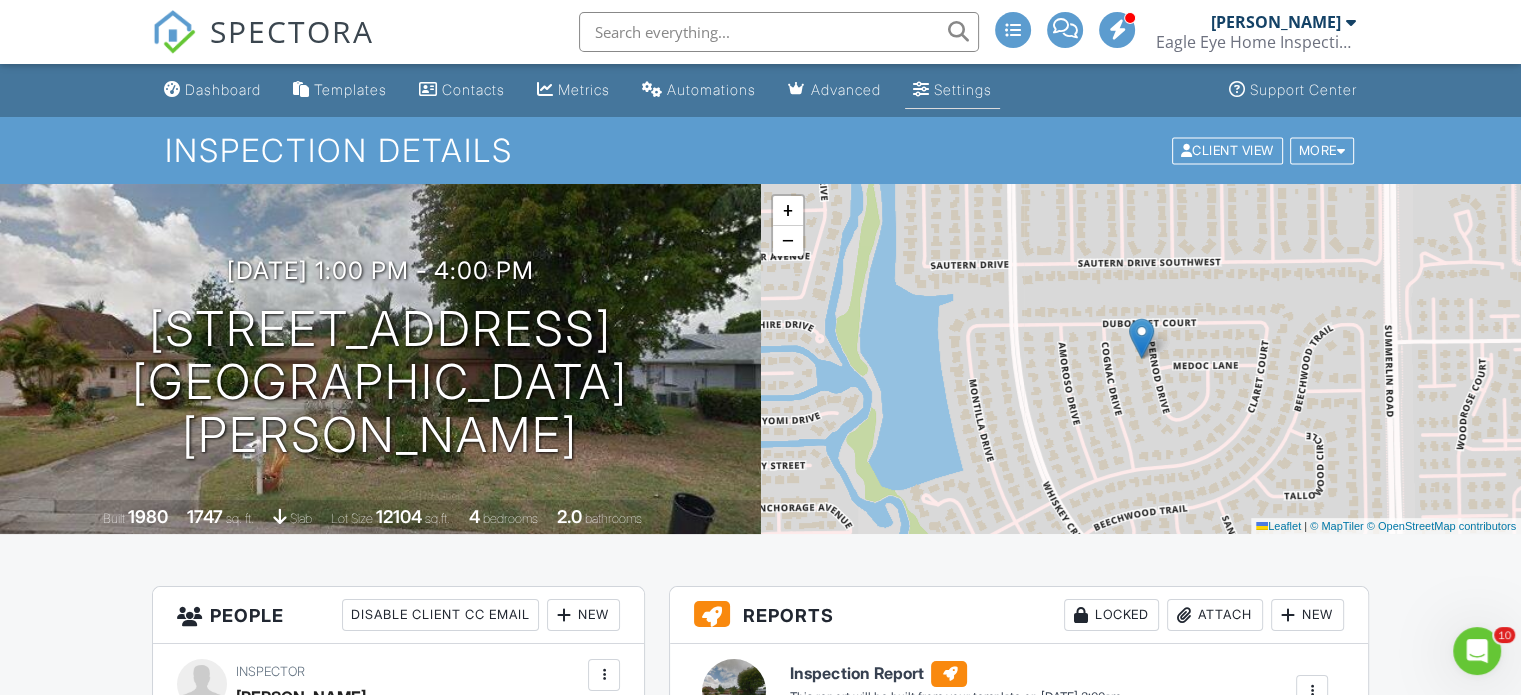 click on "Settings" at bounding box center (963, 89) 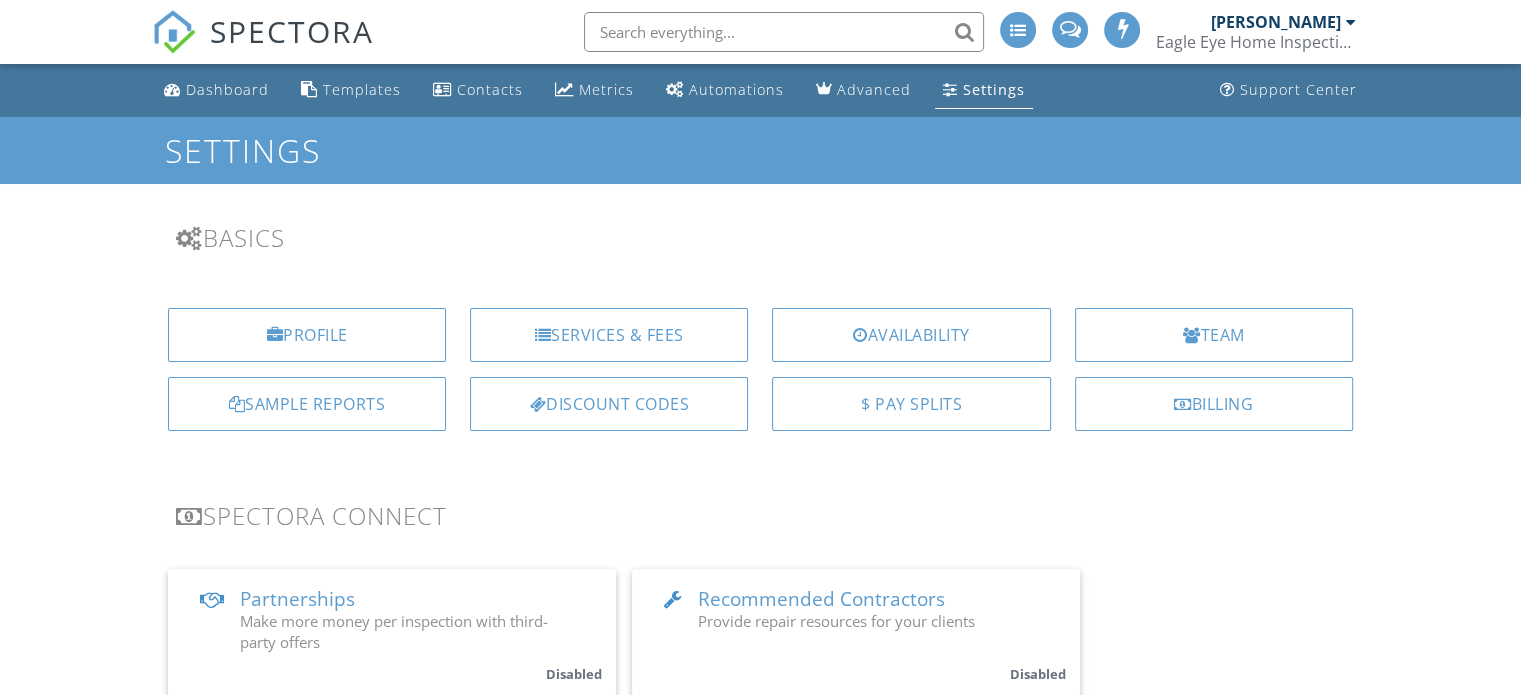 scroll, scrollTop: 500, scrollLeft: 0, axis: vertical 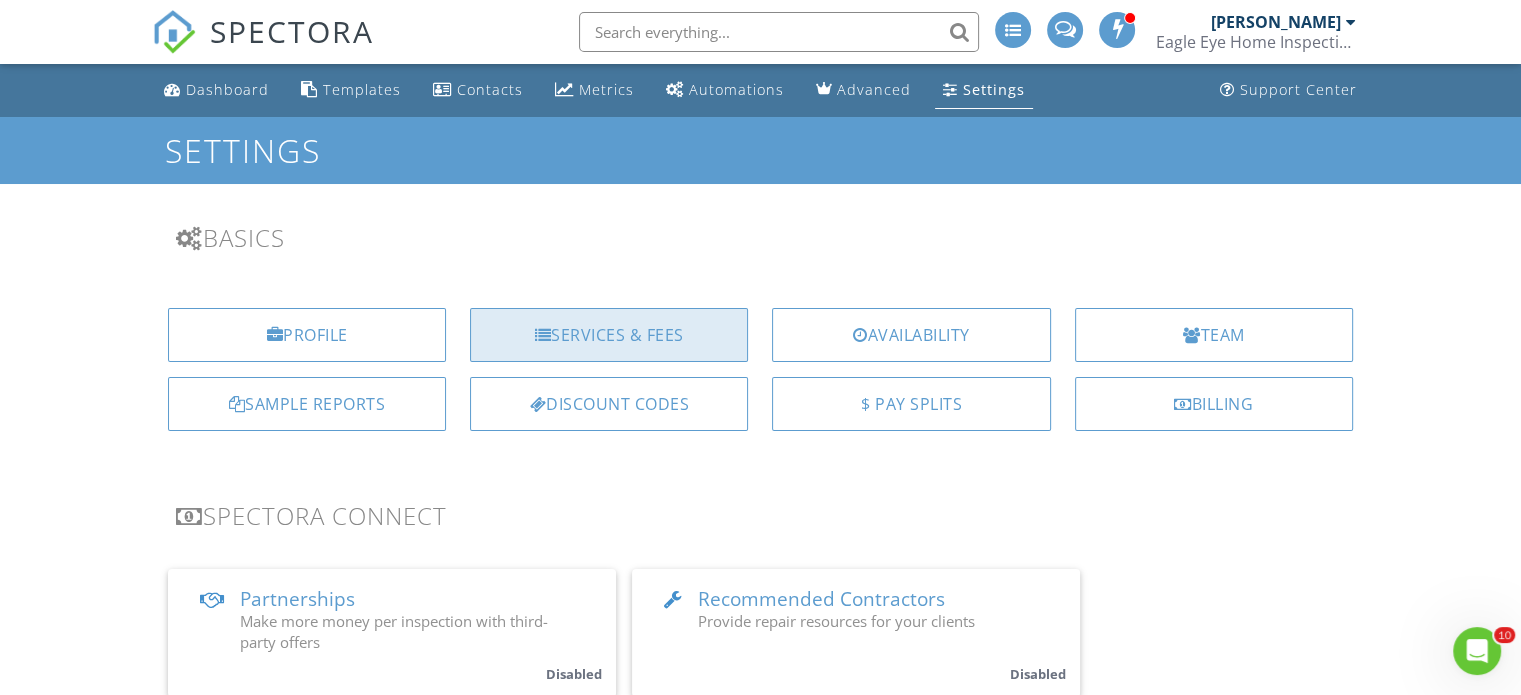 click on "Services & Fees" at bounding box center [609, 335] 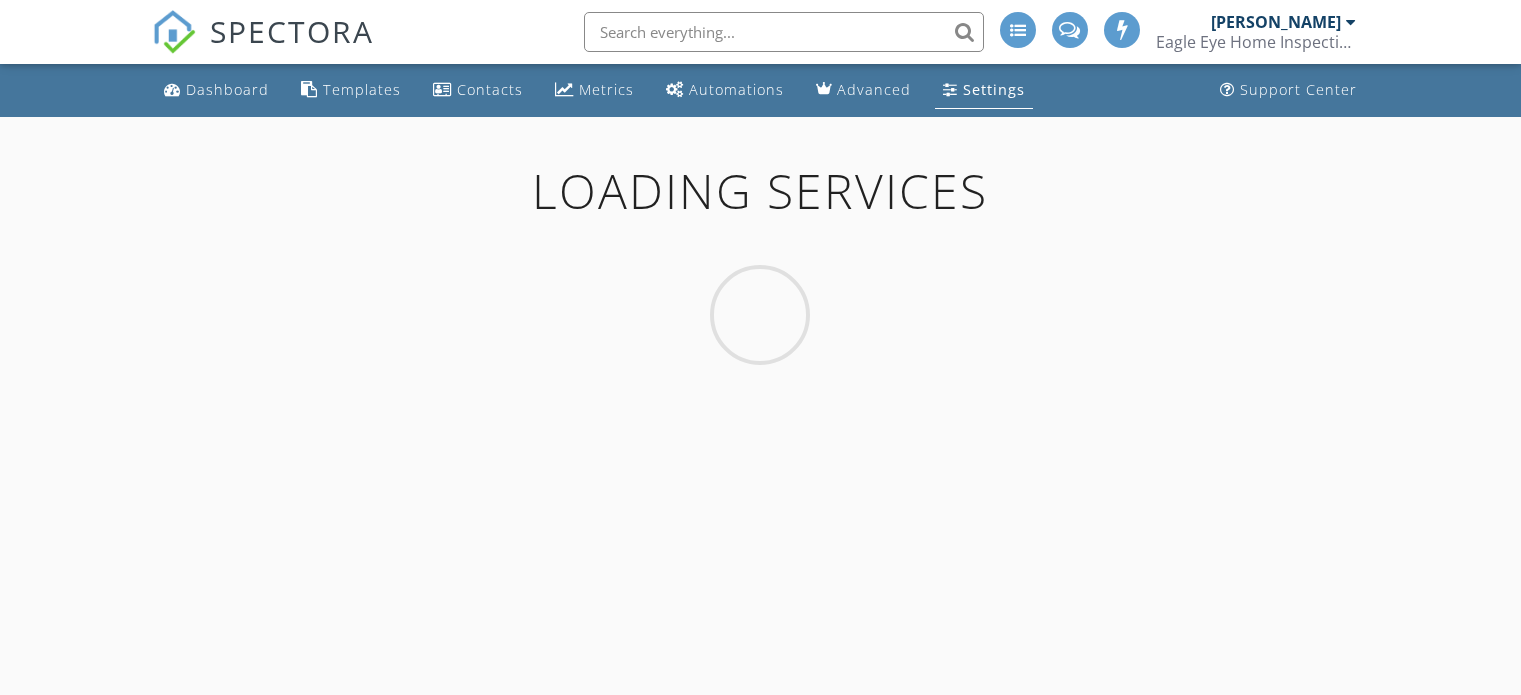 scroll, scrollTop: 0, scrollLeft: 0, axis: both 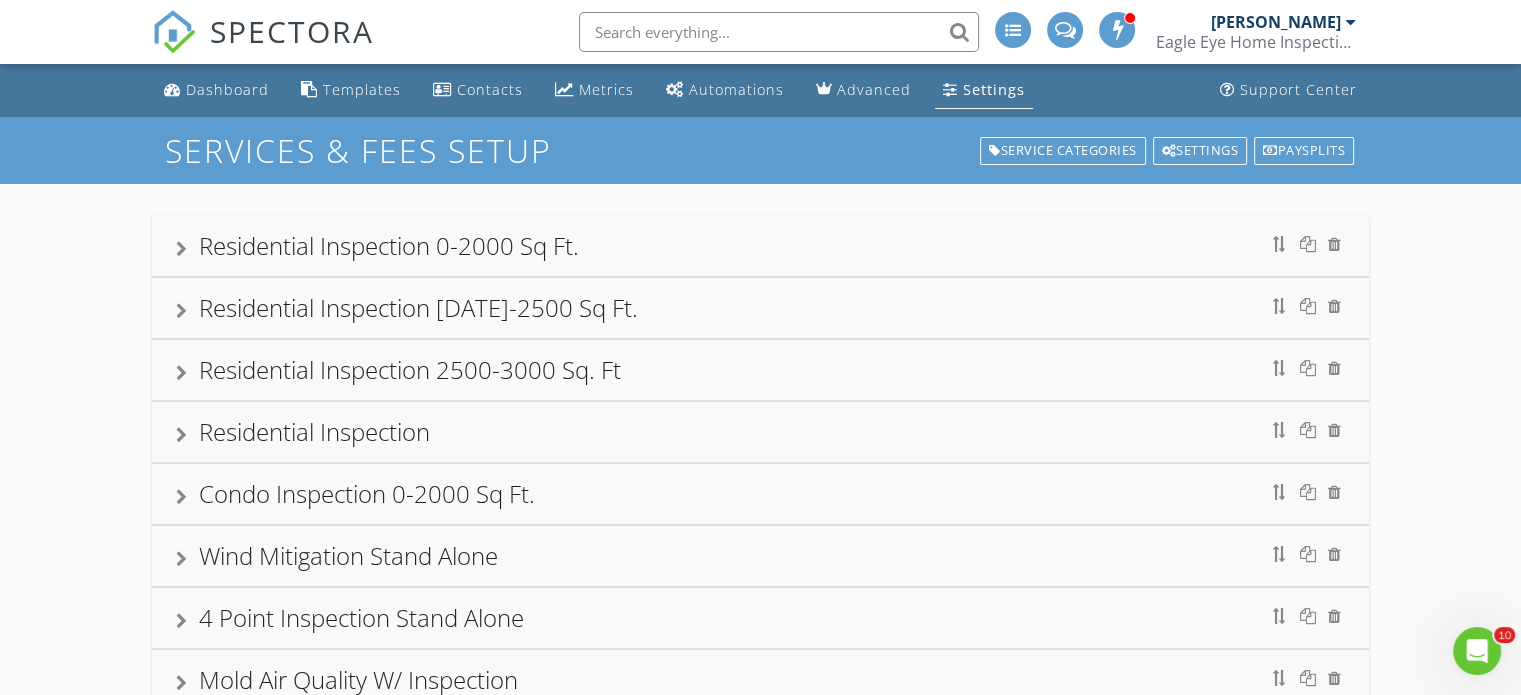 click on "Residential Inspection 0-2000 Sq Ft." at bounding box center (760, 246) 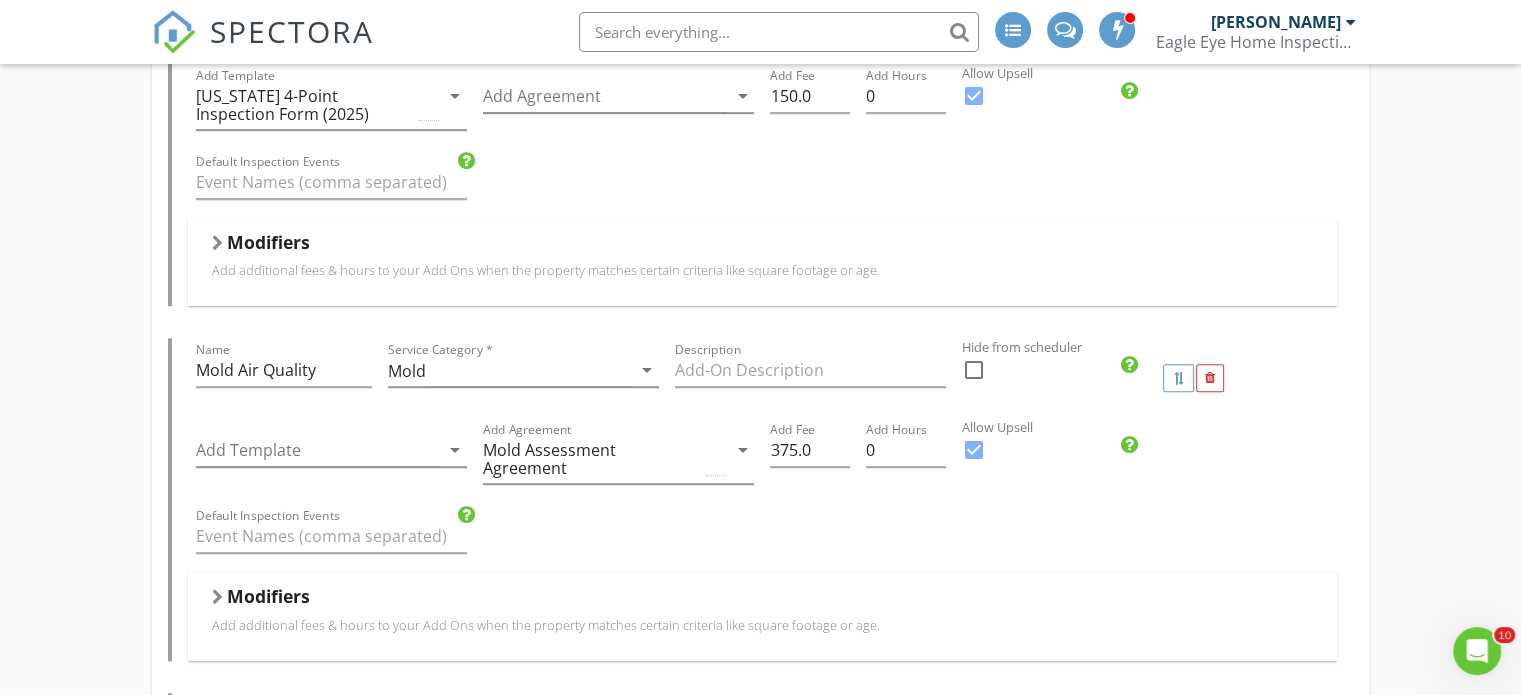 scroll, scrollTop: 1200, scrollLeft: 0, axis: vertical 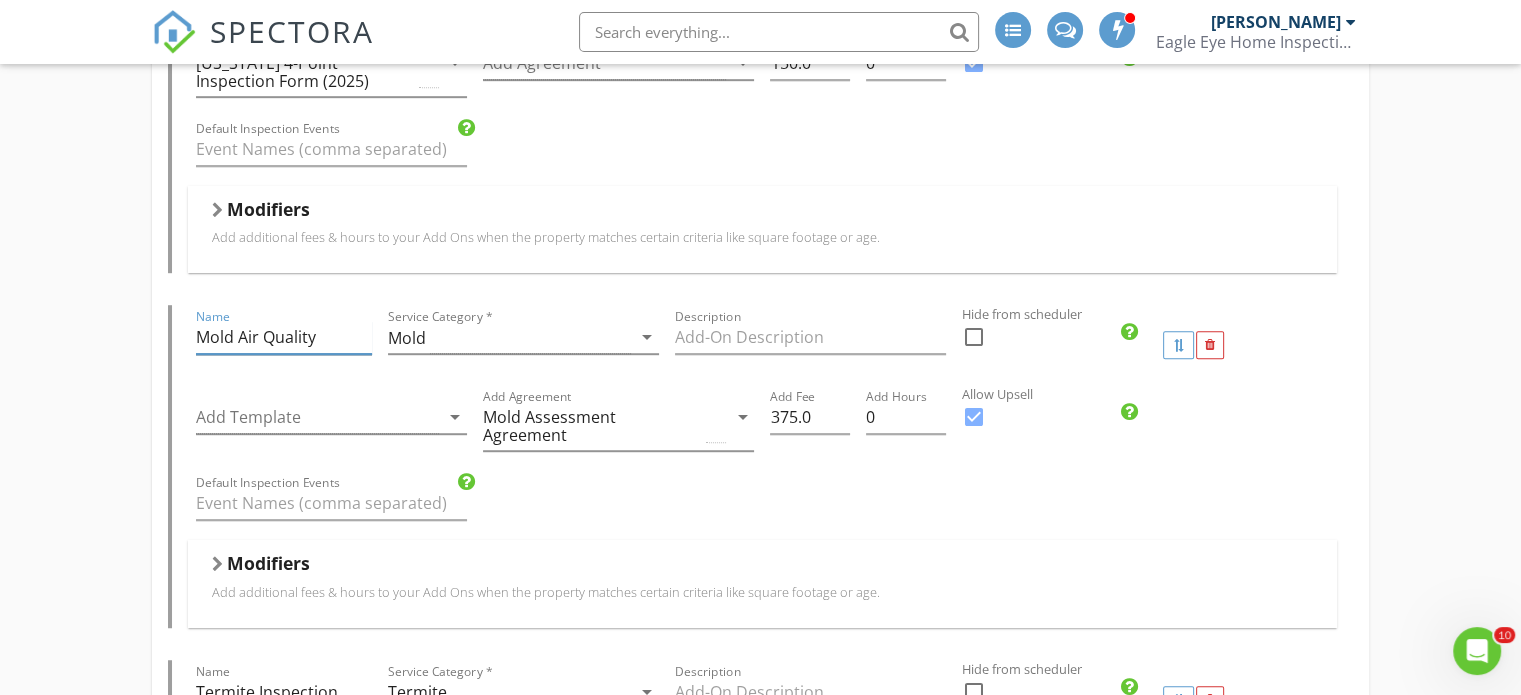 click on "Mold Air Quality" at bounding box center [283, 337] 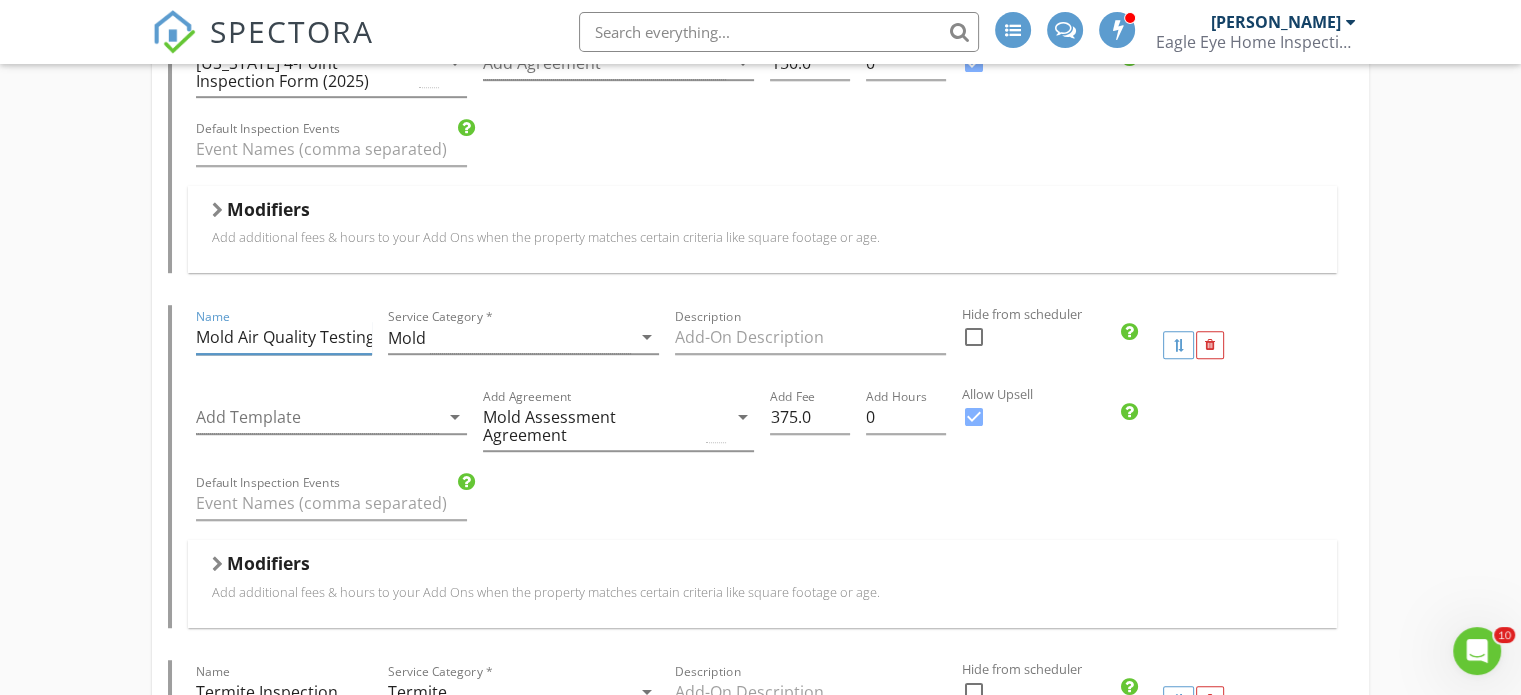 scroll, scrollTop: 0, scrollLeft: 2, axis: horizontal 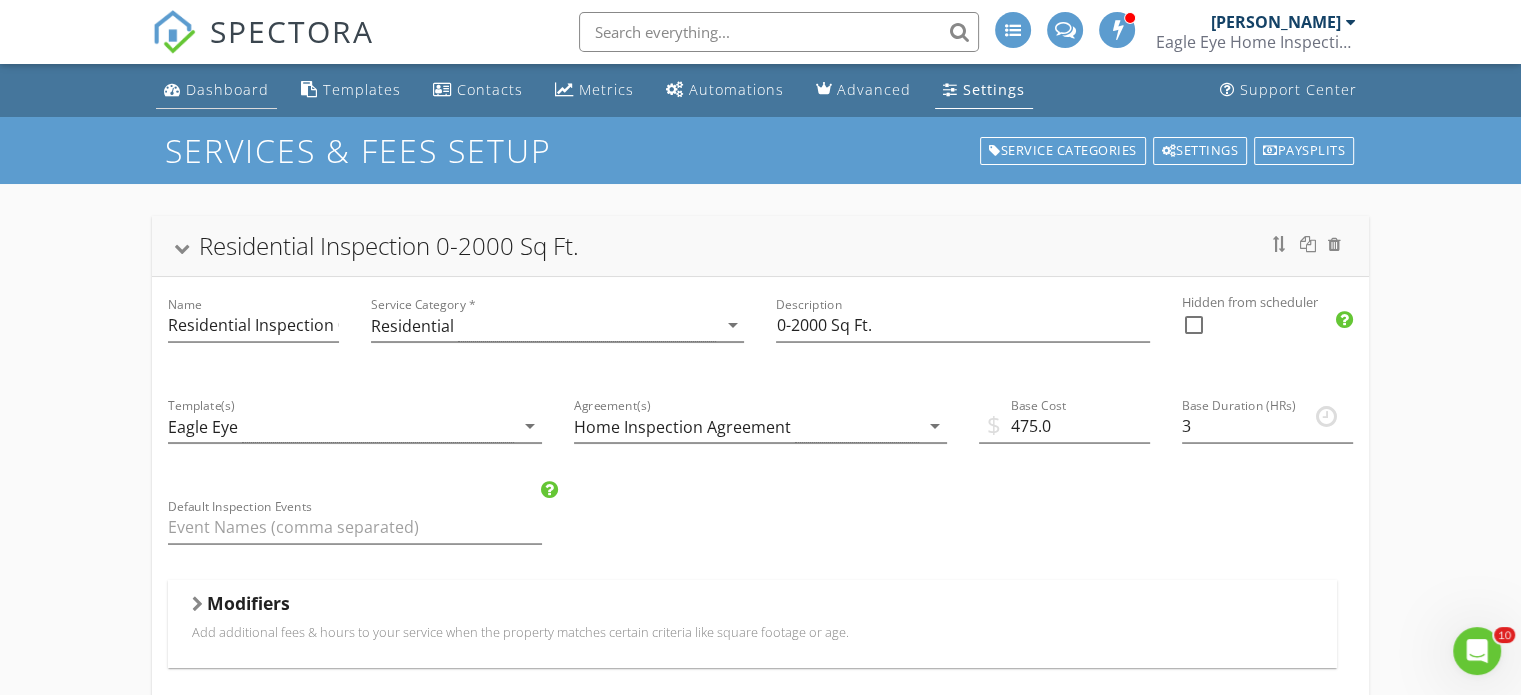 type on "Mold Air Quality Testing" 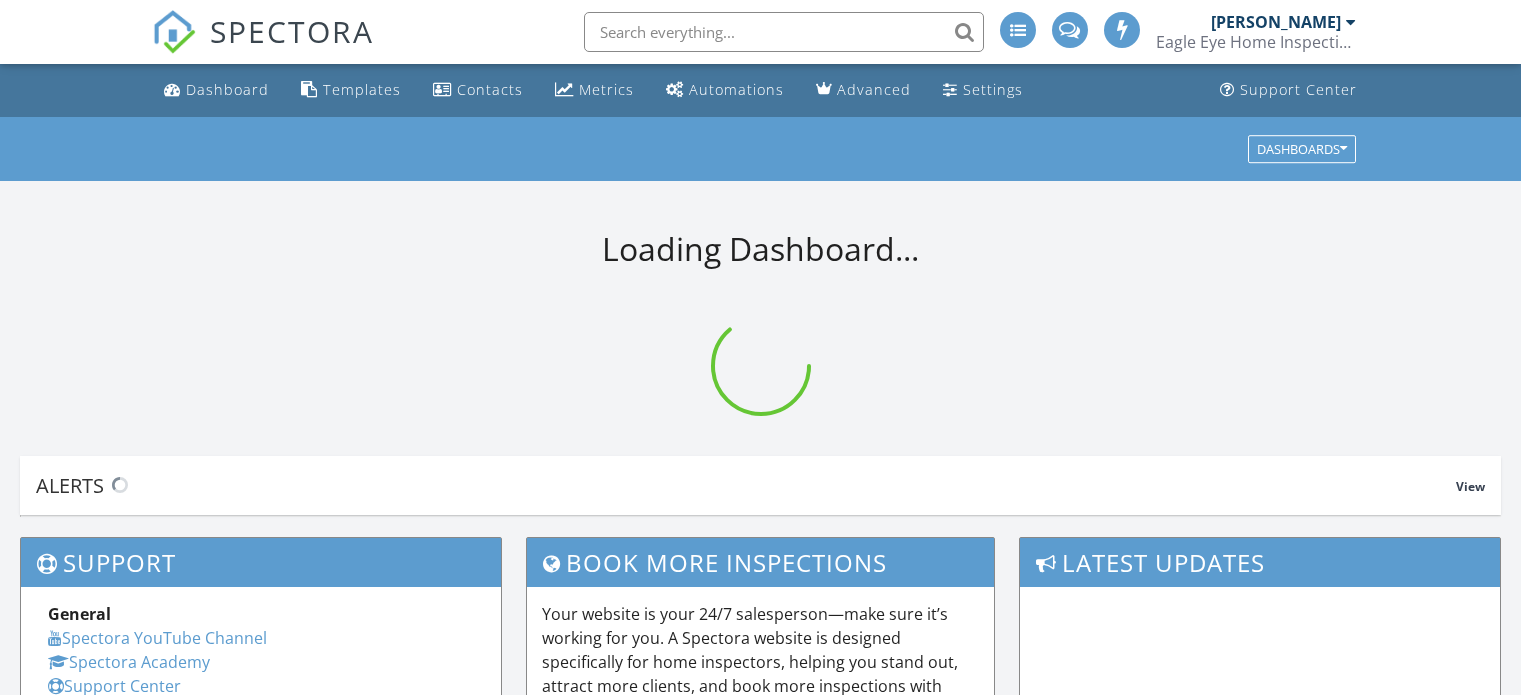 scroll, scrollTop: 0, scrollLeft: 0, axis: both 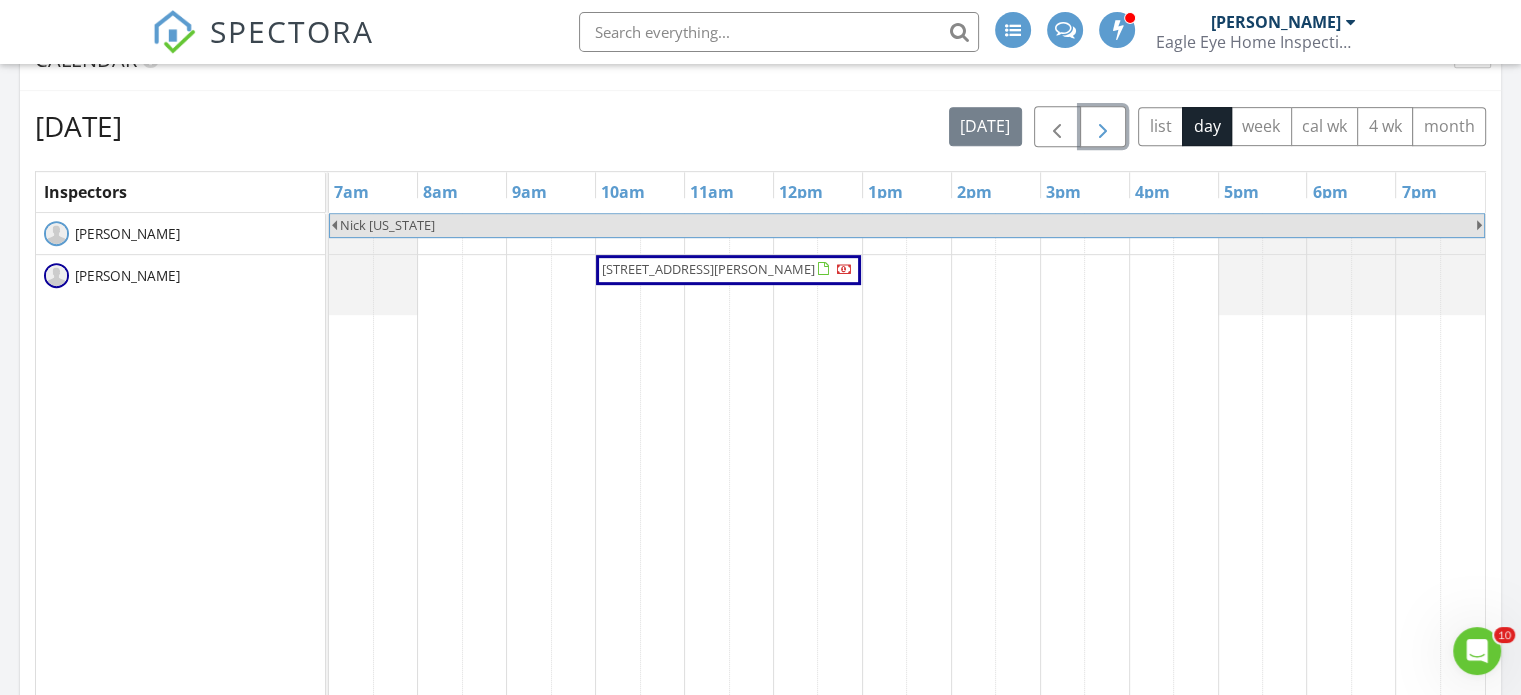 click at bounding box center [1103, 127] 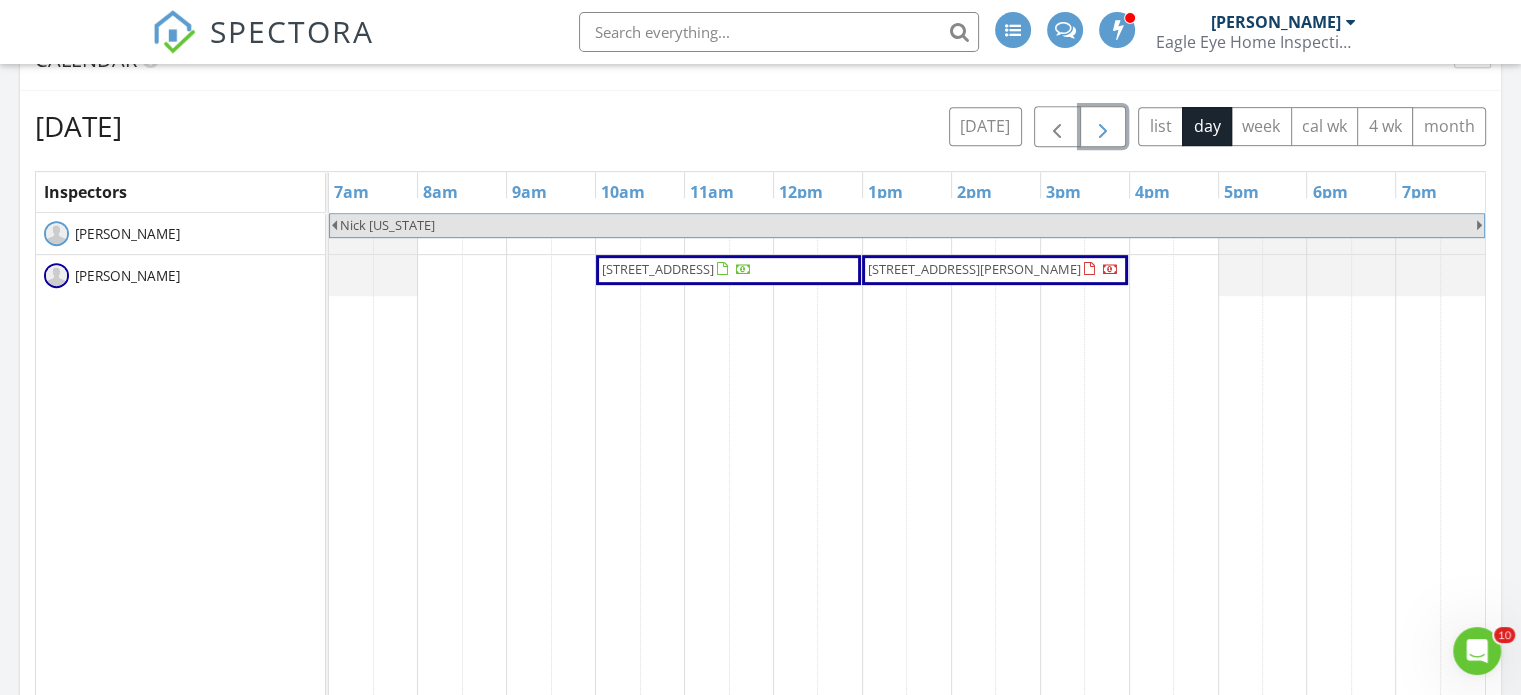 click on "5544 Pernod Dr, Fort Myers 33919" at bounding box center (974, 269) 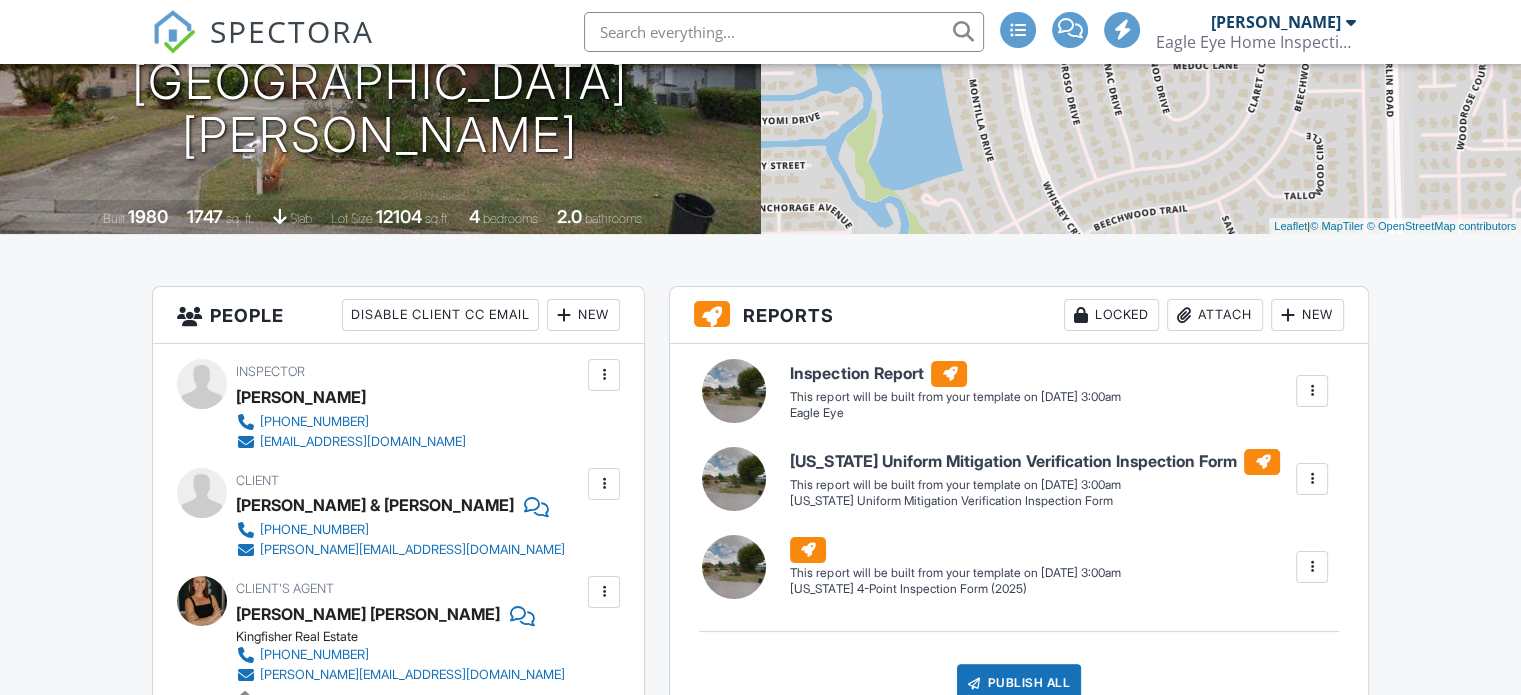 scroll, scrollTop: 0, scrollLeft: 0, axis: both 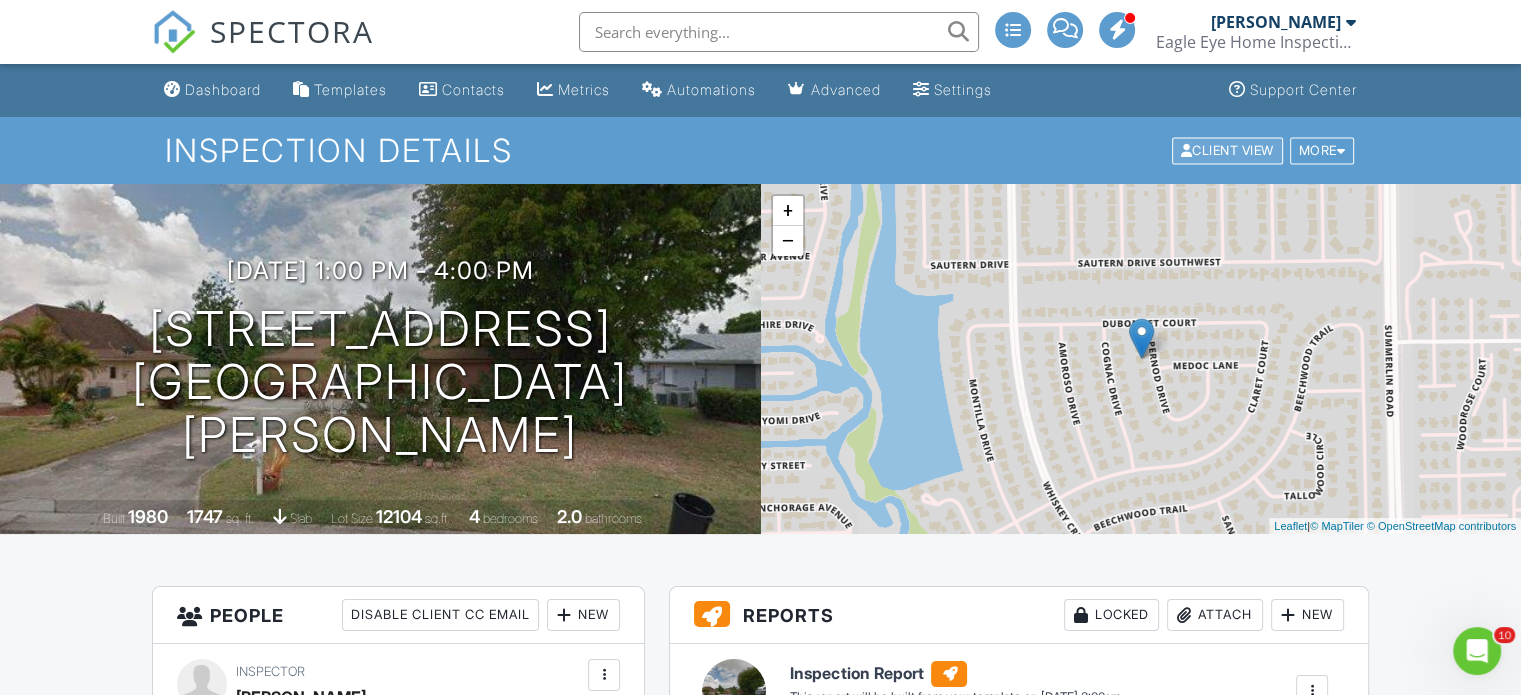 click on "Client View" at bounding box center [1227, 150] 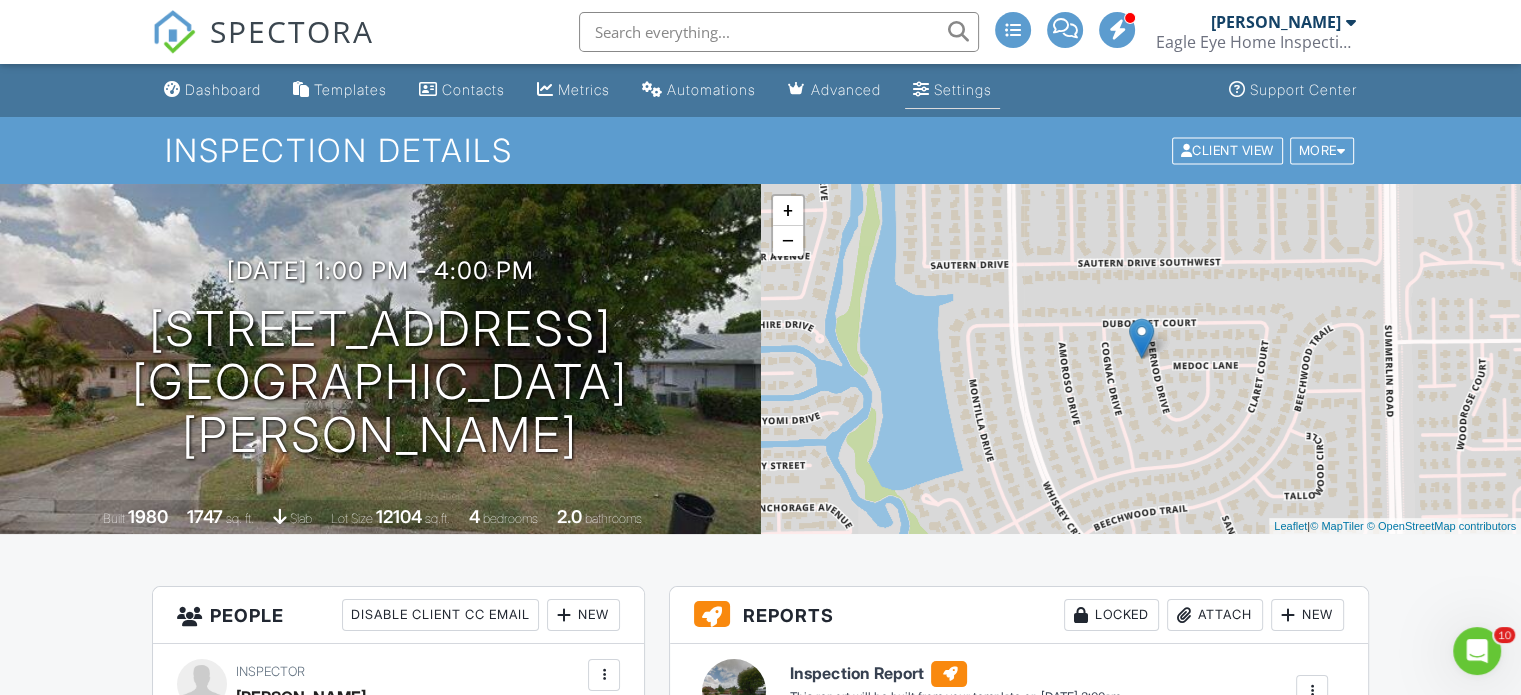 click on "Settings" at bounding box center [963, 89] 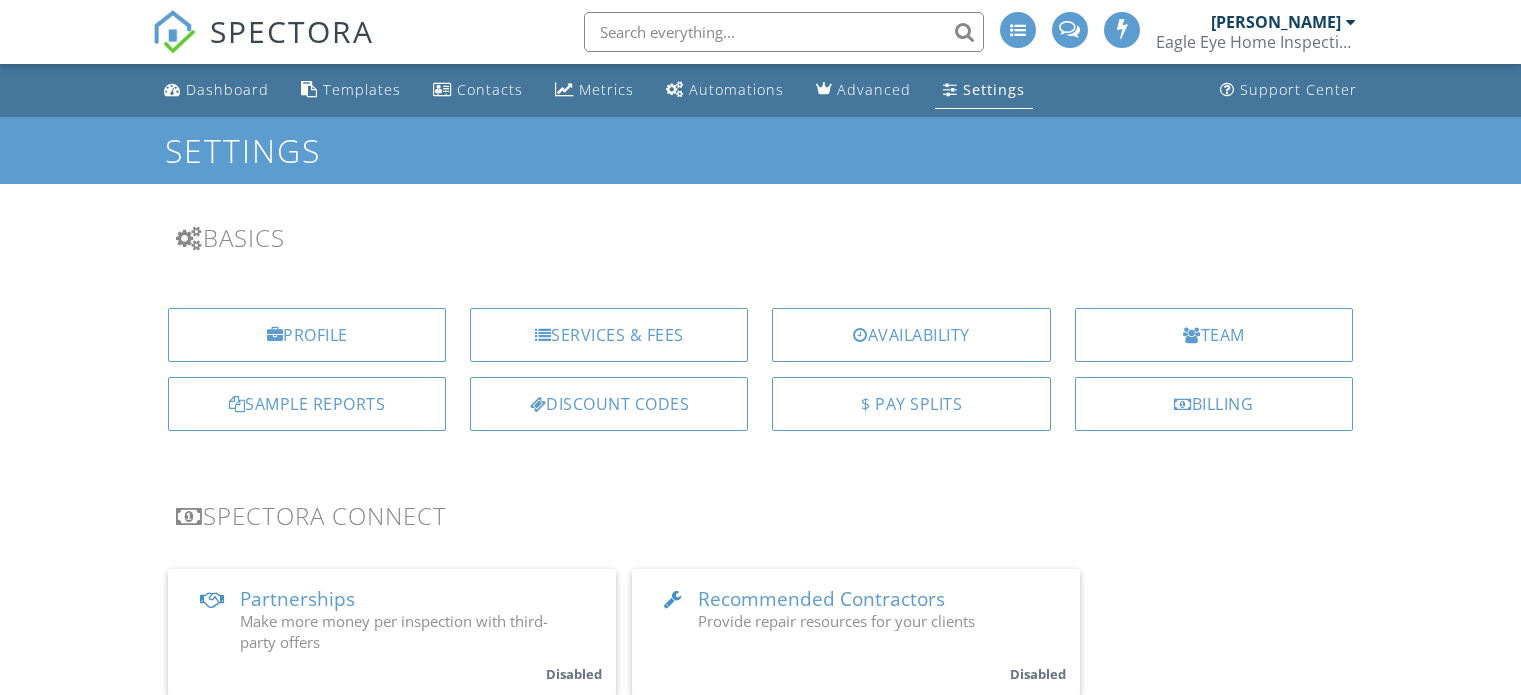 scroll, scrollTop: 0, scrollLeft: 0, axis: both 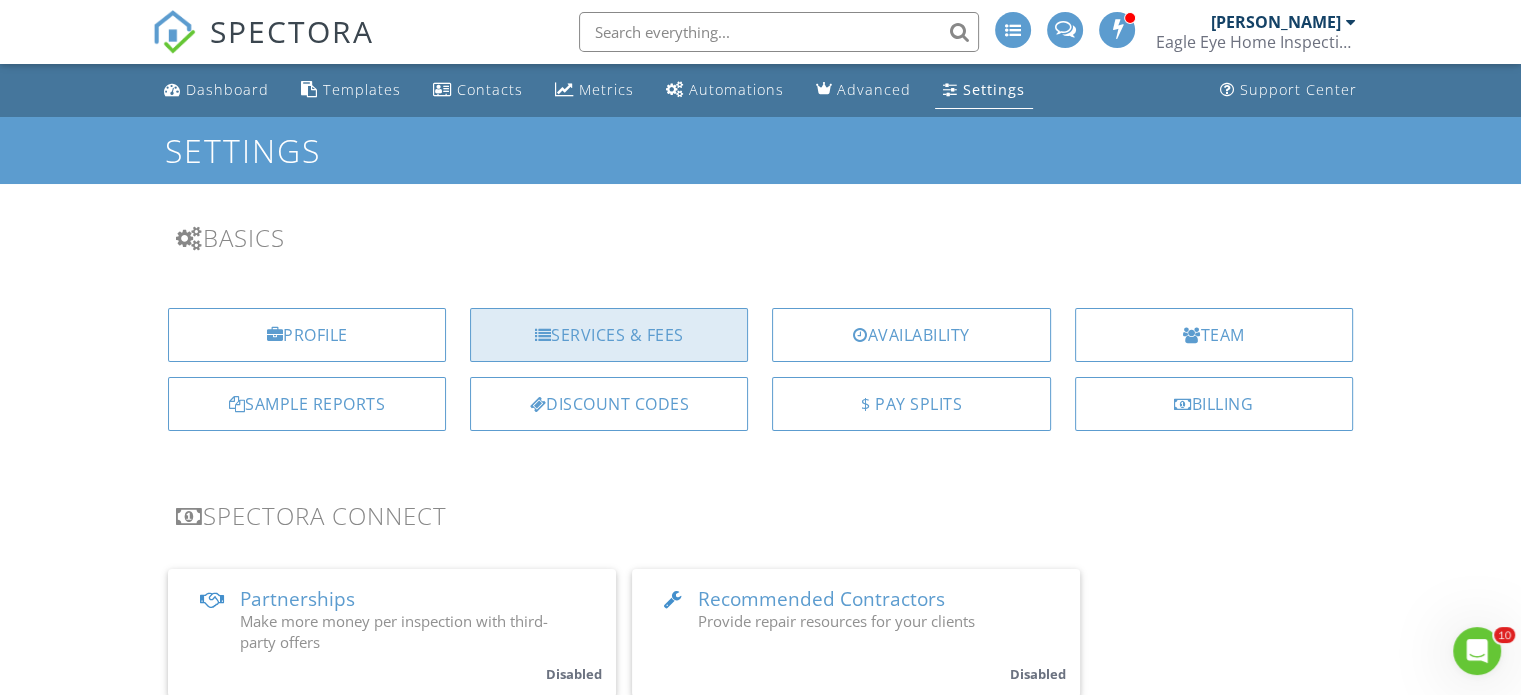 click on "Services & Fees" at bounding box center [609, 335] 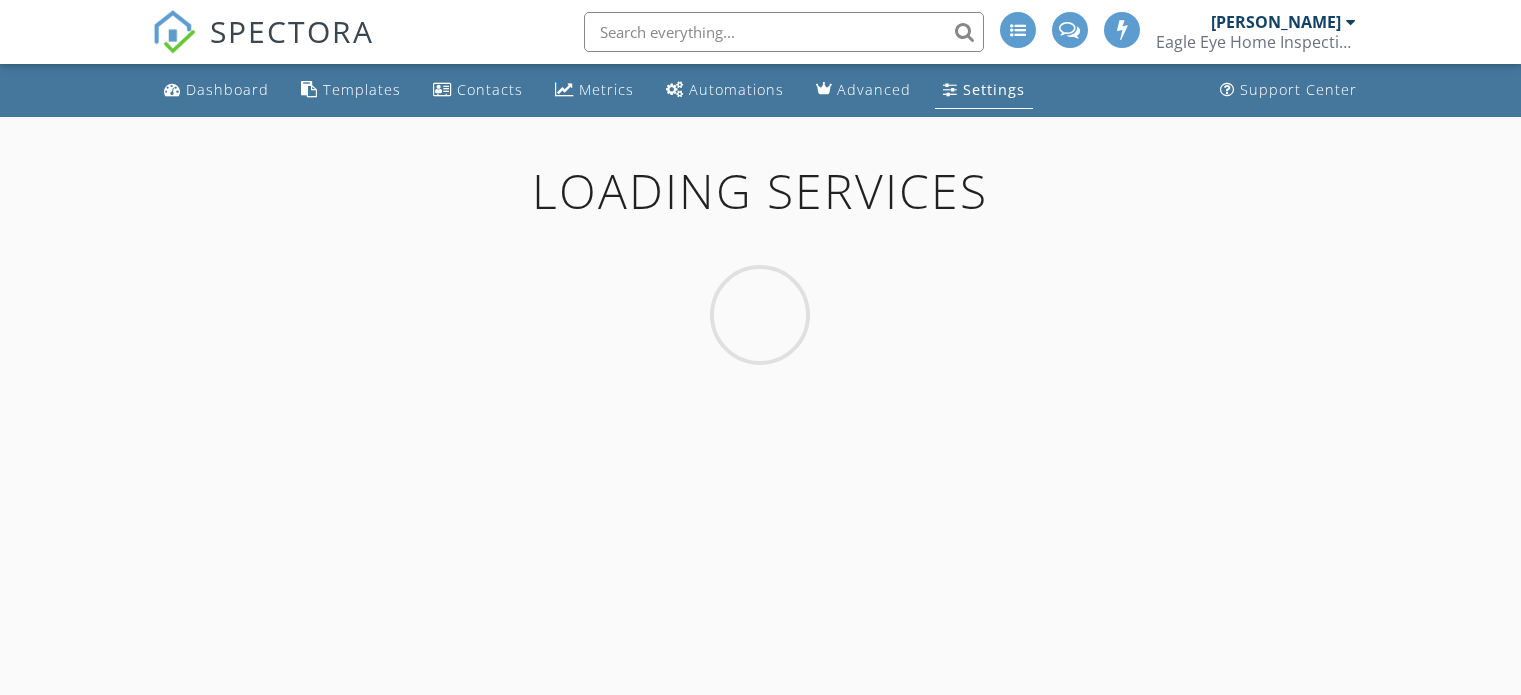 scroll, scrollTop: 0, scrollLeft: 0, axis: both 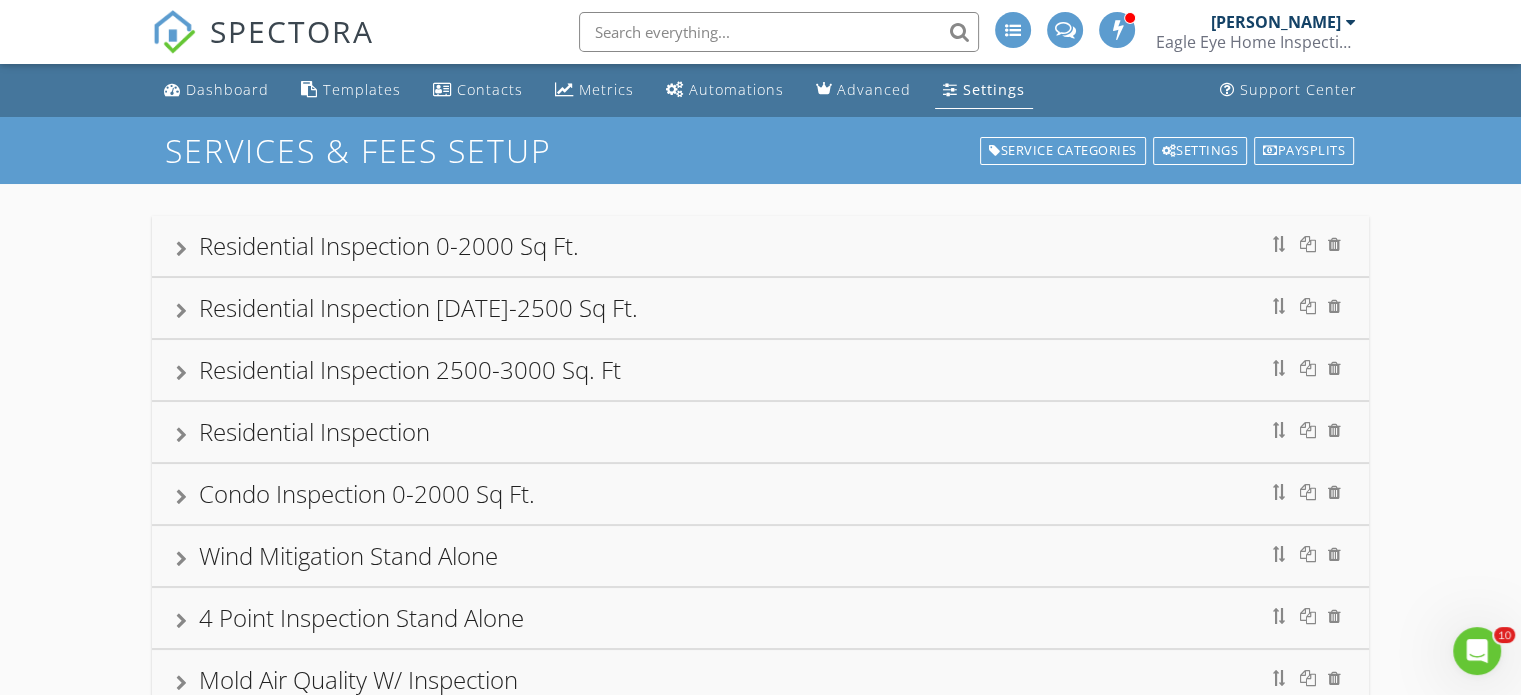 click on "Residential Inspection [DATE]-2500 Sq Ft." at bounding box center [760, 308] 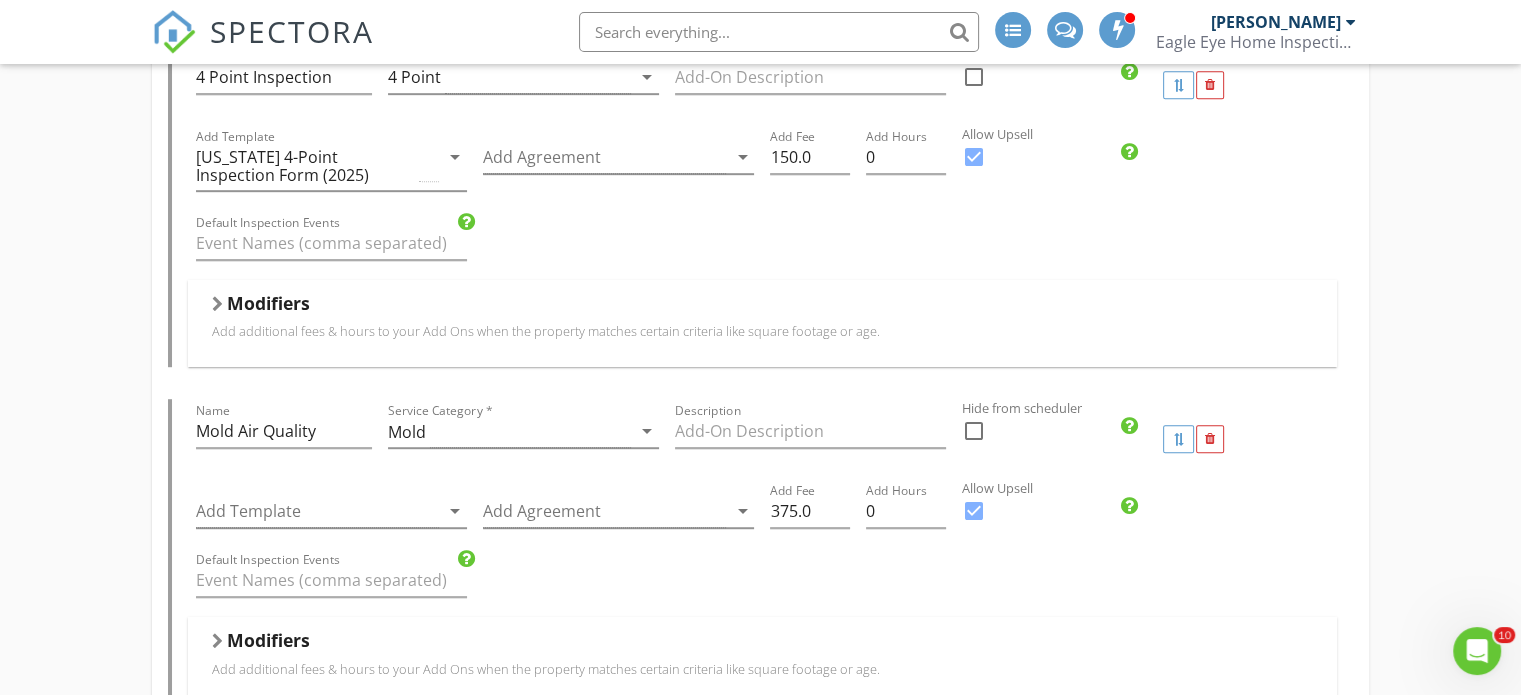 scroll, scrollTop: 1200, scrollLeft: 0, axis: vertical 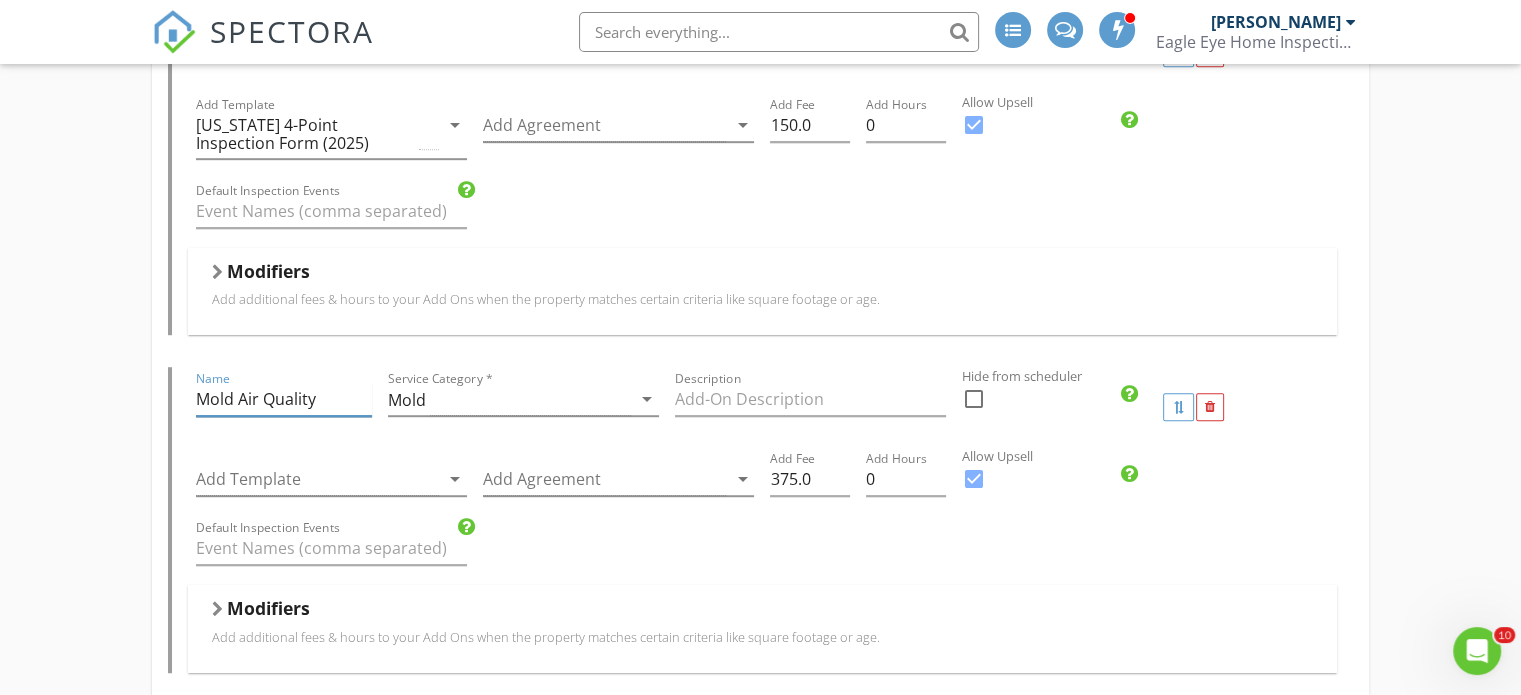 click on "Mold Air Quality" at bounding box center [283, 399] 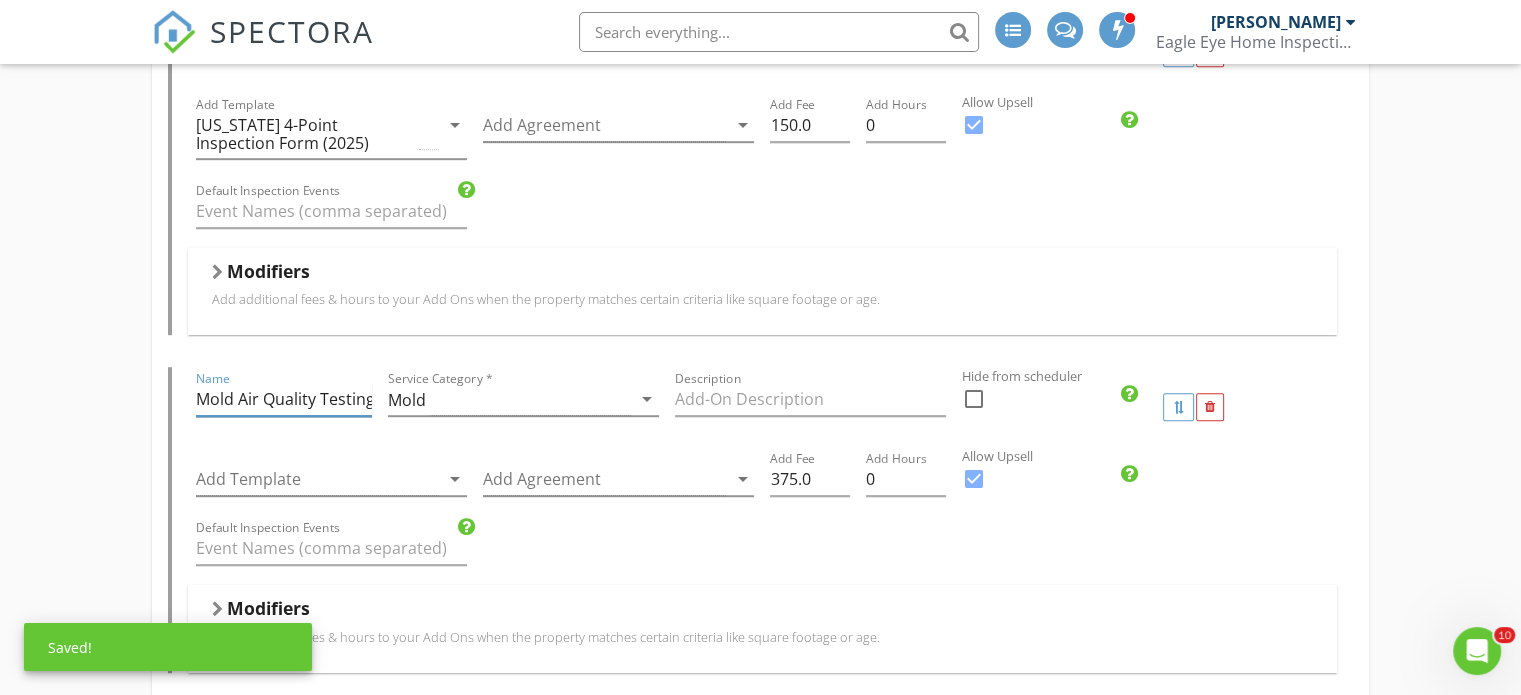 scroll, scrollTop: 0, scrollLeft: 2, axis: horizontal 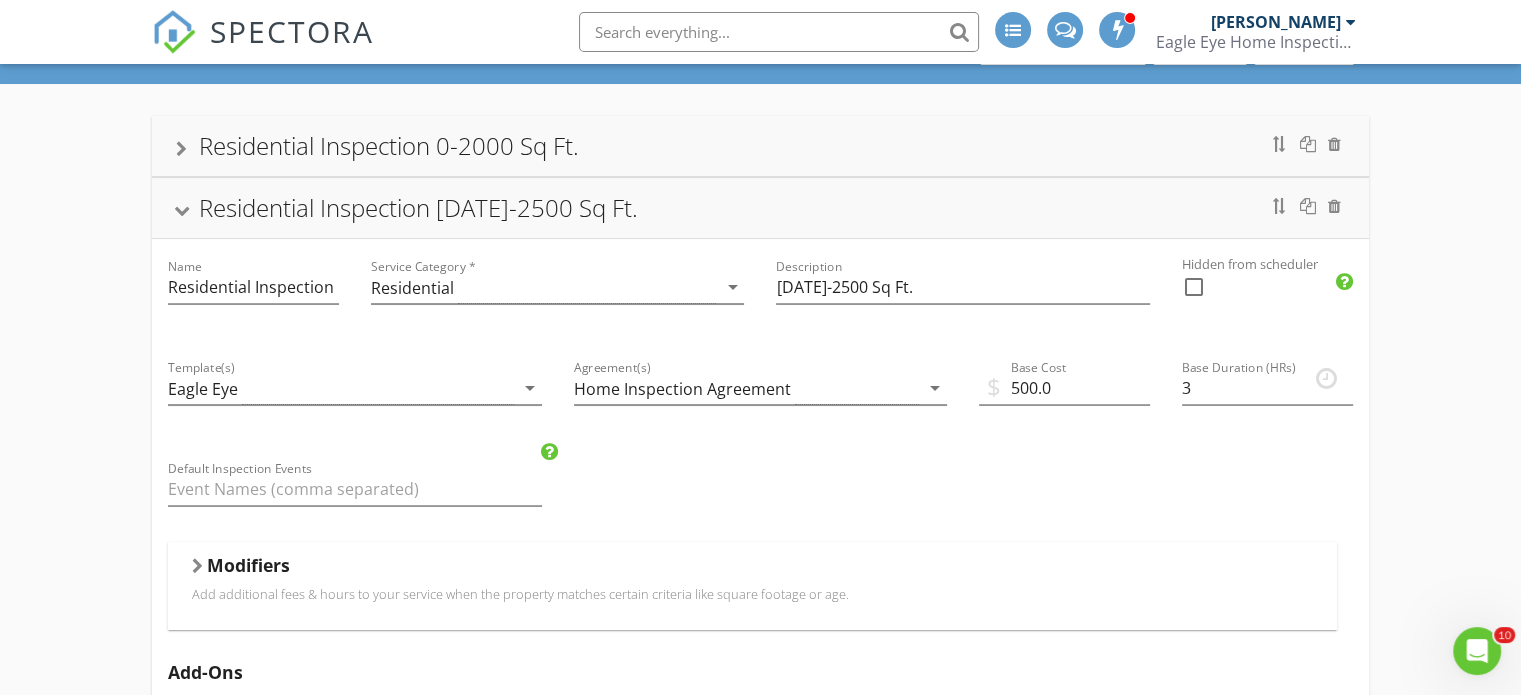 type on "Mold Air Quality Testing" 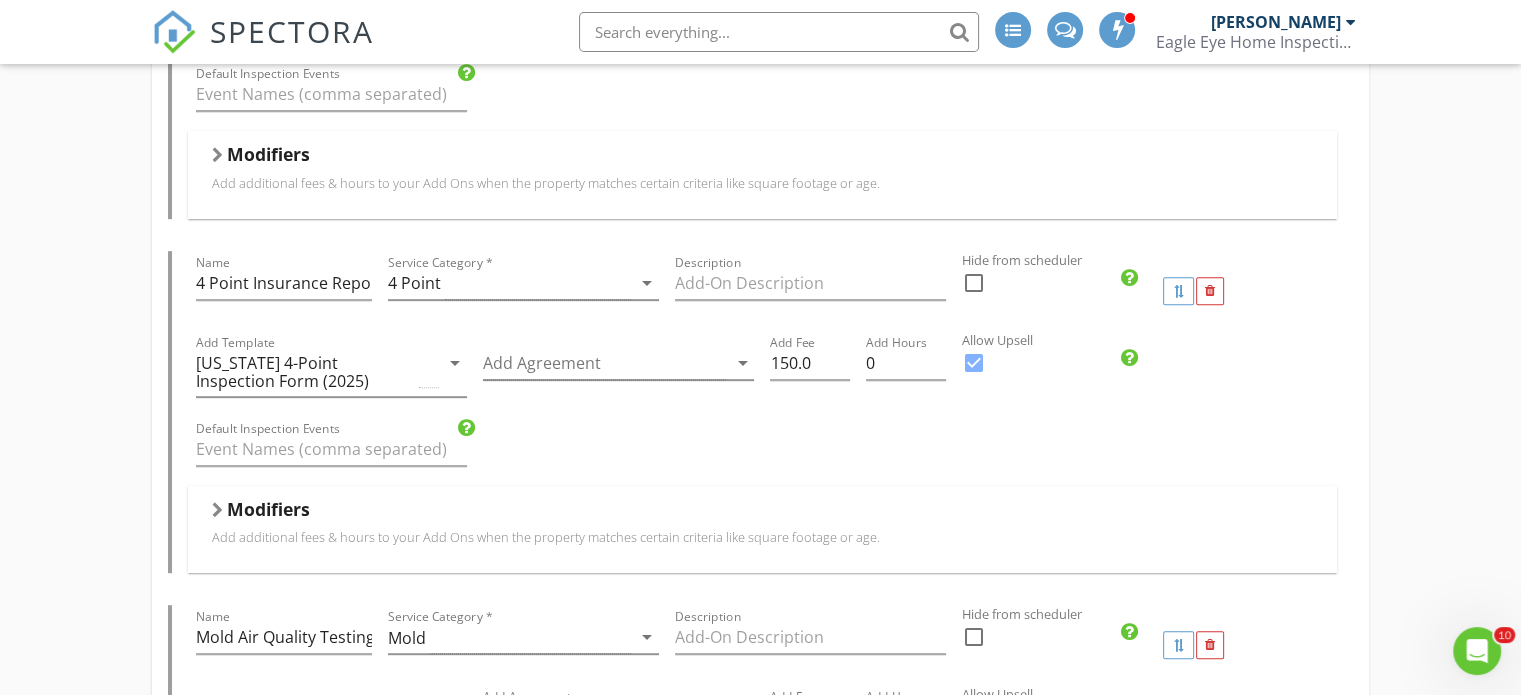 scroll, scrollTop: 1100, scrollLeft: 0, axis: vertical 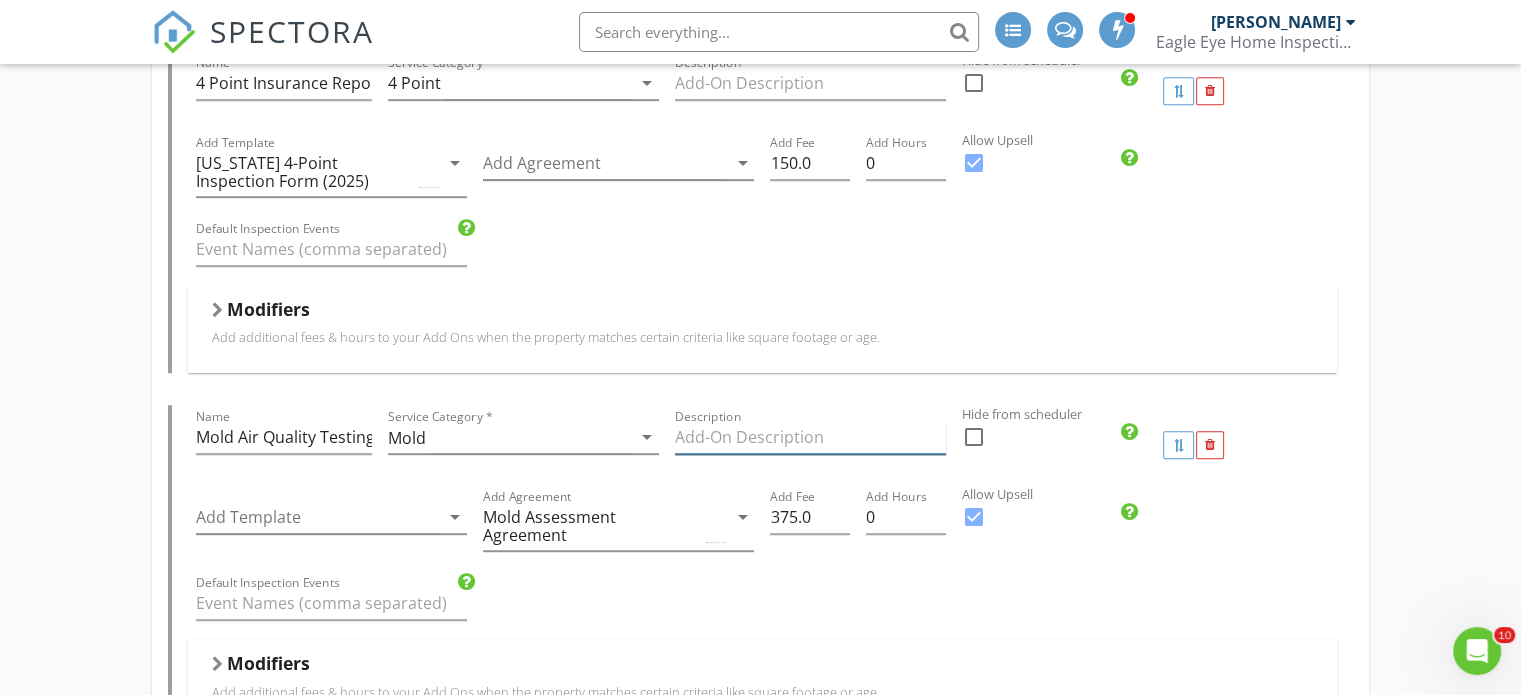 click at bounding box center (810, 437) 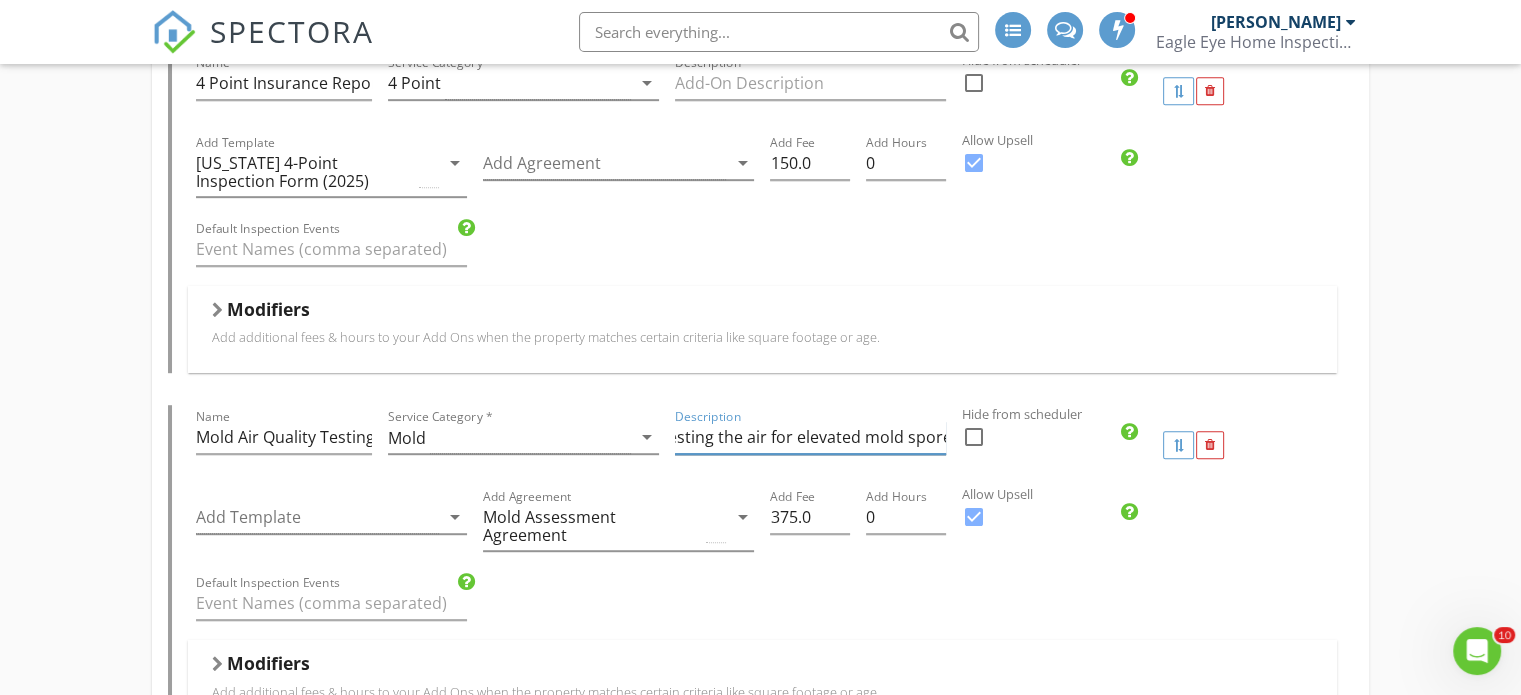 scroll, scrollTop: 0, scrollLeft: 24, axis: horizontal 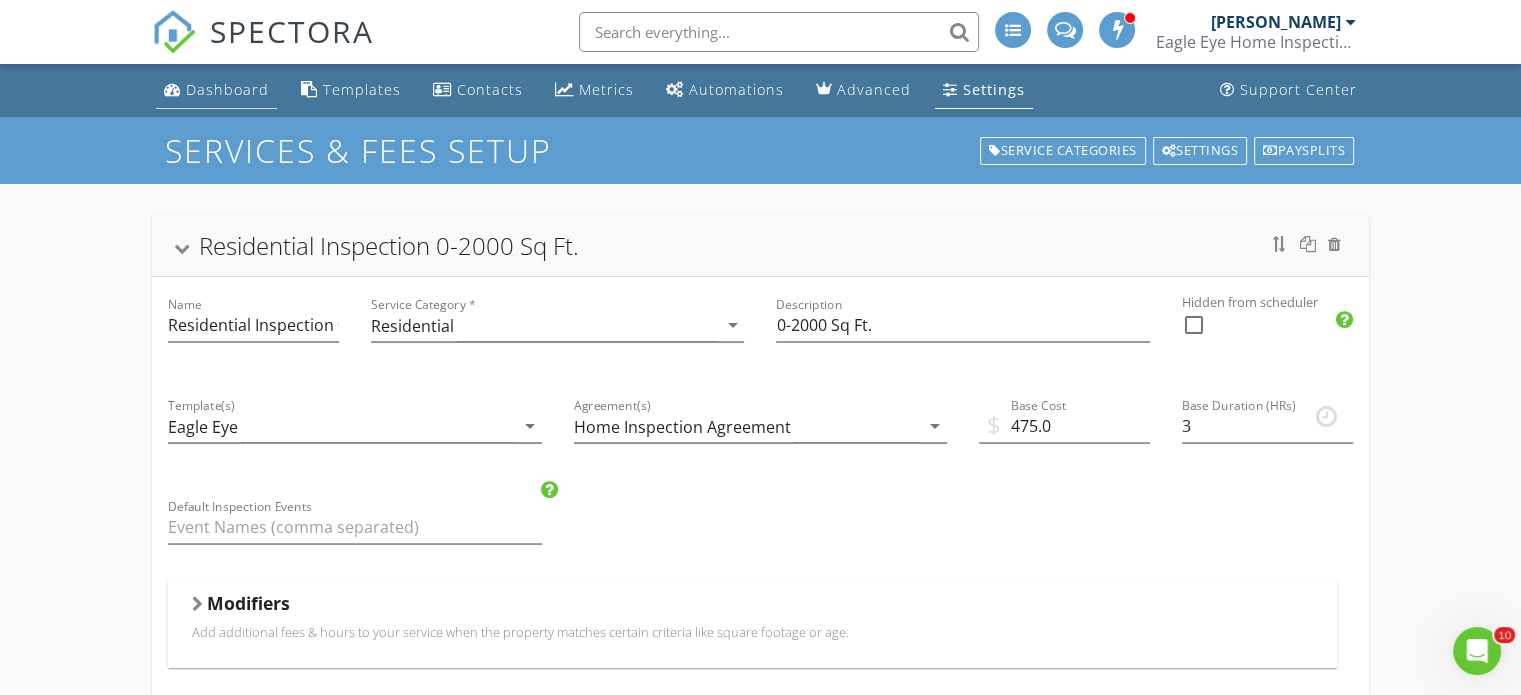 type on "Testing the air for elevated mold spores" 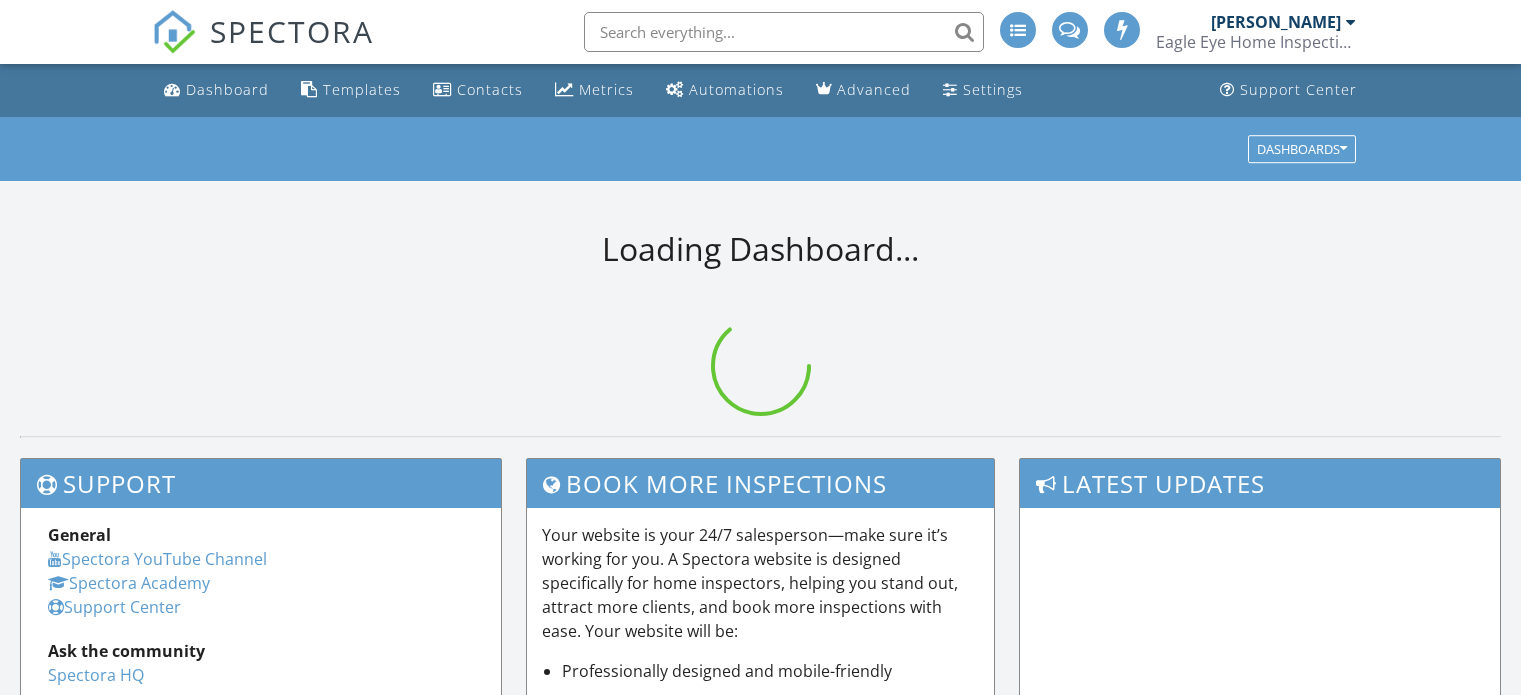 scroll, scrollTop: 0, scrollLeft: 0, axis: both 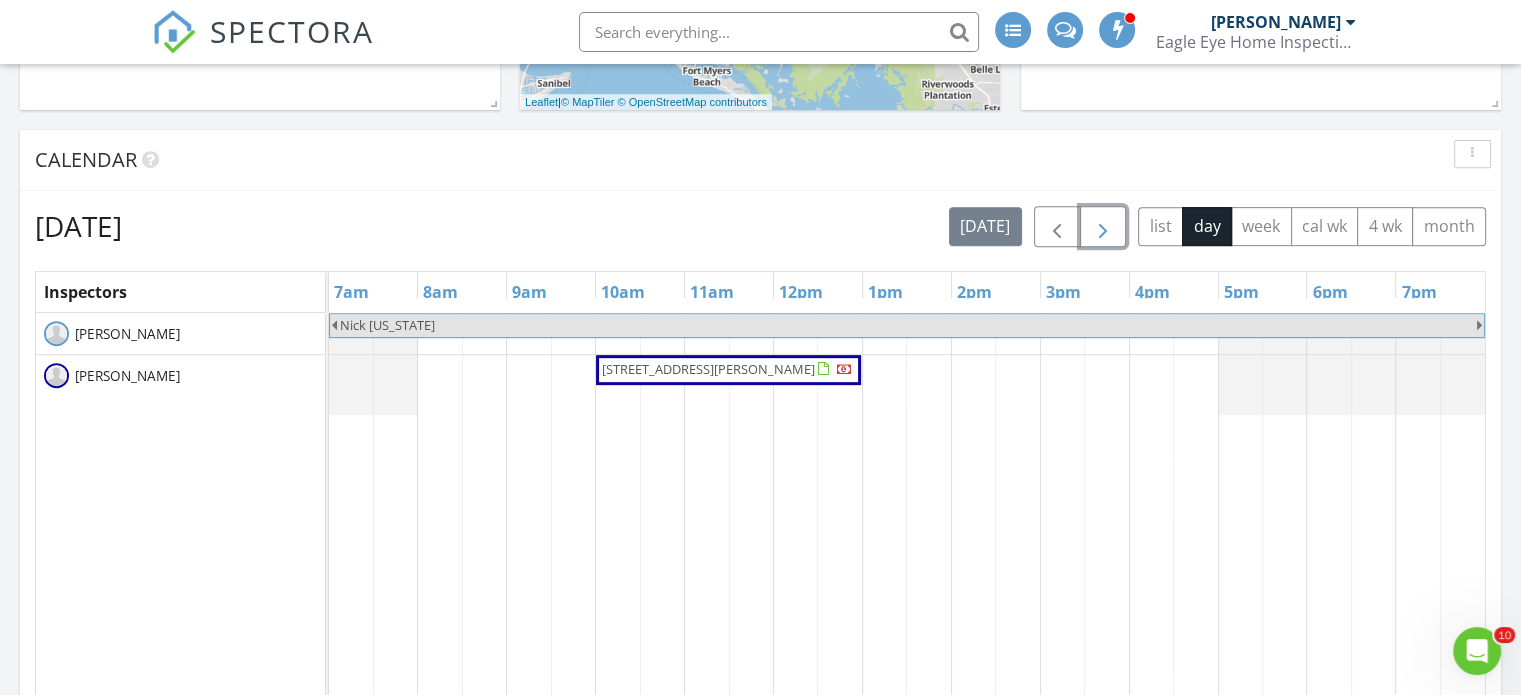 click at bounding box center [1103, 227] 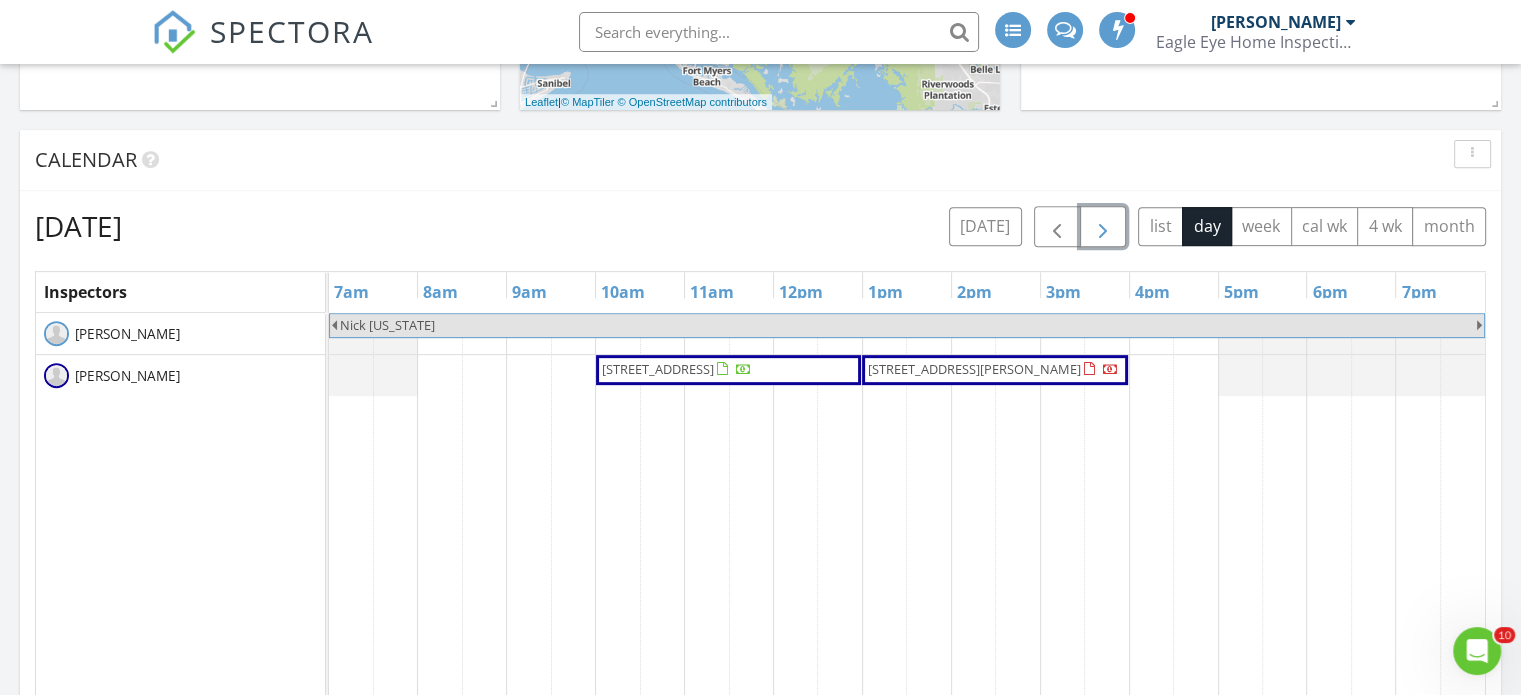 click on "[STREET_ADDRESS][PERSON_NAME]" at bounding box center (974, 369) 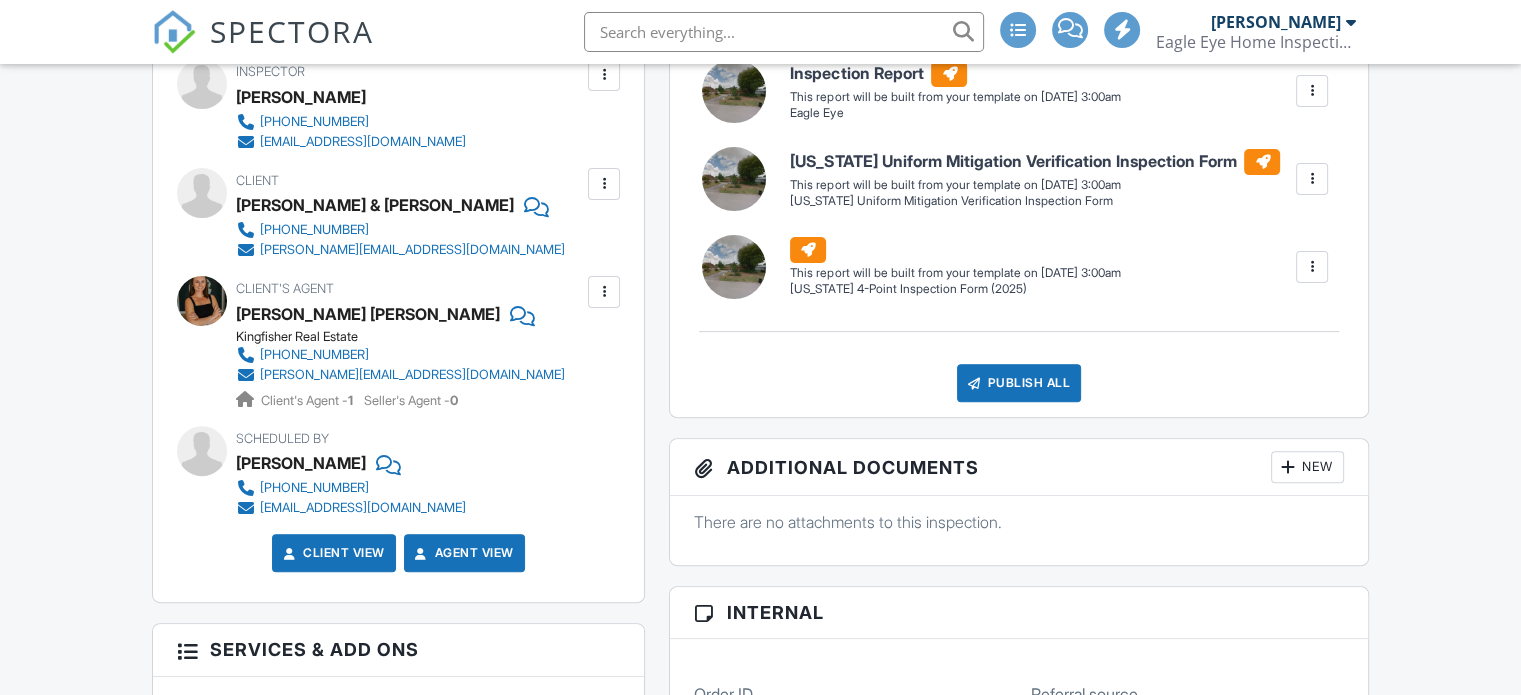 scroll, scrollTop: 0, scrollLeft: 0, axis: both 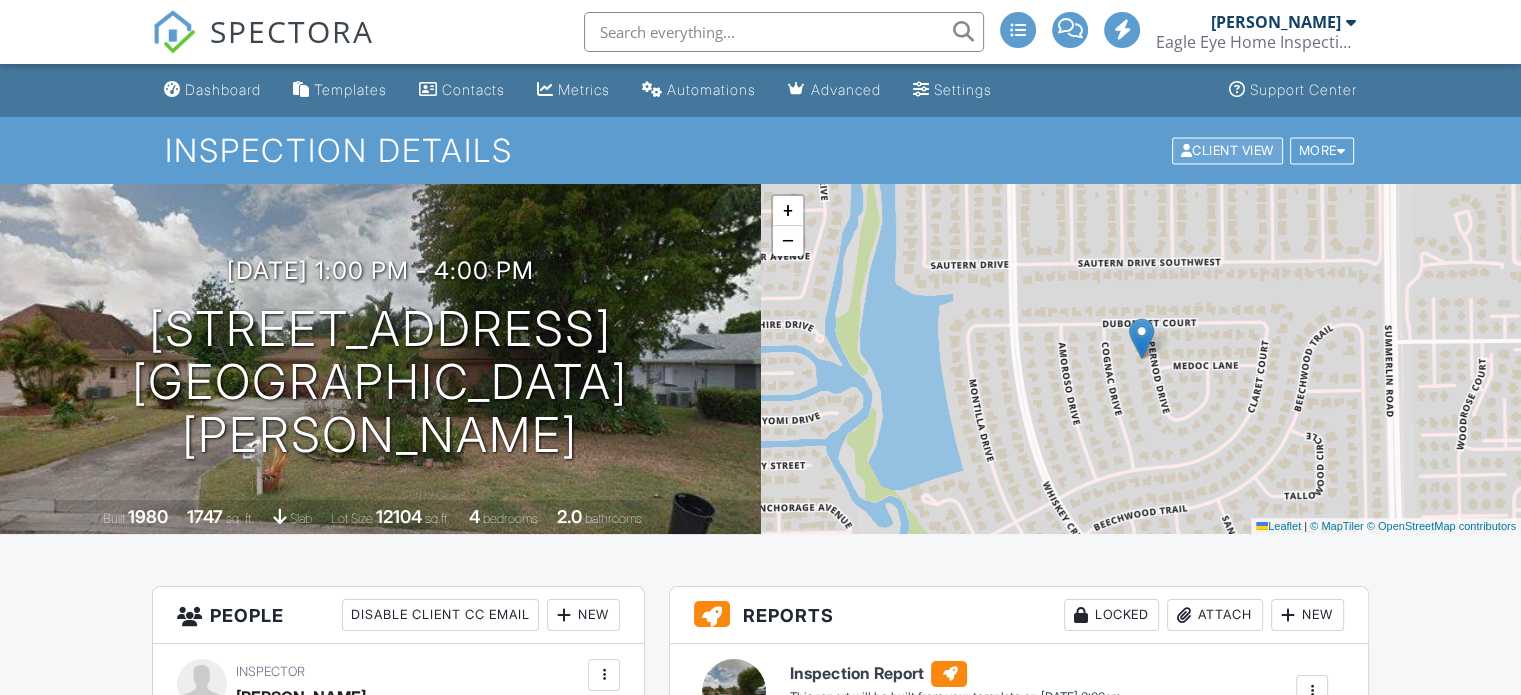 click on "Client View" at bounding box center (1227, 150) 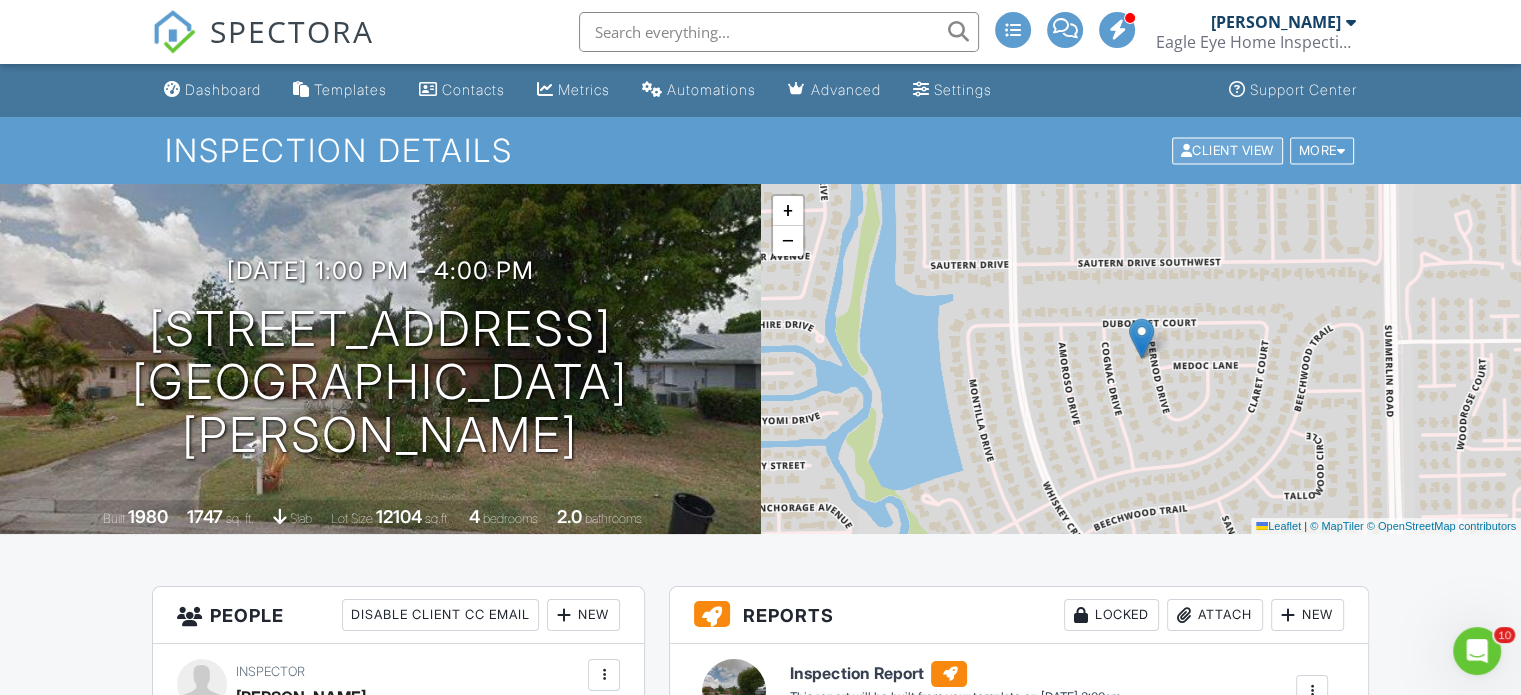 scroll, scrollTop: 0, scrollLeft: 0, axis: both 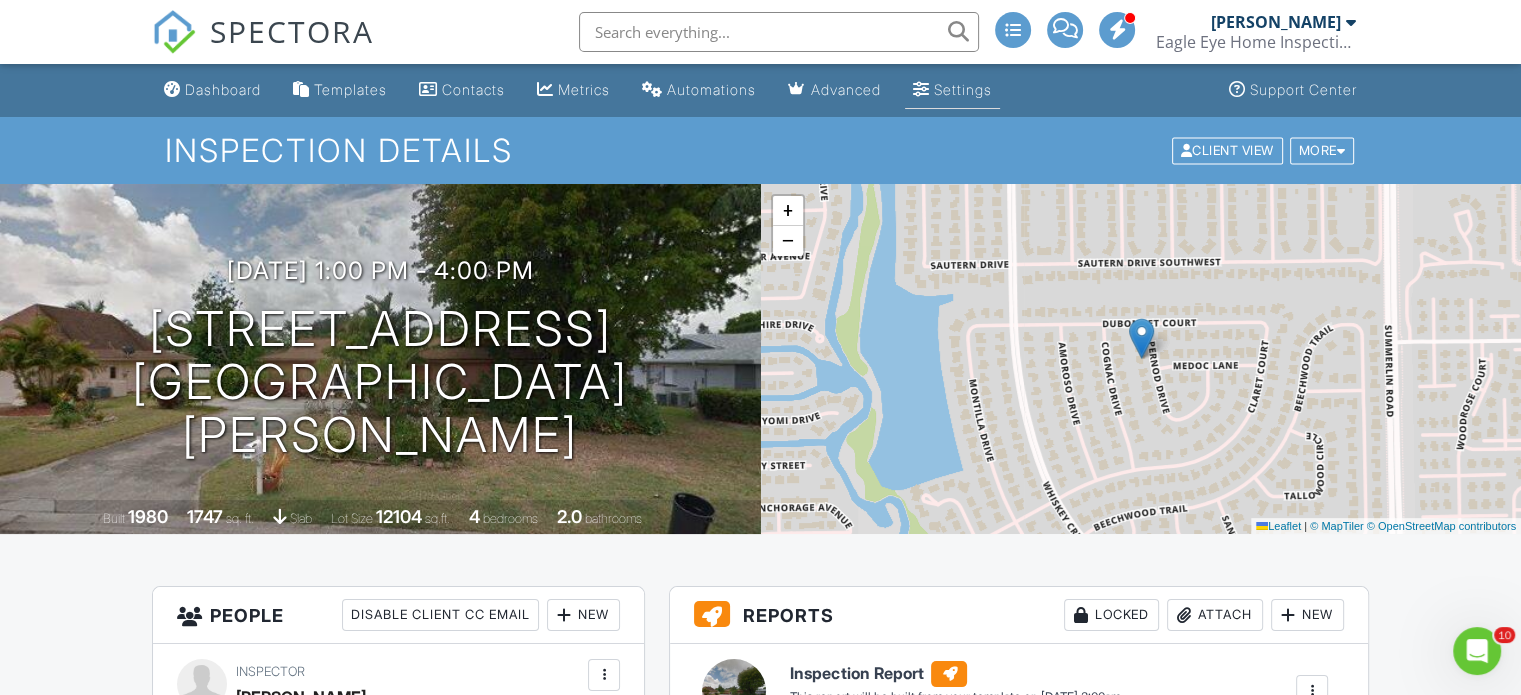 click on "Settings" at bounding box center [963, 89] 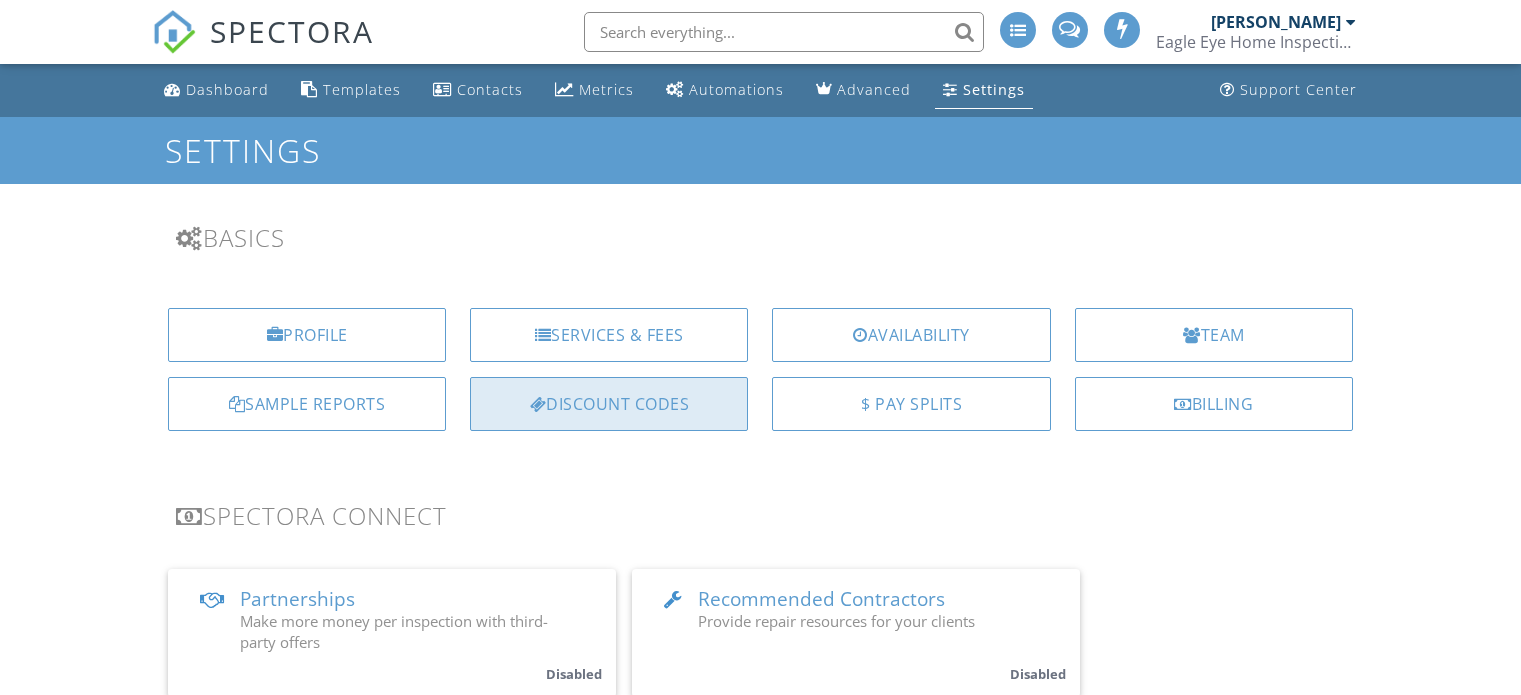 scroll, scrollTop: 0, scrollLeft: 0, axis: both 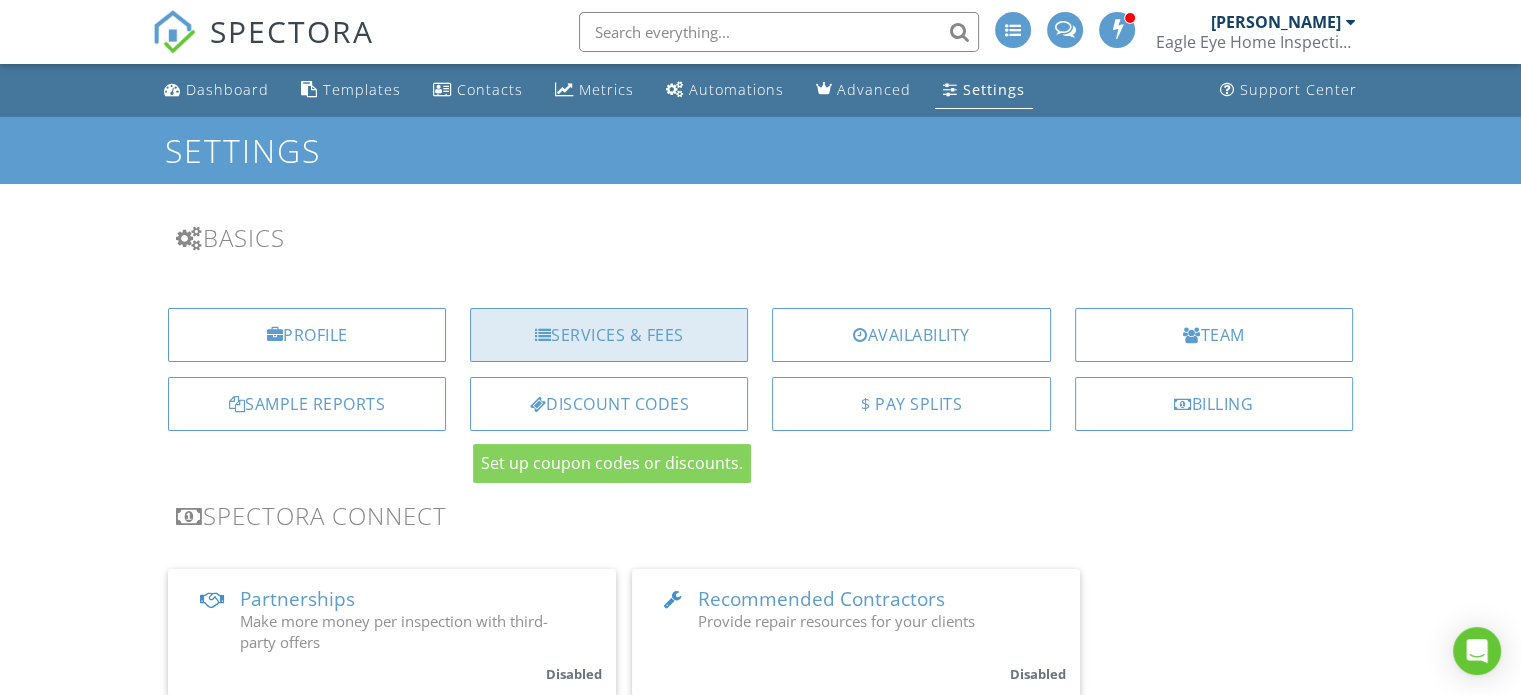 click on "Services & Fees" at bounding box center (609, 335) 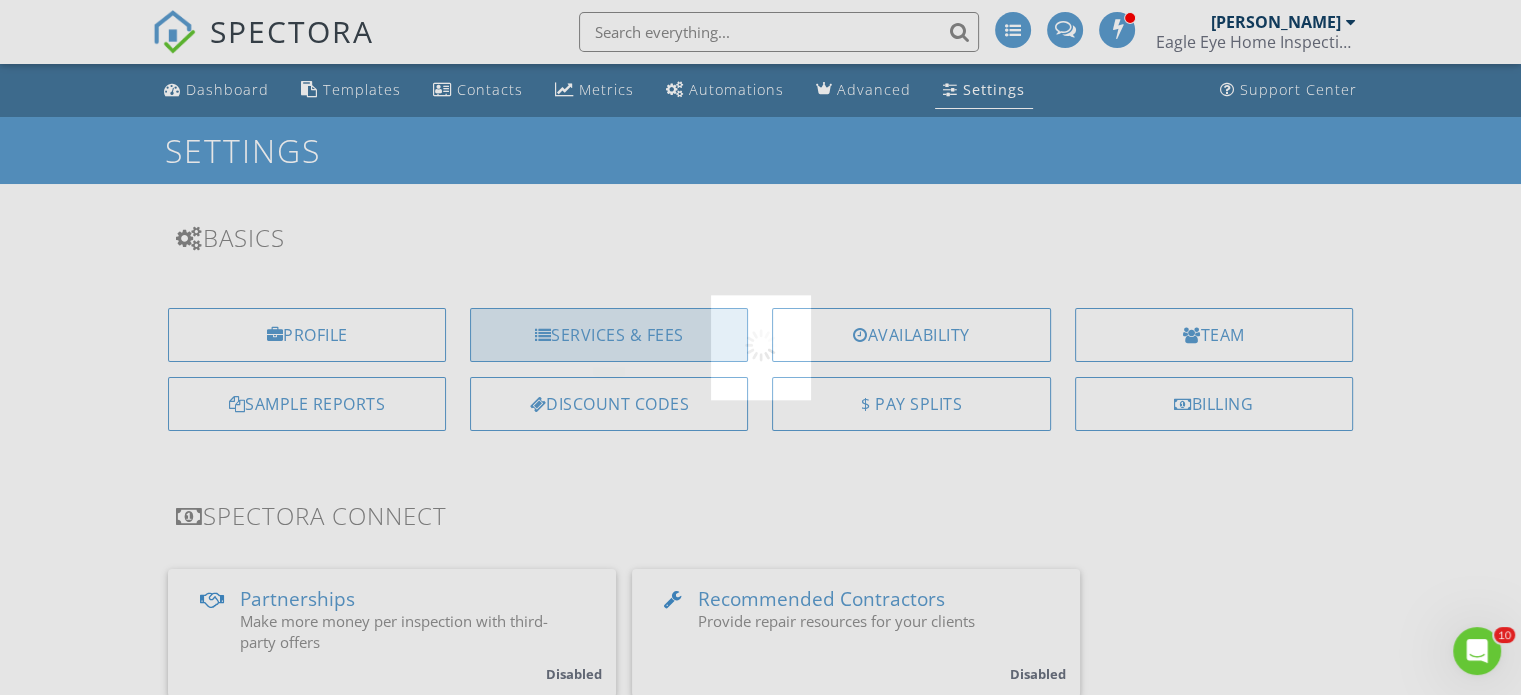 scroll, scrollTop: 0, scrollLeft: 0, axis: both 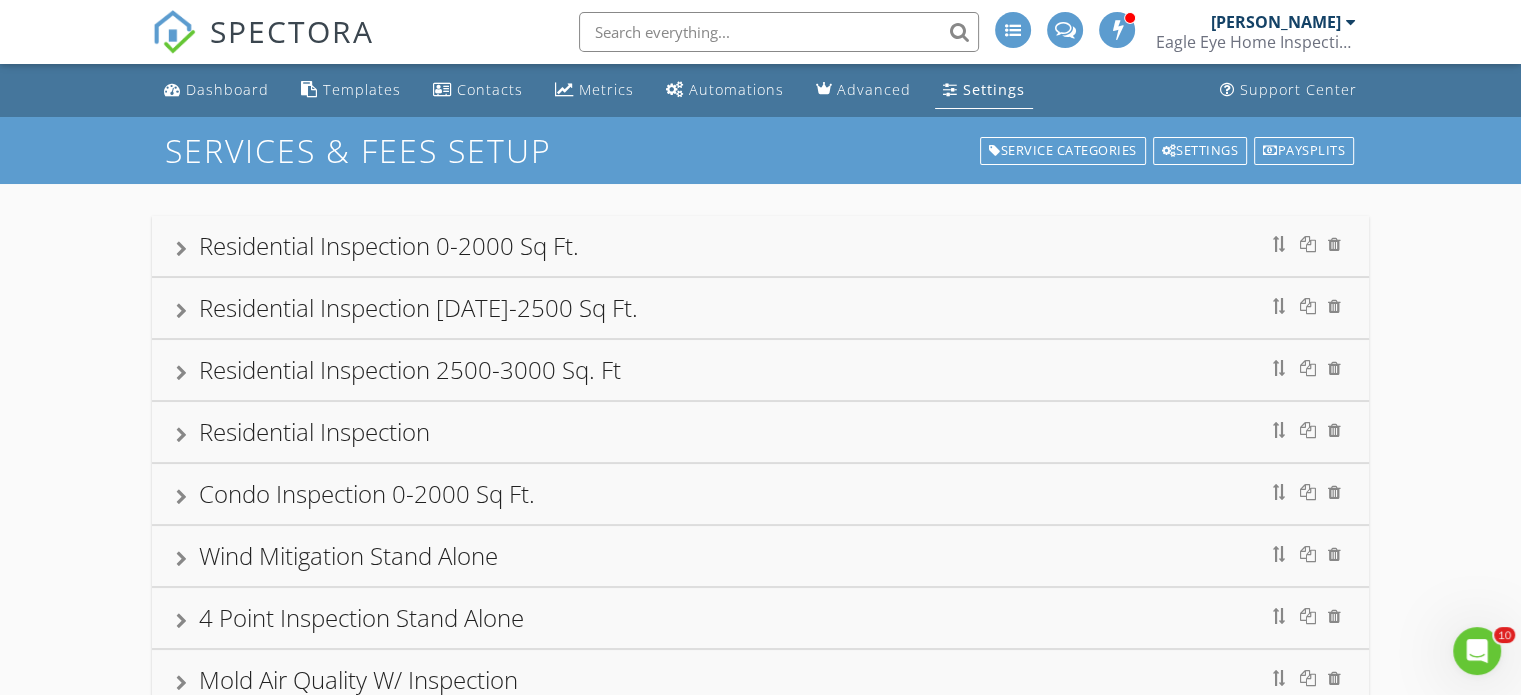 click on "Residential Inspection 0-2000 Sq Ft." at bounding box center (760, 246) 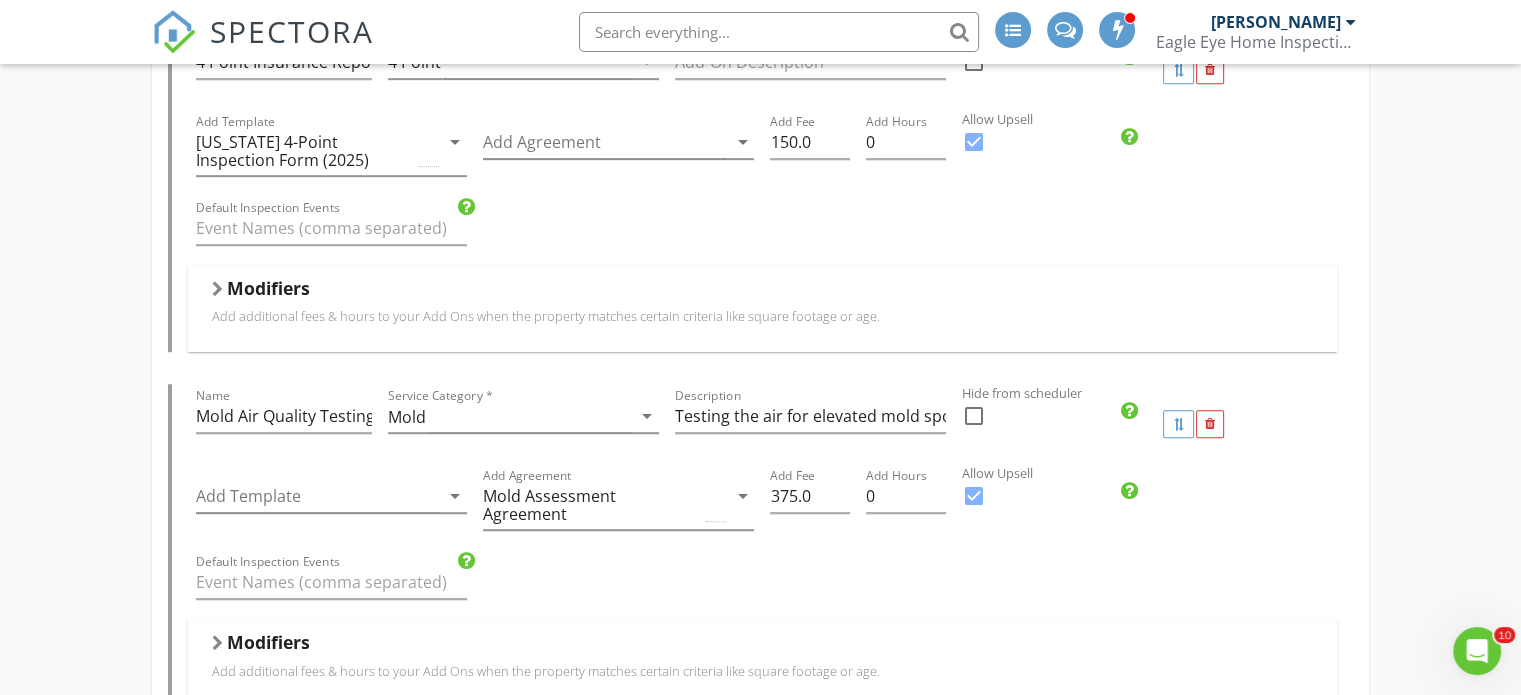 scroll, scrollTop: 1200, scrollLeft: 0, axis: vertical 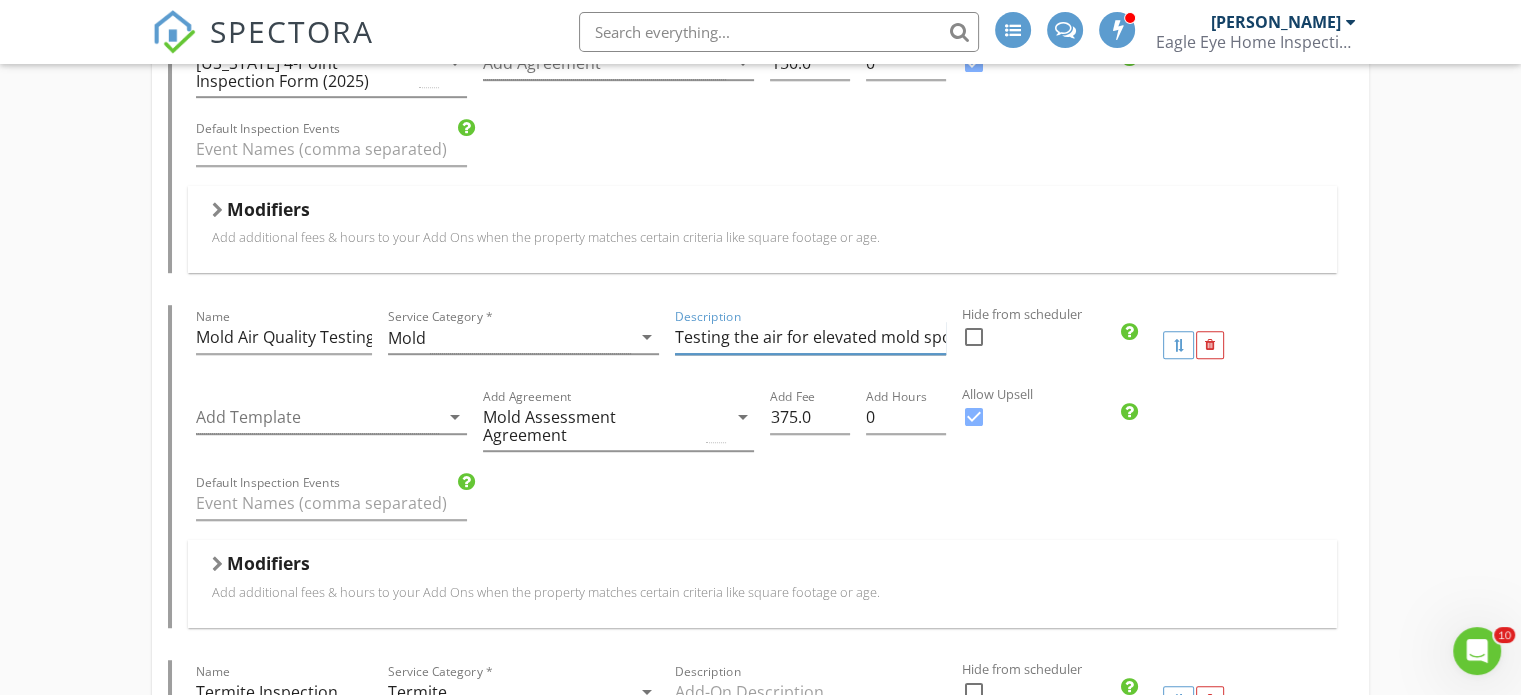 drag, startPoint x: 676, startPoint y: 324, endPoint x: 822, endPoint y: 326, distance: 146.0137 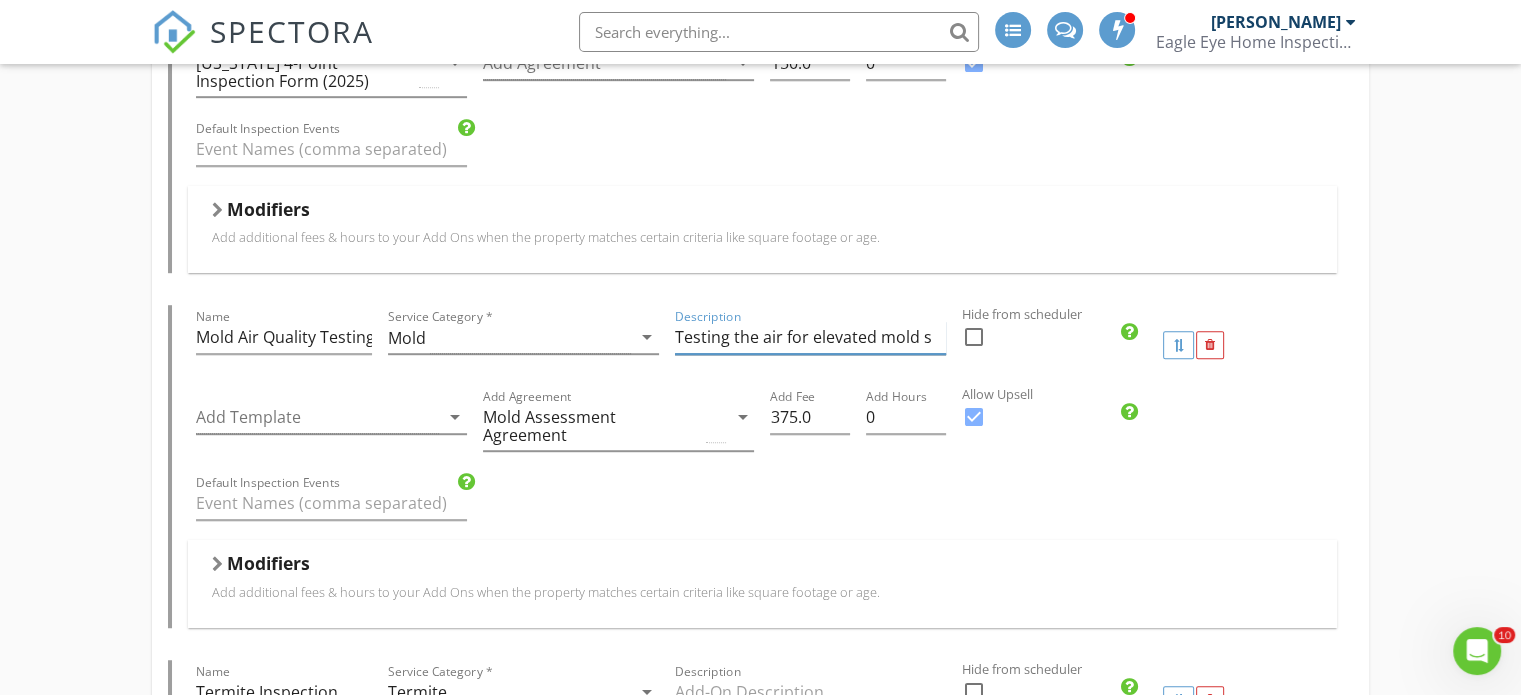 scroll, scrollTop: 0, scrollLeft: 0, axis: both 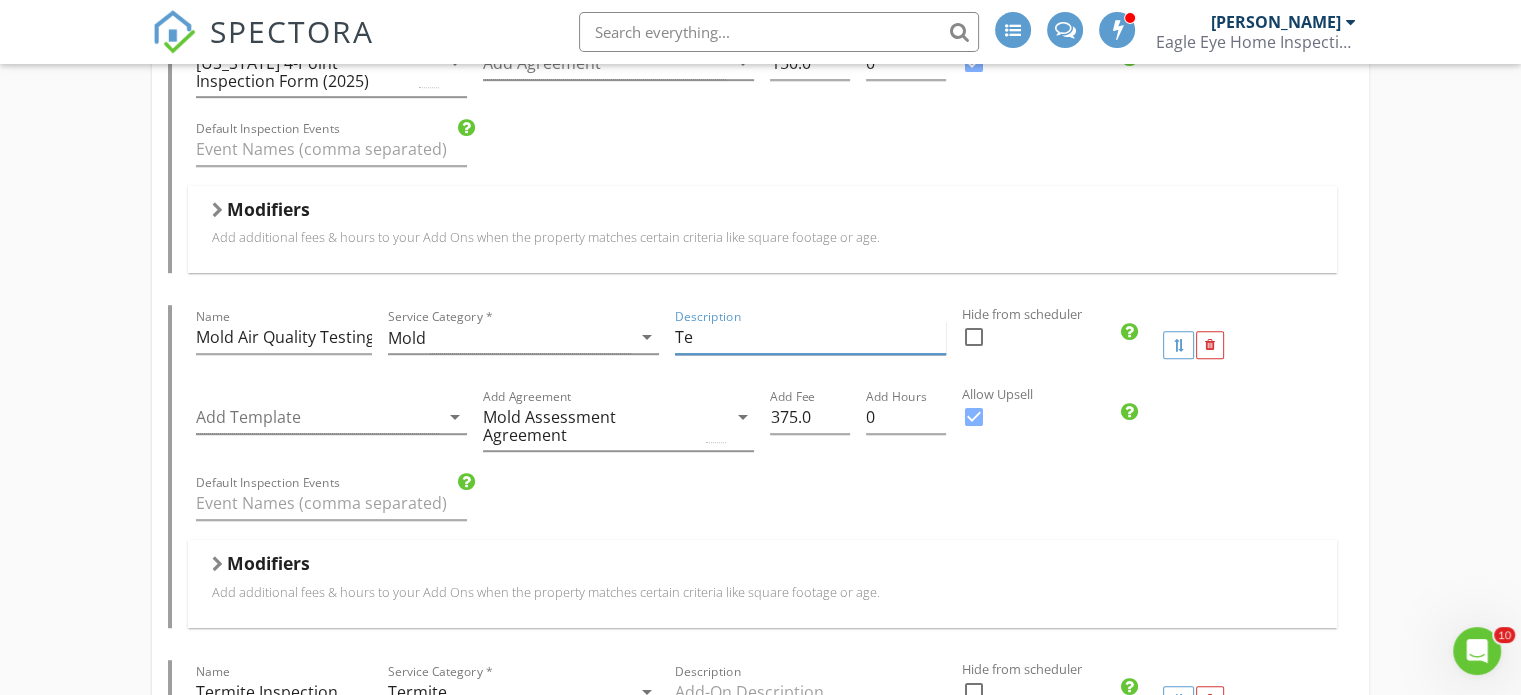 type on "T" 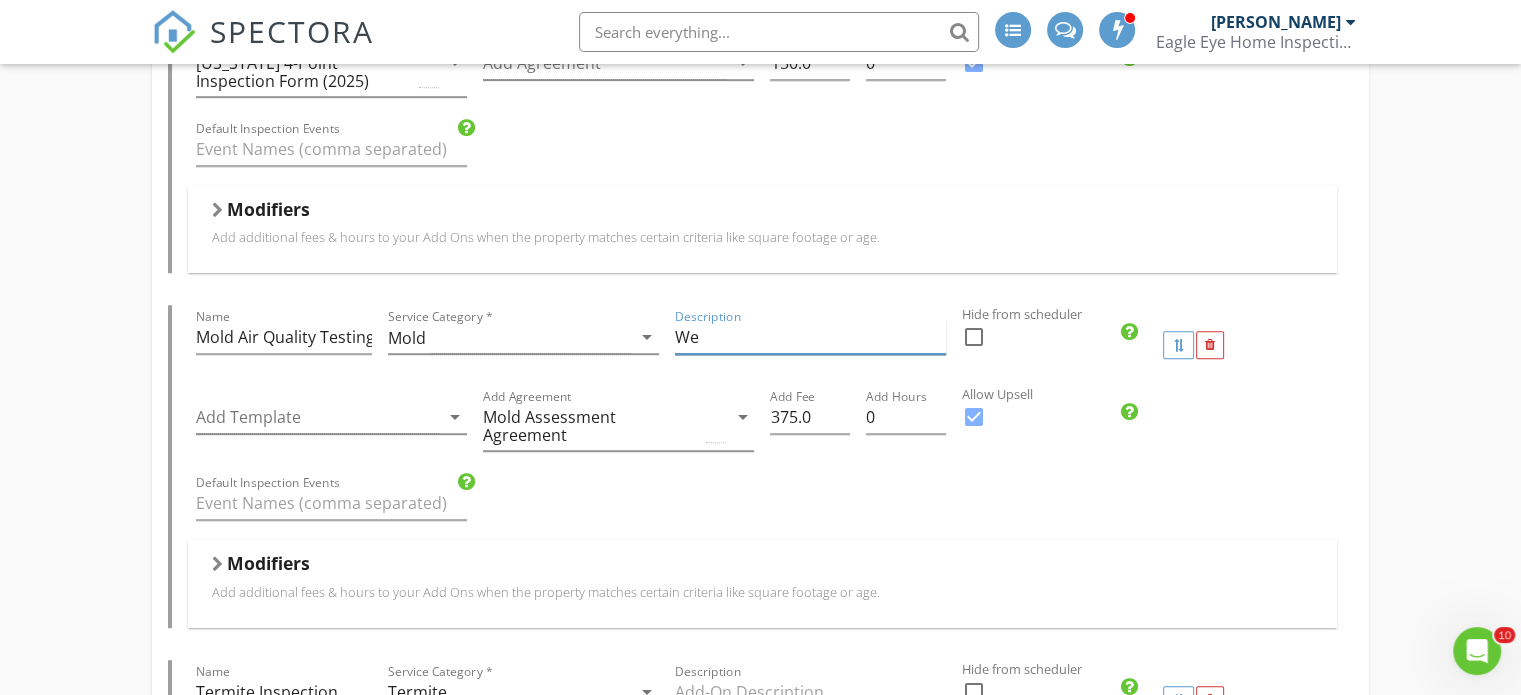 type on "W" 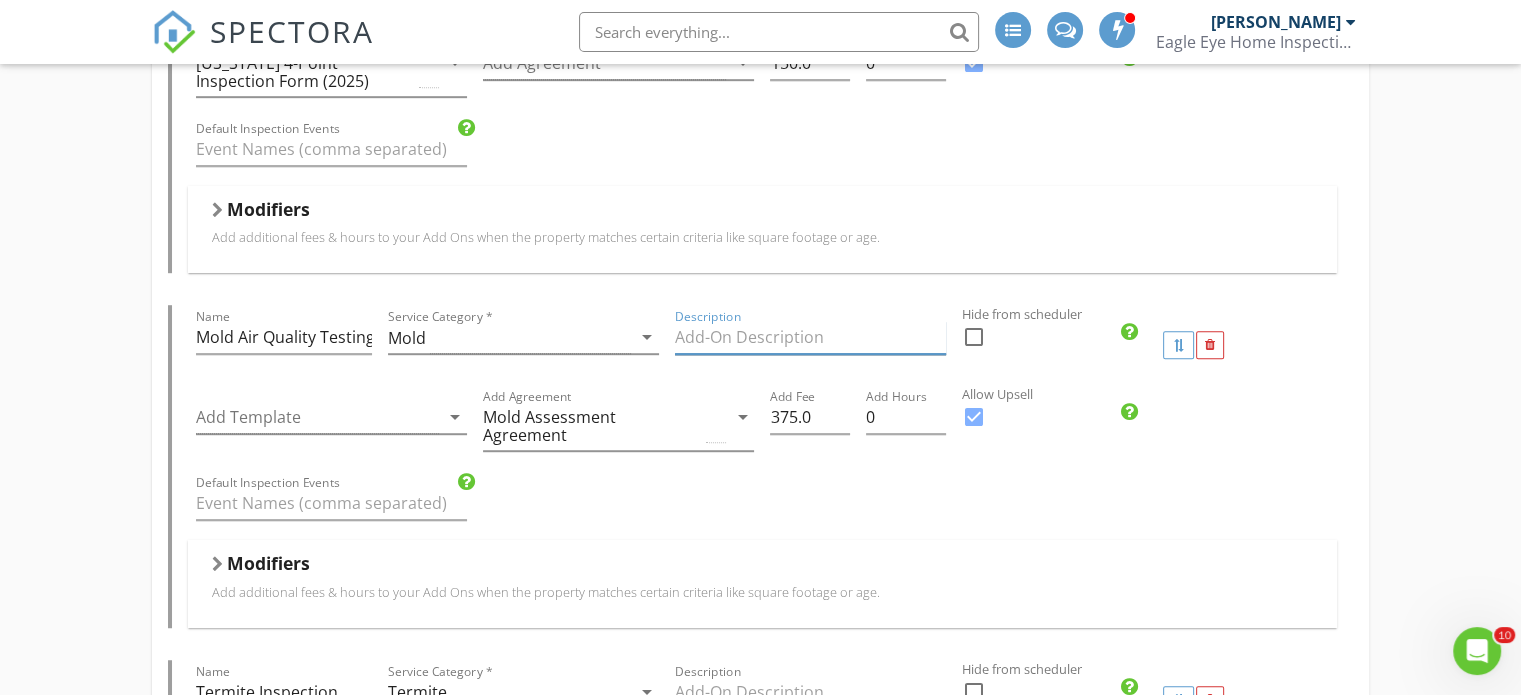 click at bounding box center [810, 337] 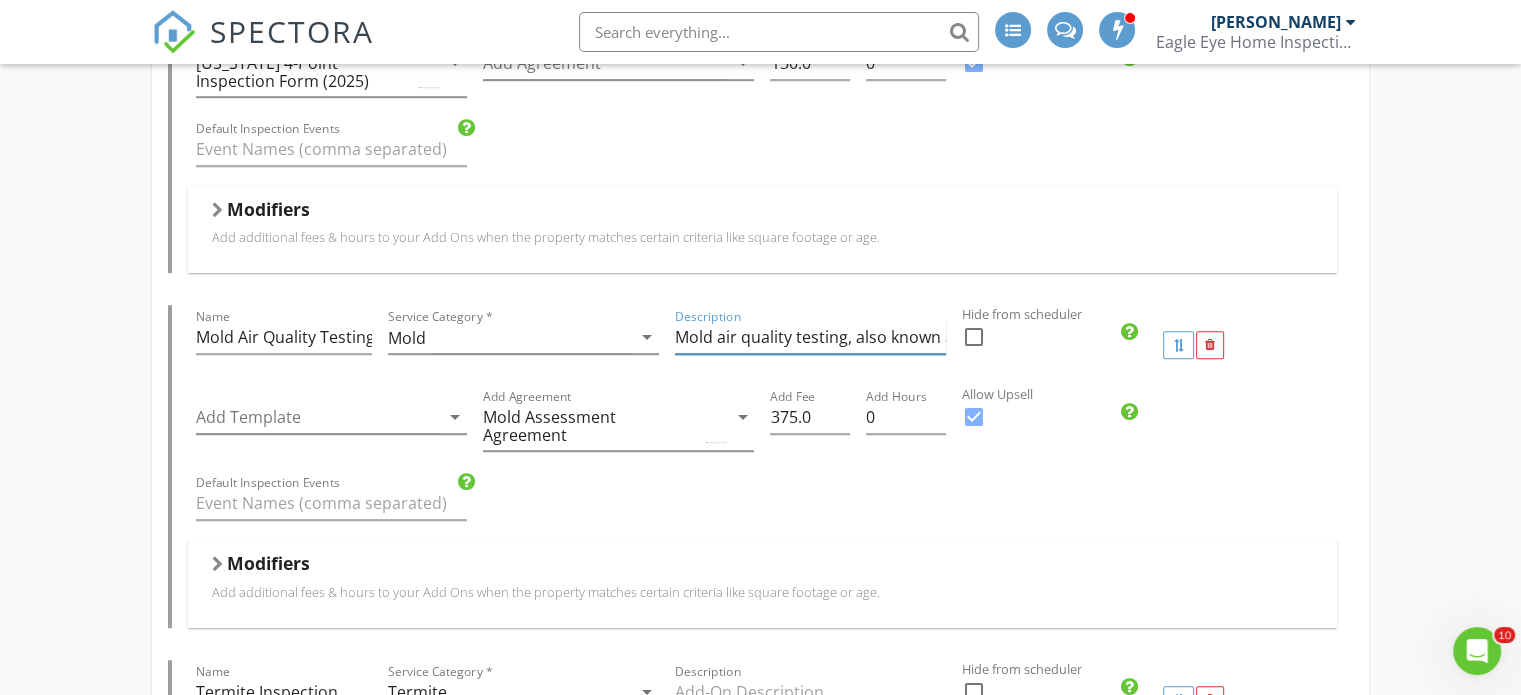 scroll, scrollTop: 0, scrollLeft: 3145, axis: horizontal 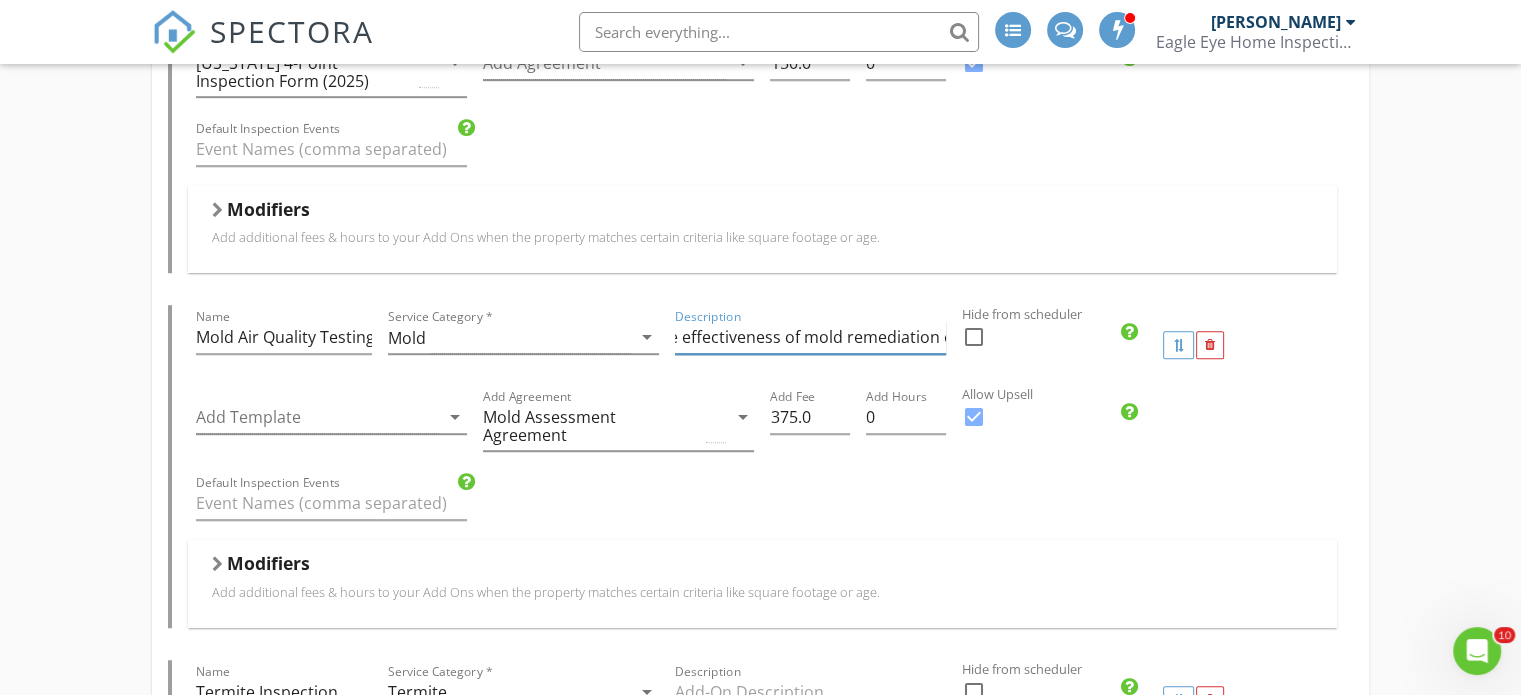 type on "Mold air quality testing, also known as air sampling, is a process of collecting and analyzing air samples to determine the presence, type, and concentration of mold spores in the air. It helps assess indoor air quality by comparing indoor spore levels to outdoor levels, indicating potential mold problems. This testing is crucial for identifying hidden mold growth, even when visible signs are absent, and for evaluating the effectiveness of mold remediation efforts." 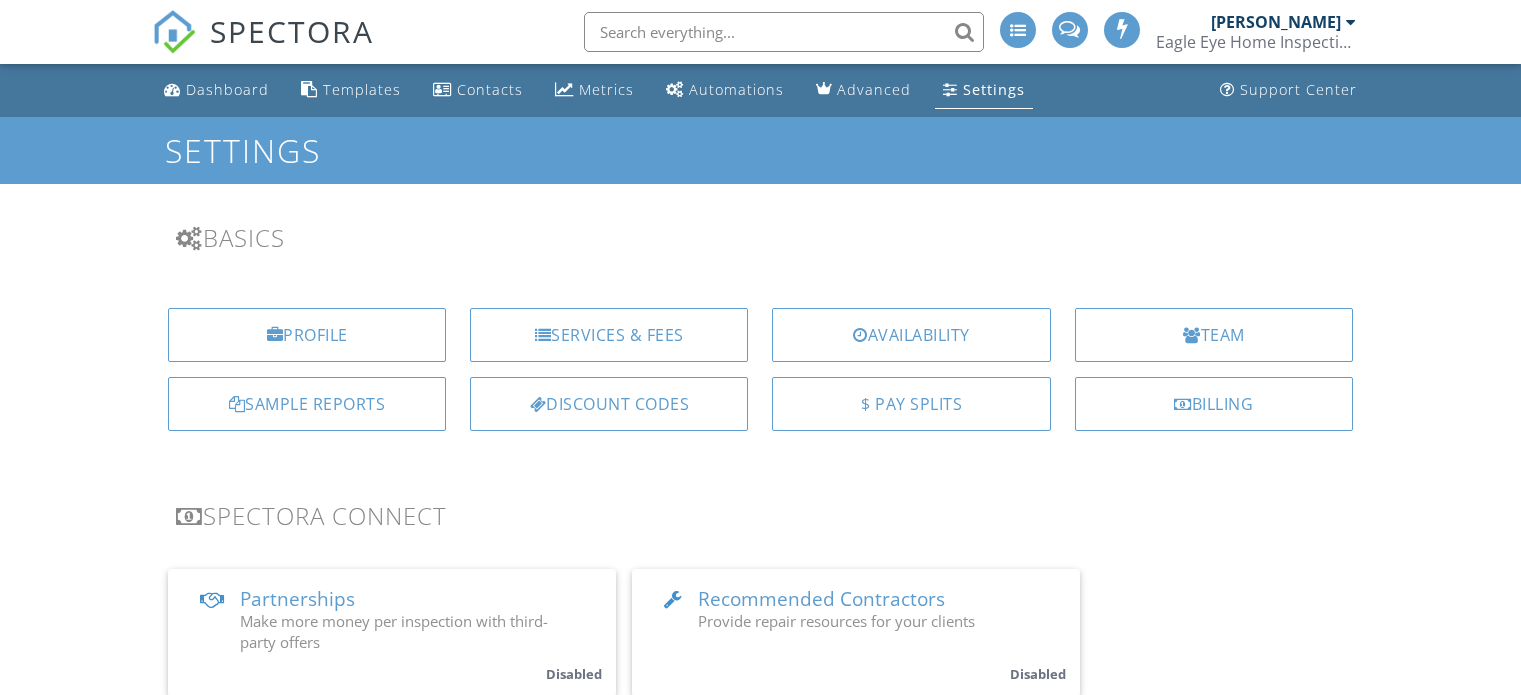 scroll, scrollTop: 0, scrollLeft: 0, axis: both 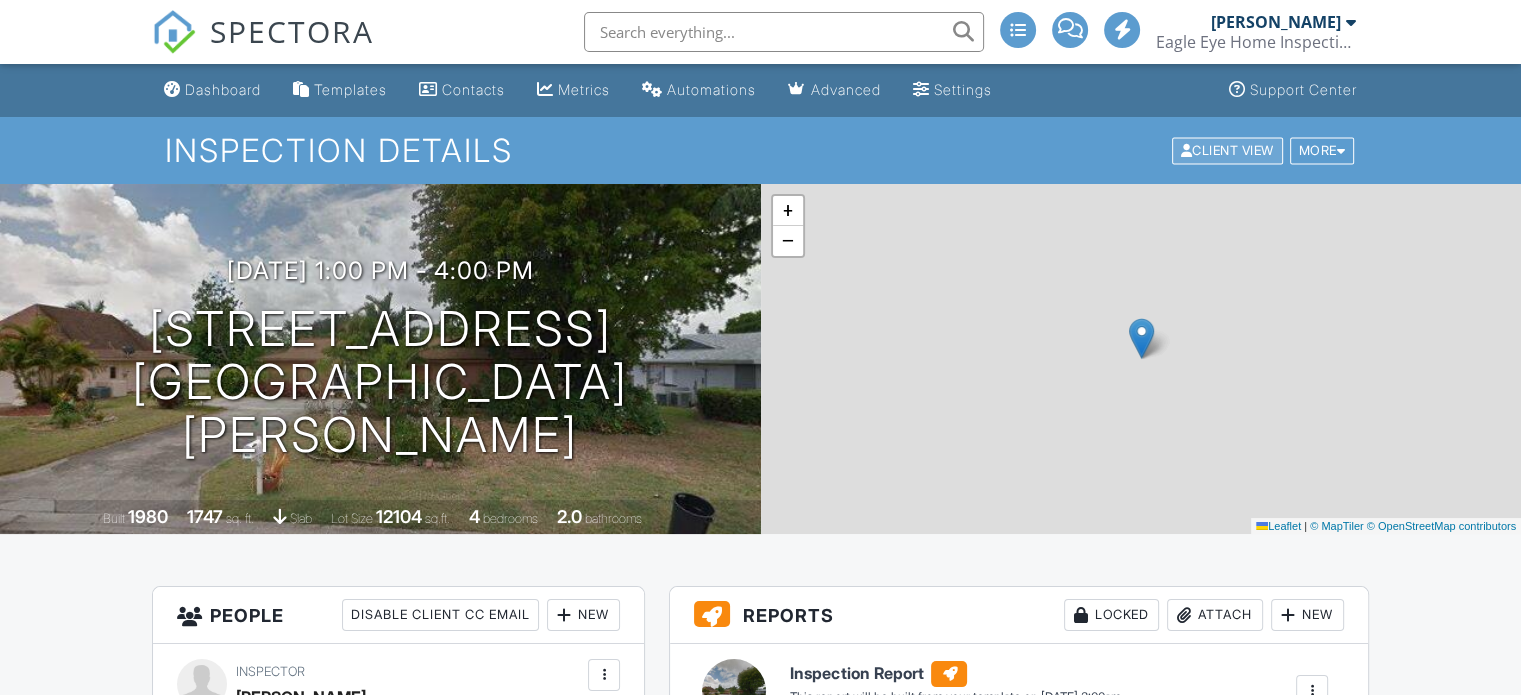 click on "Client View" at bounding box center (1227, 150) 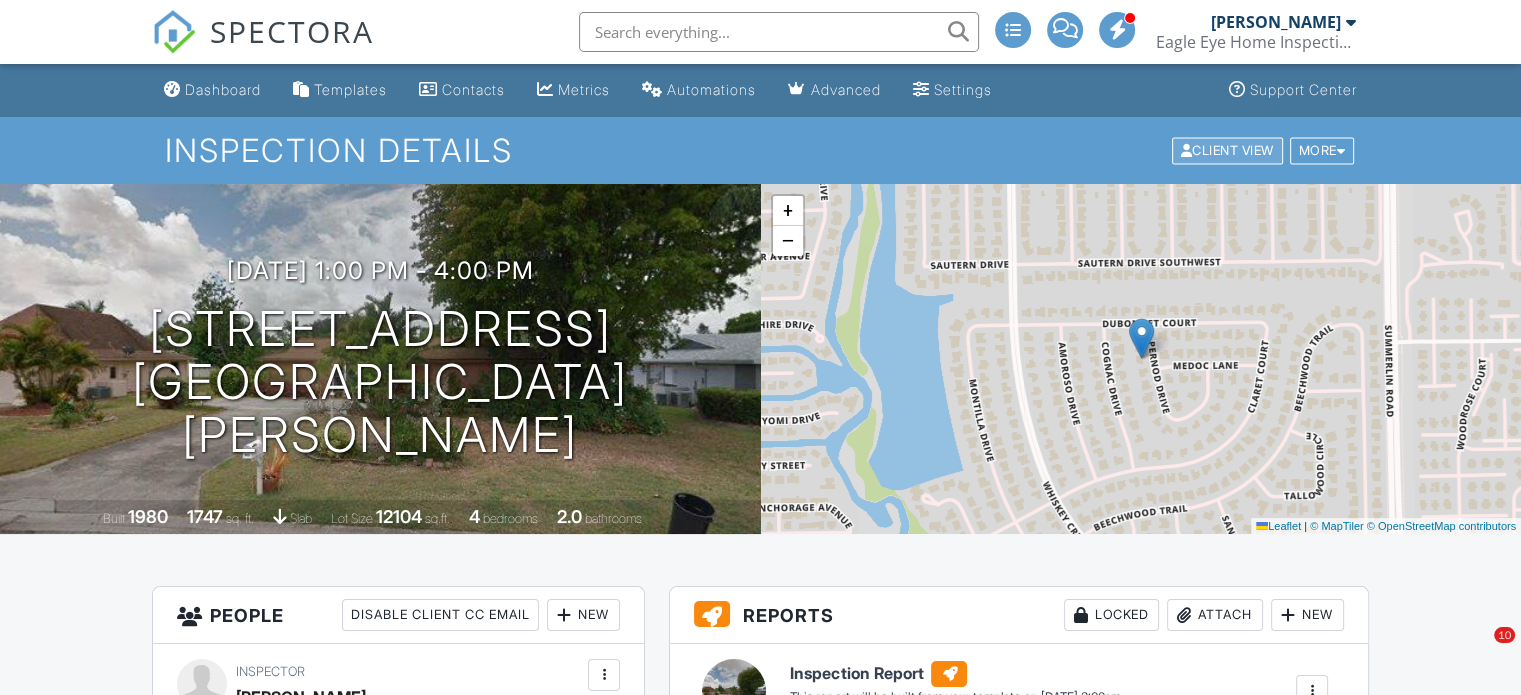 scroll, scrollTop: 0, scrollLeft: 0, axis: both 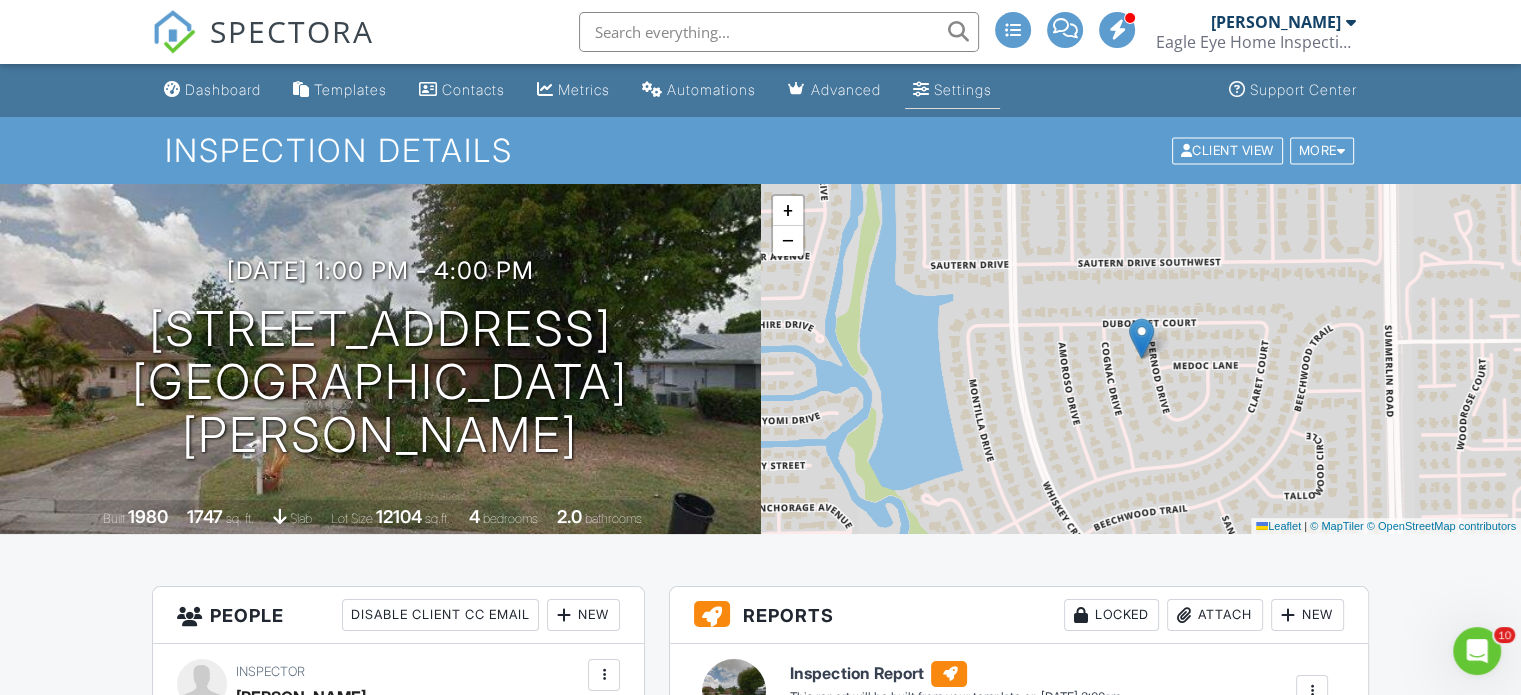 click on "Settings" at bounding box center (963, 89) 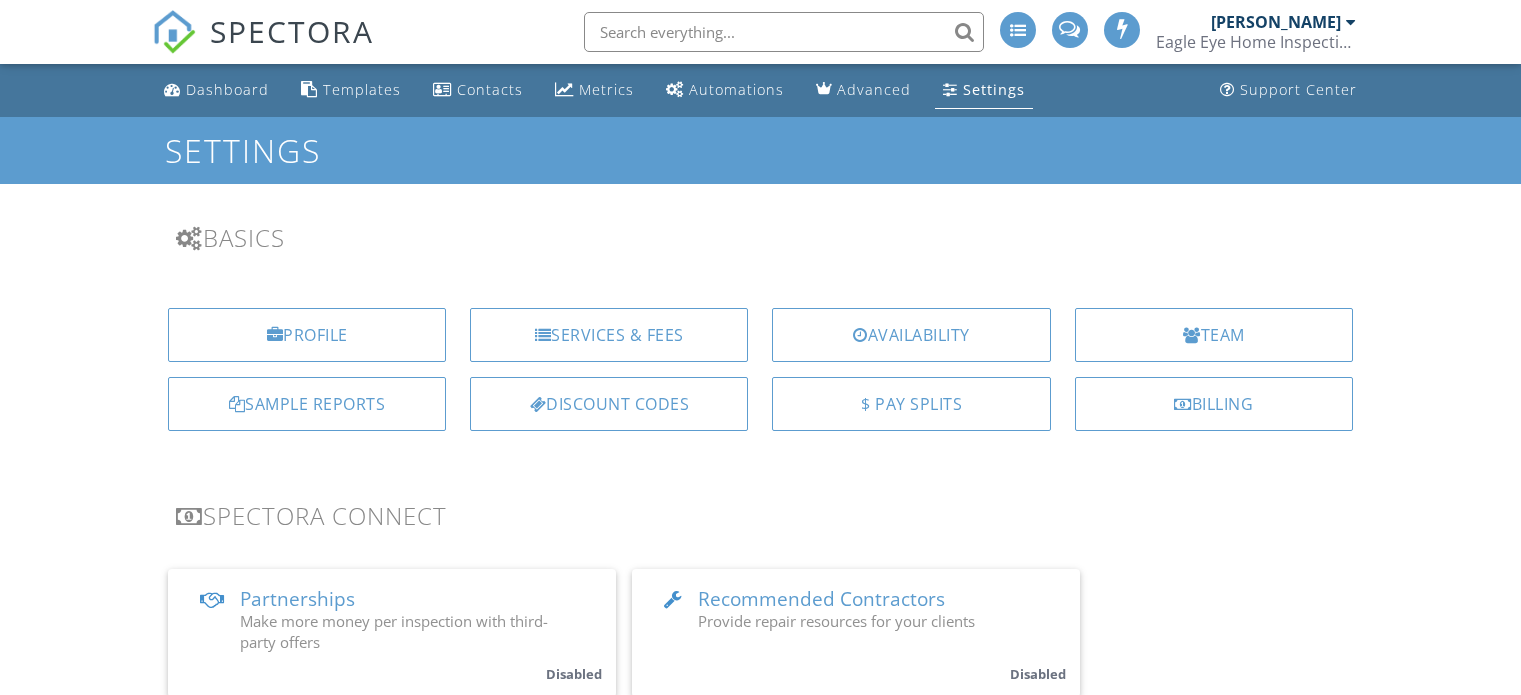 scroll, scrollTop: 0, scrollLeft: 0, axis: both 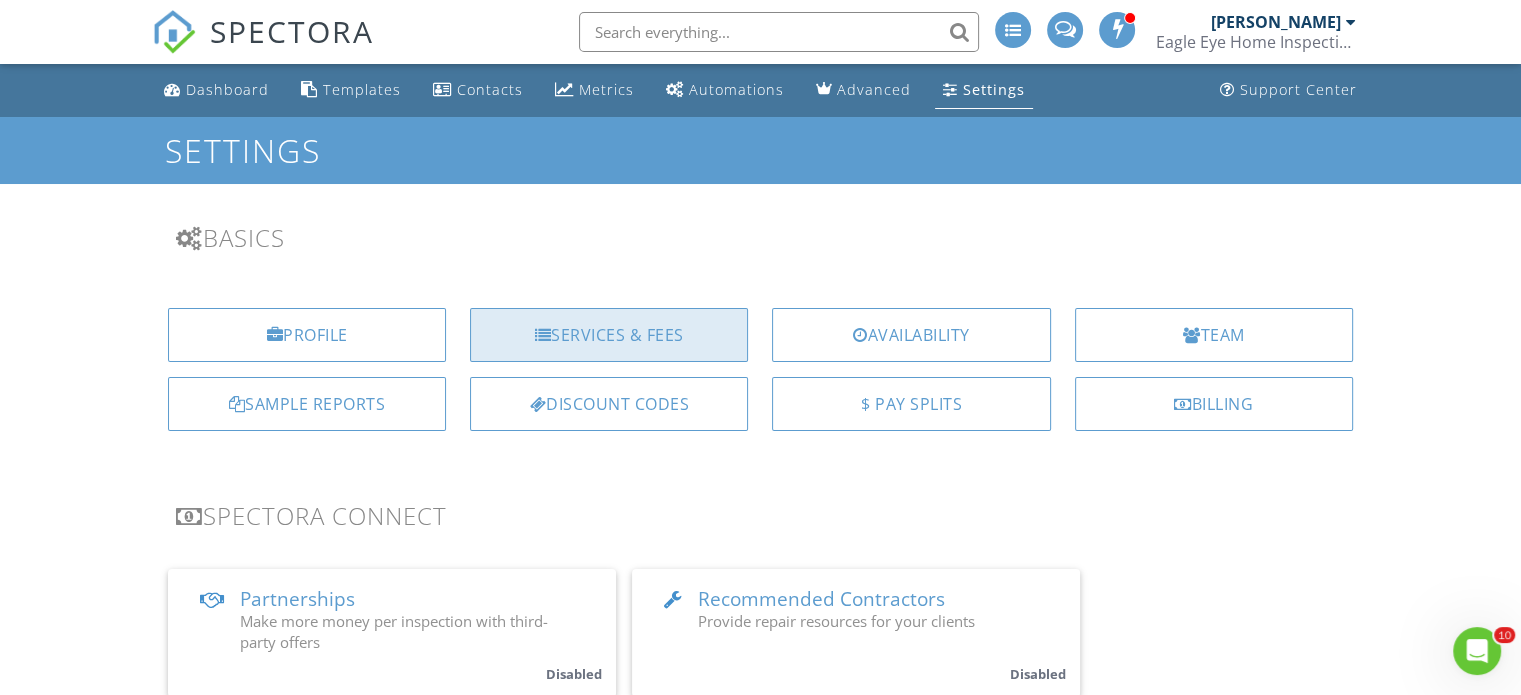 click on "Services & Fees" at bounding box center (609, 335) 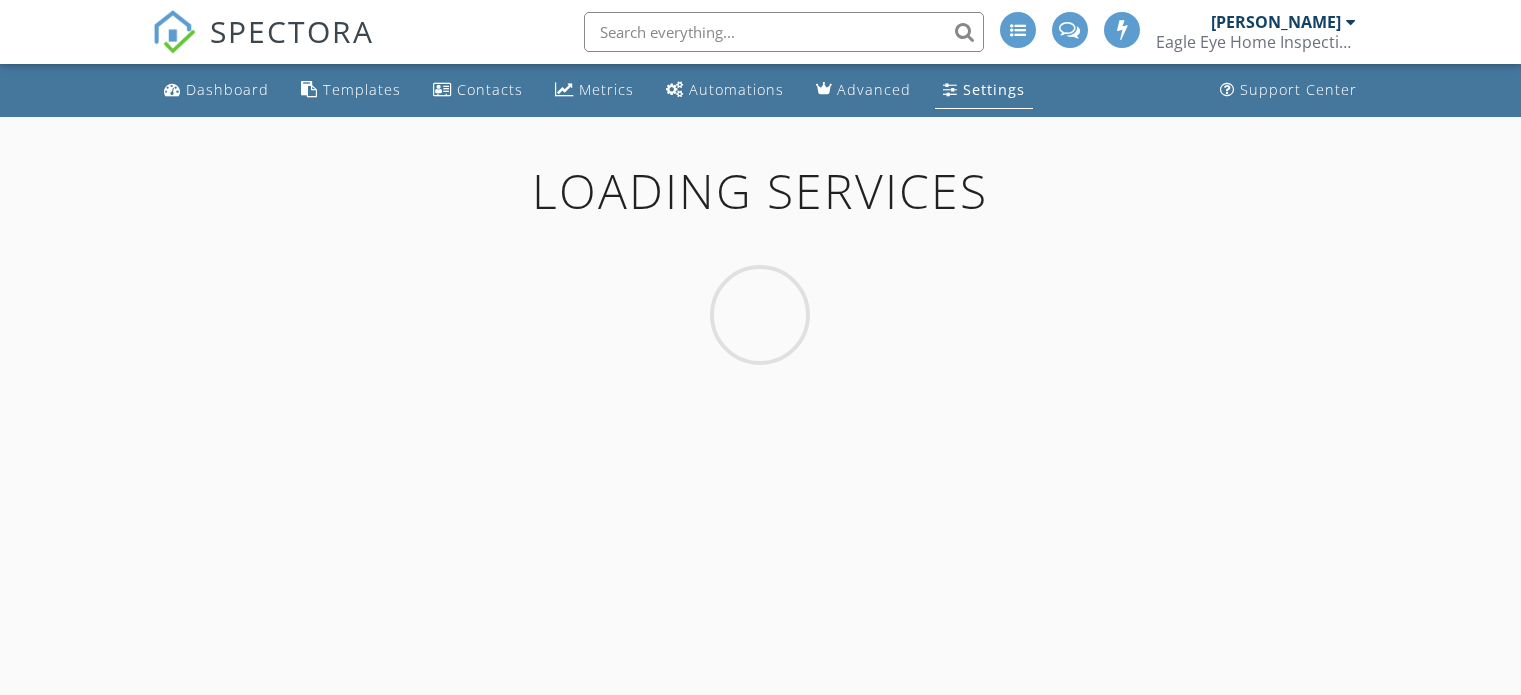 scroll, scrollTop: 0, scrollLeft: 0, axis: both 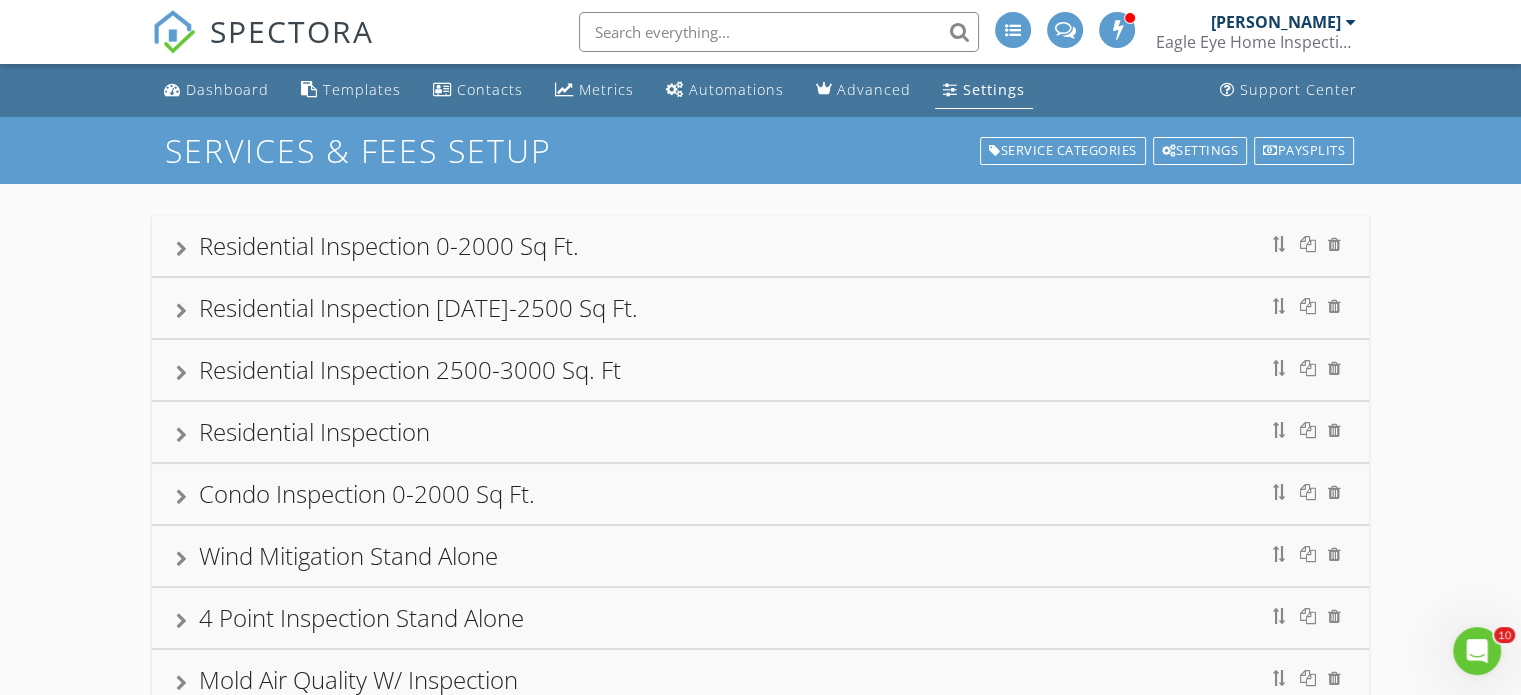 click on "Residential Inspection [DATE]-2500 Sq Ft." at bounding box center [760, 308] 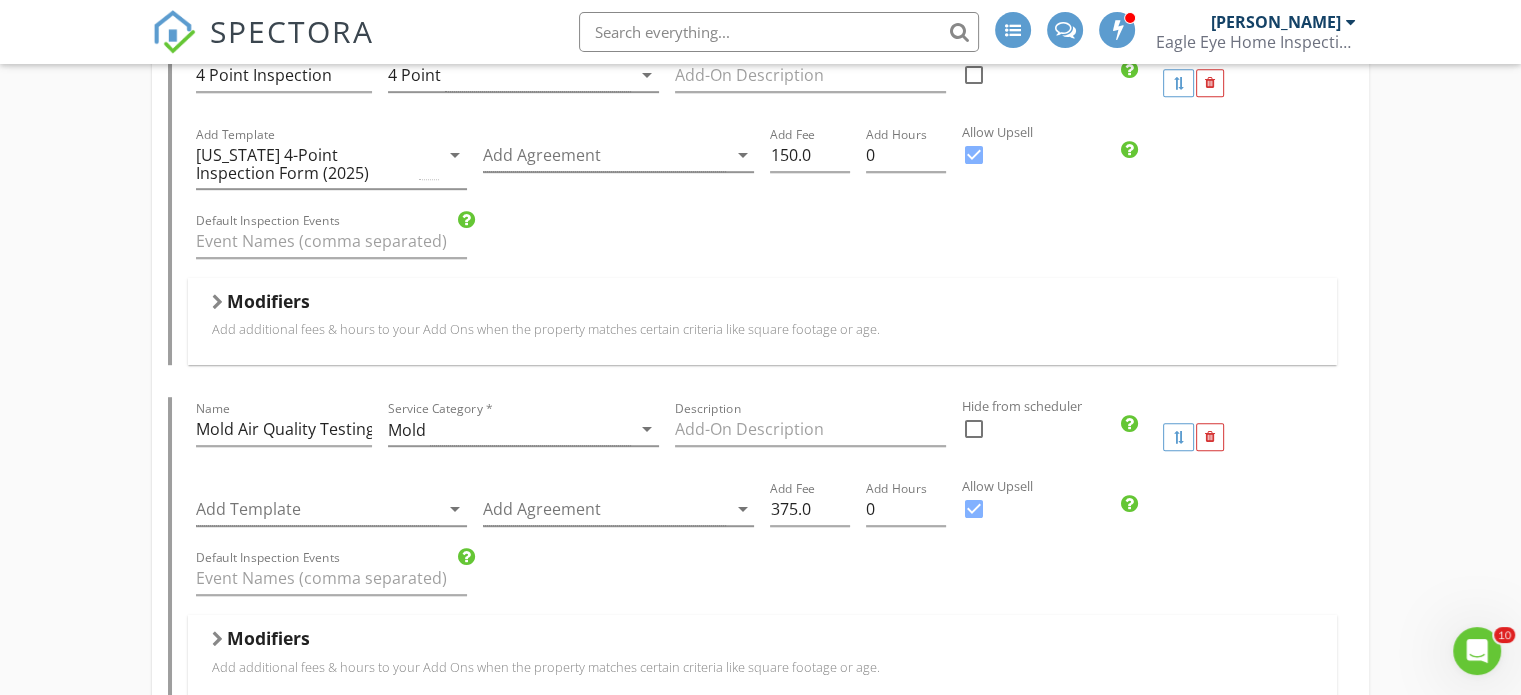scroll, scrollTop: 1200, scrollLeft: 0, axis: vertical 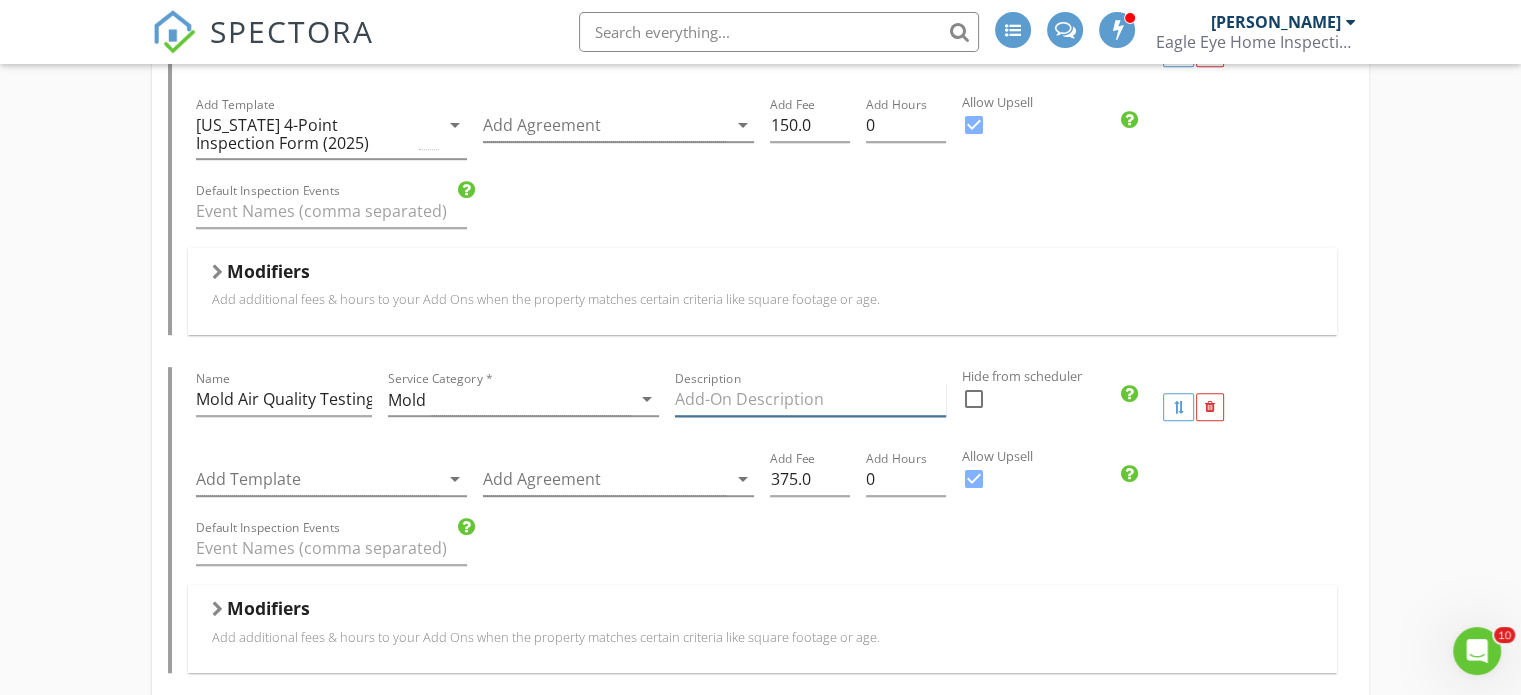 click at bounding box center [810, 399] 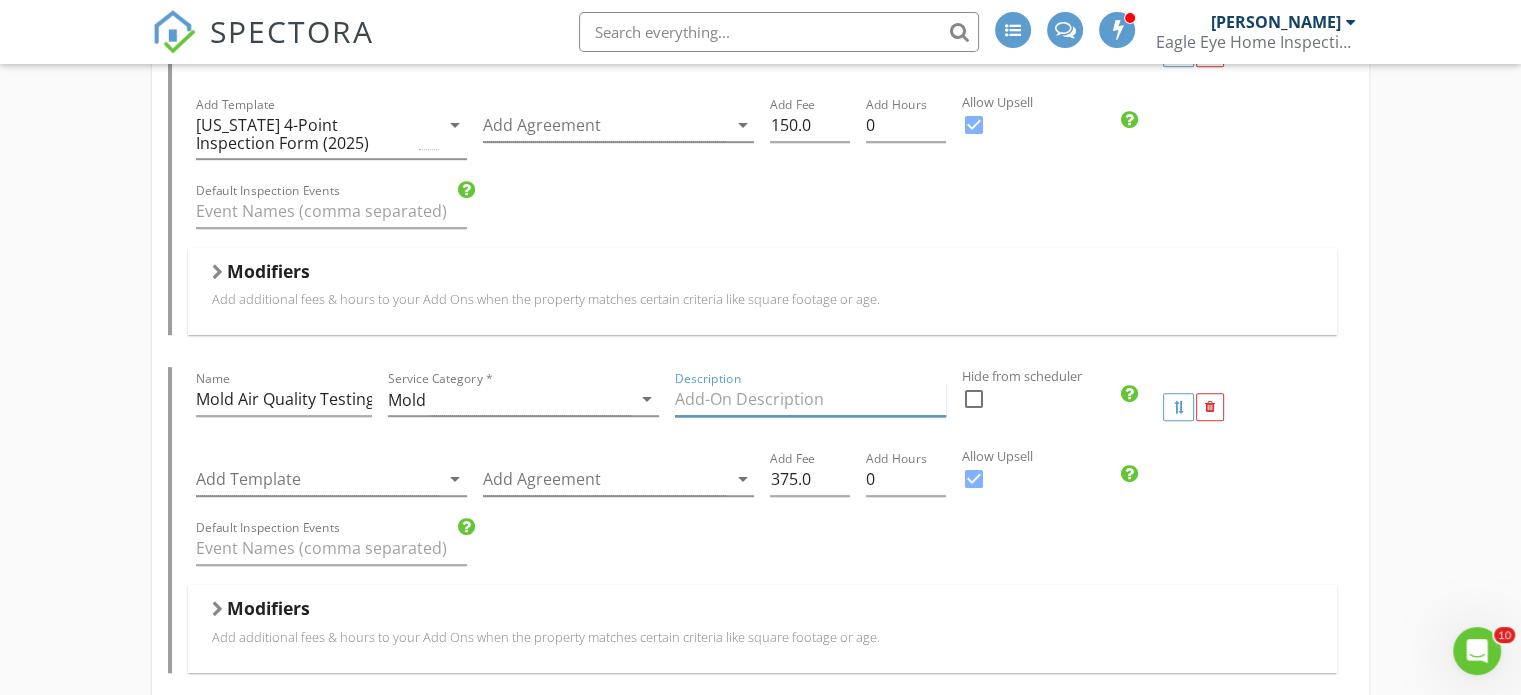 paste on "Mold air quality testing, also known as air sampling, is a process of collecting and analyzing air samples to determine the presence, type, and concentration of mold spores in the air. It helps assess indoor air quality by comparing indoor spore levels to outdoor levels, indicating potential mold problems. This testing is crucial for identifying hidden mold growth, even when visible signs are absent, and for evaluating the effectiveness of mold remediation efforts." 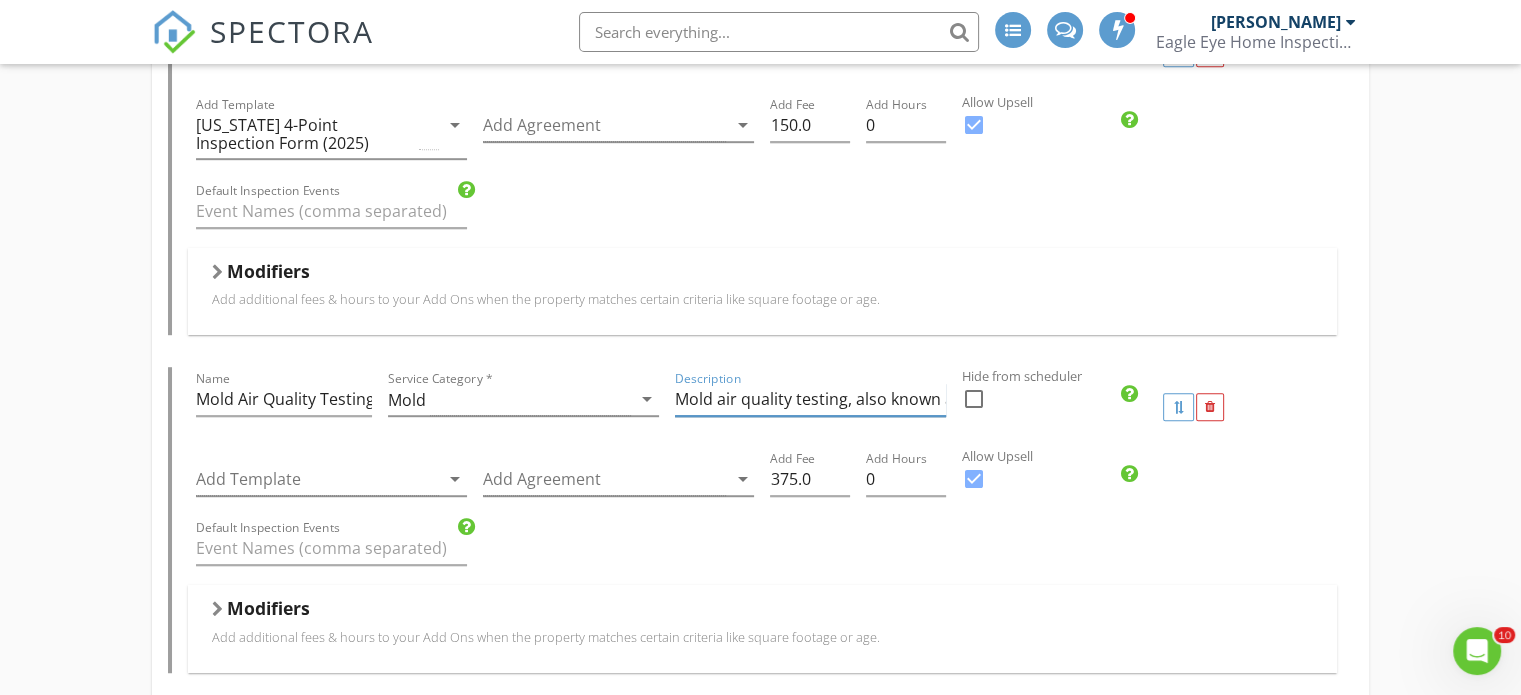scroll, scrollTop: 0, scrollLeft: 3145, axis: horizontal 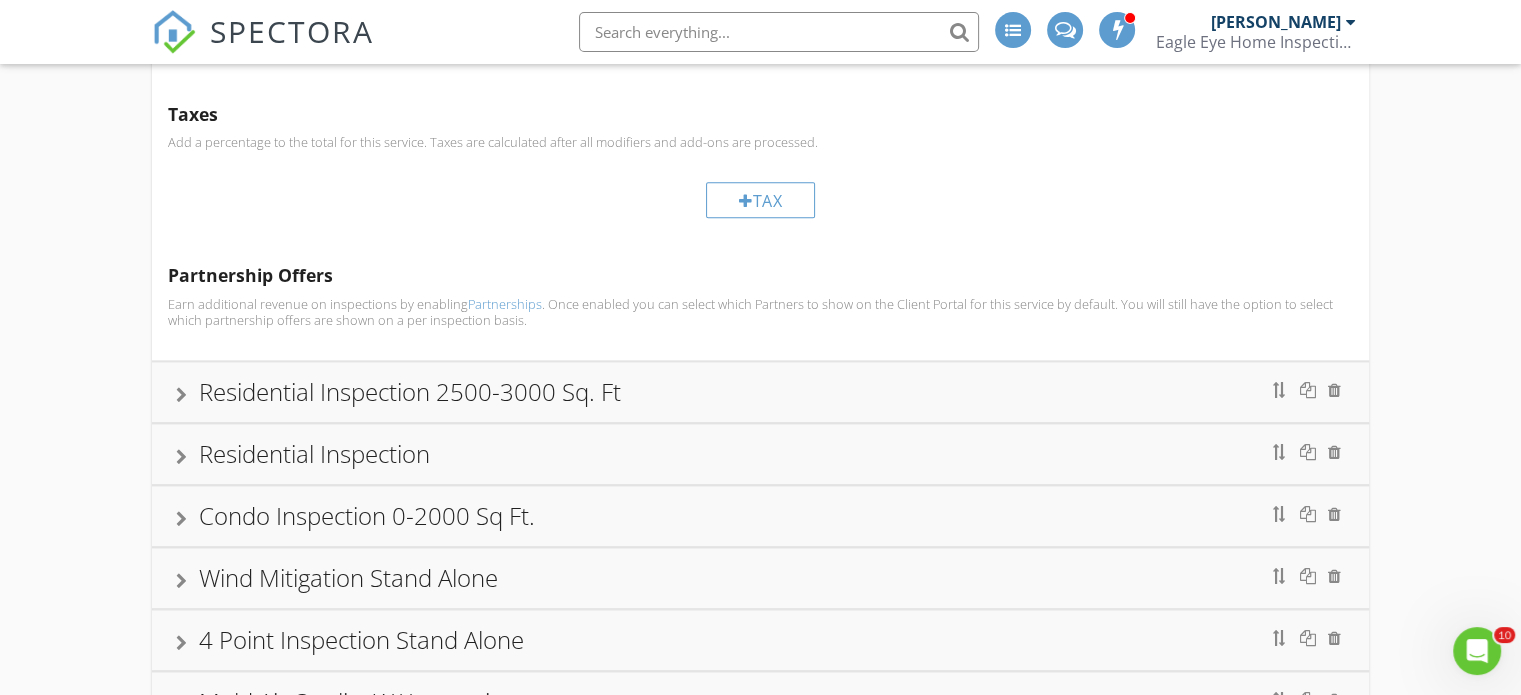 type on "Mold air quality testing, also known as air sampling, is a process of collecting and analyzing air samples to determine the presence, type, and concentration of mold spores in the air. It helps assess indoor air quality by comparing indoor spore levels to outdoor levels, indicating potential mold problems. This testing is crucial for identifying hidden mold growth, even when visible signs are absent, and for evaluating the effectiveness of mold remediation efforts." 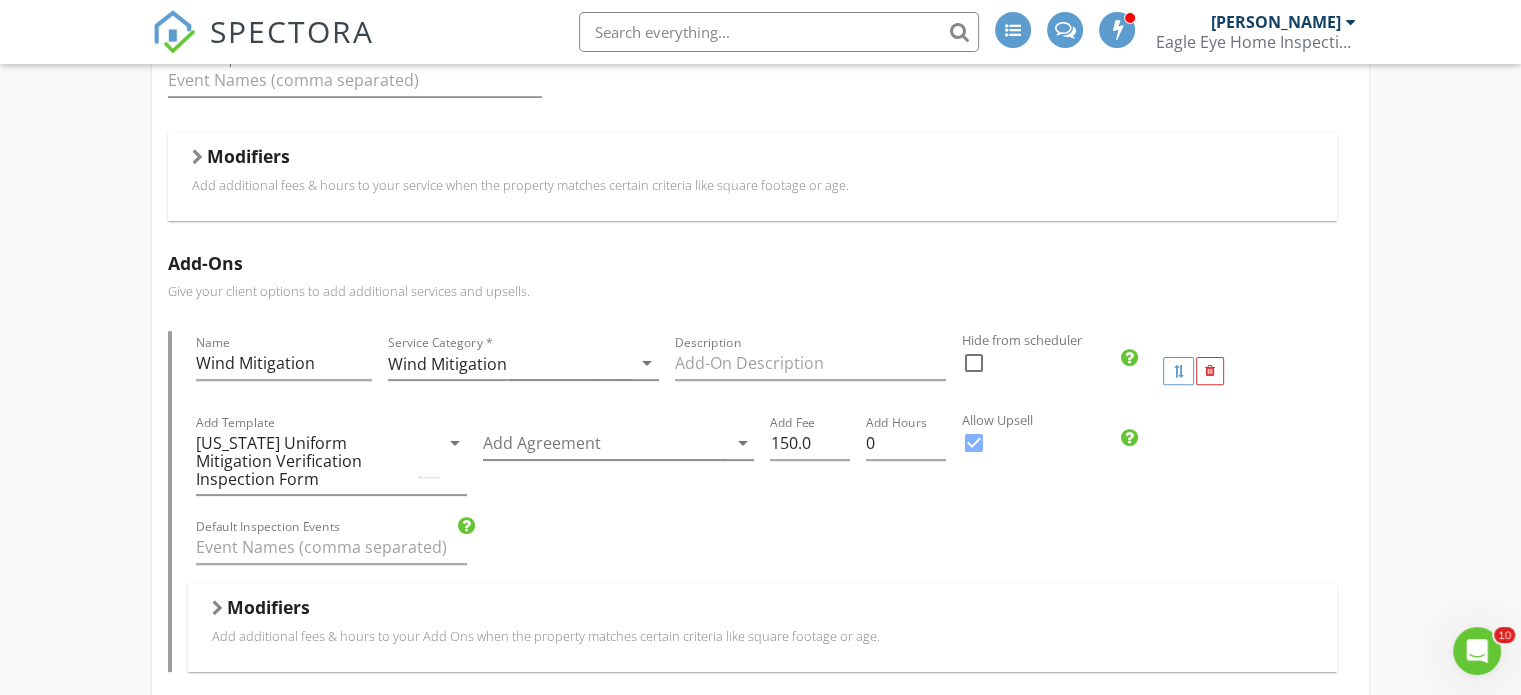 scroll, scrollTop: 598, scrollLeft: 0, axis: vertical 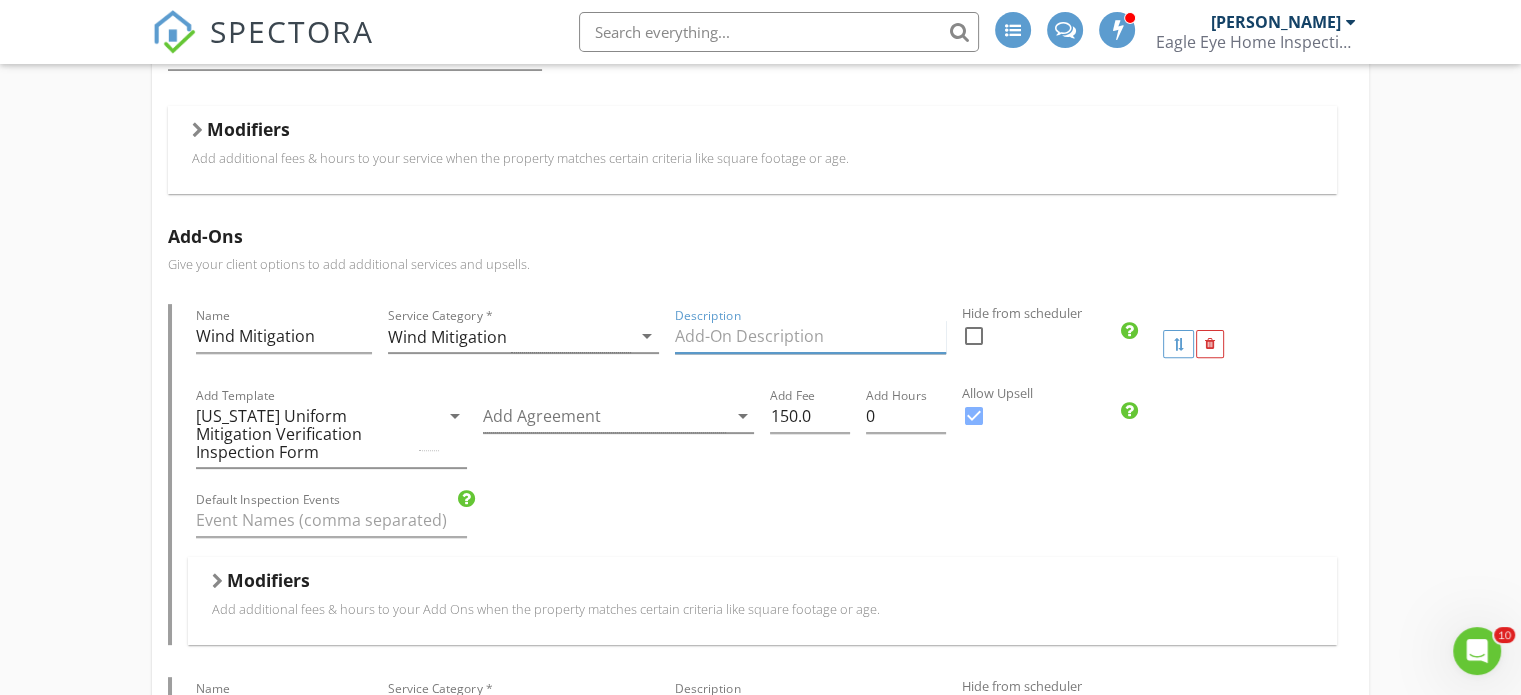click at bounding box center (810, 336) 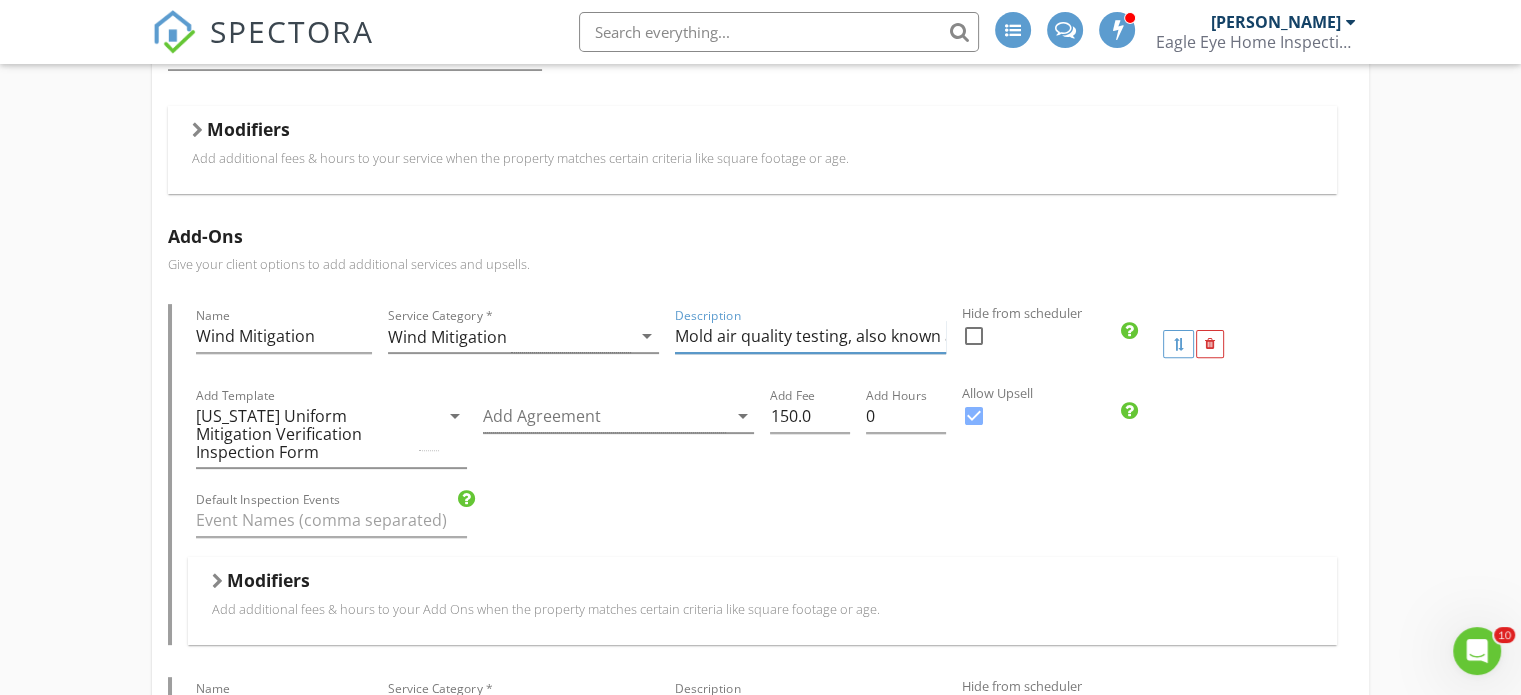 scroll, scrollTop: 0, scrollLeft: 3145, axis: horizontal 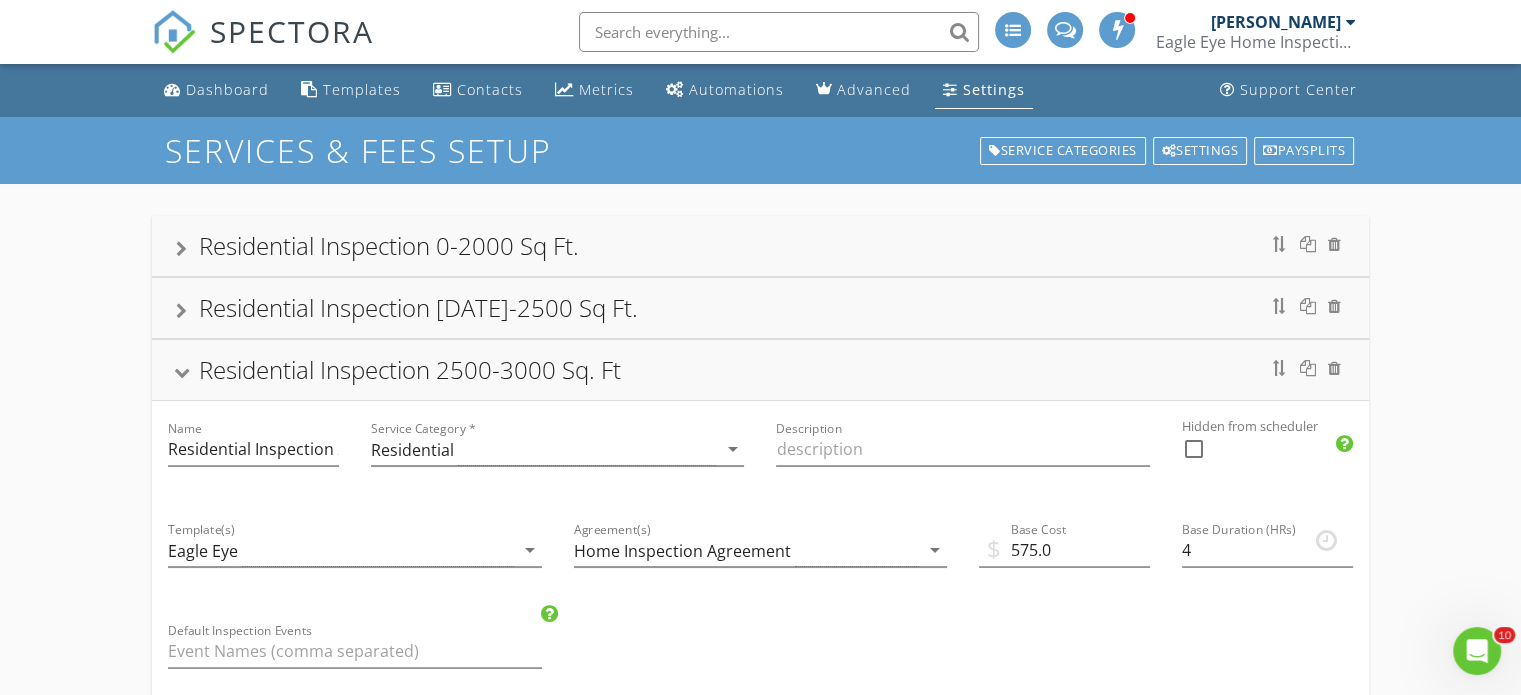 type on "Mold air quality testing, also known as air sampling, is a process of collecting and analyzing air samples to determine the presence, type, and concentration of mold spores in the air. It helps assess indoor air quality by comparing indoor spore levels to outdoor levels, indicating potential mold problems. This testing is crucial for identifying hidden mold growth, even when visible signs are absent, and for evaluating the effectiveness of mold remediation efforts." 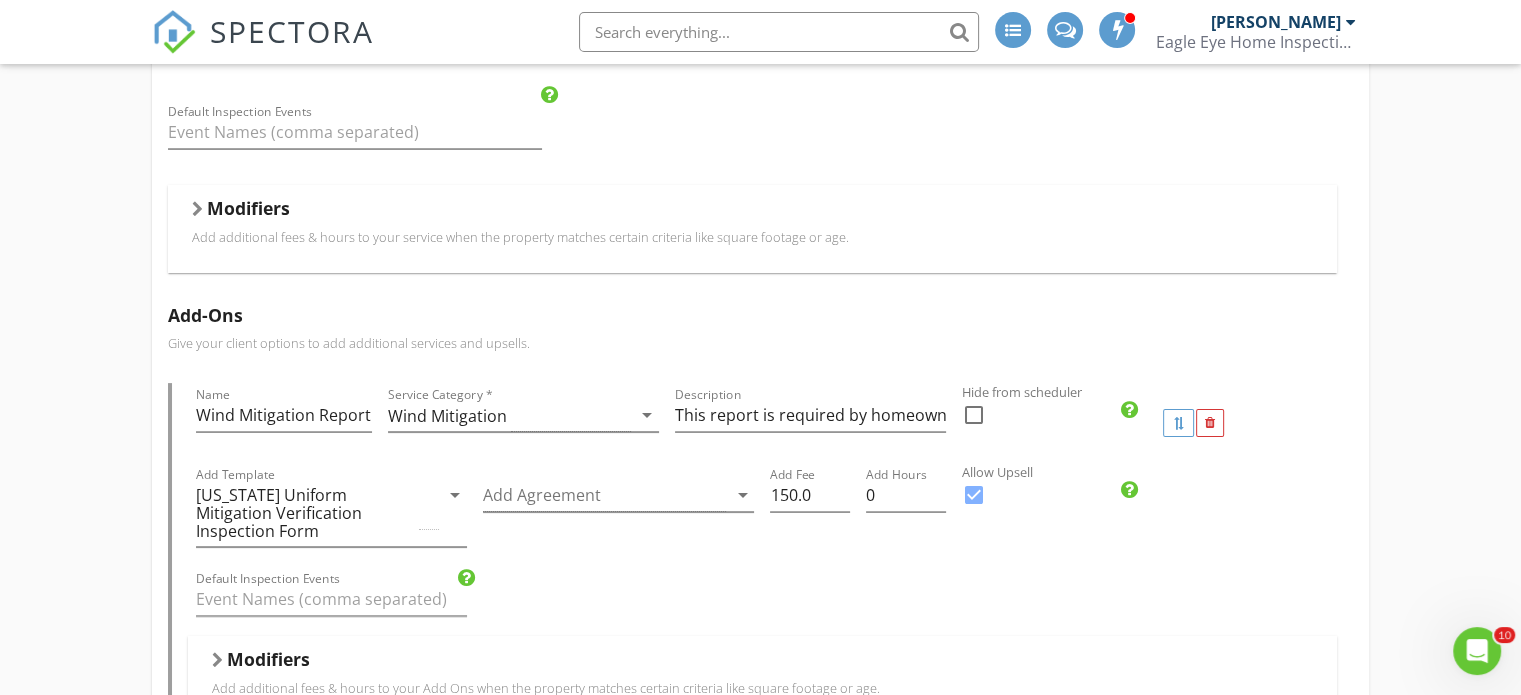 scroll, scrollTop: 400, scrollLeft: 0, axis: vertical 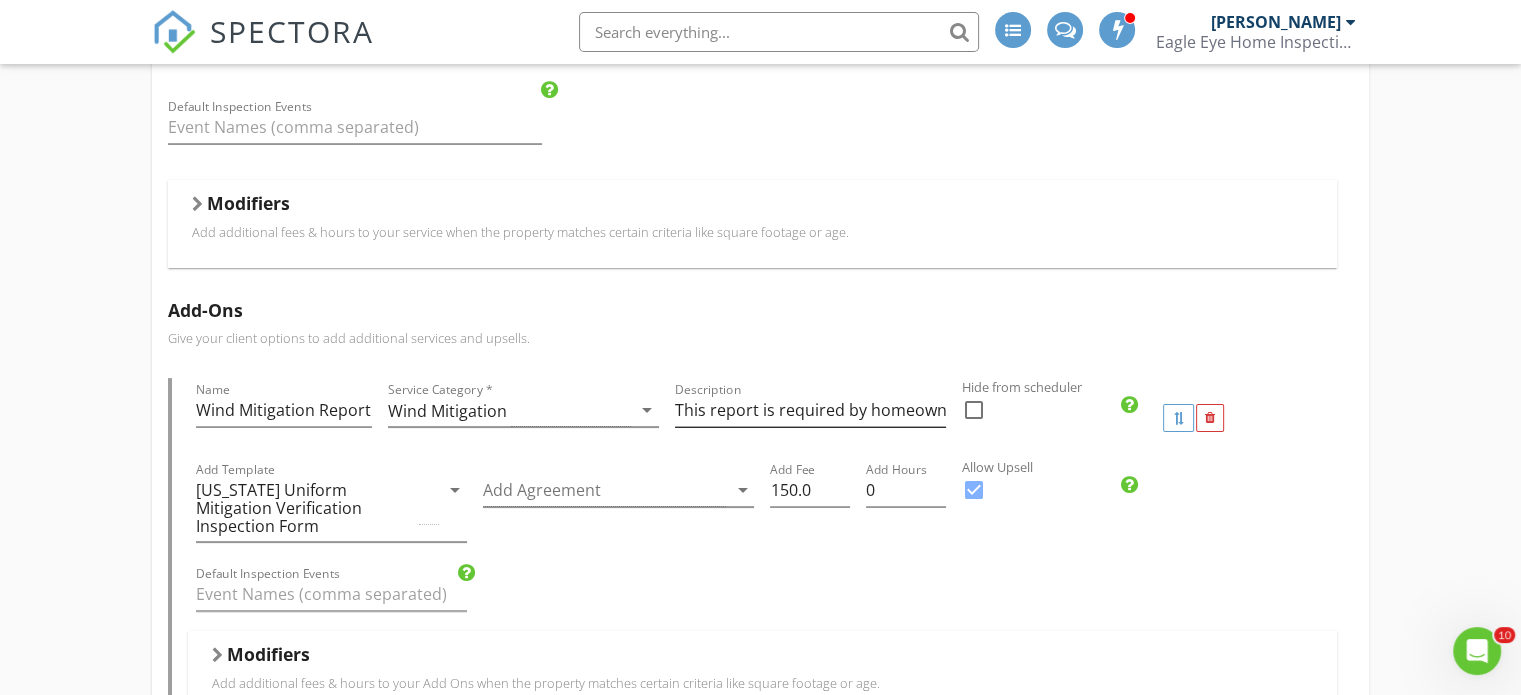 drag, startPoint x: 671, startPoint y: 410, endPoint x: 820, endPoint y: 418, distance: 149.21461 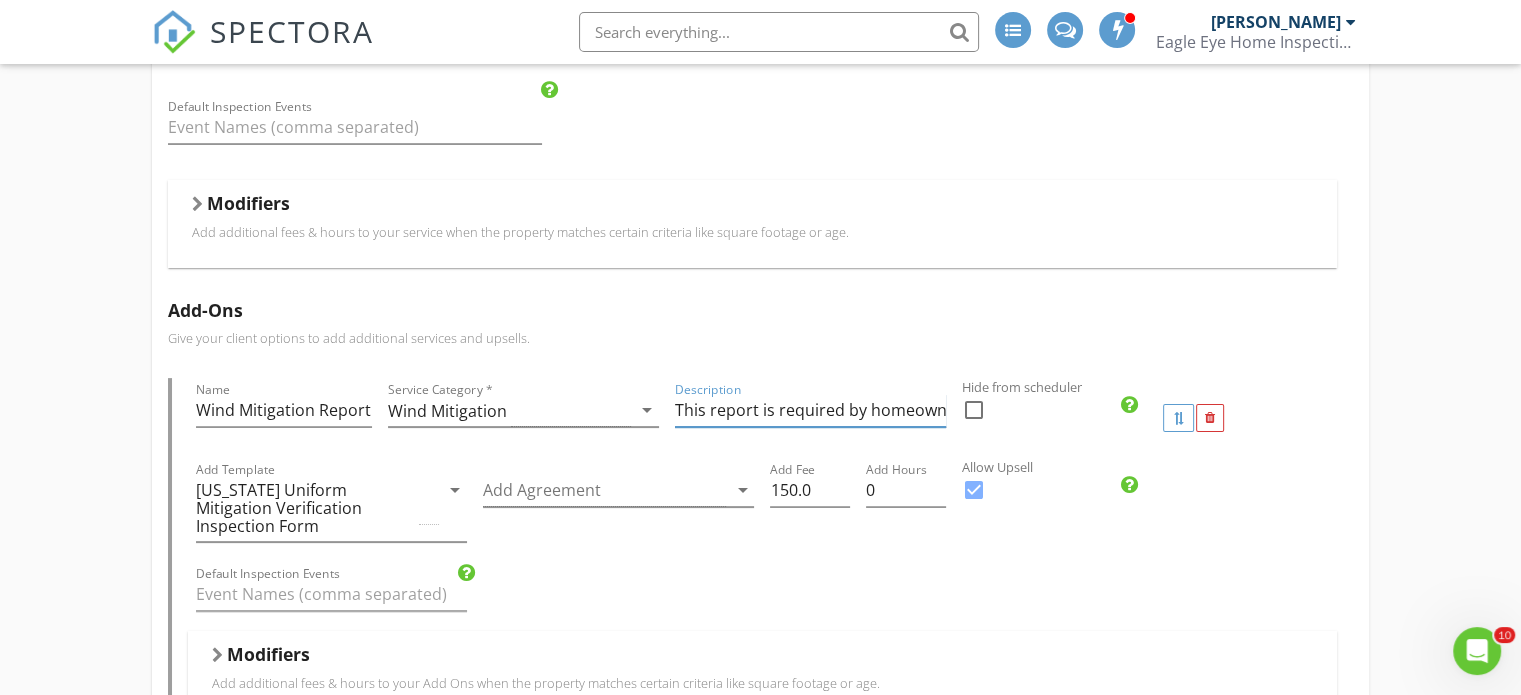 click on "This report is required by homeowners insurance to provide large discounts on insurance premiums." at bounding box center (810, 410) 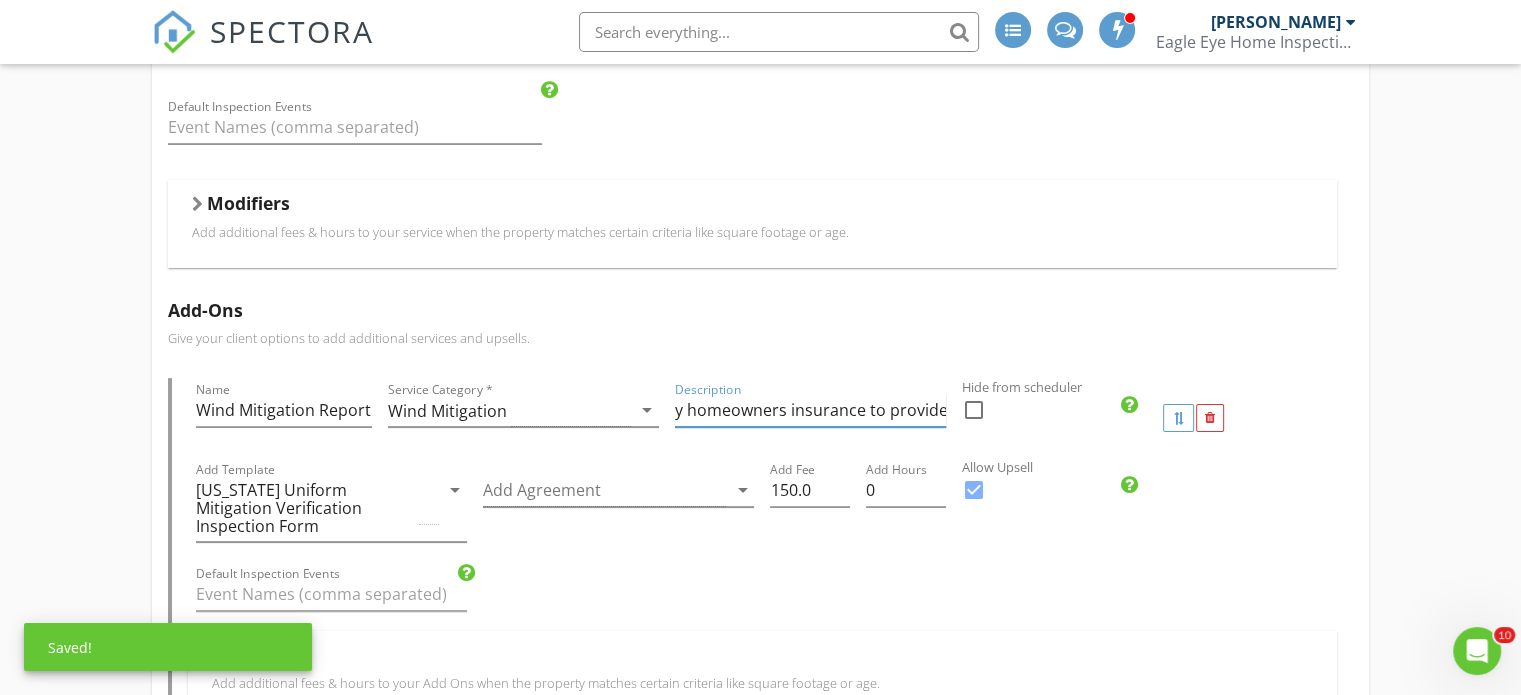 click on "y homeowners insurance to provide large discounts on insurance premiums." at bounding box center [810, 410] 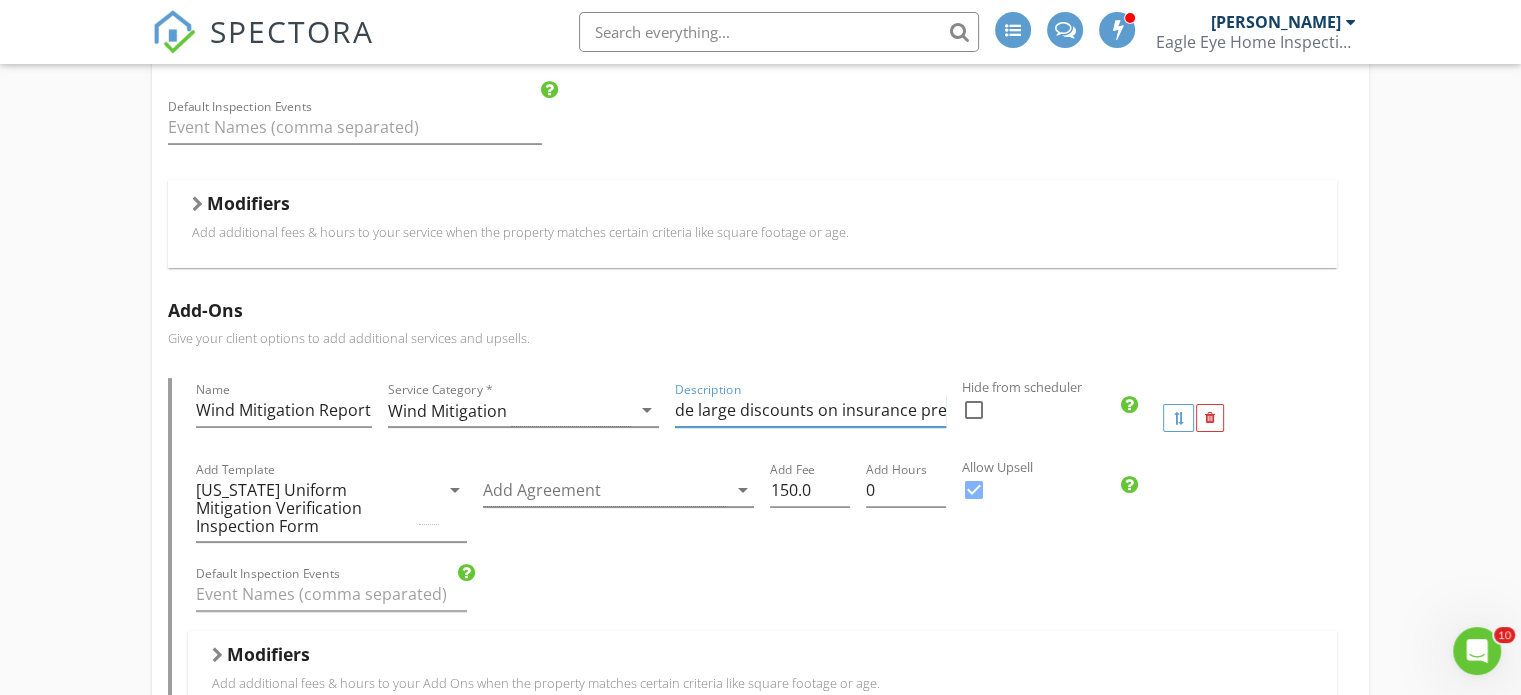 click on "de large discounts on insurance premiums." at bounding box center [810, 410] 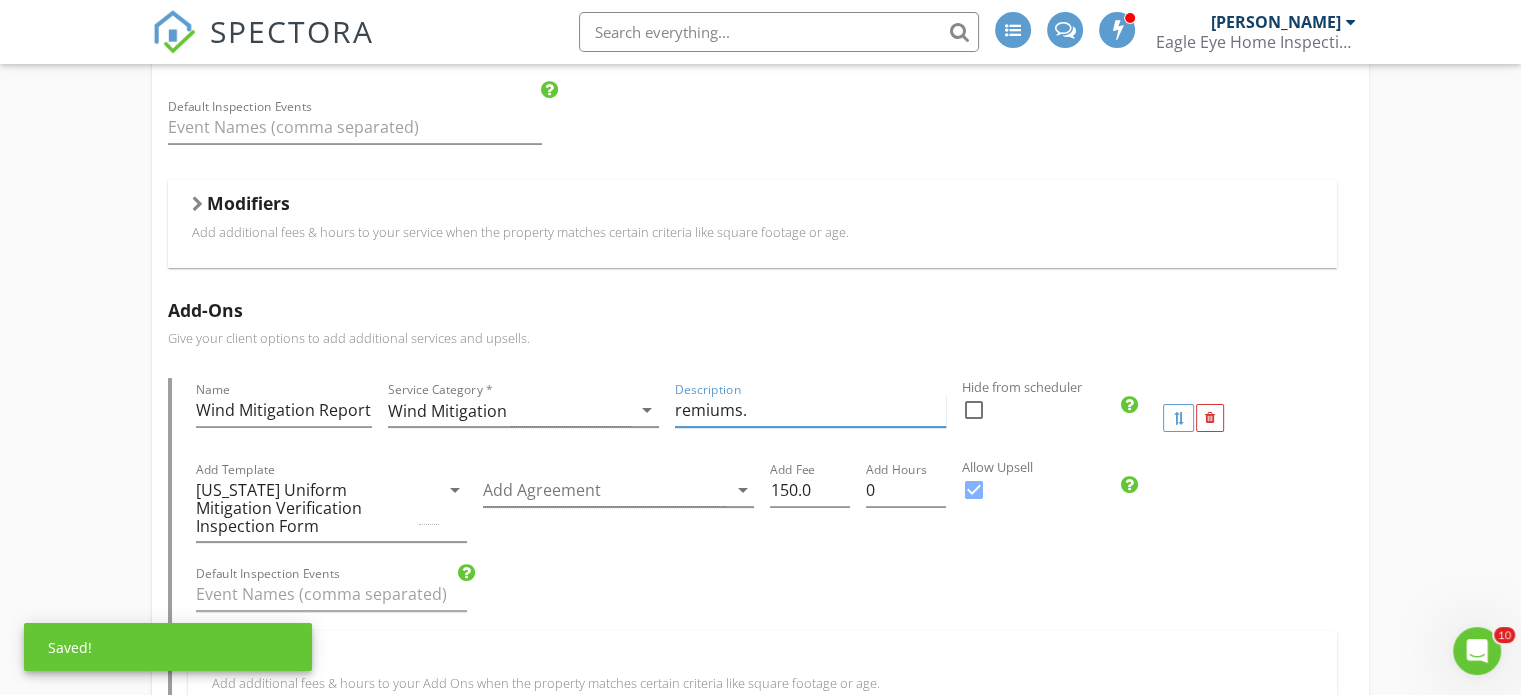 click on "remiums." at bounding box center [810, 410] 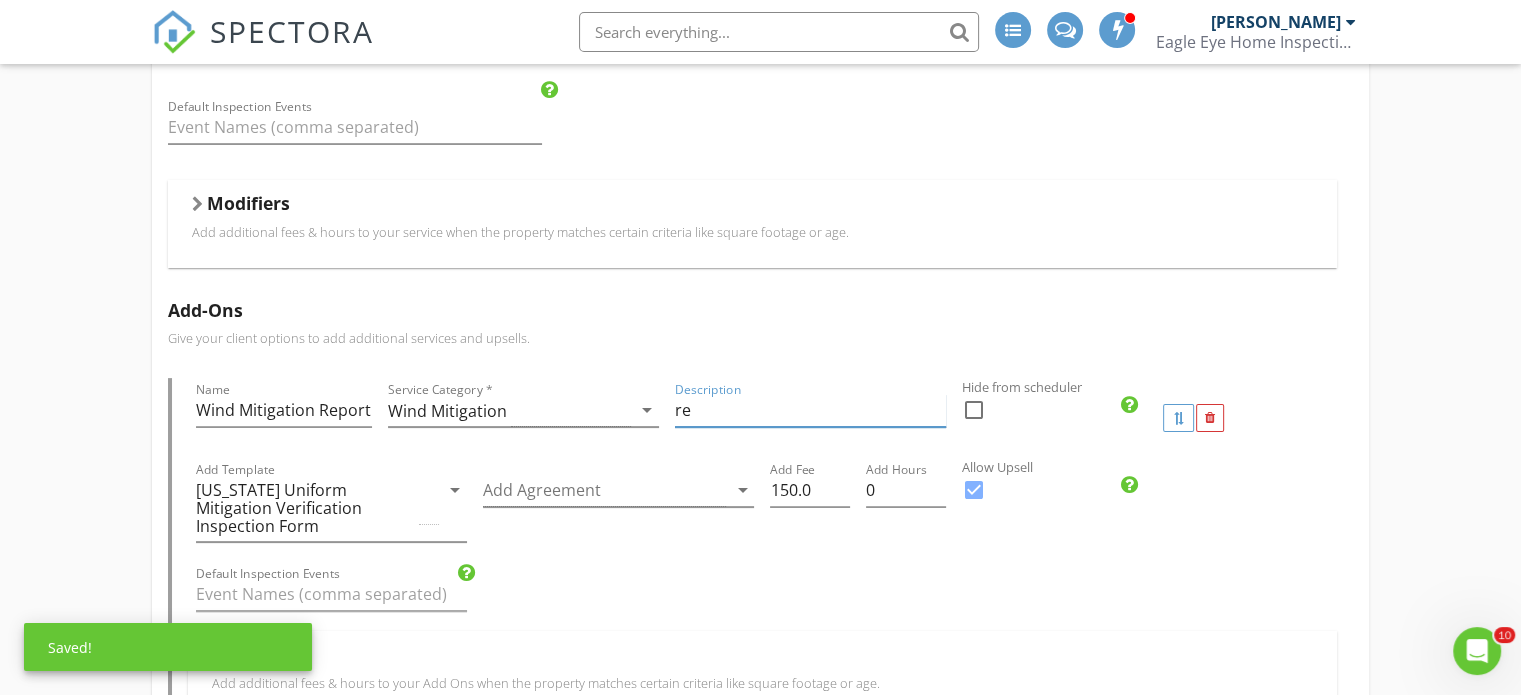 type on "r" 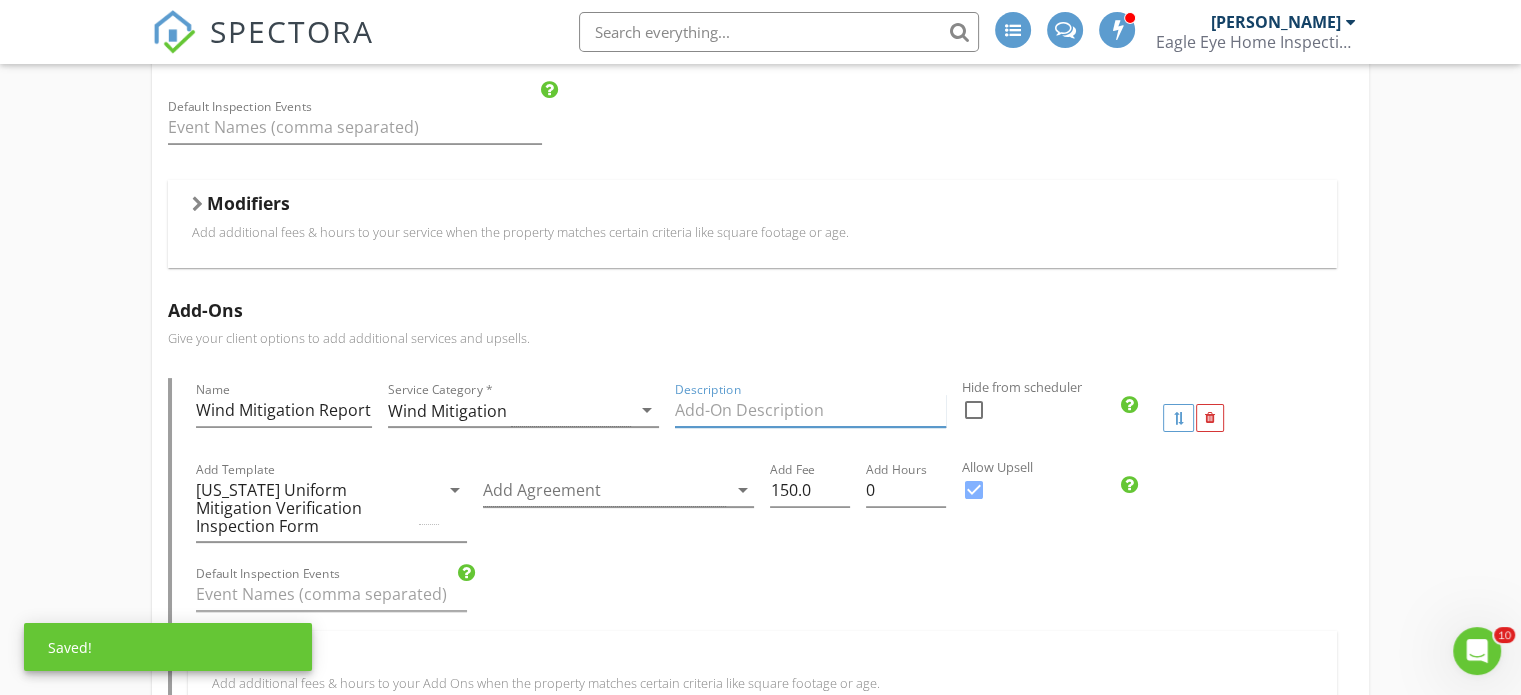click at bounding box center (810, 410) 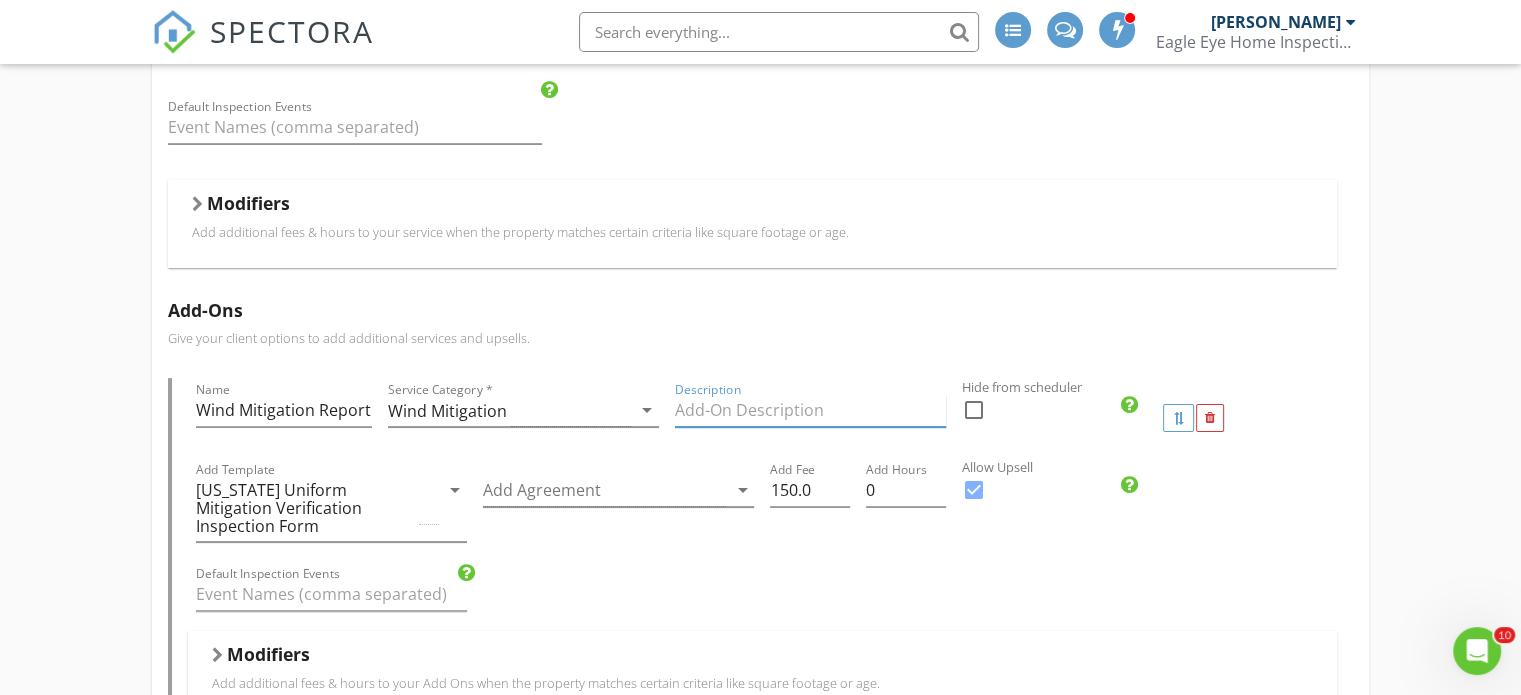 paste on "Homeowners insurance companies in Florida are legally required to offer discounts for certain wind mitigation features. Savings can range from 20% to 50% annually from your insurance premiums. This report, developed by the state of Florida can significantly lower your homeowners insurance premiums by identifying features such as, roof shape, roof meeting Florida building codes, roof deck nailing, hurricane straps,  secondary water barriers, window, door and garage protections, like hurricane shutters or impact glass of your home that make it more resistant to wind damage." 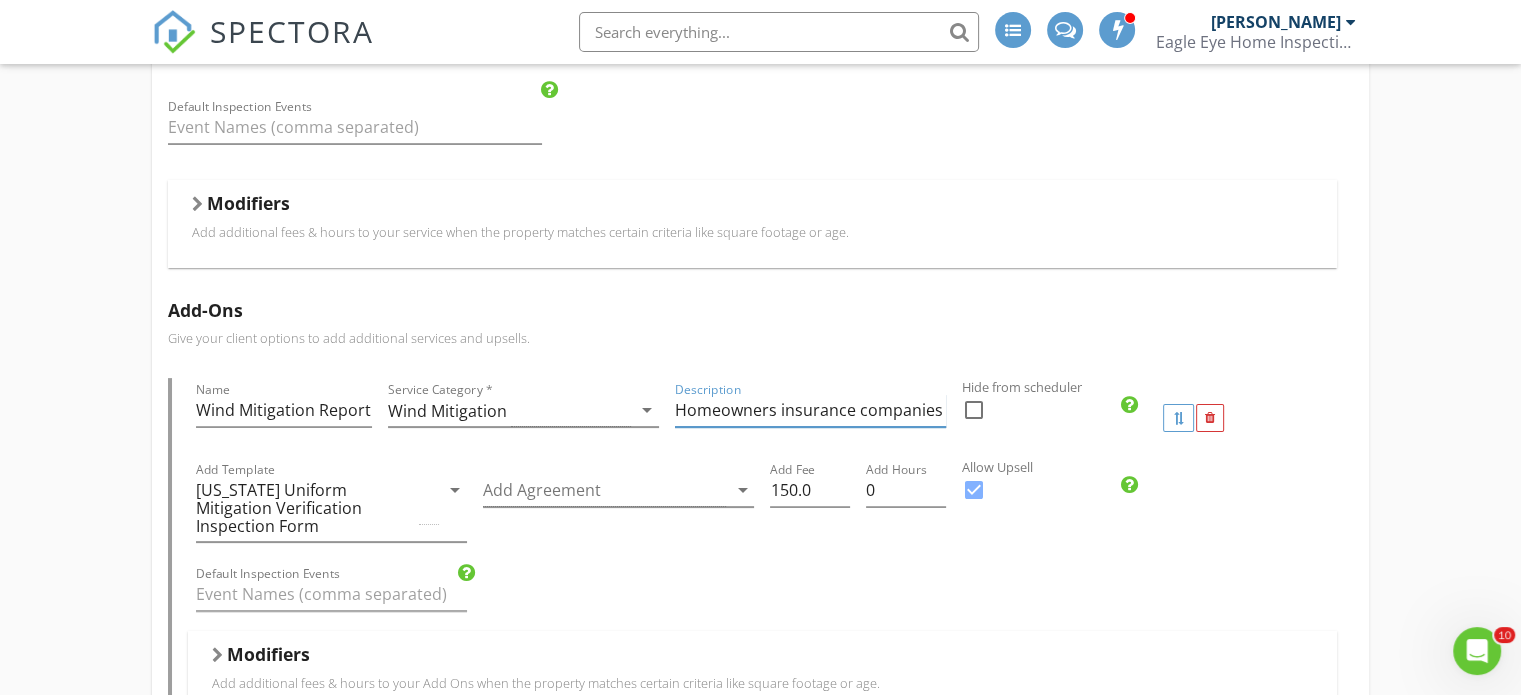 scroll, scrollTop: 0, scrollLeft: 4073, axis: horizontal 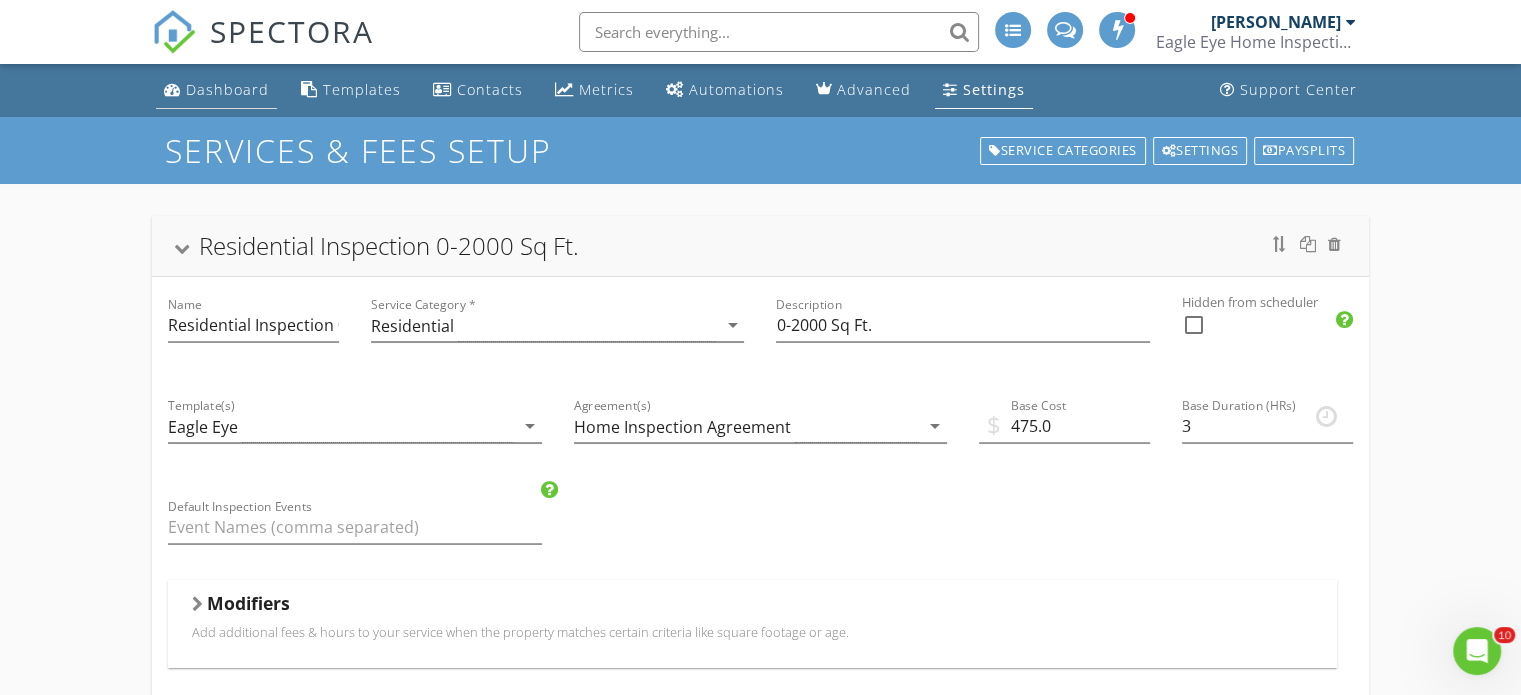 type on "Homeowners insurance companies in Florida are legally required to offer discounts for certain wind mitigation features. Savings can range from 20% to 50% annually from your insurance premiums. This report, developed by the state of Florida can significantly lower your homeowners insurance premiums by identifying features such as, roof shape, roof meeting Florida building codes, roof deck nailing, hurricane straps,  secondary water barriers, window, door and garage protections, like hurricane shutters or impact glass of your home that make it more resistant to wind damage." 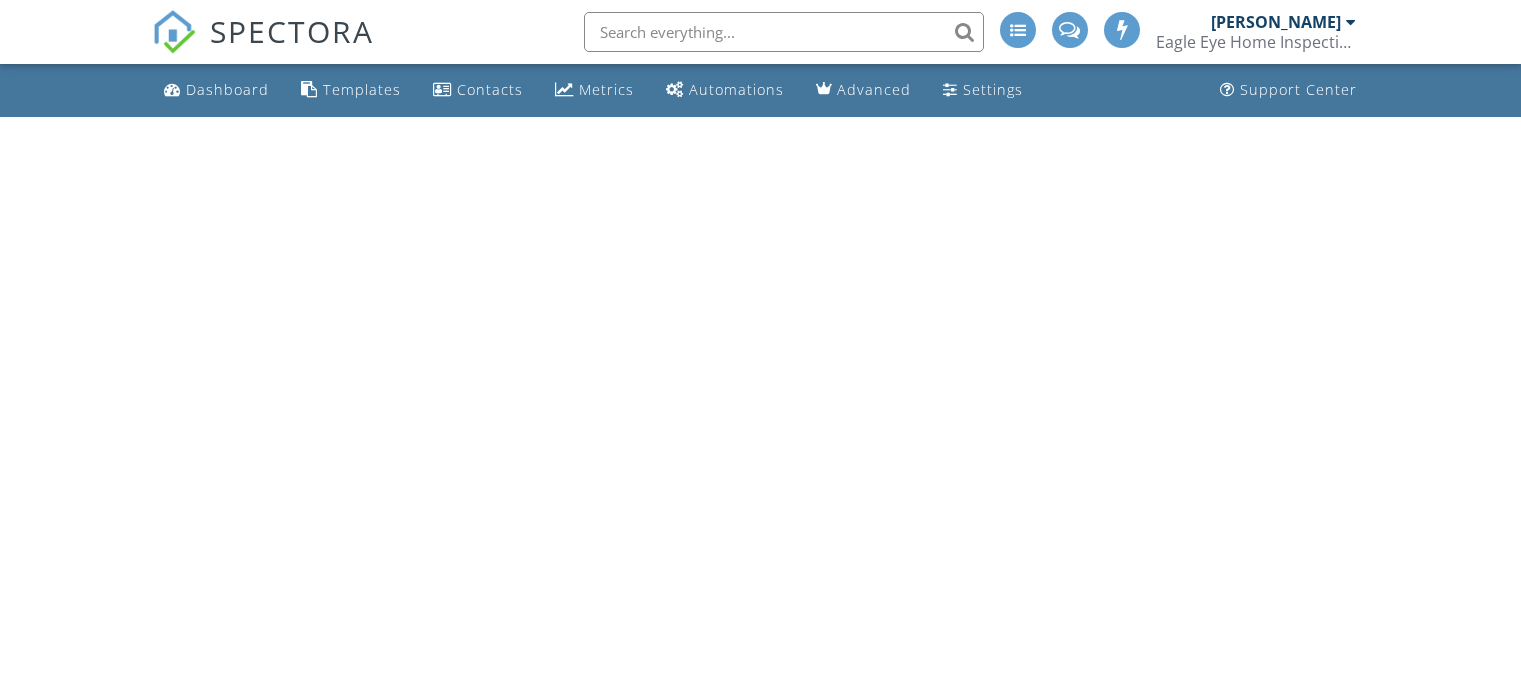 scroll, scrollTop: 0, scrollLeft: 0, axis: both 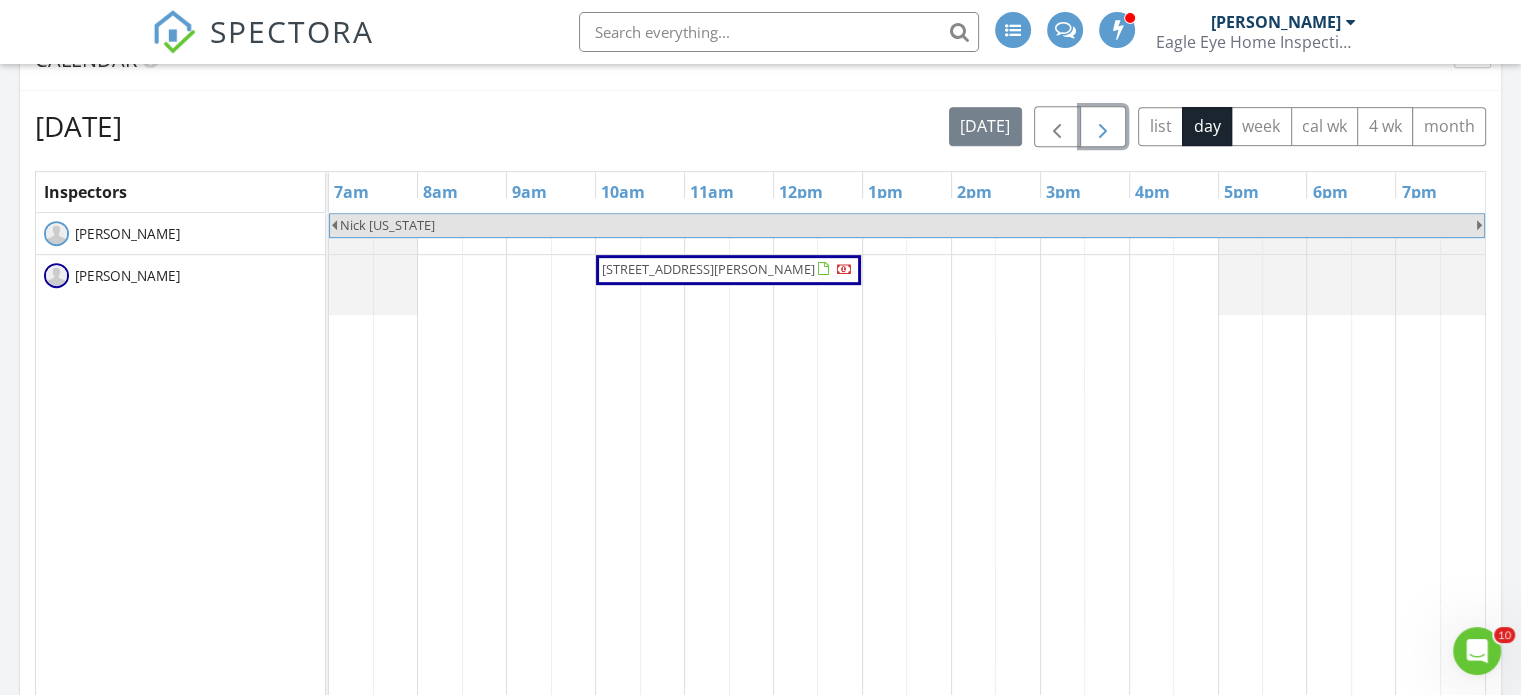 click at bounding box center [1103, 127] 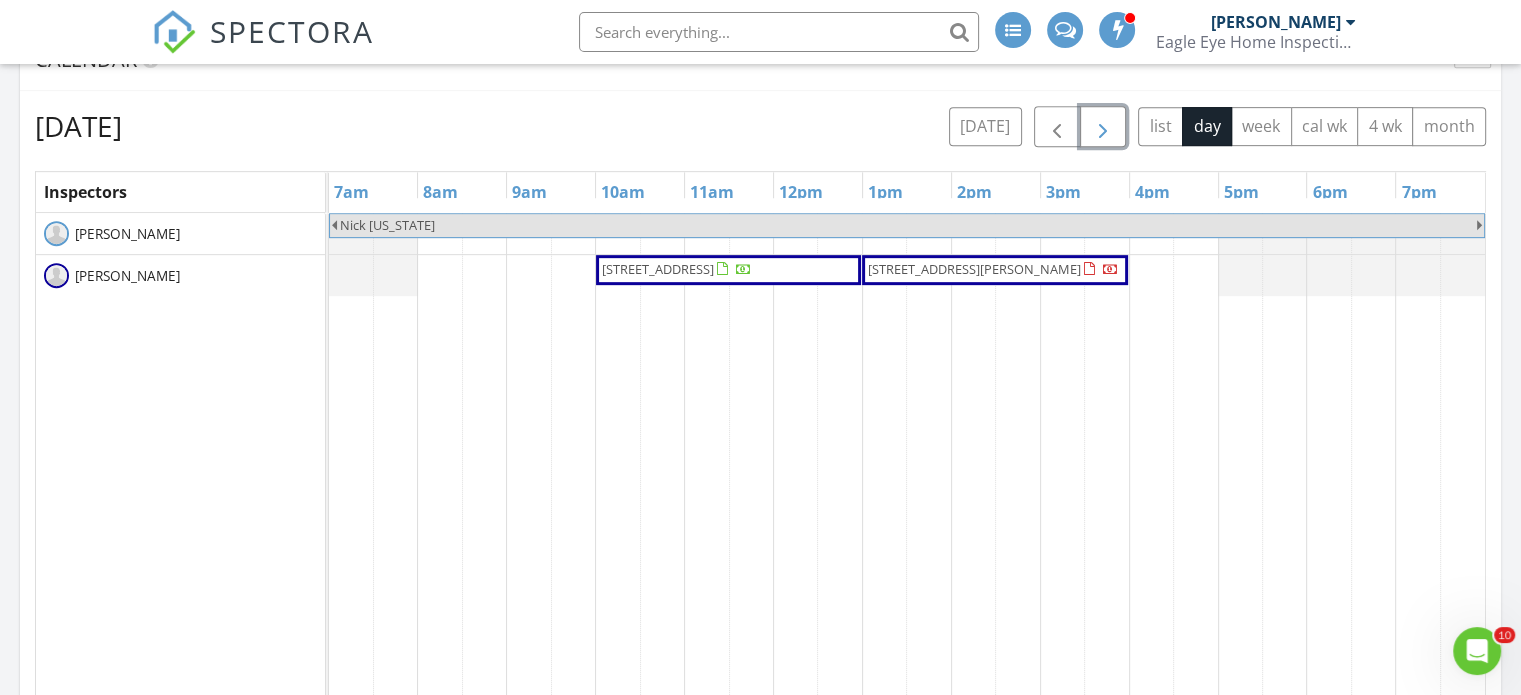 click on "5544 Pernod Dr, Fort Myers 33919" at bounding box center [974, 269] 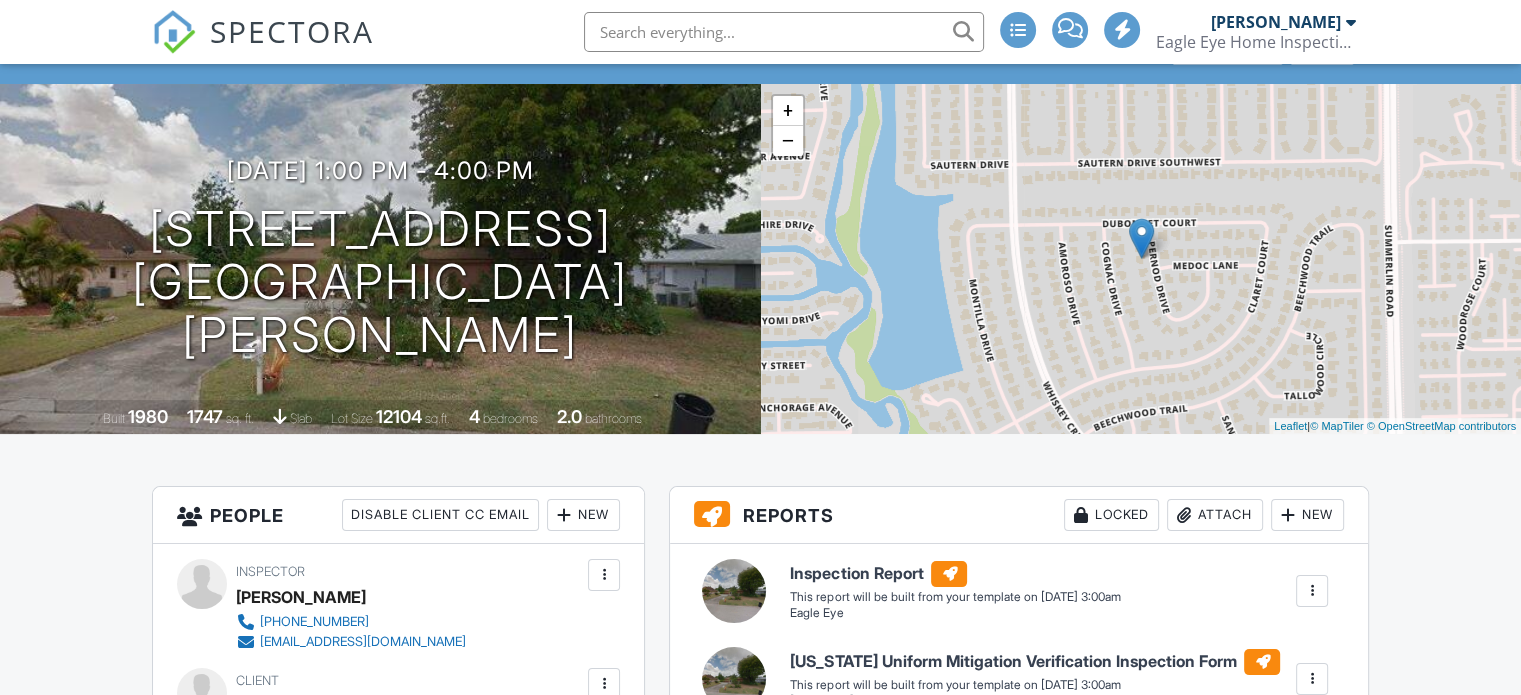 scroll, scrollTop: 45, scrollLeft: 0, axis: vertical 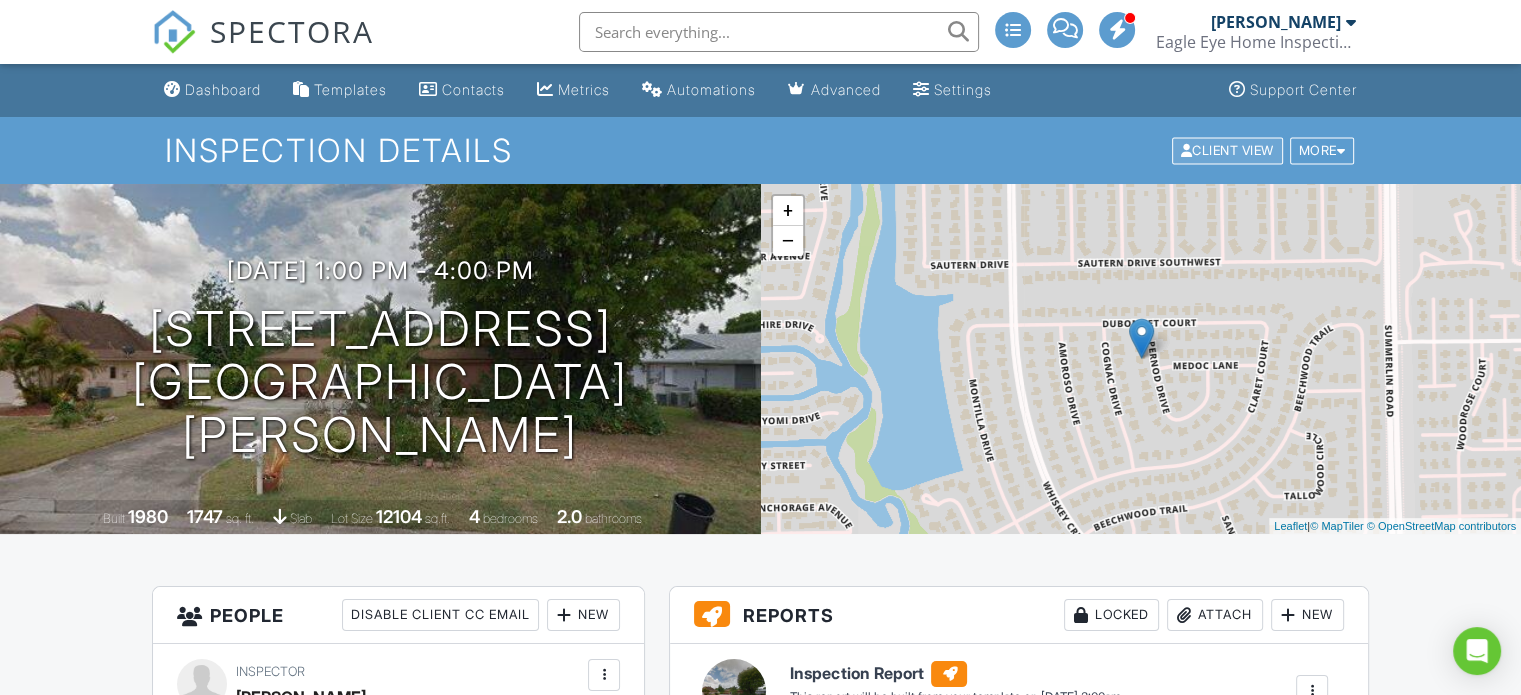 click on "Client View" at bounding box center [1227, 150] 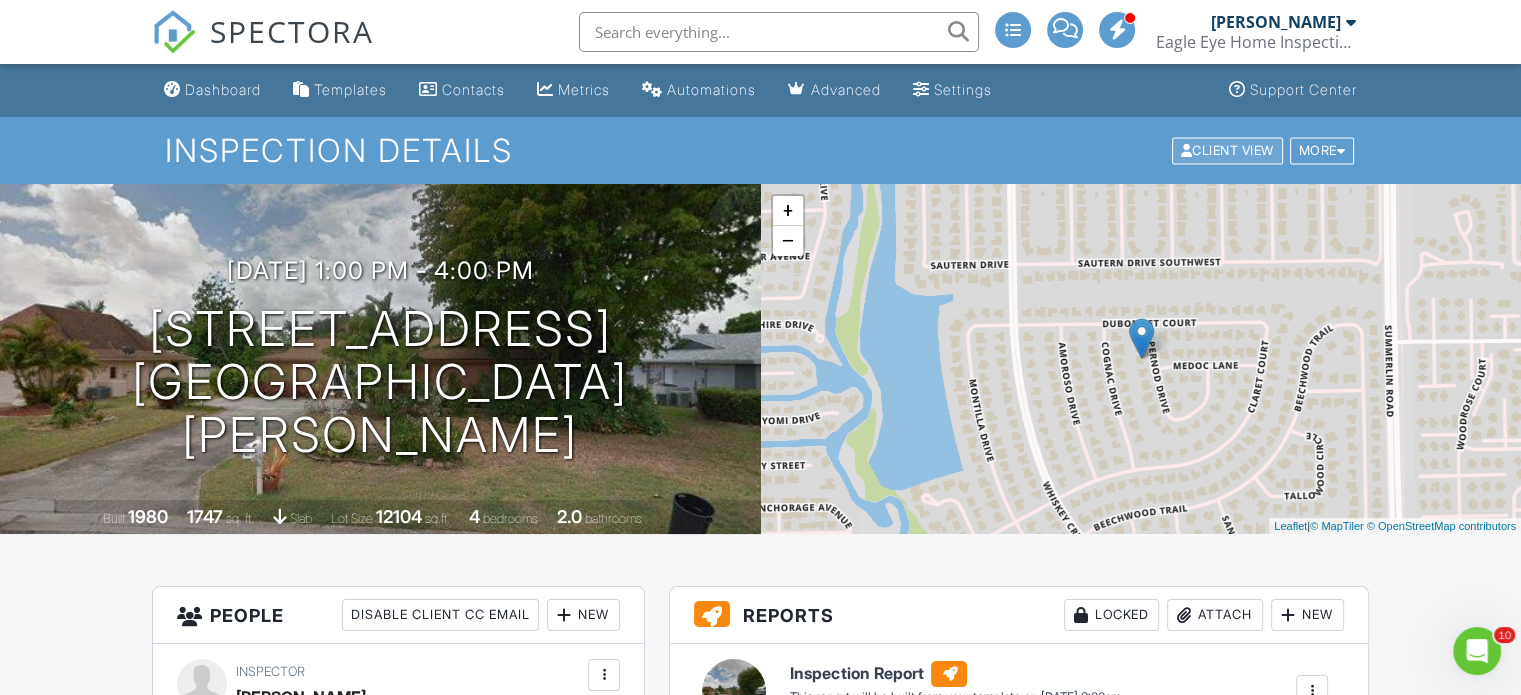 scroll, scrollTop: 0, scrollLeft: 0, axis: both 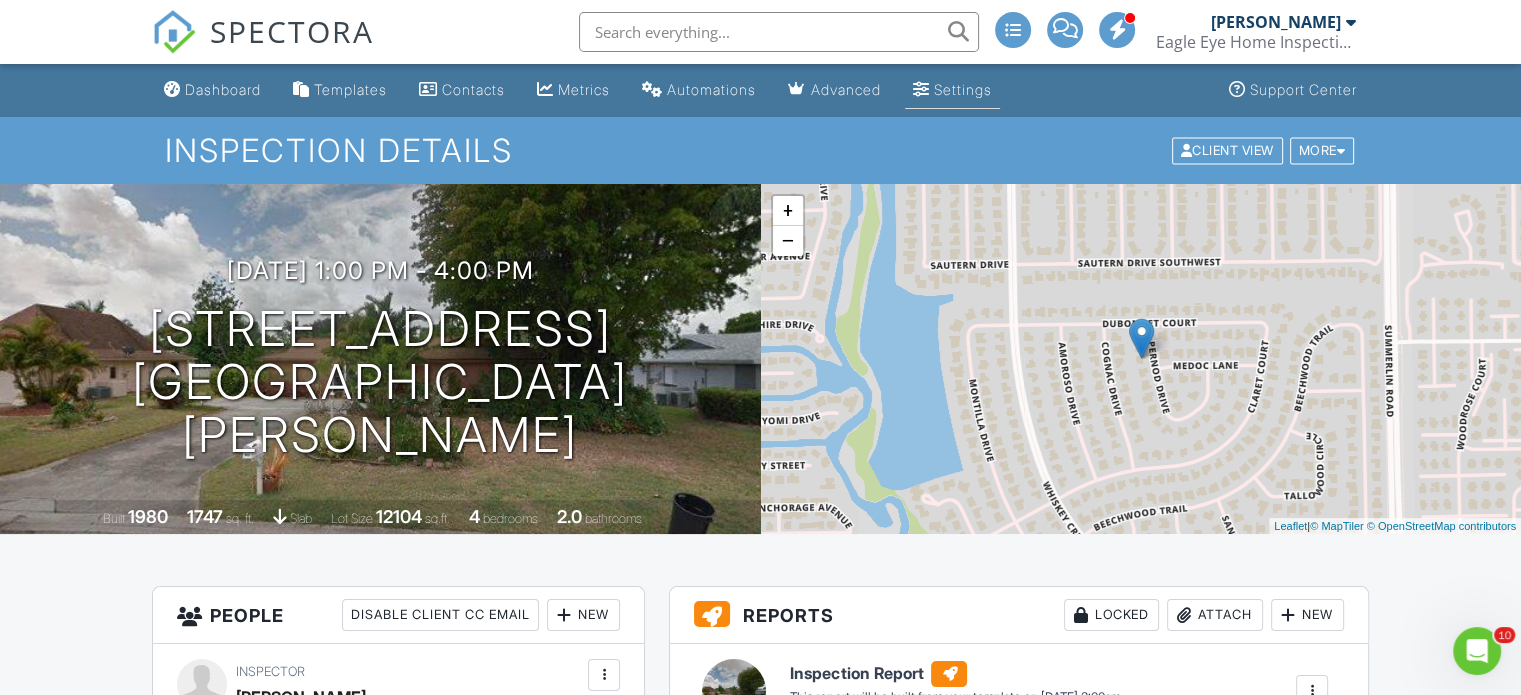 click on "Settings" at bounding box center [952, 90] 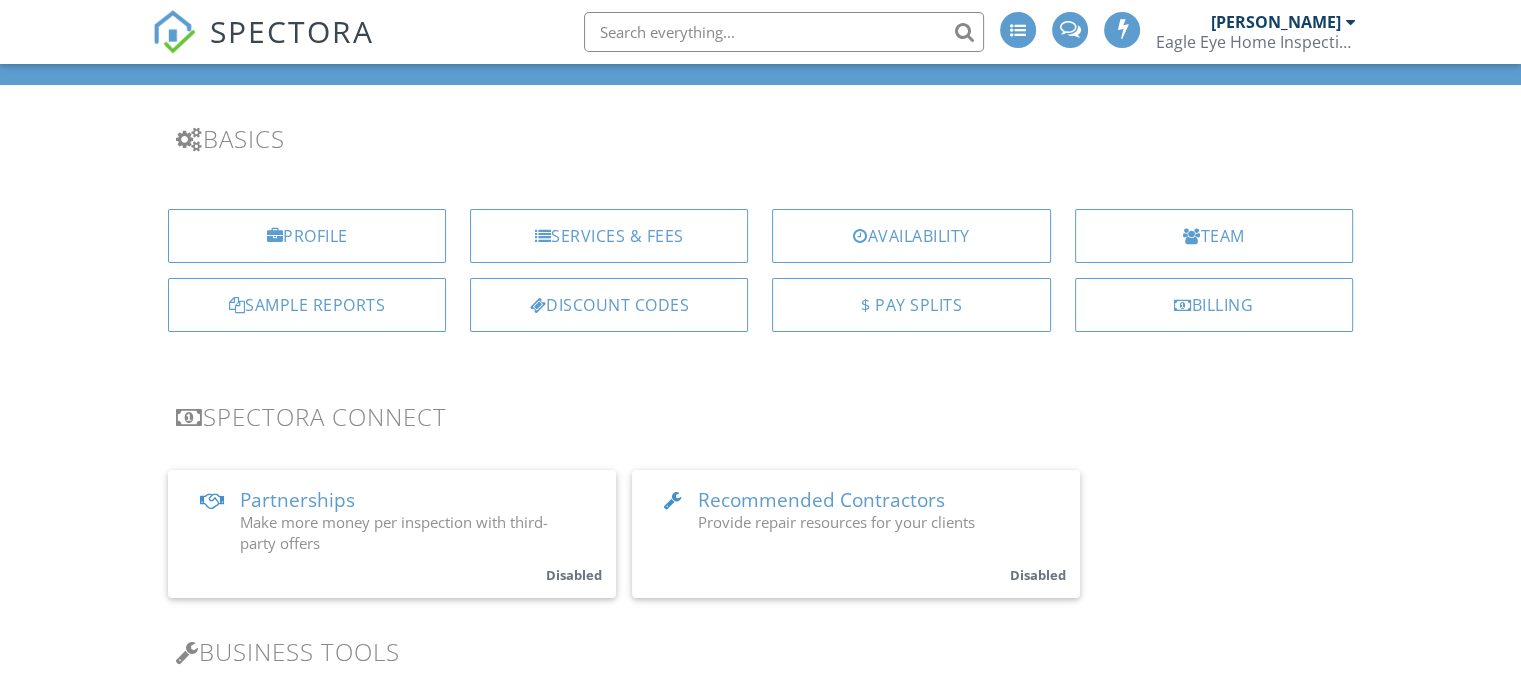 scroll, scrollTop: 100, scrollLeft: 0, axis: vertical 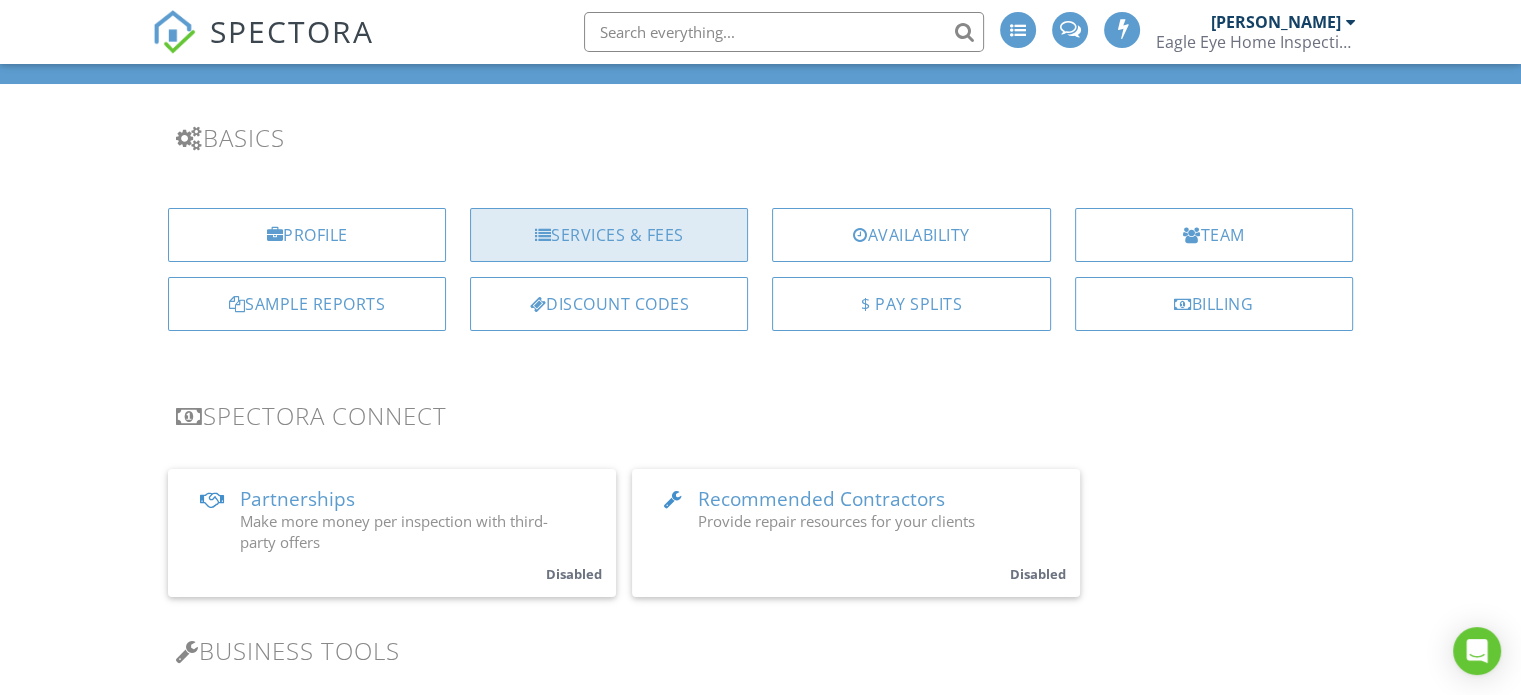 click on "Services & Fees" at bounding box center (609, 235) 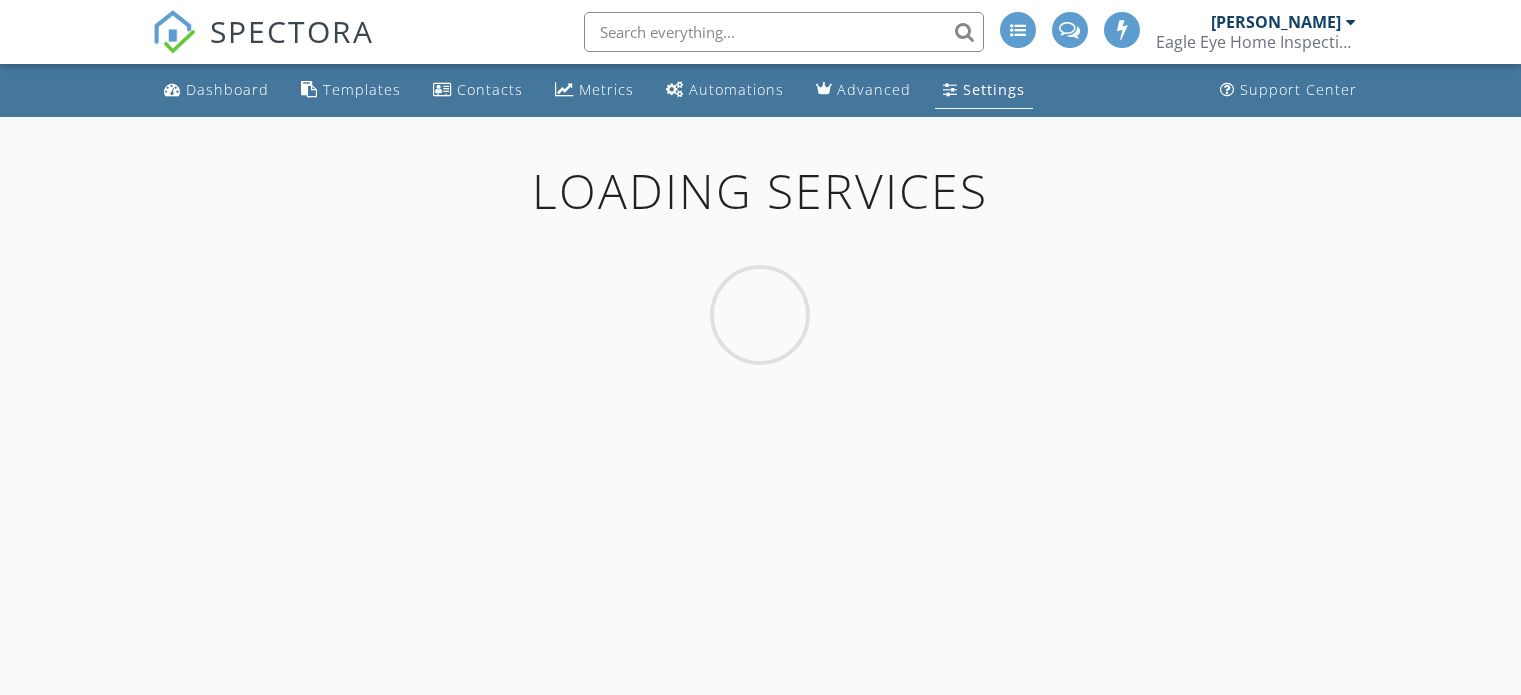 scroll, scrollTop: 0, scrollLeft: 0, axis: both 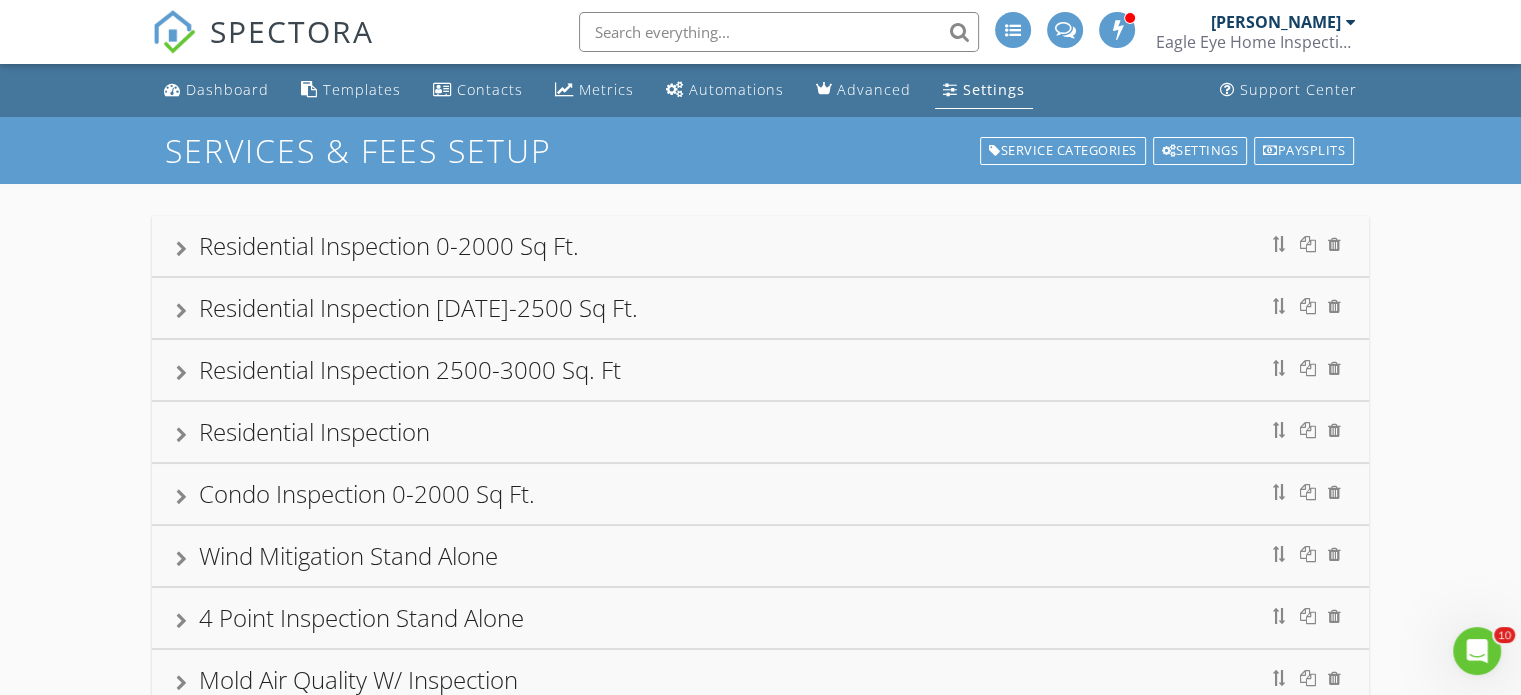 click on "Residential Inspection [DATE]-2500 Sq Ft." at bounding box center (760, 308) 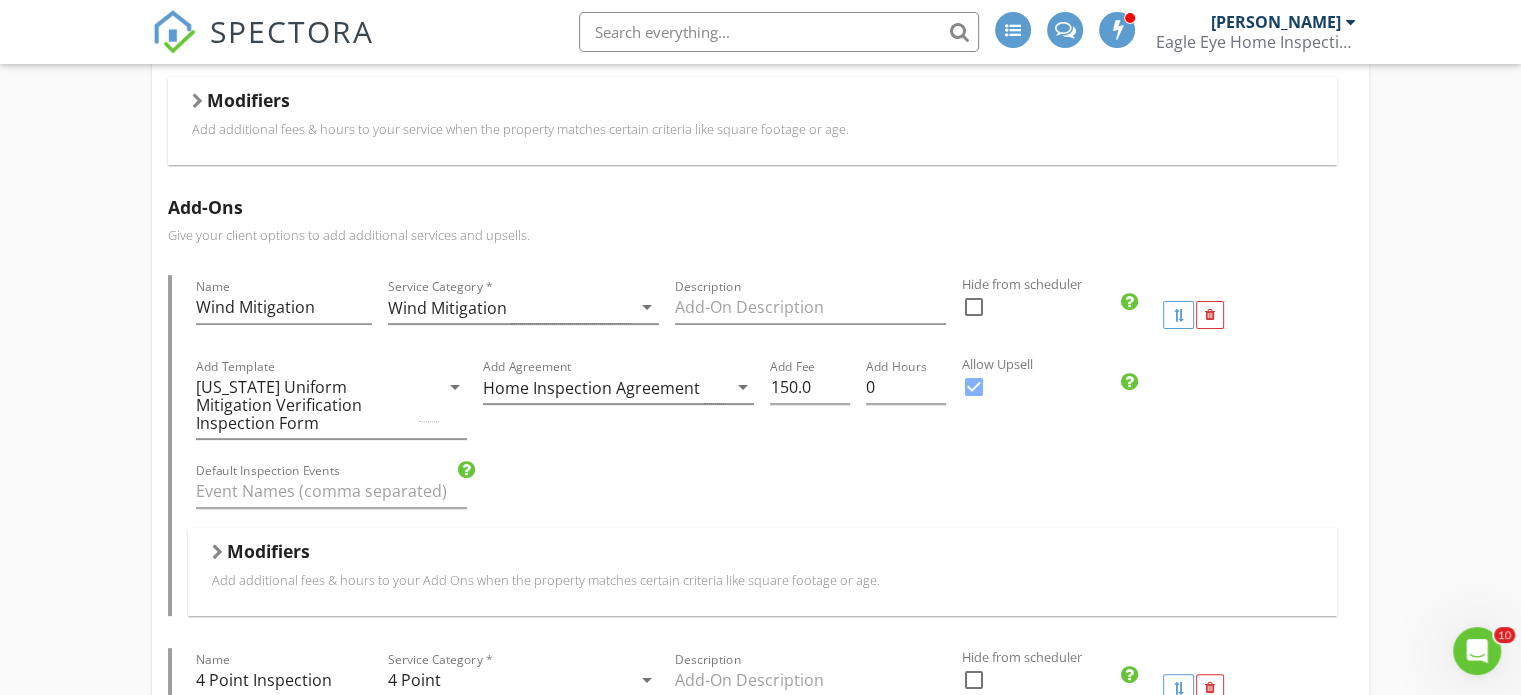 scroll, scrollTop: 600, scrollLeft: 0, axis: vertical 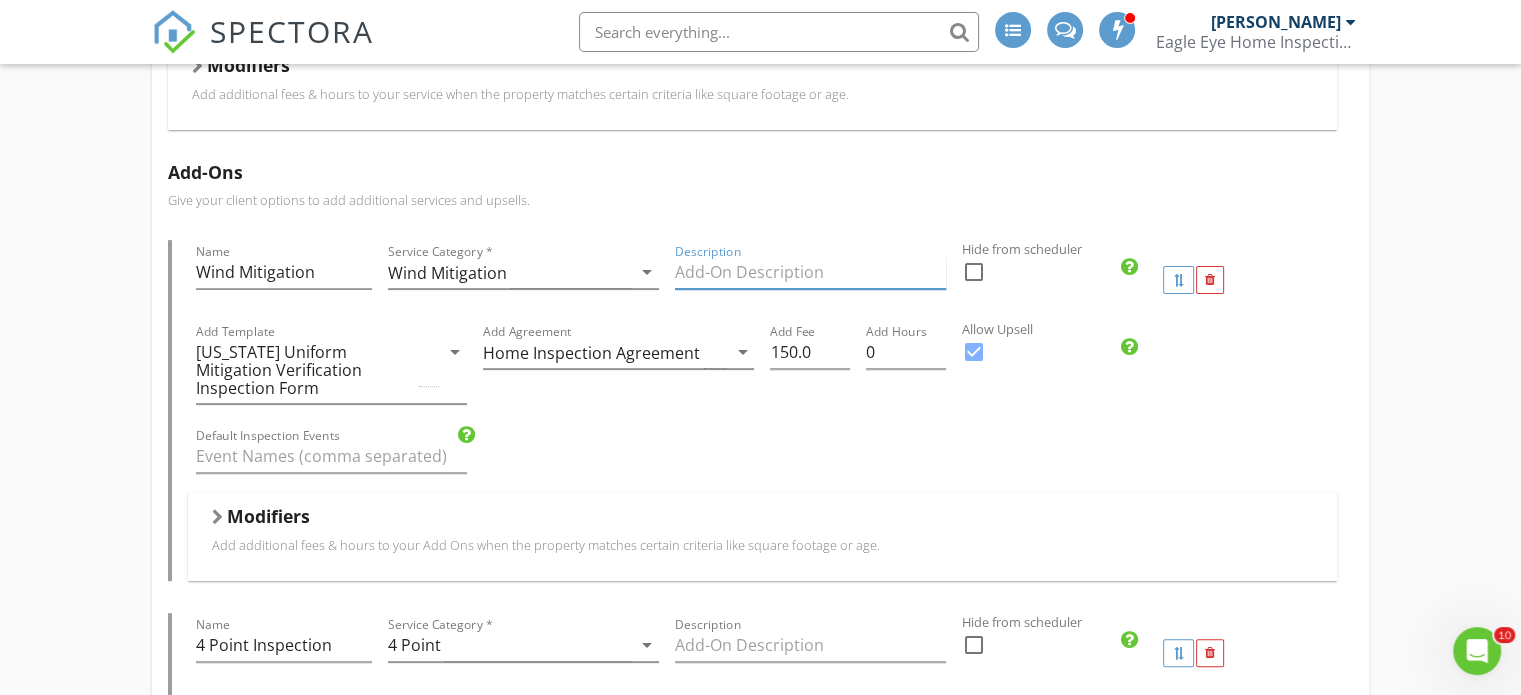 click at bounding box center (810, 272) 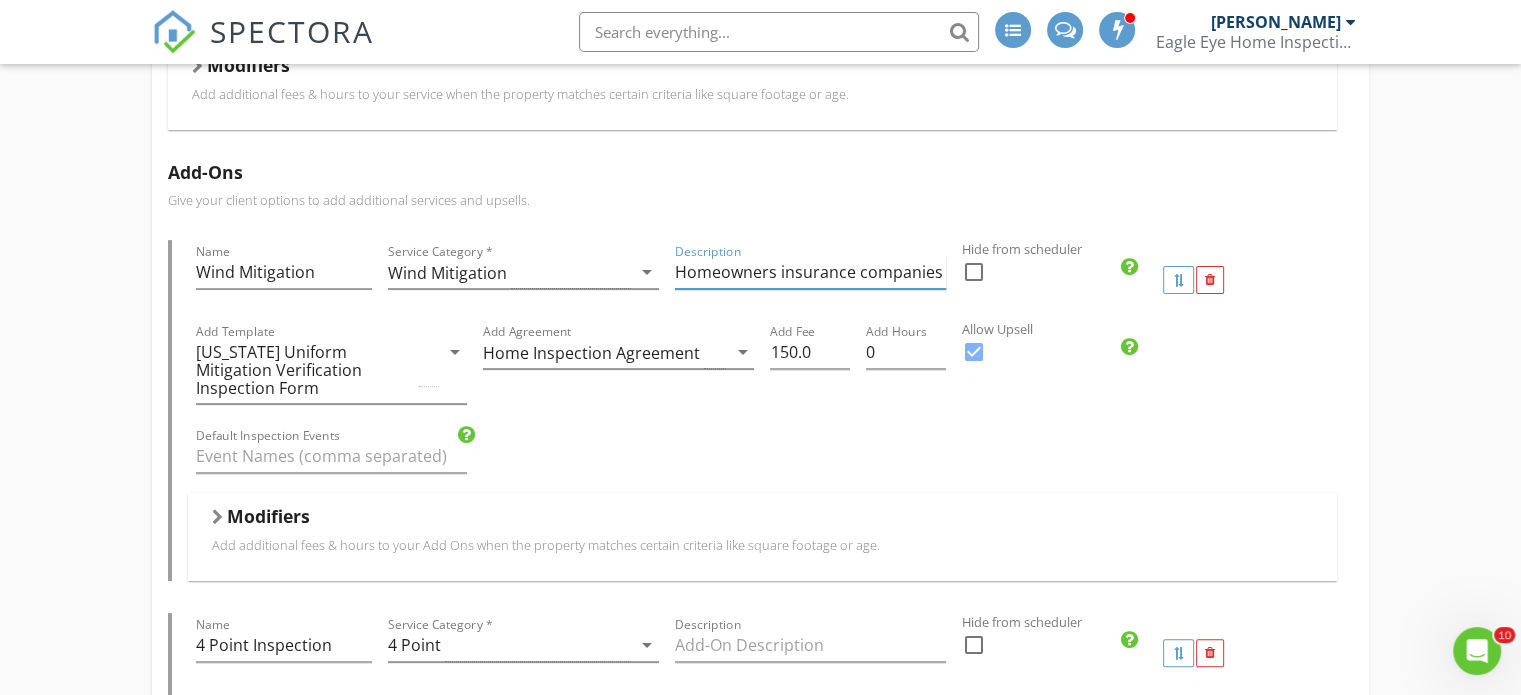 scroll, scrollTop: 0, scrollLeft: 4073, axis: horizontal 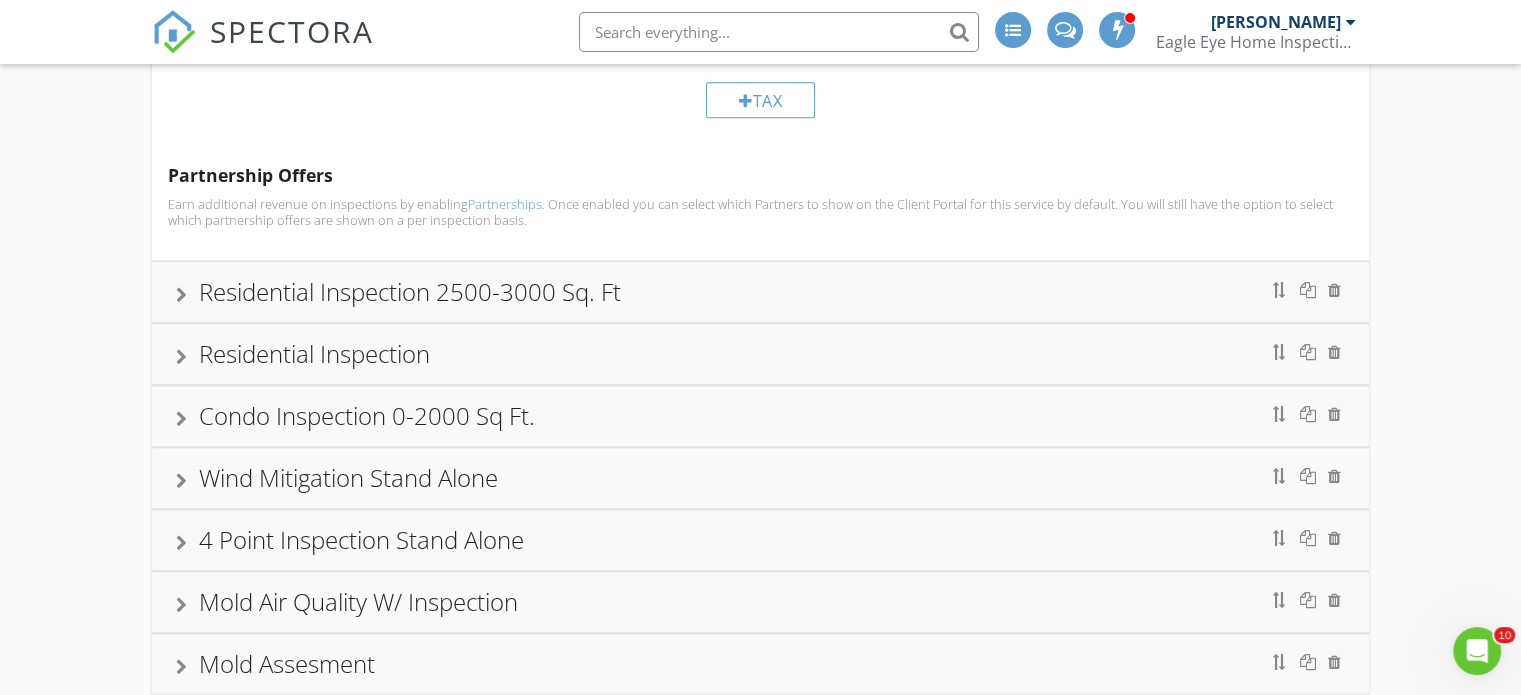 type on "Homeowners insurance companies in Florida are legally required to offer discounts for certain wind mitigation features. Savings can range from 20% to 50% annually from your insurance premiums. This report, developed by the state of Florida can significantly lower your homeowners insurance premiums by identifying features such as, roof shape, roof meeting Florida building codes, roof deck nailing, hurricane straps,  secondary water barriers, window, door and garage protections, like hurricane shutters or impact glass of your home that make it more resistant to wind damage." 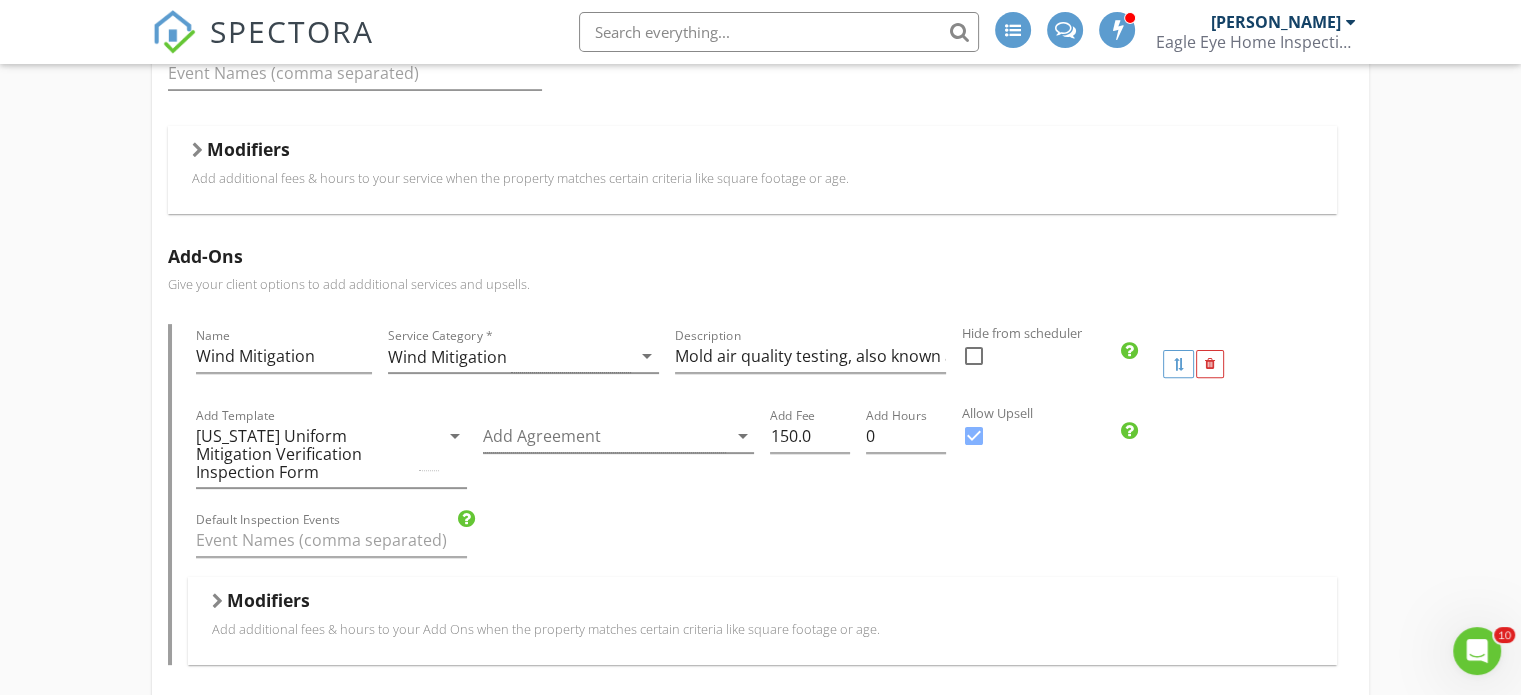 scroll, scrollTop: 698, scrollLeft: 0, axis: vertical 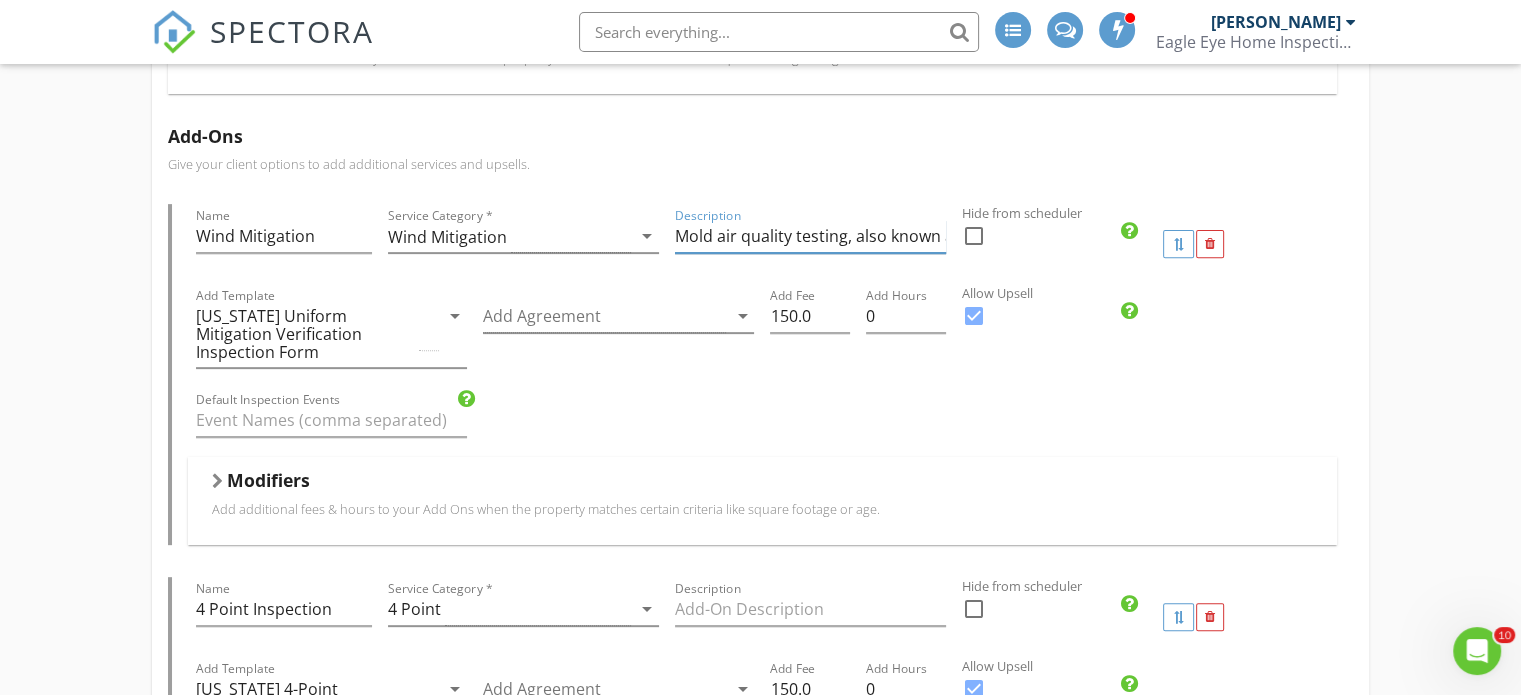 drag, startPoint x: 670, startPoint y: 233, endPoint x: 1241, endPoint y: 237, distance: 571.01404 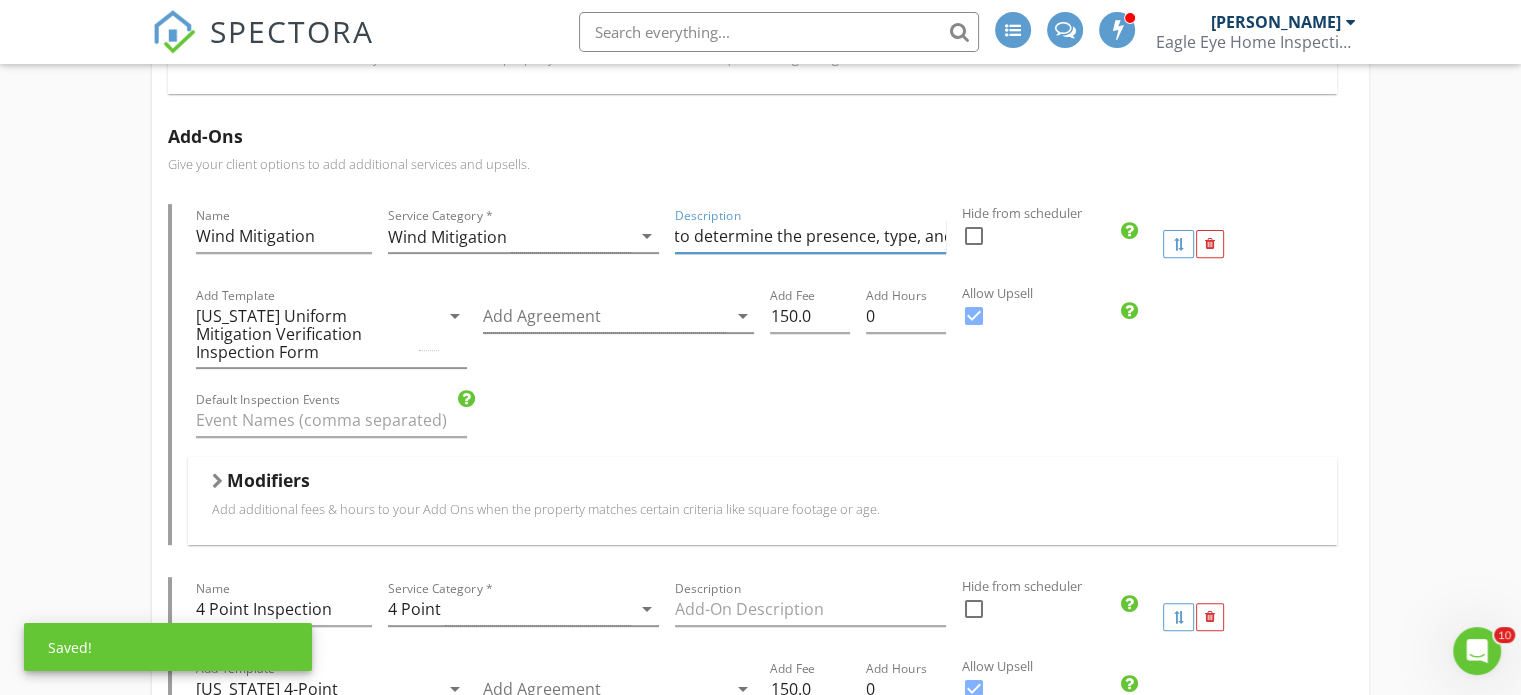 drag, startPoint x: 687, startPoint y: 235, endPoint x: 938, endPoint y: 251, distance: 251.50945 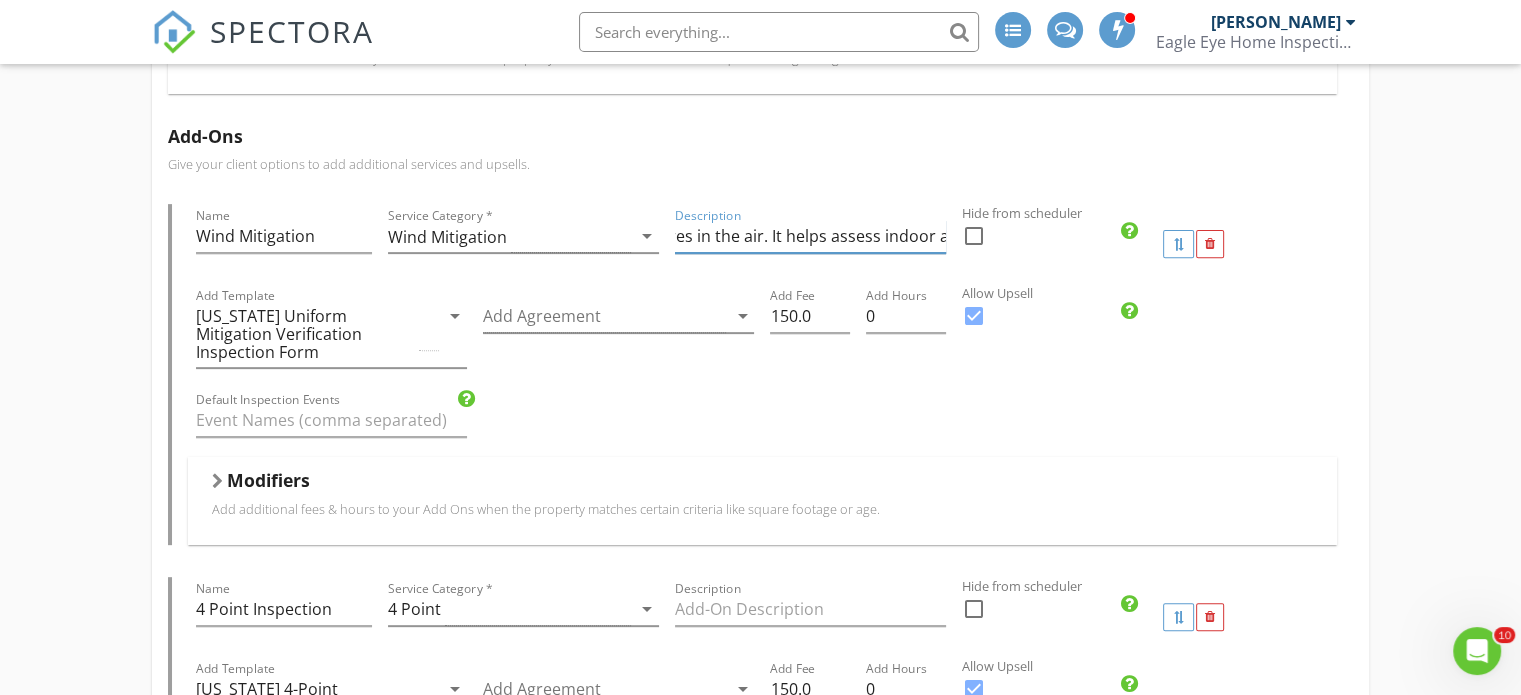 scroll, scrollTop: 0, scrollLeft: 12, axis: horizontal 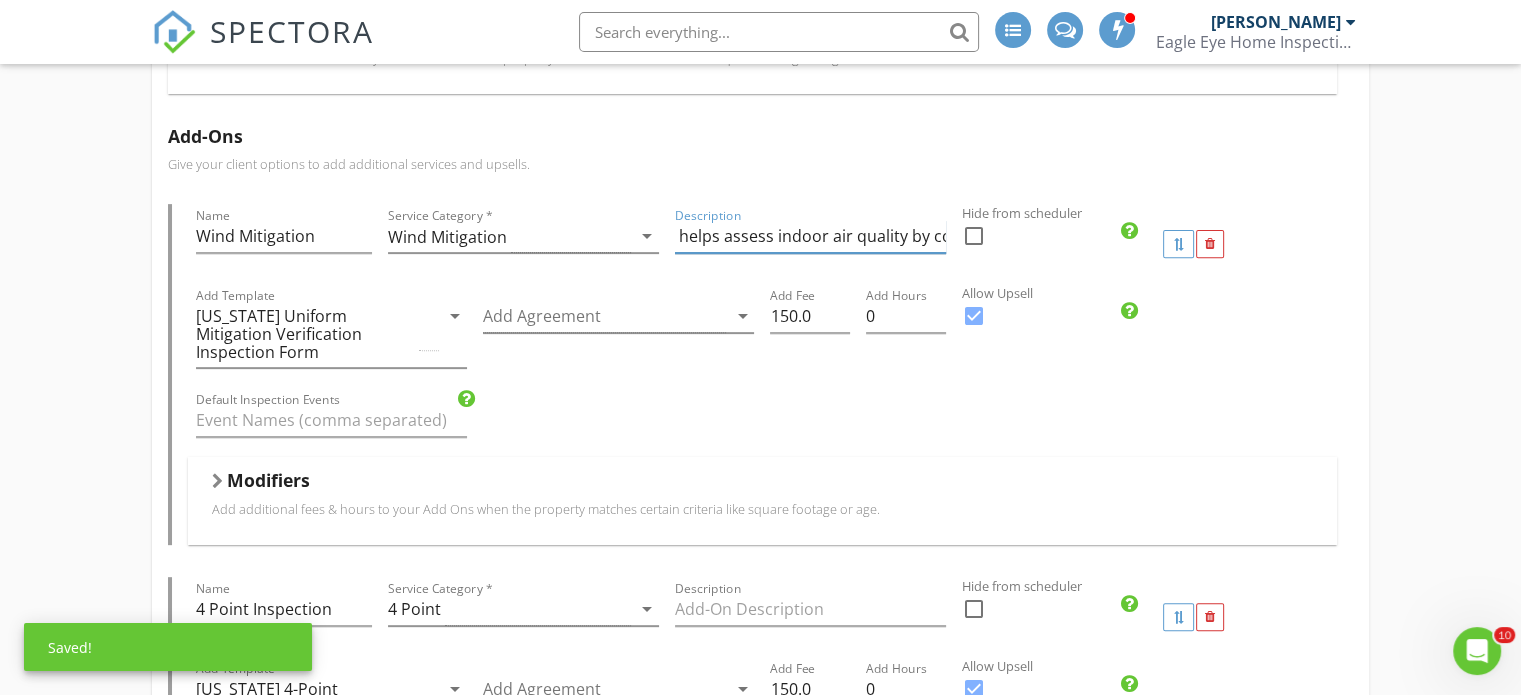 drag, startPoint x: 688, startPoint y: 233, endPoint x: 966, endPoint y: 240, distance: 278.0881 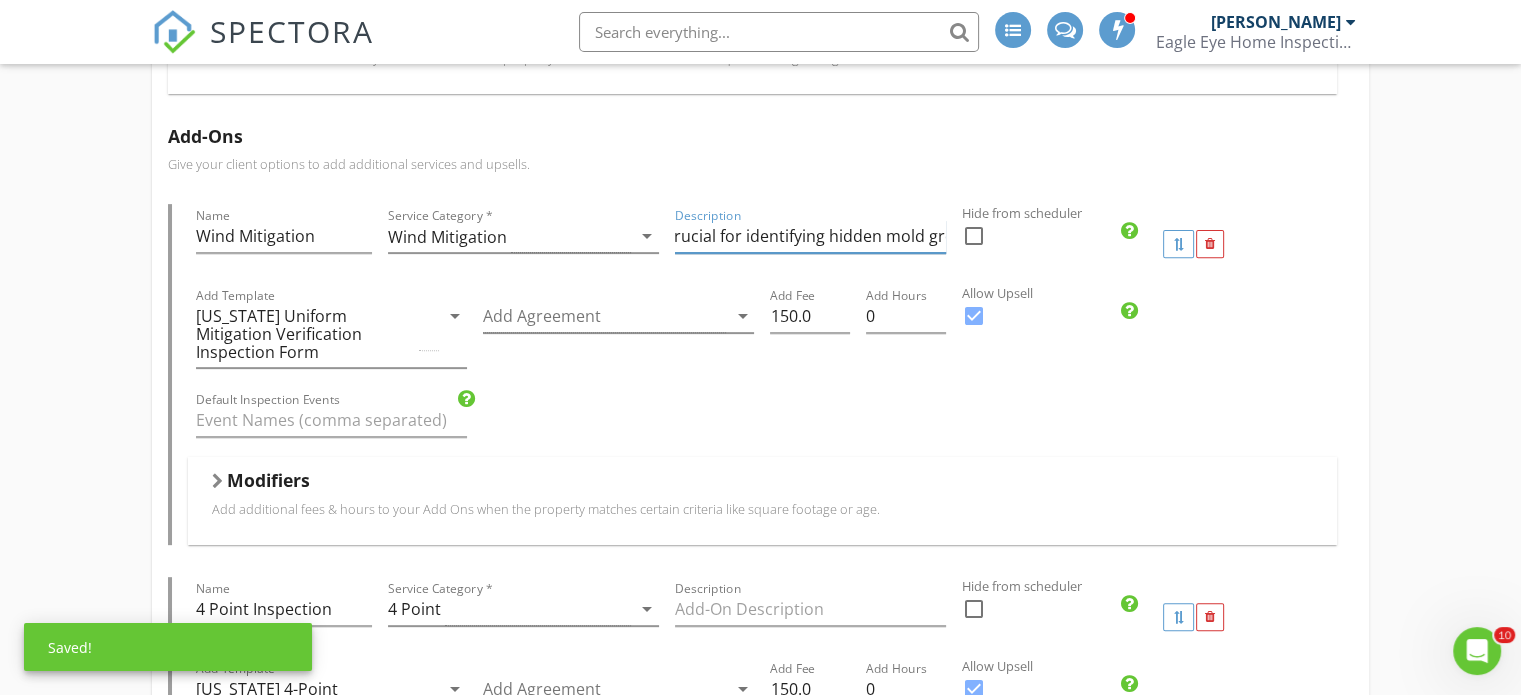 scroll, scrollTop: 0, scrollLeft: 24, axis: horizontal 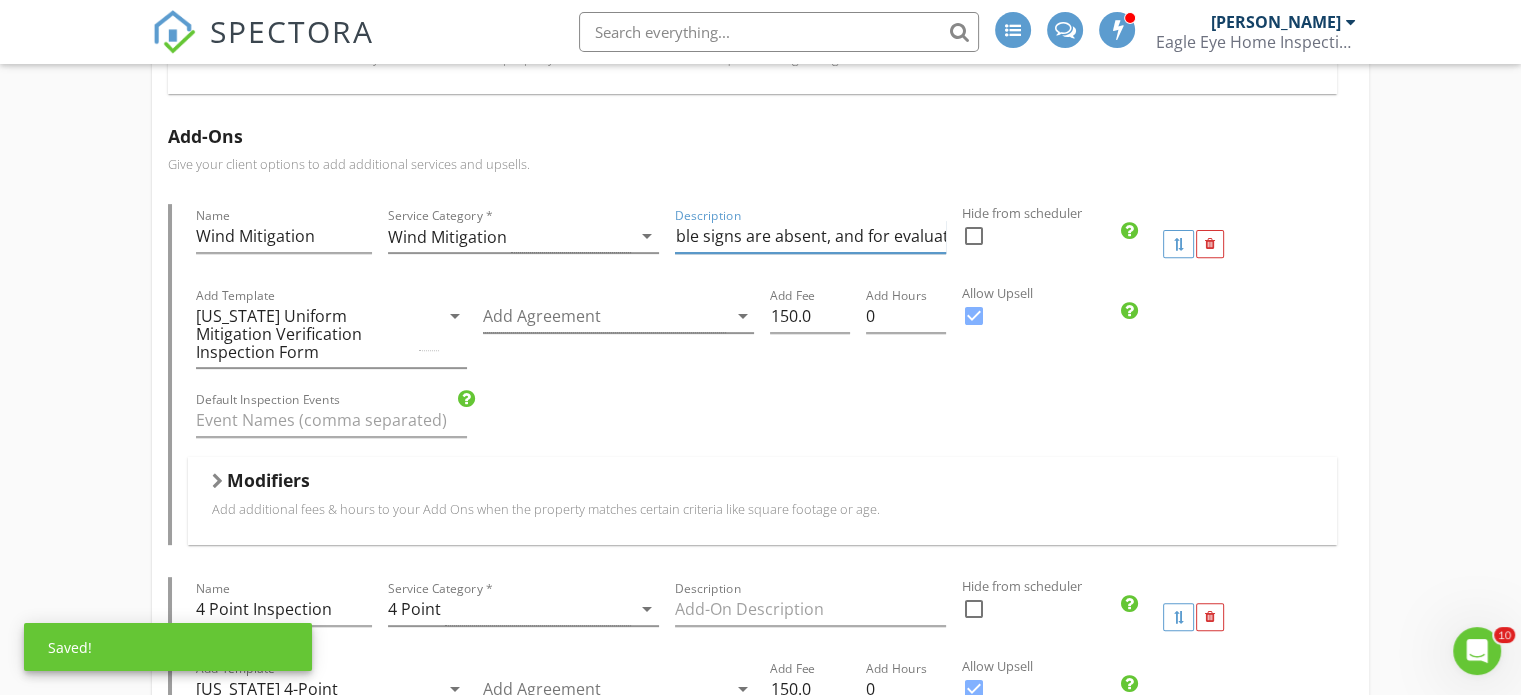 drag, startPoint x: 684, startPoint y: 238, endPoint x: 1000, endPoint y: 236, distance: 316.00632 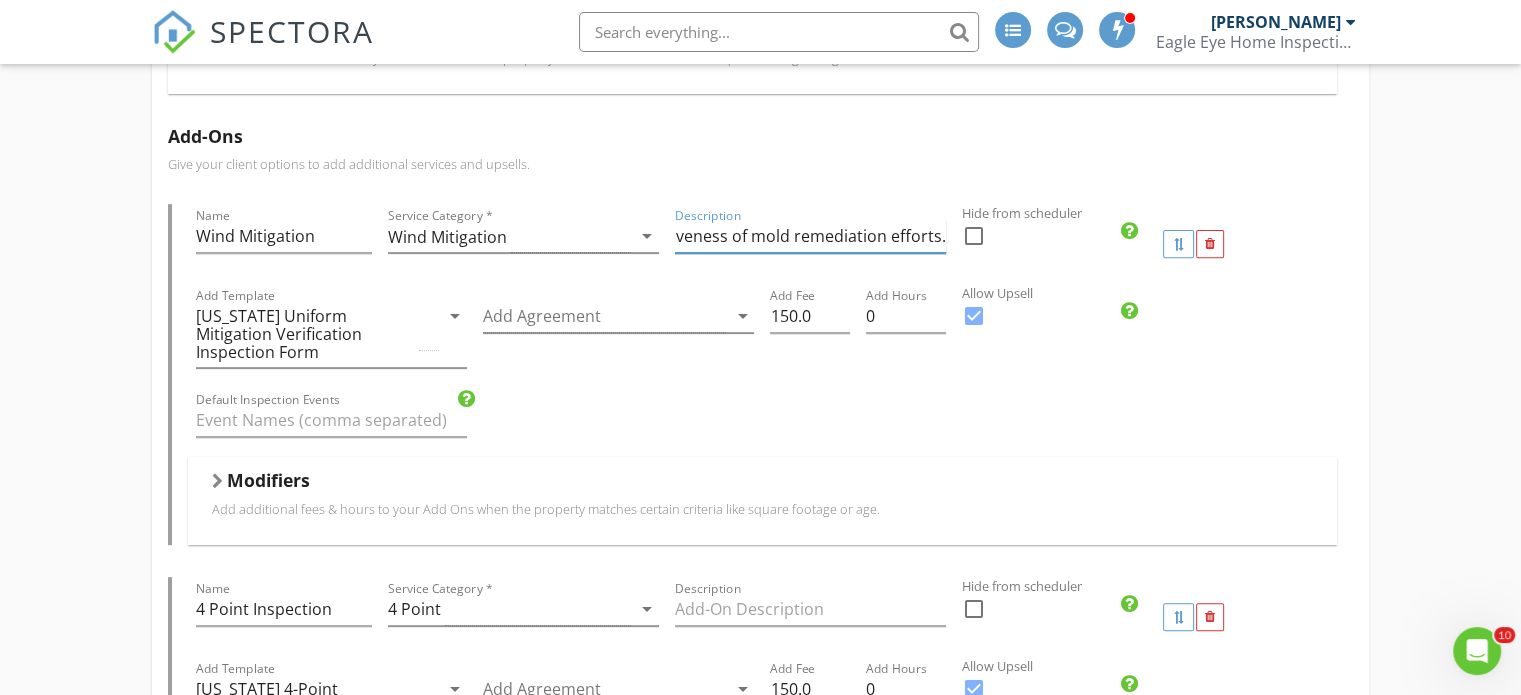 scroll, scrollTop: 0, scrollLeft: 34, axis: horizontal 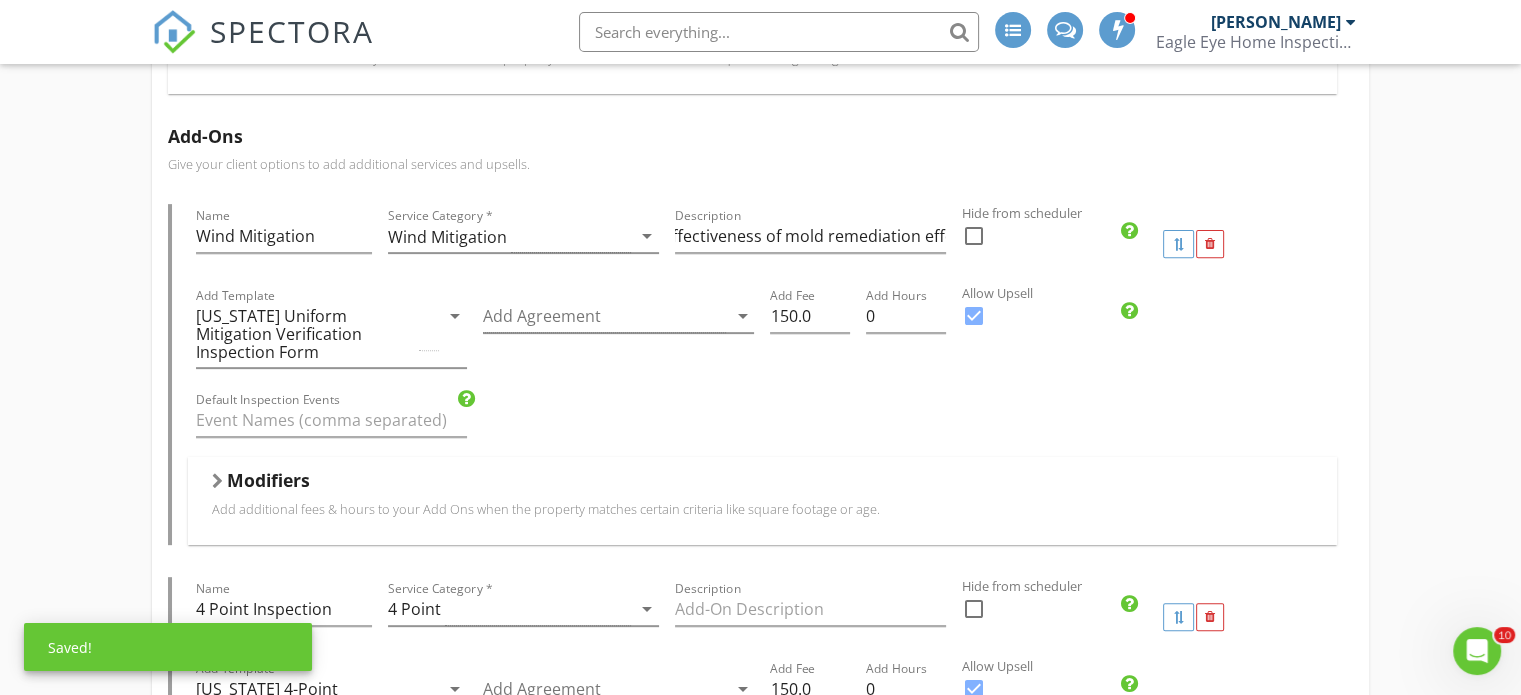 click on "Service Category * Wind Mitigation arrow_drop_down" at bounding box center [523, 244] 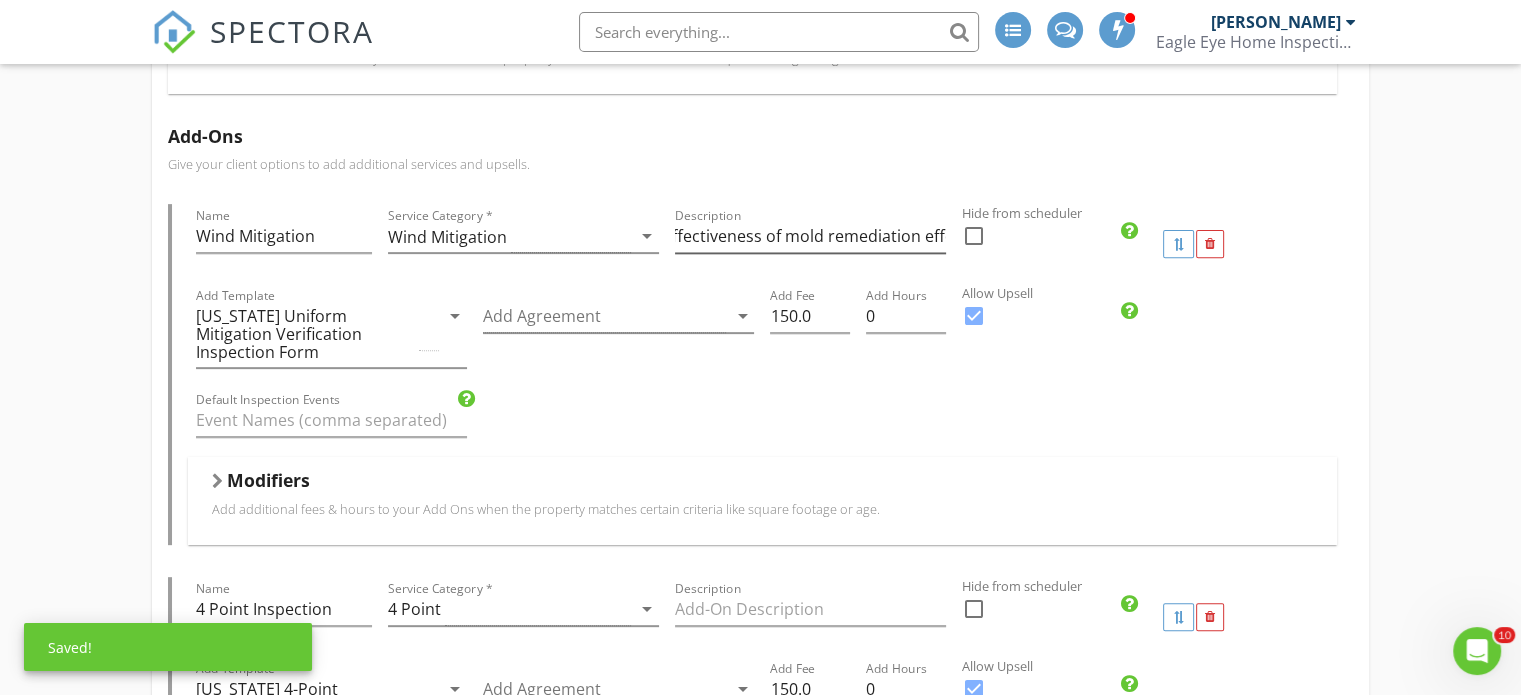 scroll, scrollTop: 0, scrollLeft: 0, axis: both 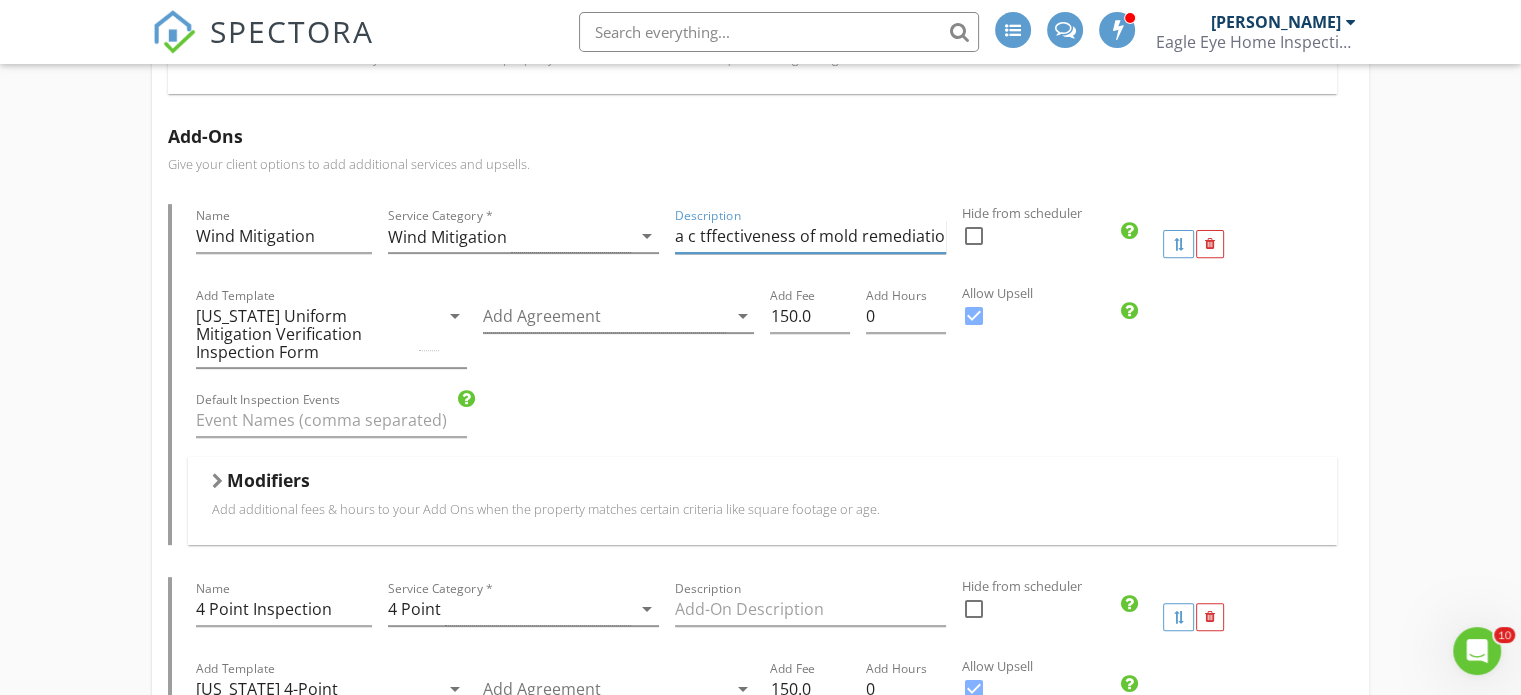 drag, startPoint x: 676, startPoint y: 234, endPoint x: 925, endPoint y: 242, distance: 249.12848 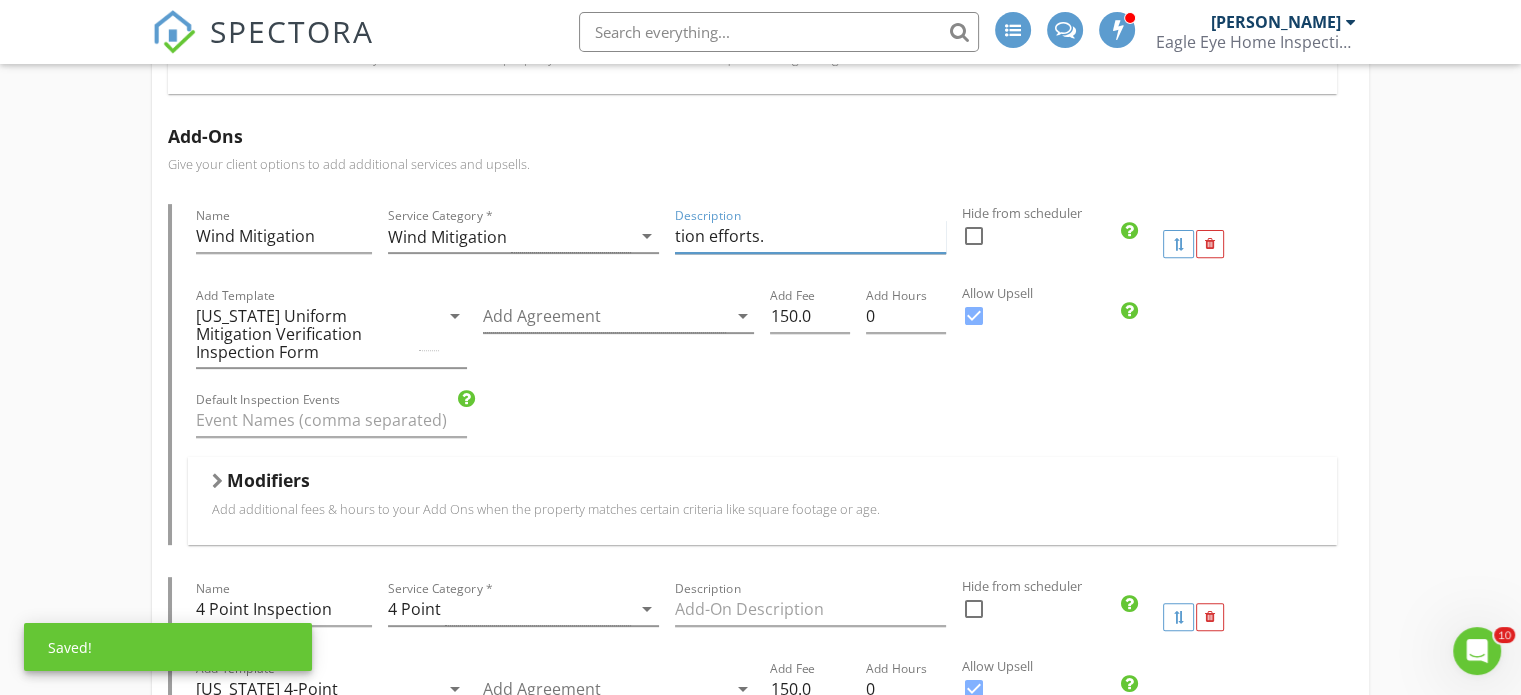 drag, startPoint x: 780, startPoint y: 234, endPoint x: 684, endPoint y: 237, distance: 96.04687 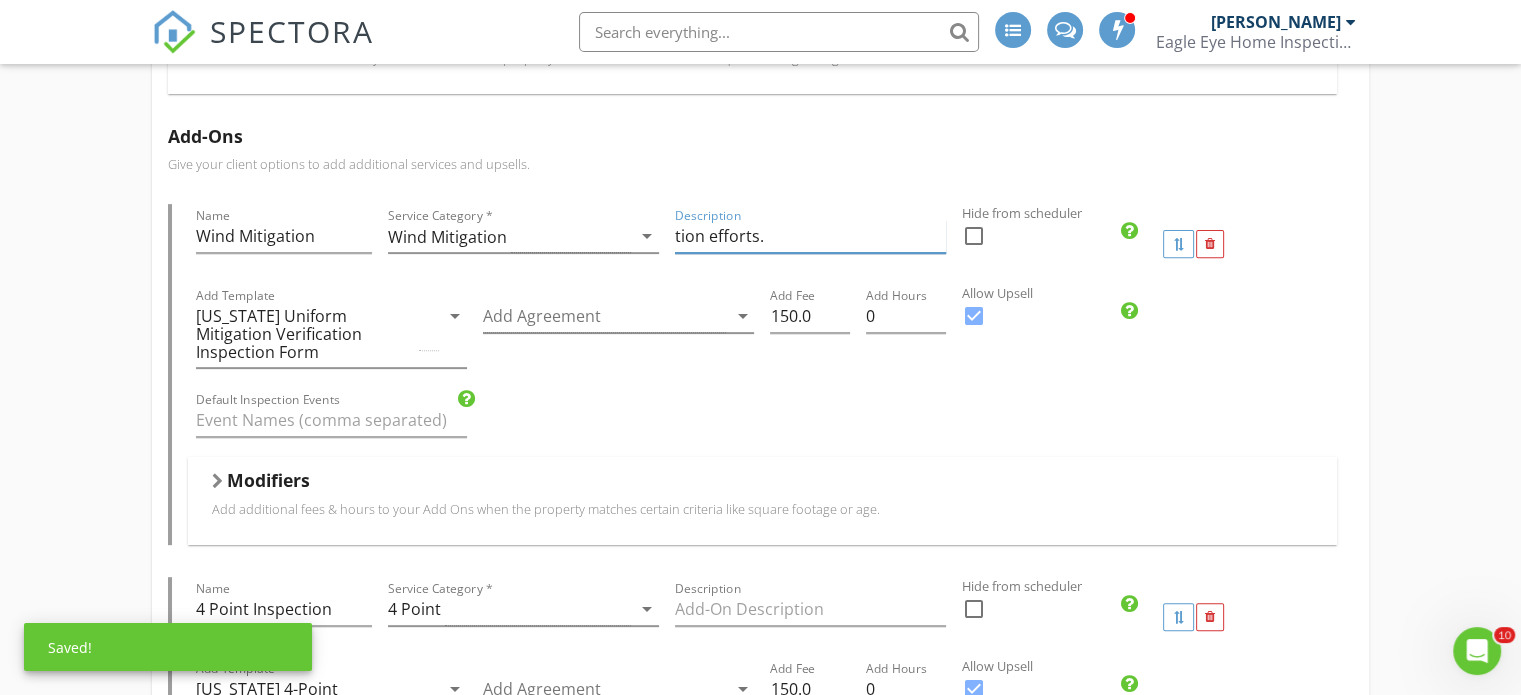 type on "t" 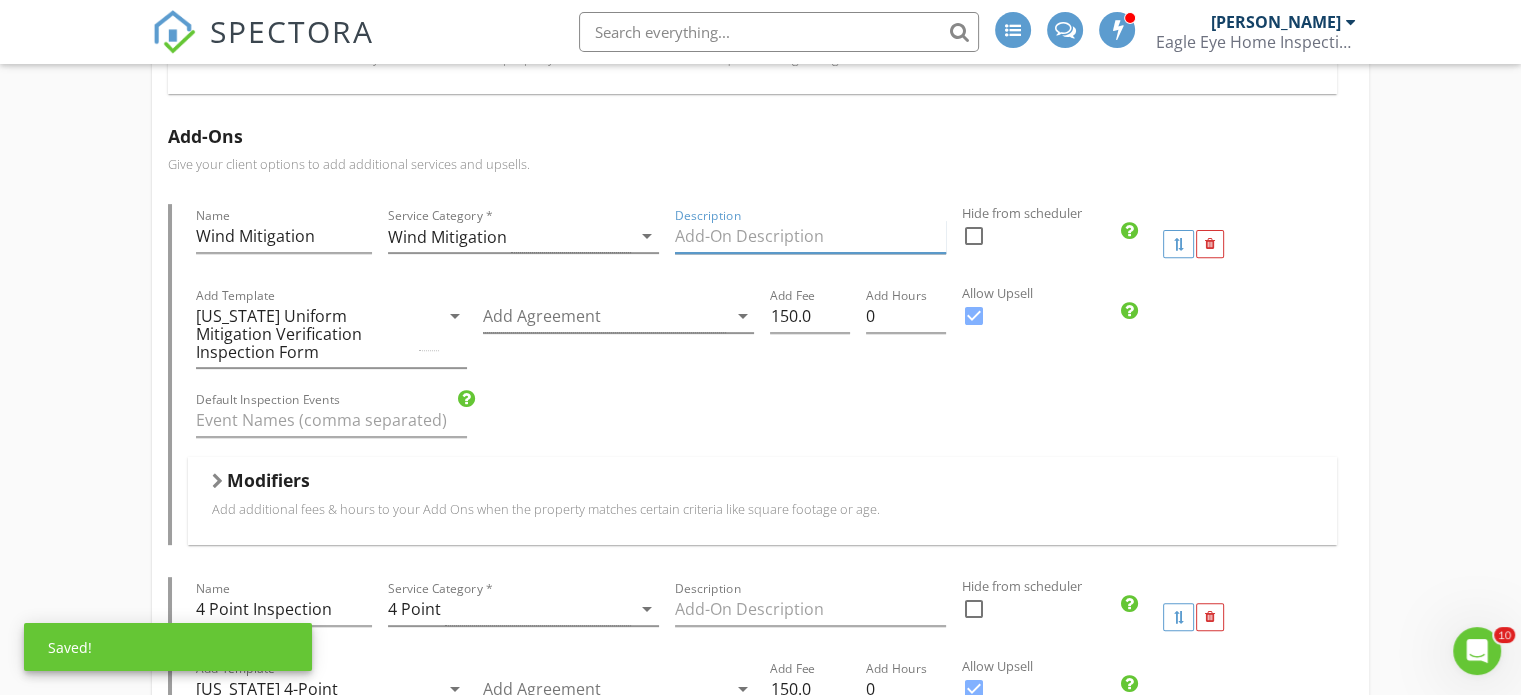 click at bounding box center [810, 236] 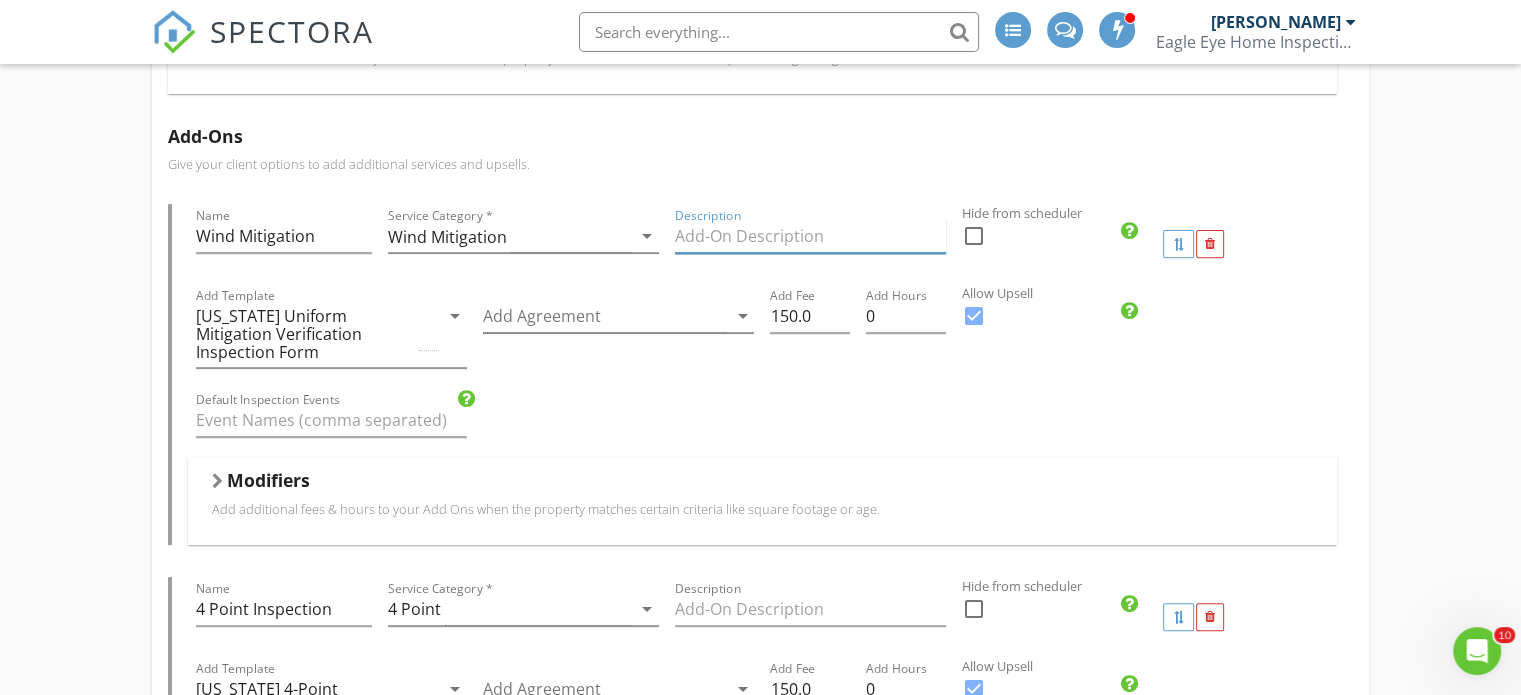 paste on "Homeowners insurance companies in Florida are legally required to offer discounts for certain wind mitigation features. Savings can range from 20% to 50% annually from your insurance premiums. This report, developed by the state of Florida can significantly lower your homeowners insurance premiums by identifying features such as, roof shape, roof meeting Florida building codes, roof deck nailing, hurricane straps,  secondary water barriers, window, door and garage protections, like hurricane shutters or impact glass of your home that make it more resistant to wind damage." 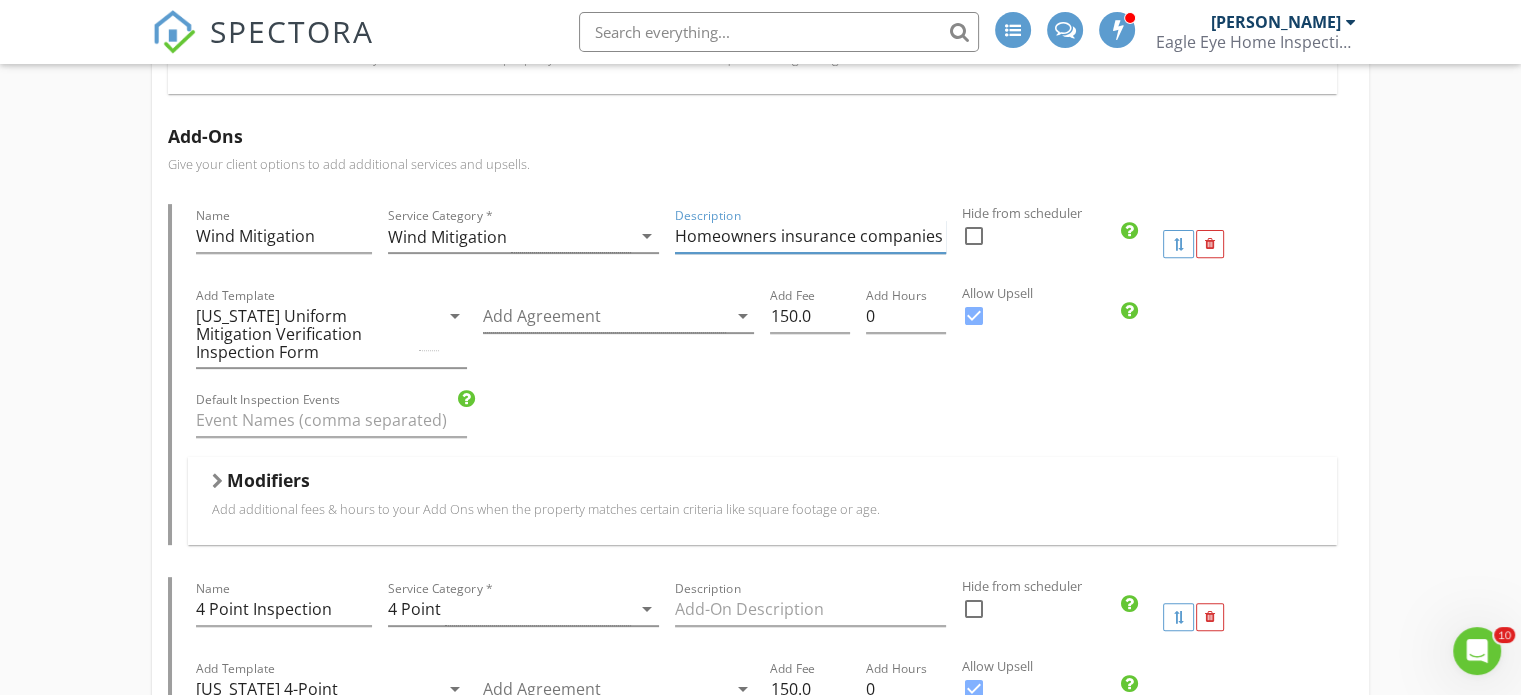 scroll, scrollTop: 0, scrollLeft: 4073, axis: horizontal 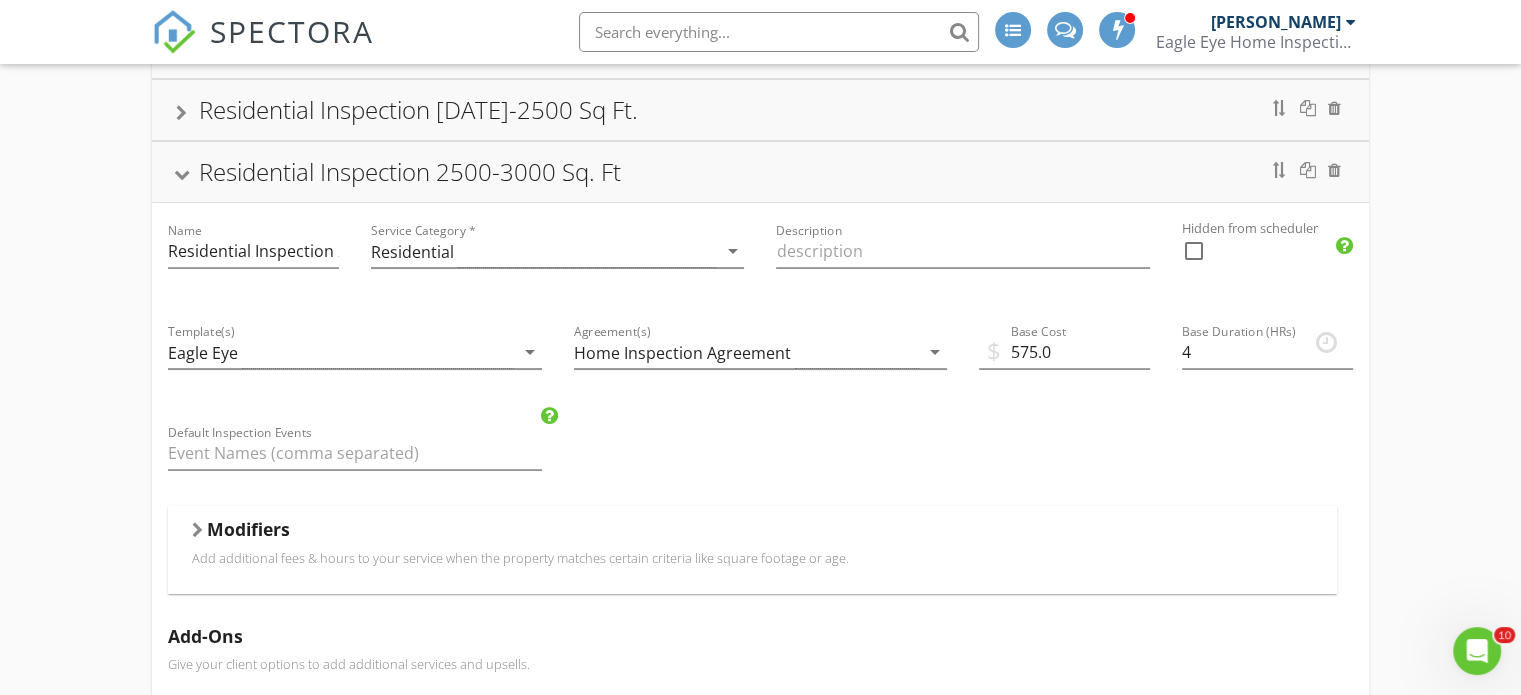 type on "Homeowners insurance companies in Florida are legally required to offer discounts for certain wind mitigation features. Savings can range from 20% to 50% annually from your insurance premiums. This report, developed by the state of Florida can significantly lower your homeowners insurance premiums by identifying features such as, roof shape, roof meeting Florida building codes, roof deck nailing, hurricane straps,  secondary water barriers, window, door and garage protections, like hurricane shutters or impact glass of your home that make it more resistant to wind damage." 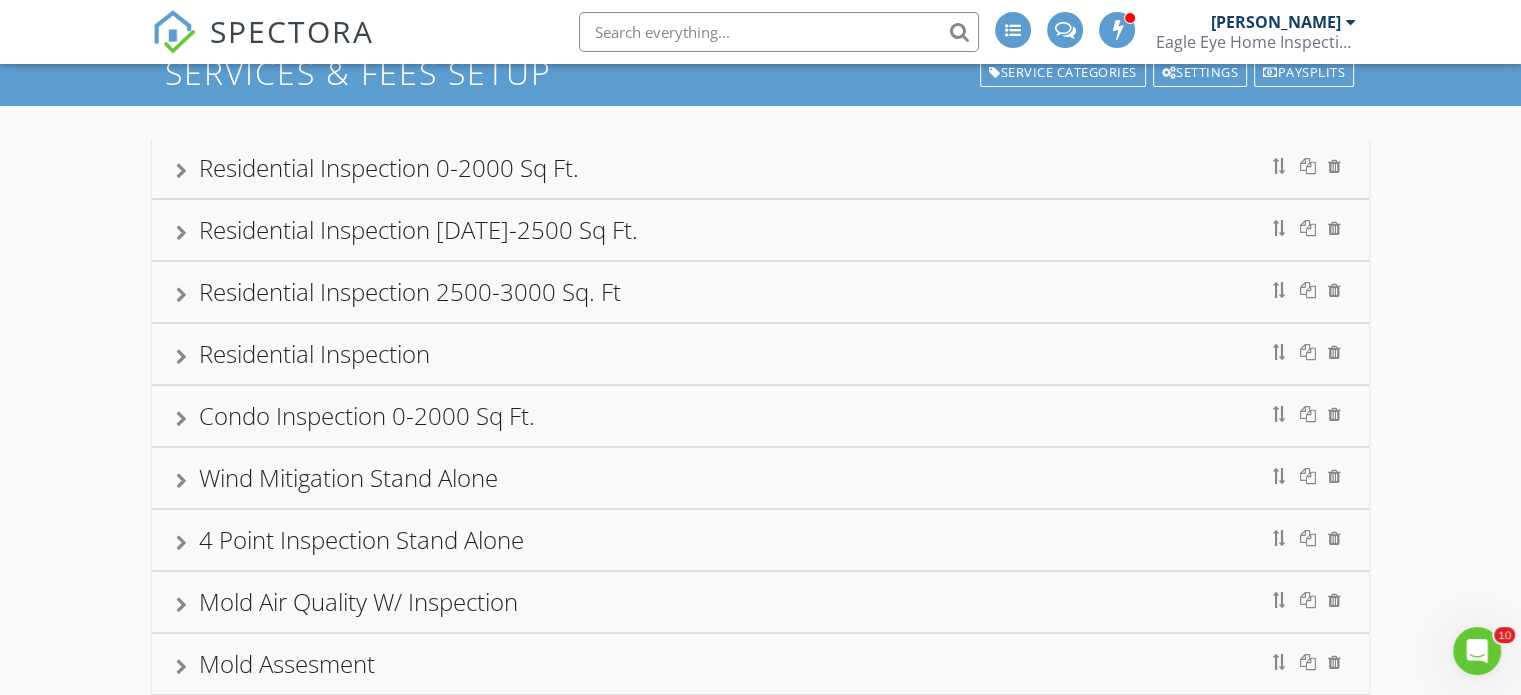 scroll, scrollTop: 0, scrollLeft: 0, axis: both 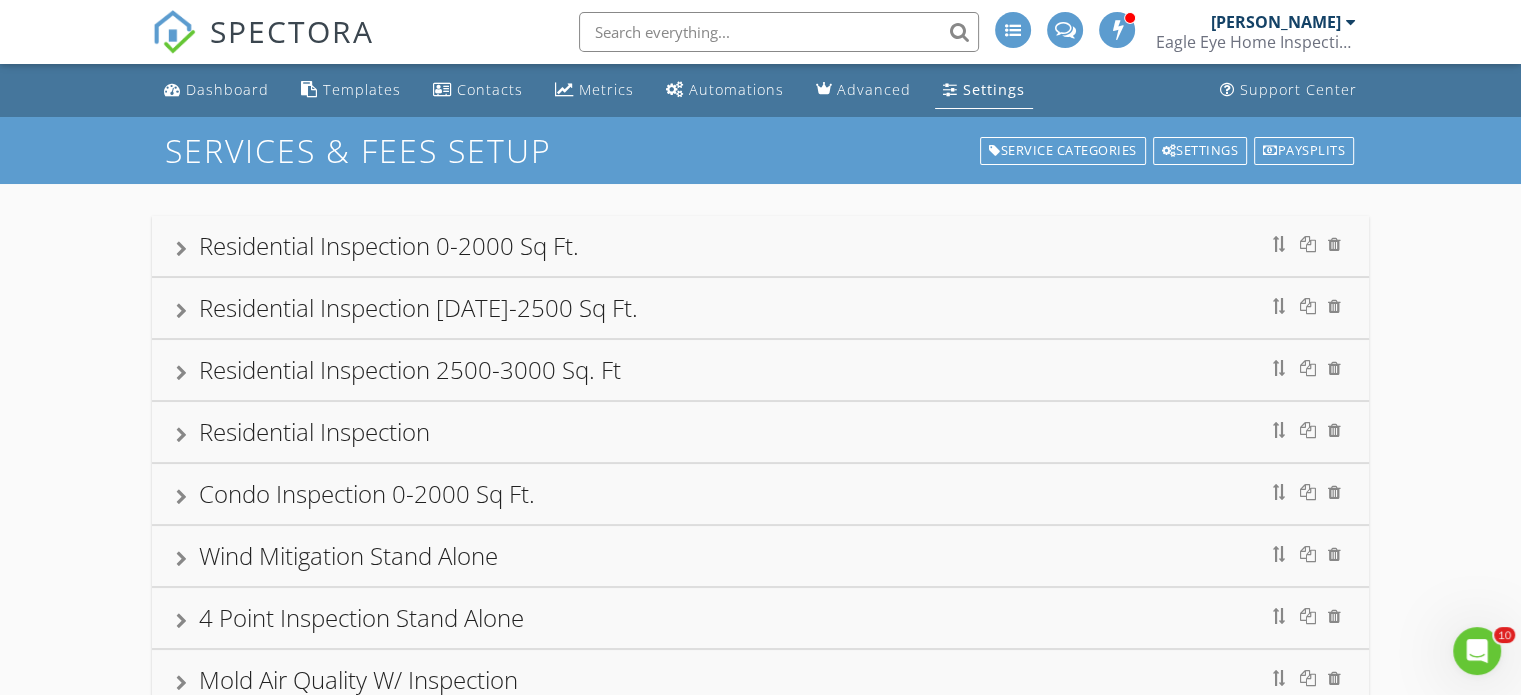 click on "Residential Inspection 0-2000 Sq Ft." at bounding box center (760, 246) 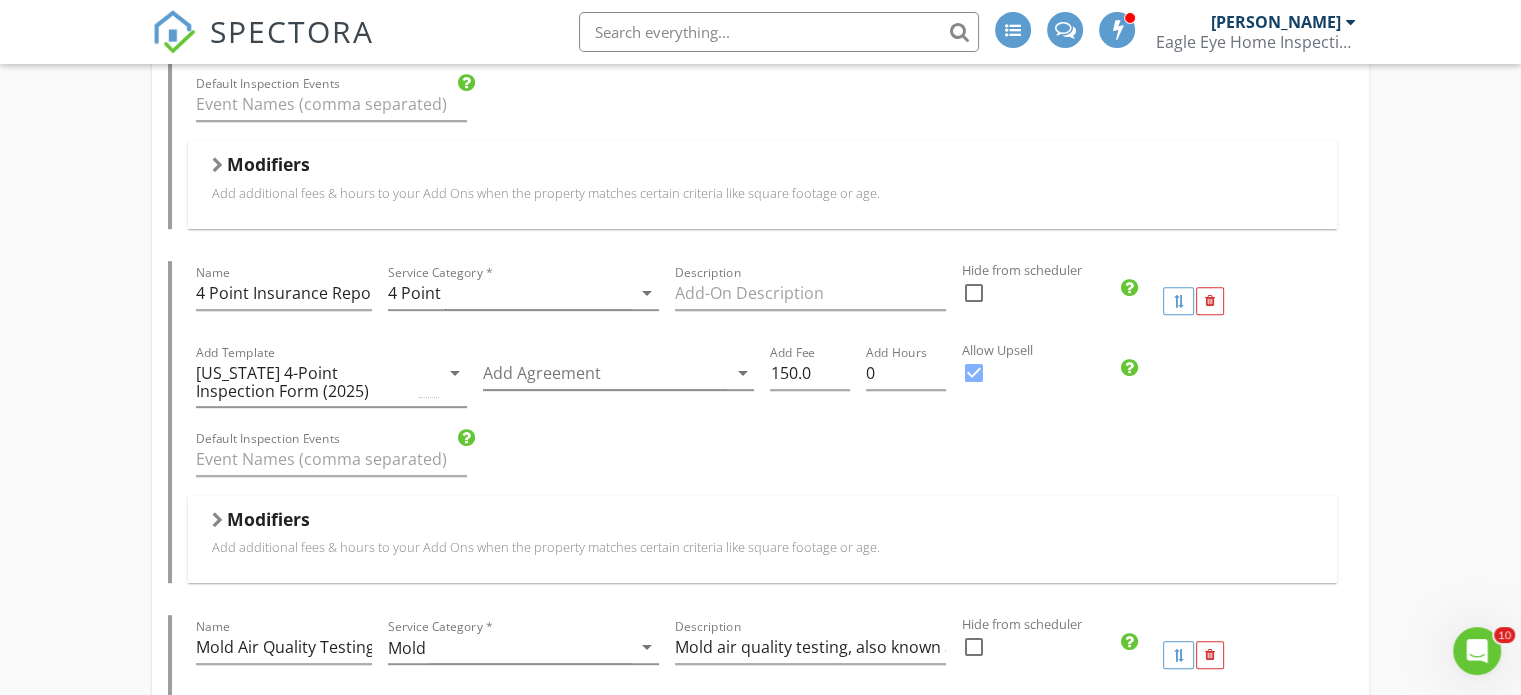 scroll, scrollTop: 1100, scrollLeft: 0, axis: vertical 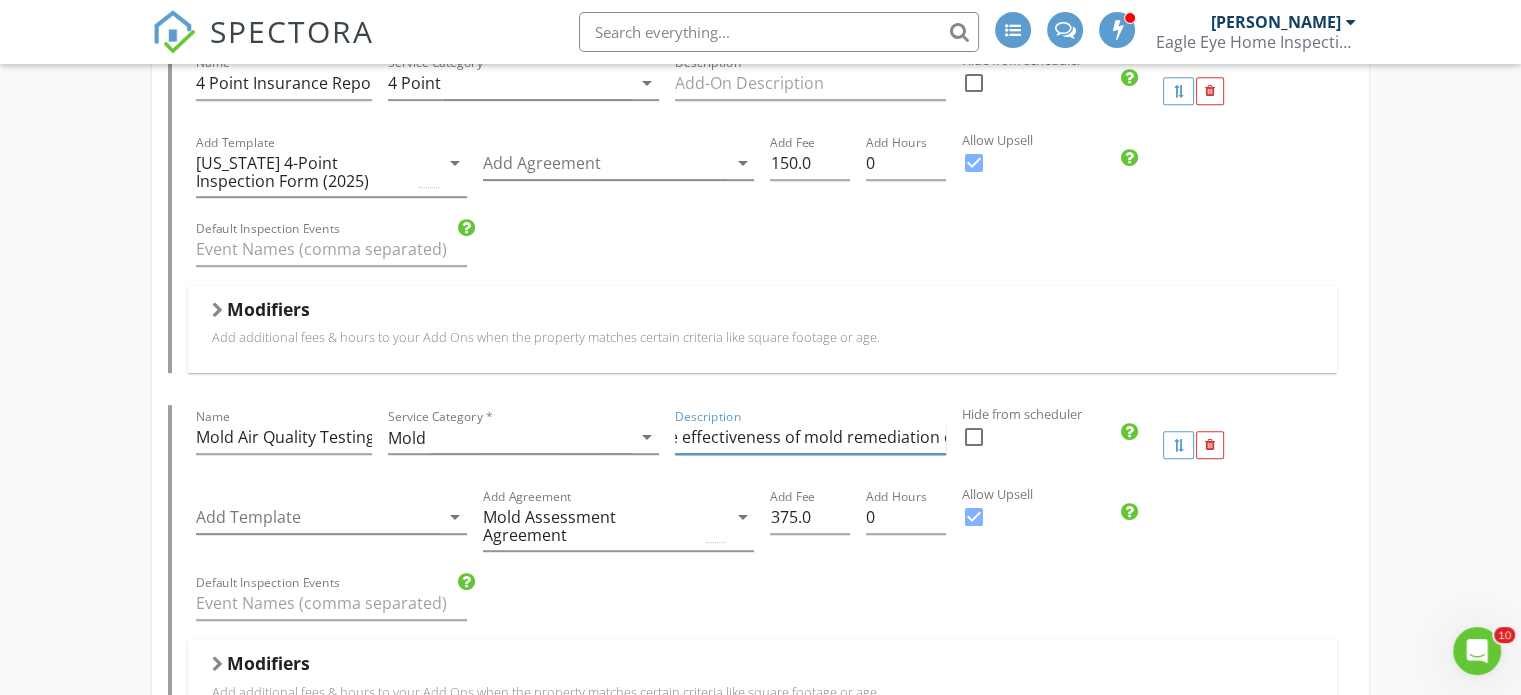 drag, startPoint x: 676, startPoint y: 418, endPoint x: 954, endPoint y: 417, distance: 278.0018 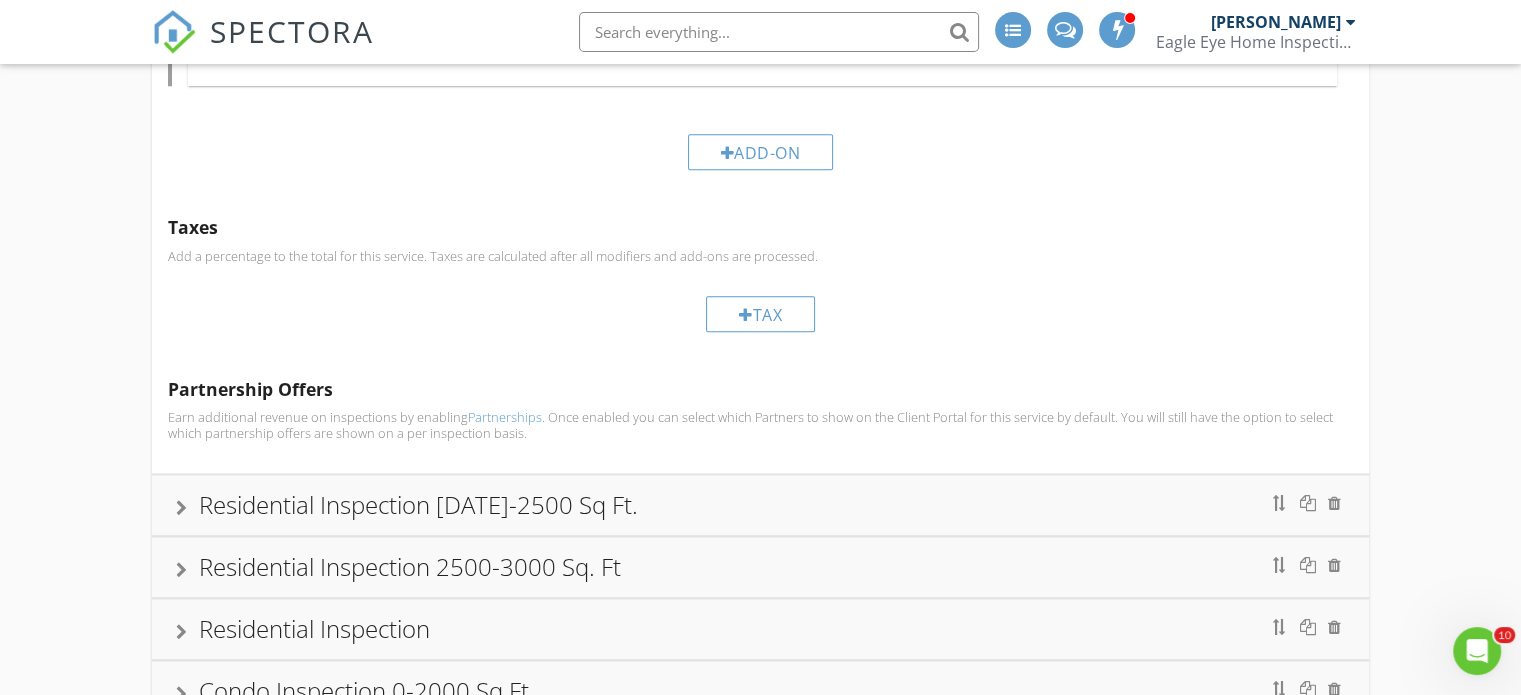 scroll, scrollTop: 2200, scrollLeft: 0, axis: vertical 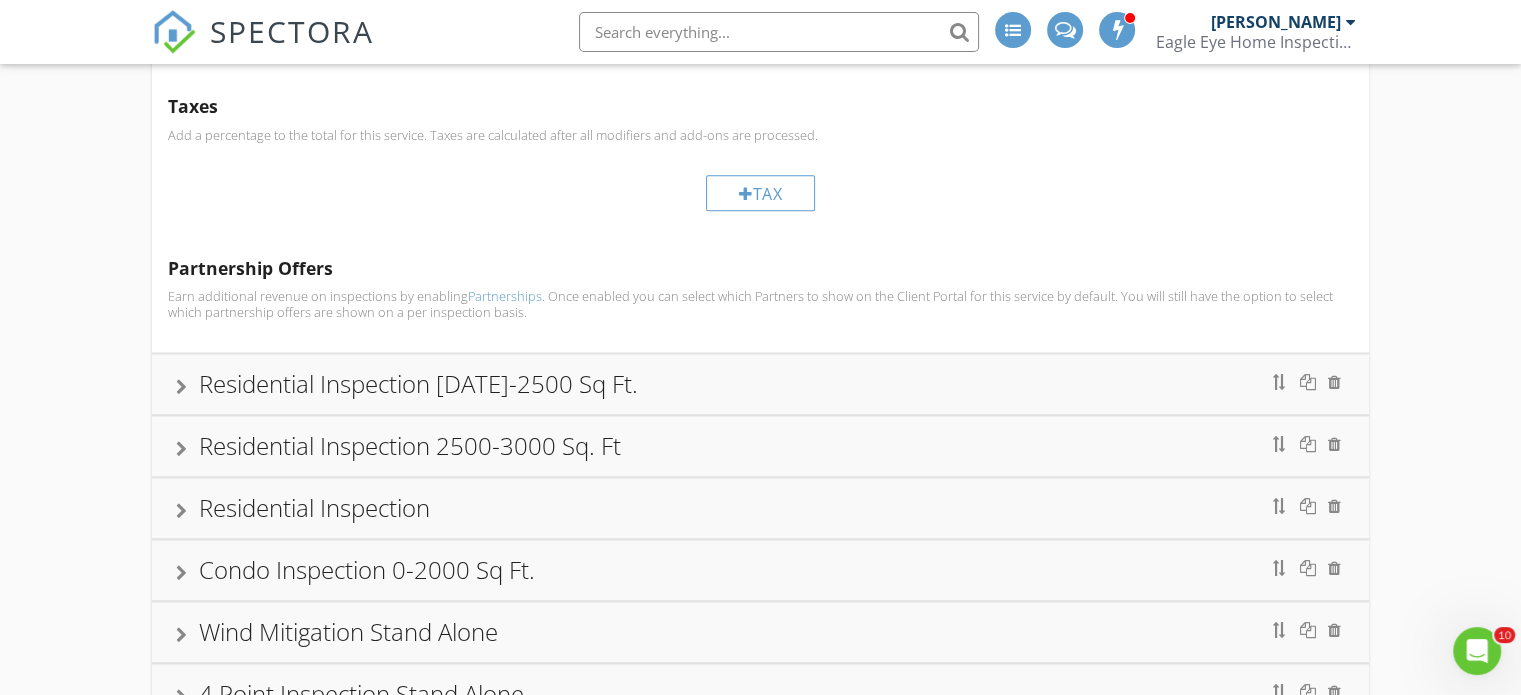click on "Residential Inspection 2000-2500 Sq Ft." at bounding box center [760, 384] 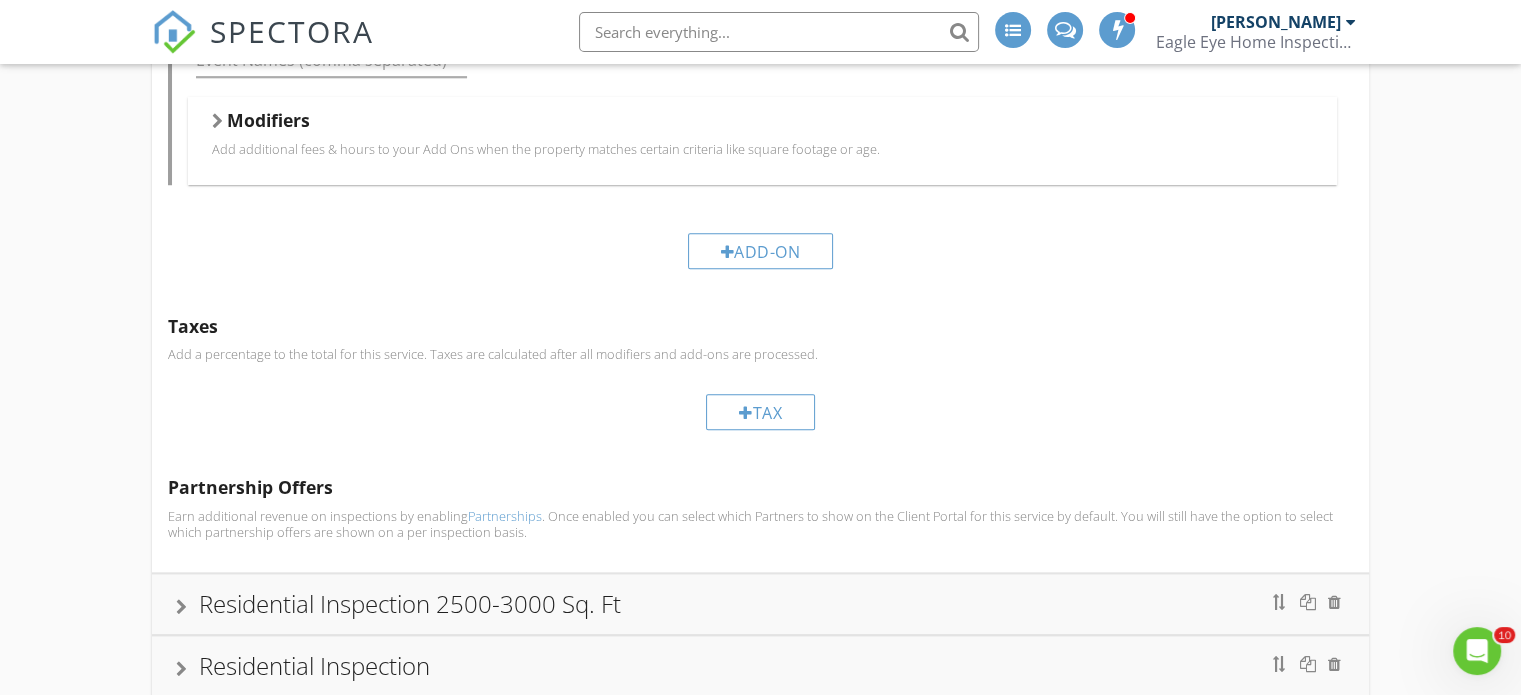 scroll, scrollTop: 1898, scrollLeft: 0, axis: vertical 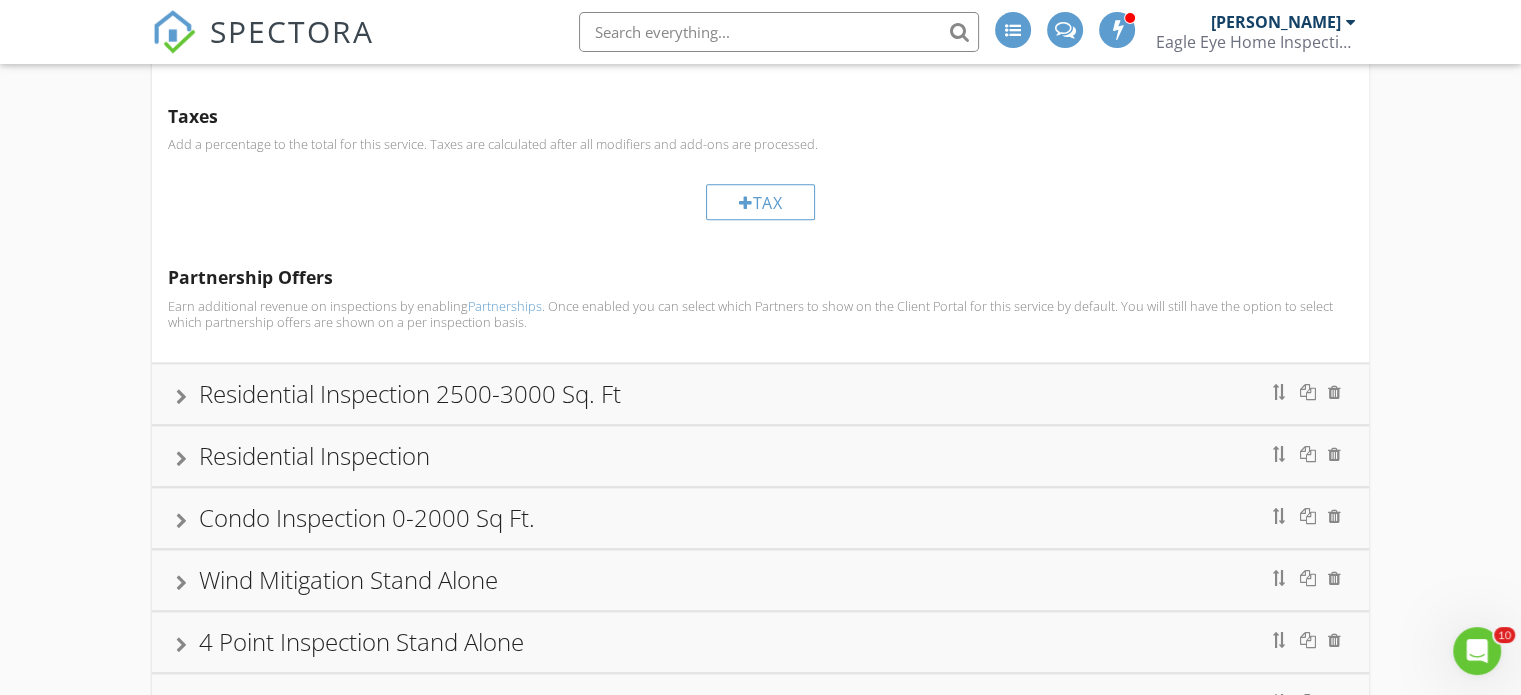 click on "Residential Inspection 2500-3000 Sq. Ft" at bounding box center [760, 394] 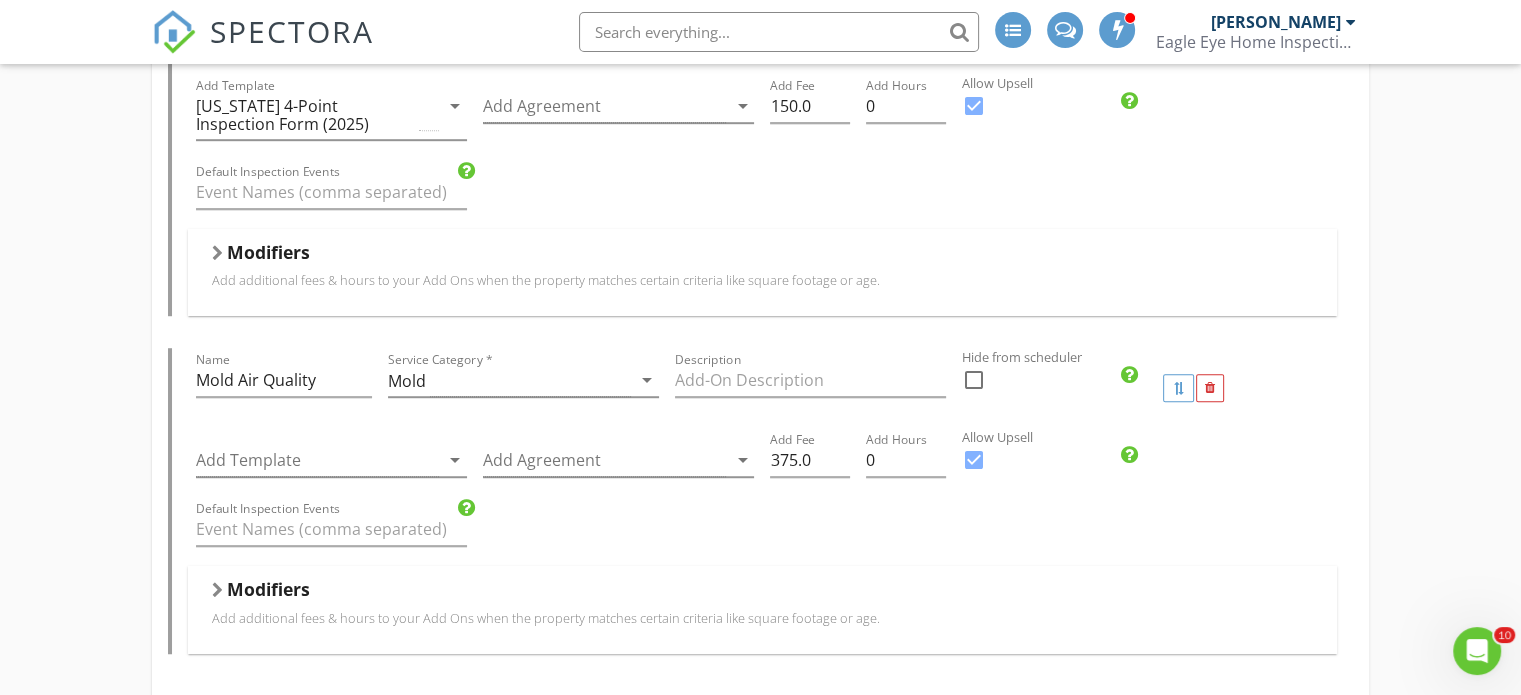 scroll, scrollTop: 1298, scrollLeft: 0, axis: vertical 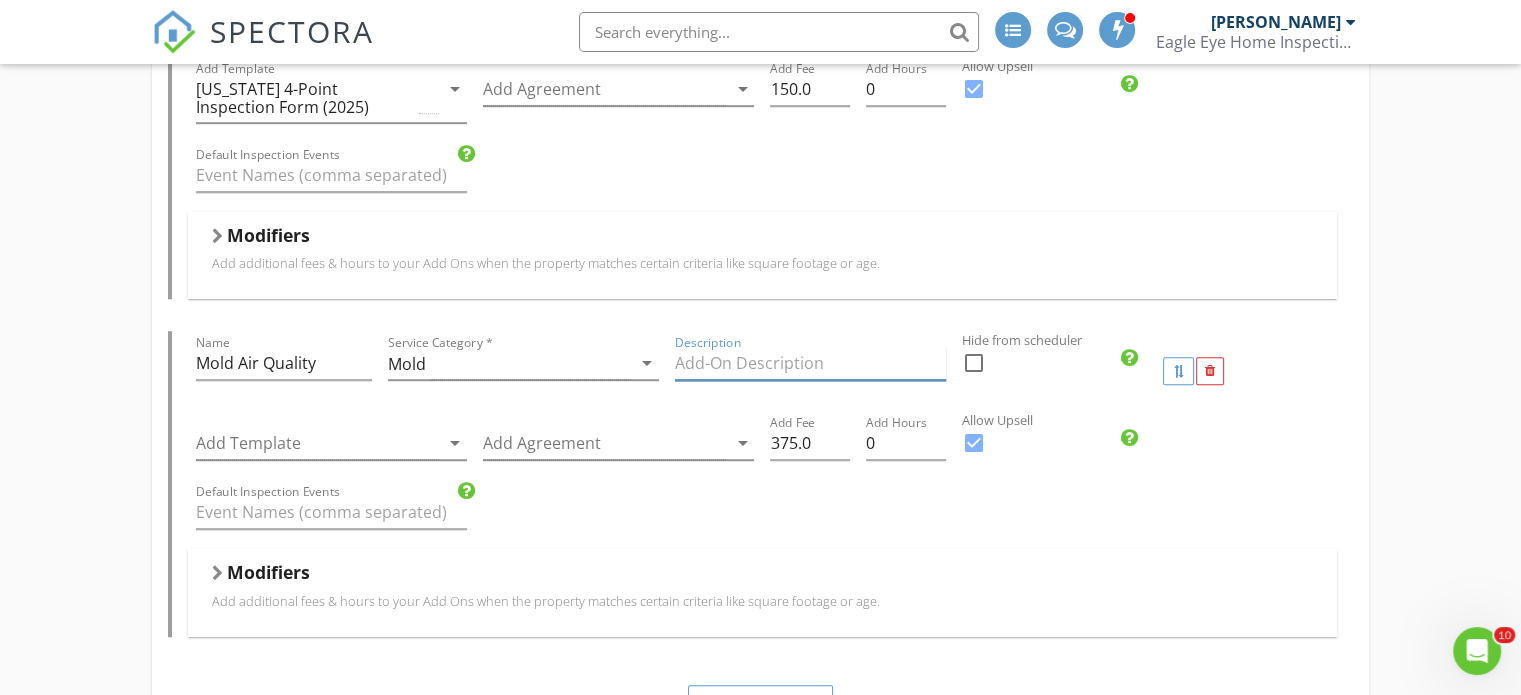 click at bounding box center [810, 363] 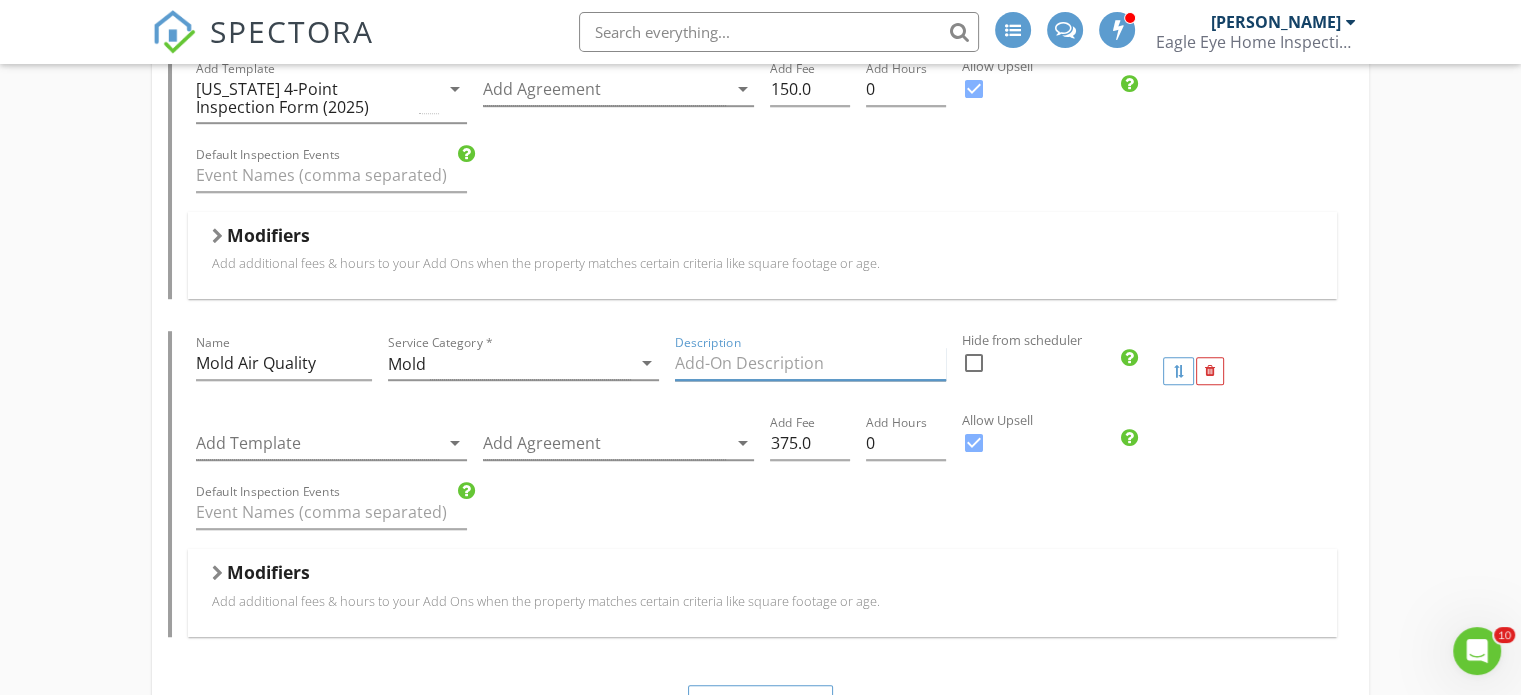 paste on "Mold air quality testing, also known as air sampling, is a process of collecting and analyzing air samples to determine the presence, type, and concentration of mold spores in the air. It helps assess indoor air quality by comparing indoor spore levels to outdoor levels, indicating potential mold problems. This testing is crucial for identifying hidden mold growth, even when visible signs are absent, and for evaluating the effectiveness of mold remediation efforts." 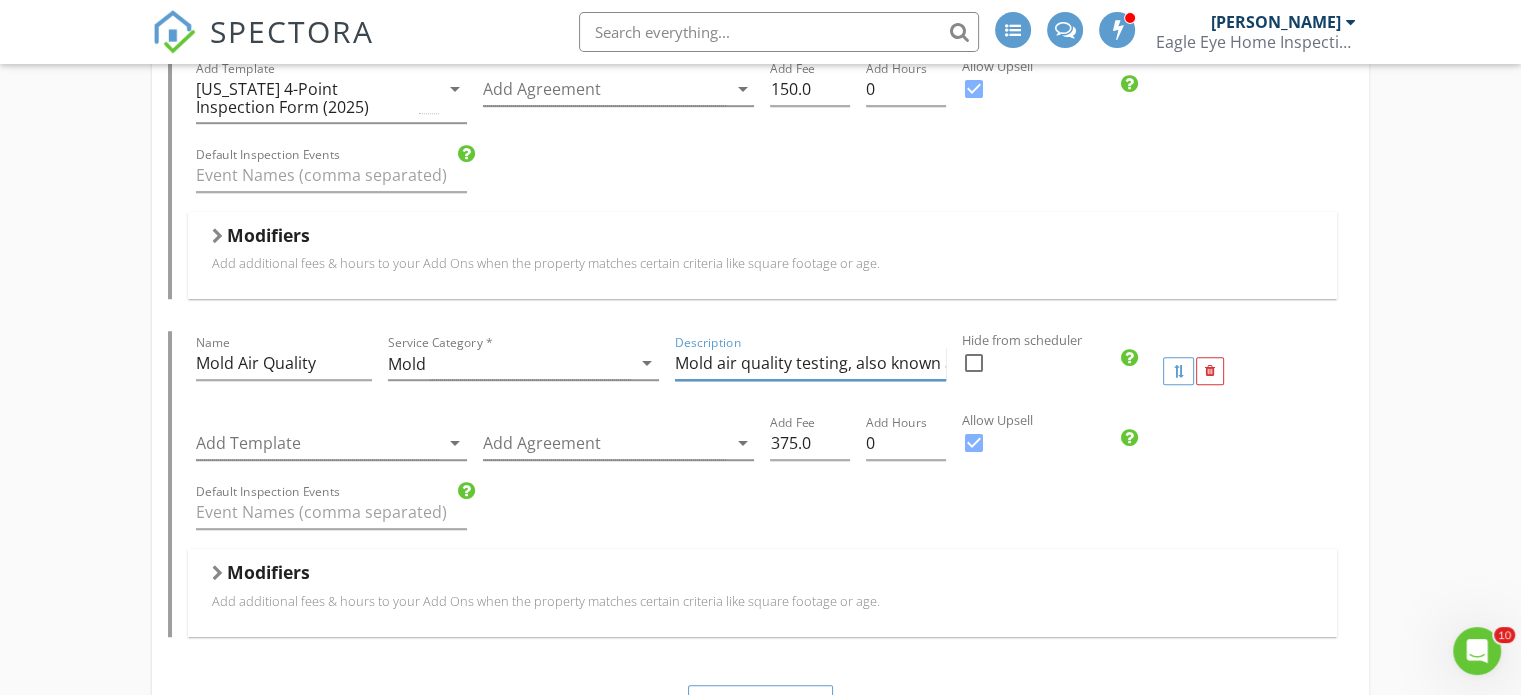 scroll, scrollTop: 0, scrollLeft: 3145, axis: horizontal 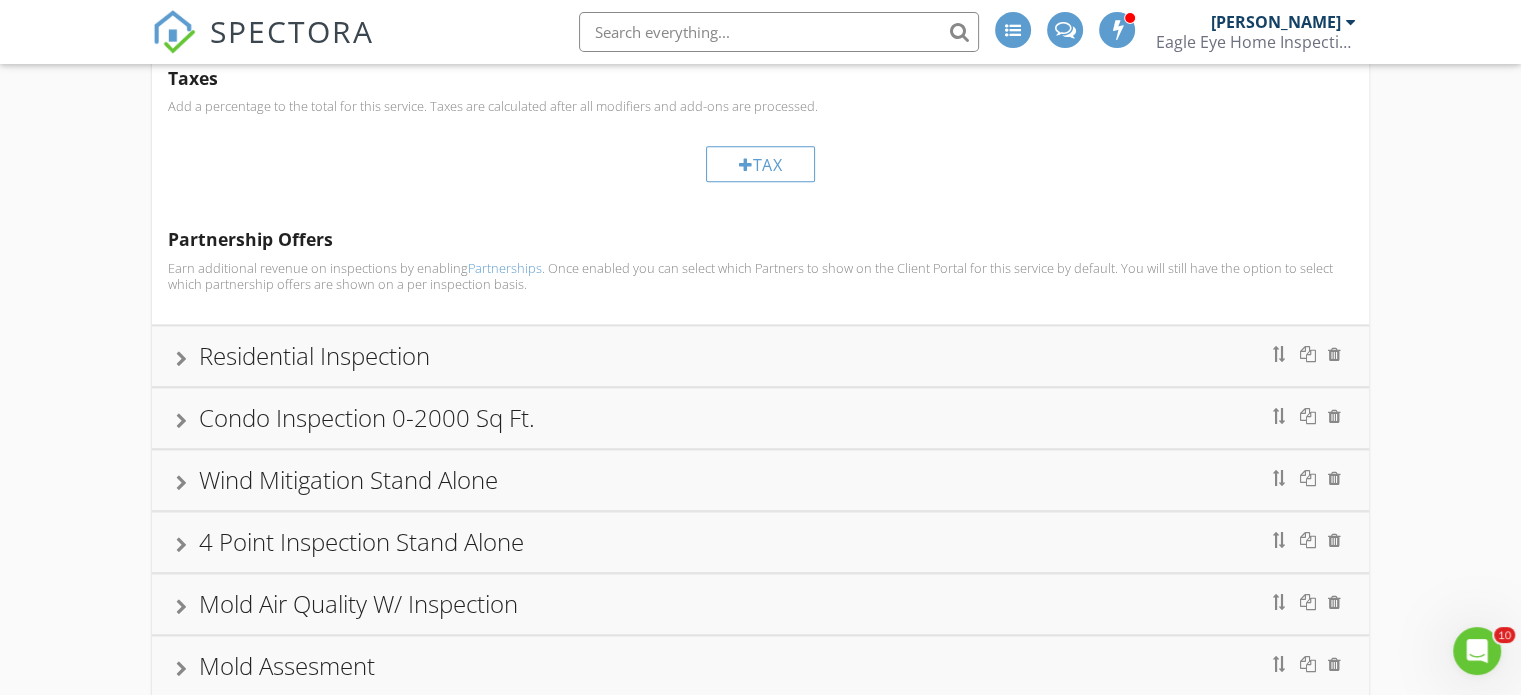 type on "Mold air quality testing, also known as air sampling, is a process of collecting and analyzing air samples to determine the presence, type, and concentration of mold spores in the air. It helps assess indoor air quality by comparing indoor spore levels to outdoor levels, indicating potential mold problems. This testing is crucial for identifying hidden mold growth, even when visible signs are absent, and for evaluating the effectiveness of mold remediation efforts." 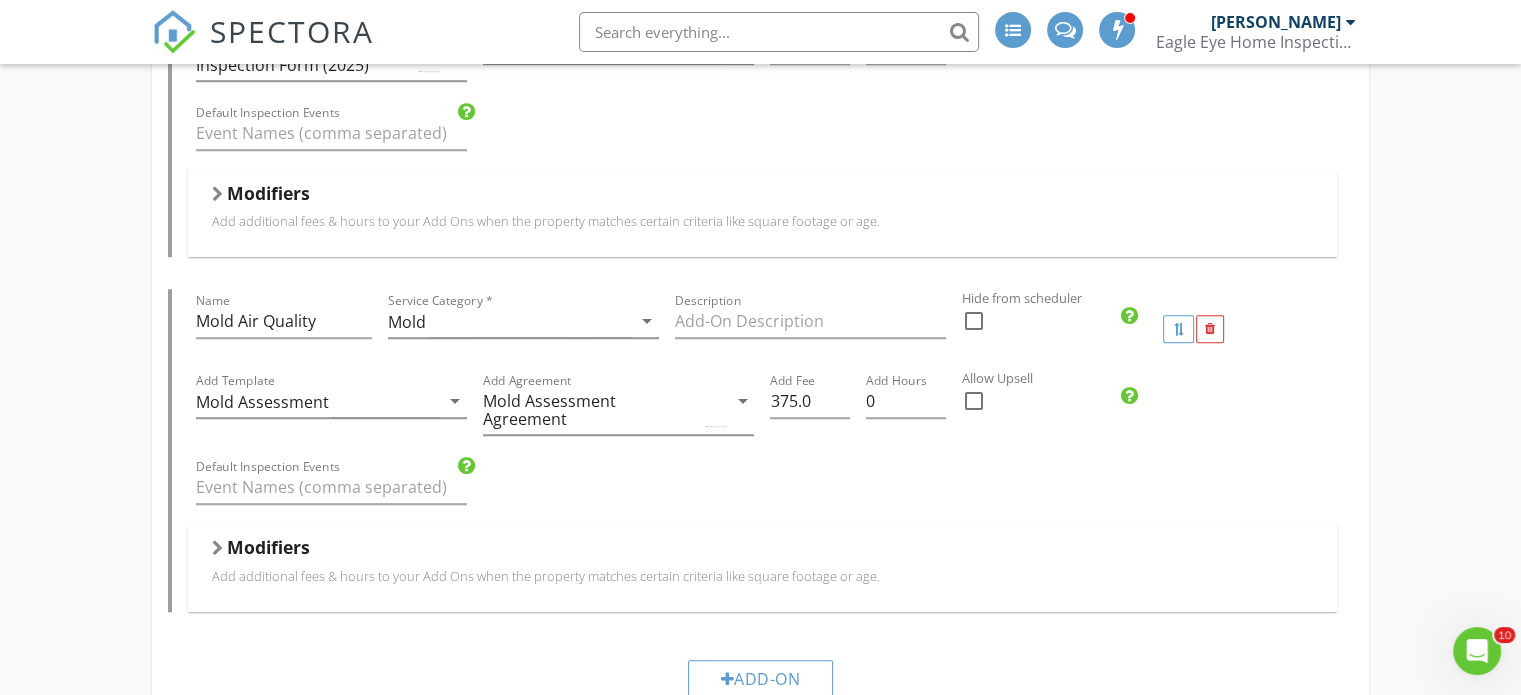 scroll, scrollTop: 1500, scrollLeft: 0, axis: vertical 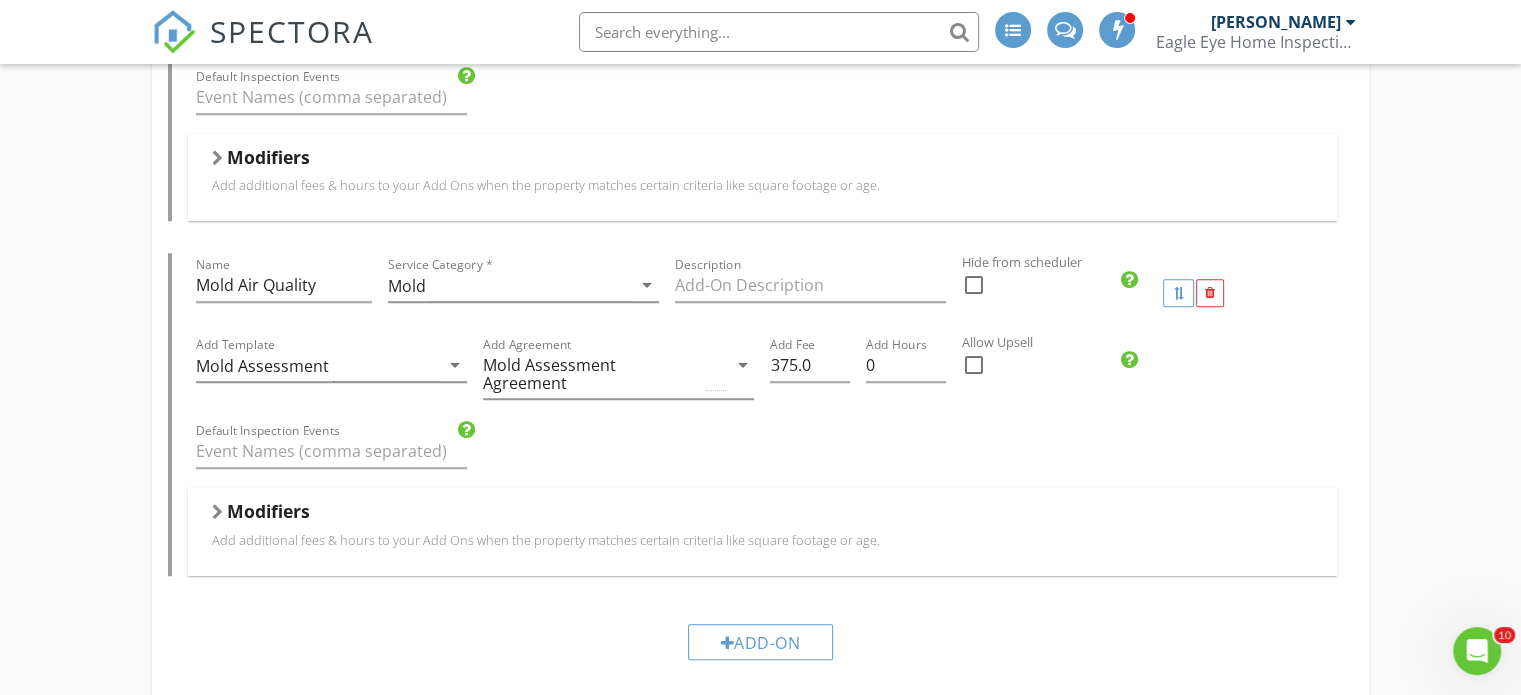 click on "Description" at bounding box center [810, 289] 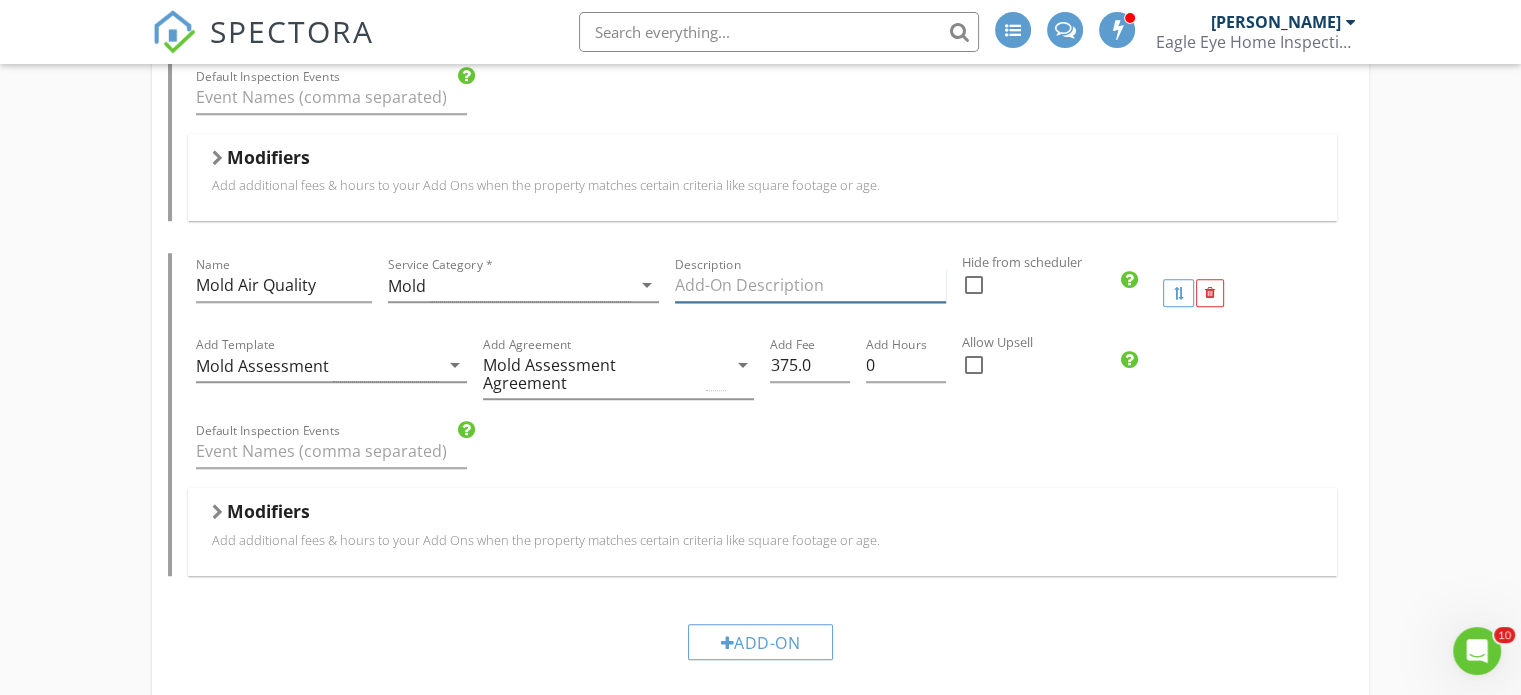 click at bounding box center (810, 285) 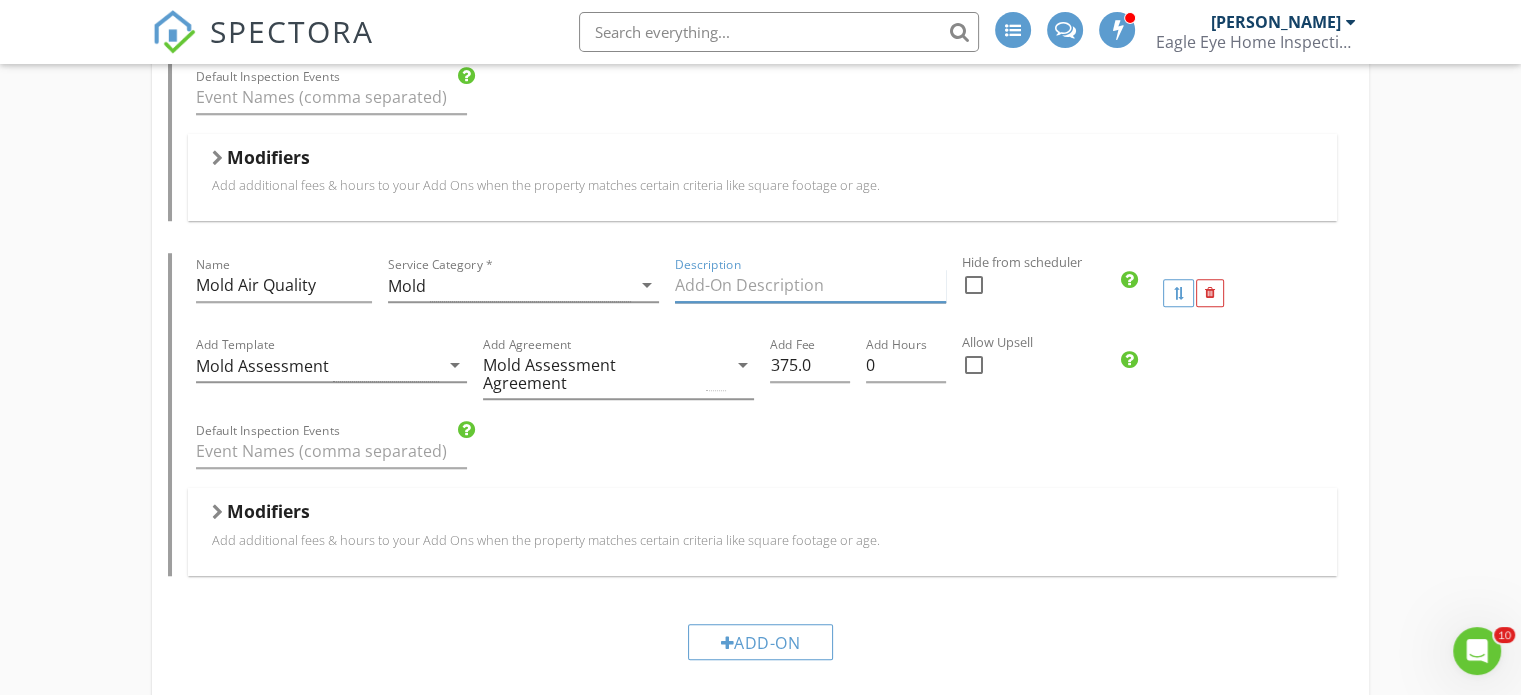 paste on "Mold air quality testing, also known as air sampling, is a process of collecting and analyzing air samples to determine the presence, type, and concentration of mold spores in the air. It helps assess indoor air quality by comparing indoor spore levels to outdoor levels, indicating potential mold problems. This testing is crucial for identifying hidden mold growth, even when visible signs are absent, and for evaluating the effectiveness of mold remediation efforts." 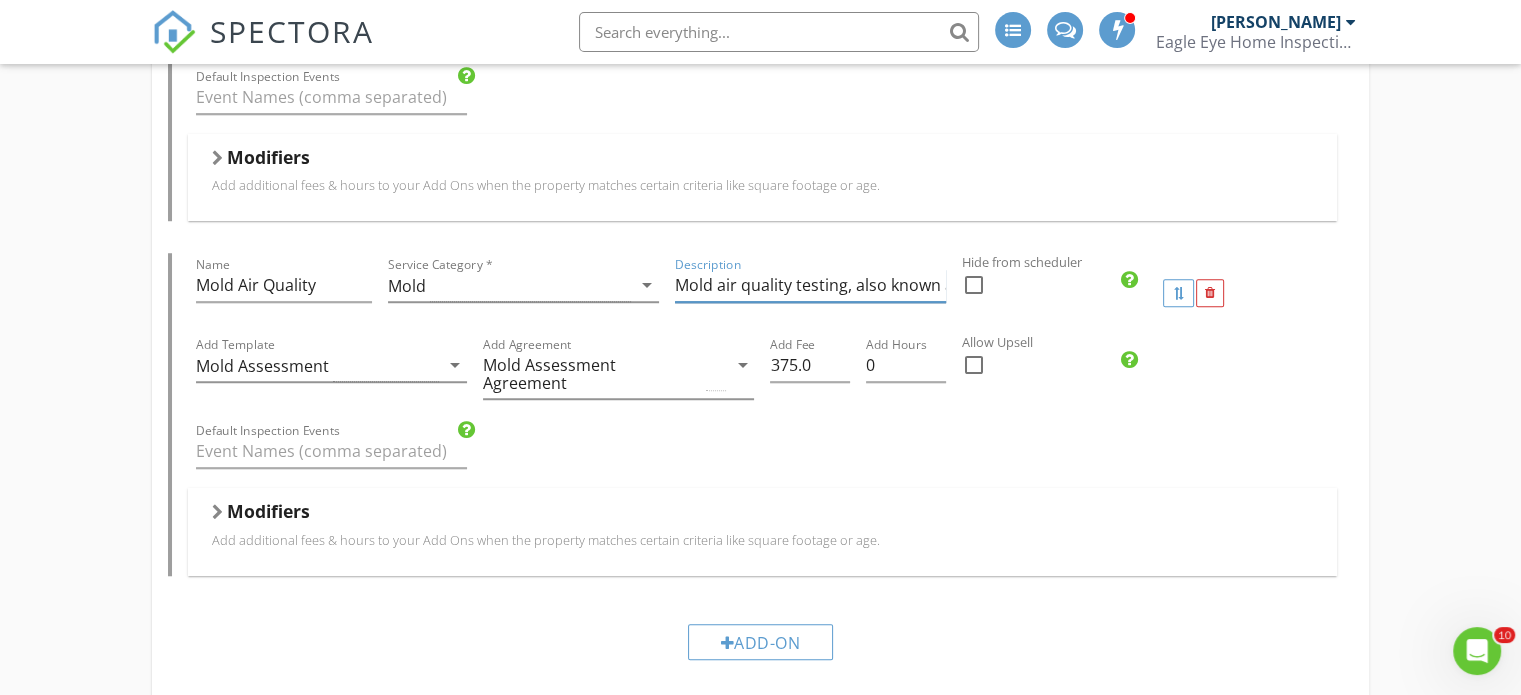 scroll, scrollTop: 0, scrollLeft: 3145, axis: horizontal 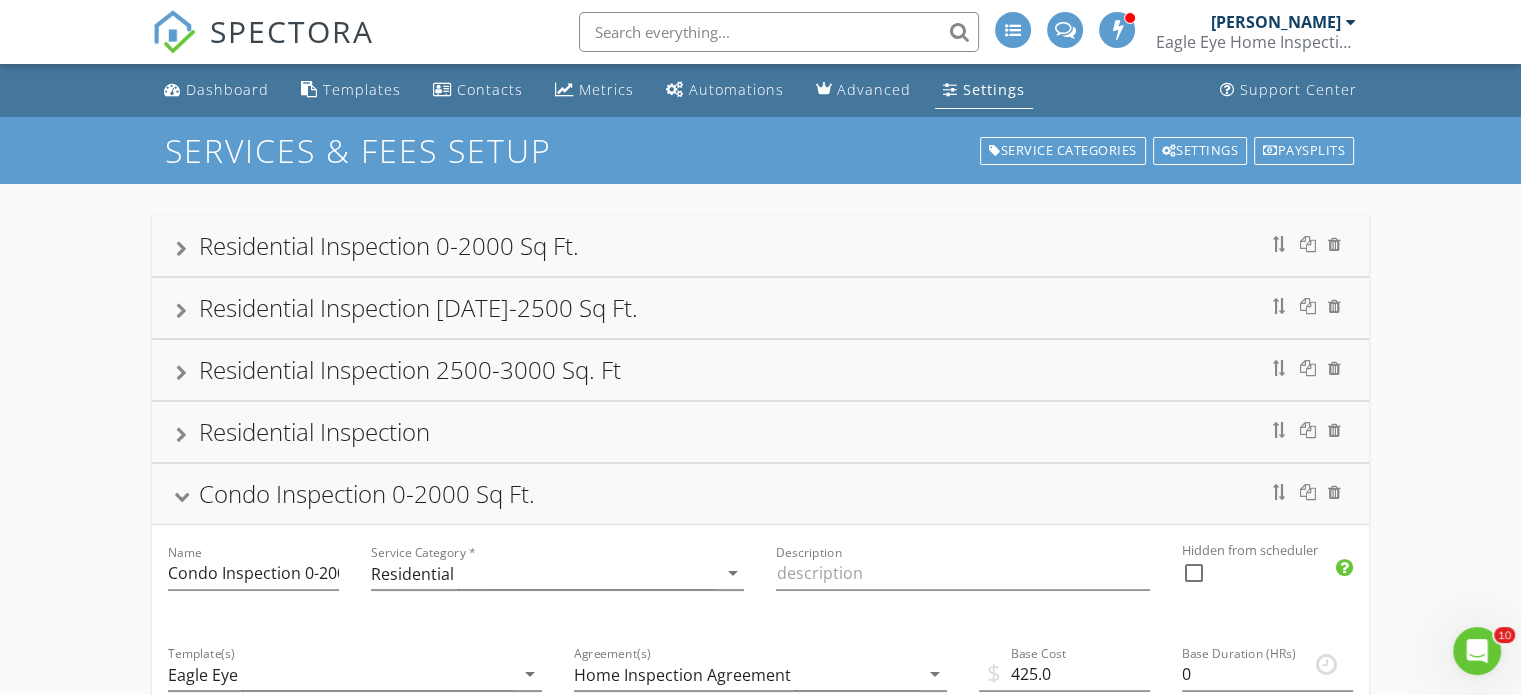 type on "Mold air quality testing, also known as air sampling, is a process of collecting and analyzing air samples to determine the presence, type, and concentration of mold spores in the air. It helps assess indoor air quality by comparing indoor spore levels to outdoor levels, indicating potential mold problems. This testing is crucial for identifying hidden mold growth, even when visible signs are absent, and for evaluating the effectiveness of mold remediation efforts." 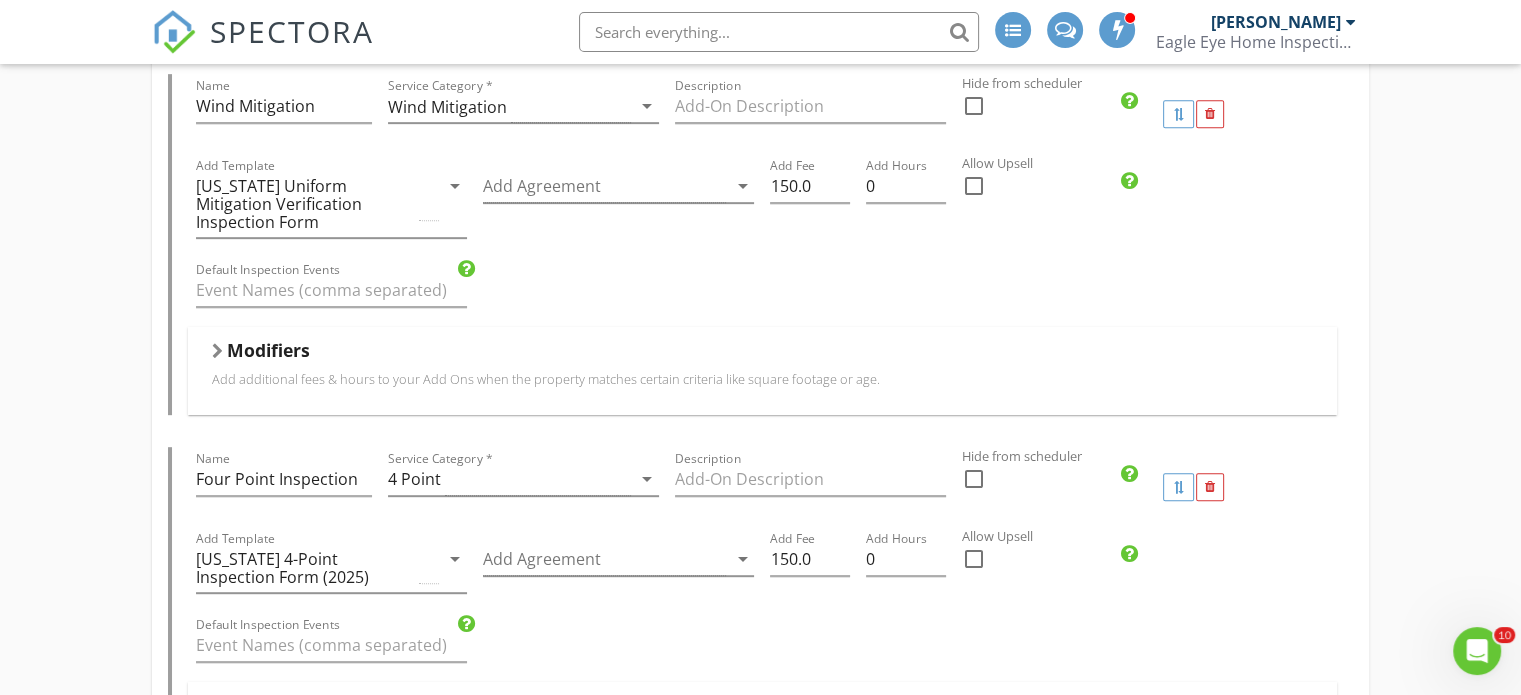scroll, scrollTop: 1100, scrollLeft: 0, axis: vertical 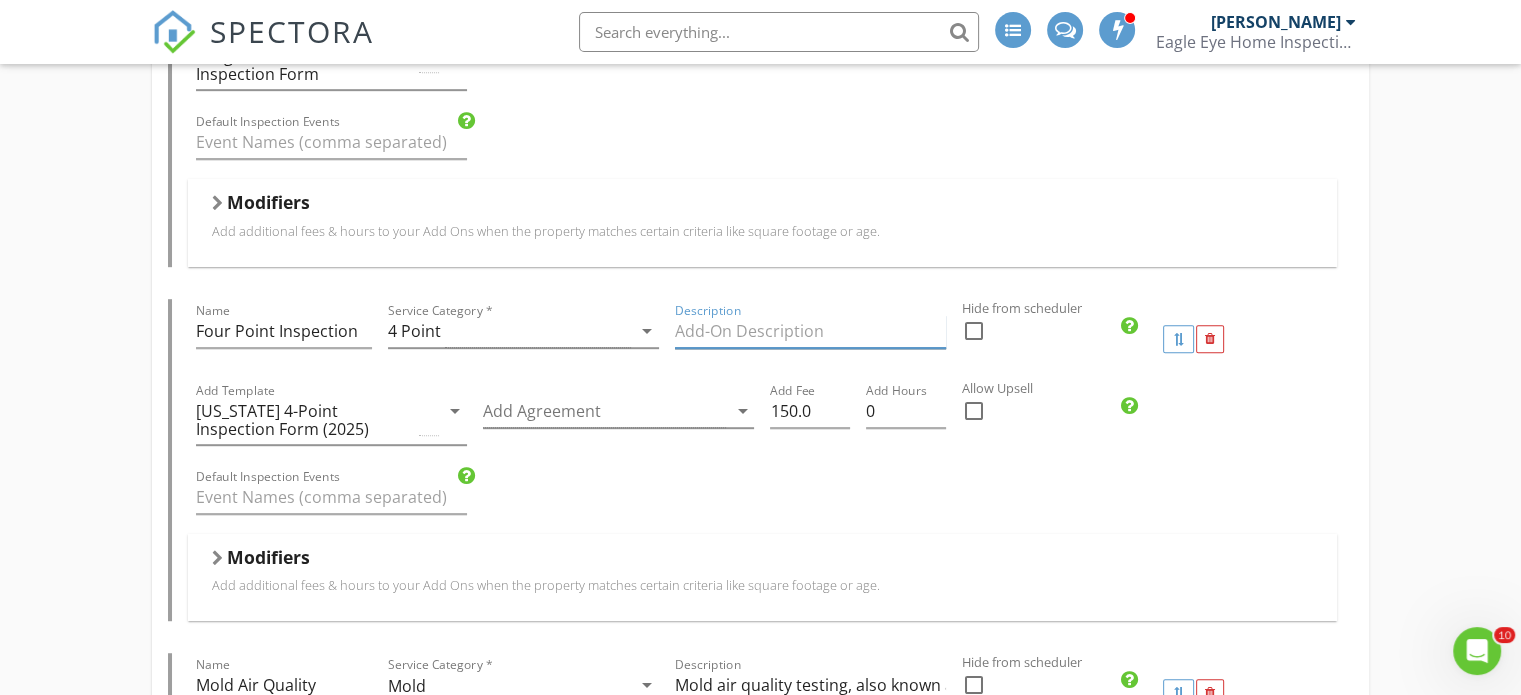 click at bounding box center [810, 331] 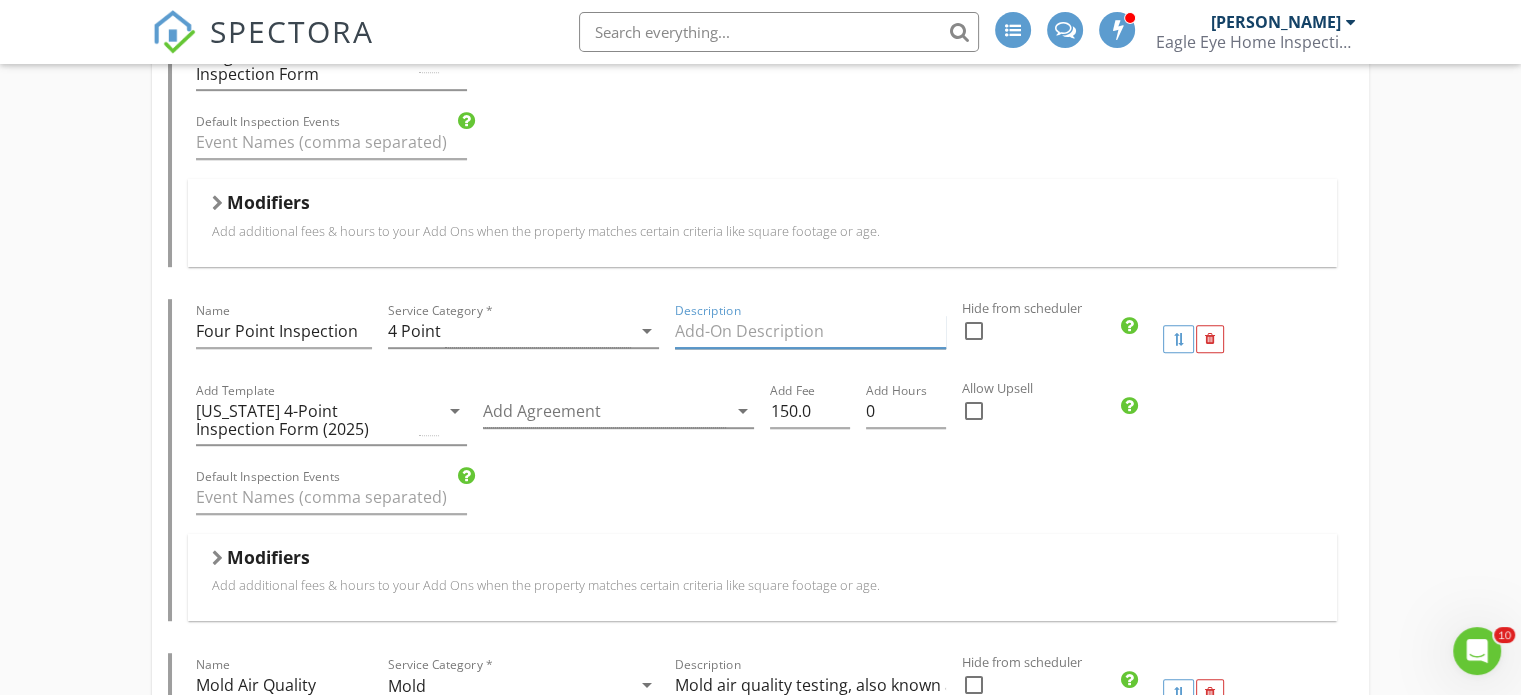 paste on "This report developed by the state of Florida is required when applying for a new policy and sometimes requested for renewal, especially after a major storm or claim history. Florida has high insurance risks due to hurricanes, humidity, and aging housing stock. The 4-point inspection helps insurance carriers decide whether to Insure the home, evaluate risks of major claims, and comply with reinsurance and legal requirements." 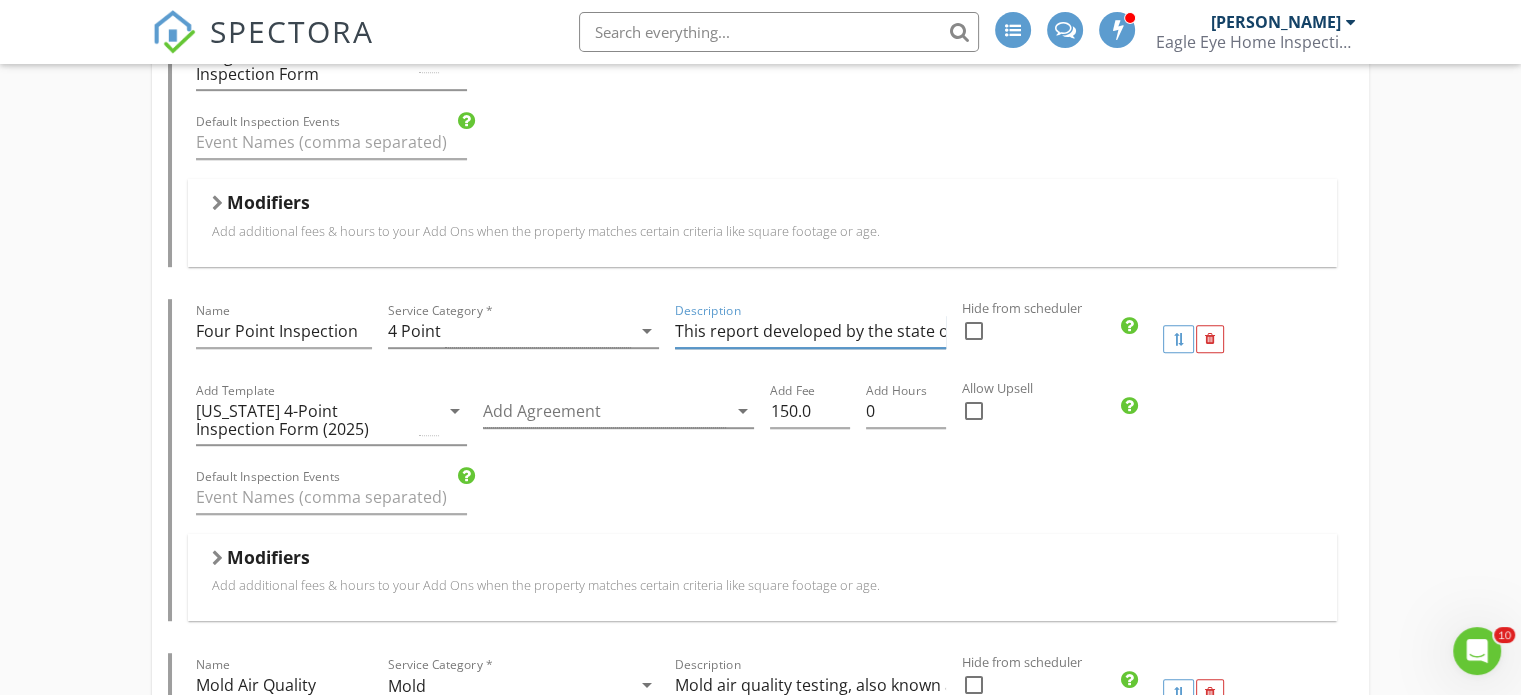 scroll, scrollTop: 0, scrollLeft: 2913, axis: horizontal 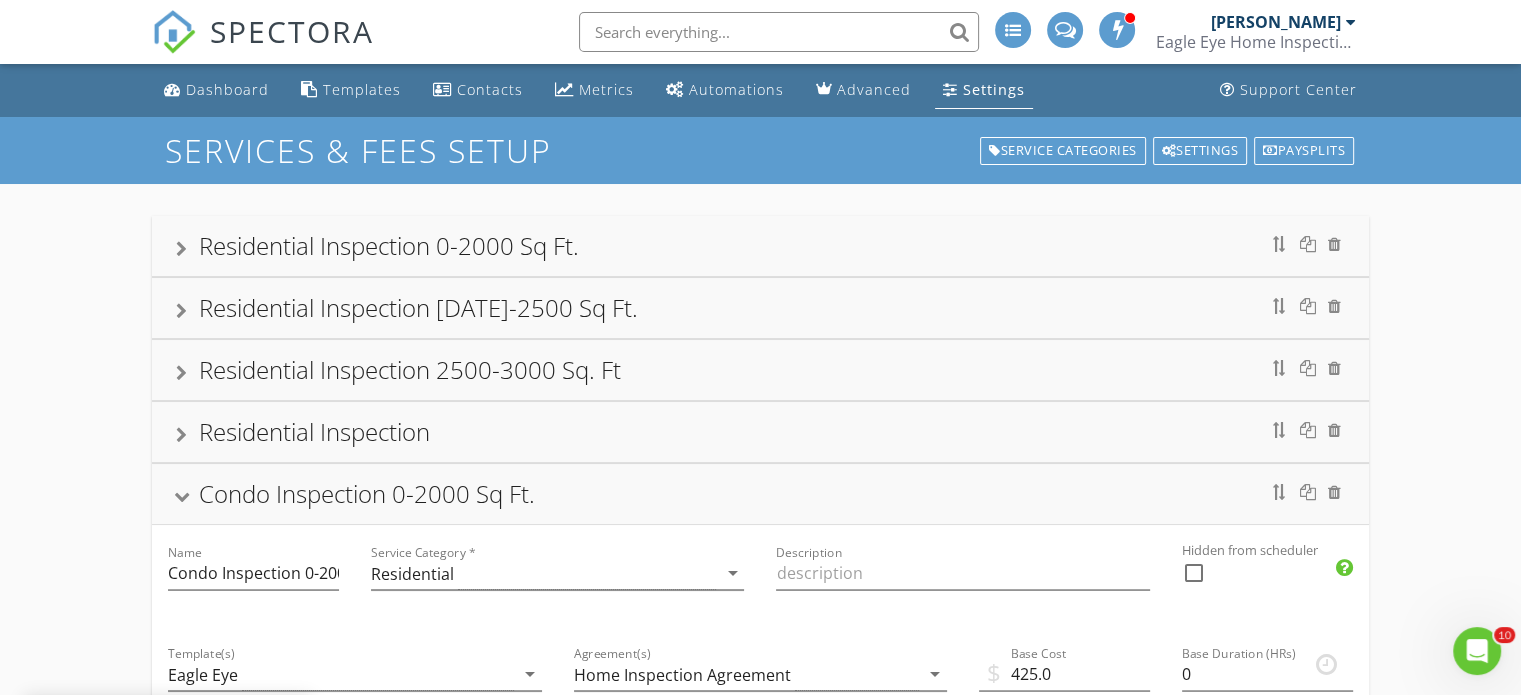type on "This report developed by the state of Florida is required when applying for a new policy and sometimes requested for renewal, especially after a major storm or claim history. Florida has high insurance risks due to hurricanes, humidity, and aging housing stock. The 4-point inspection helps insurance carriers decide whether to Insure the home, evaluate risks of major claims, and comply with reinsurance and legal requirements." 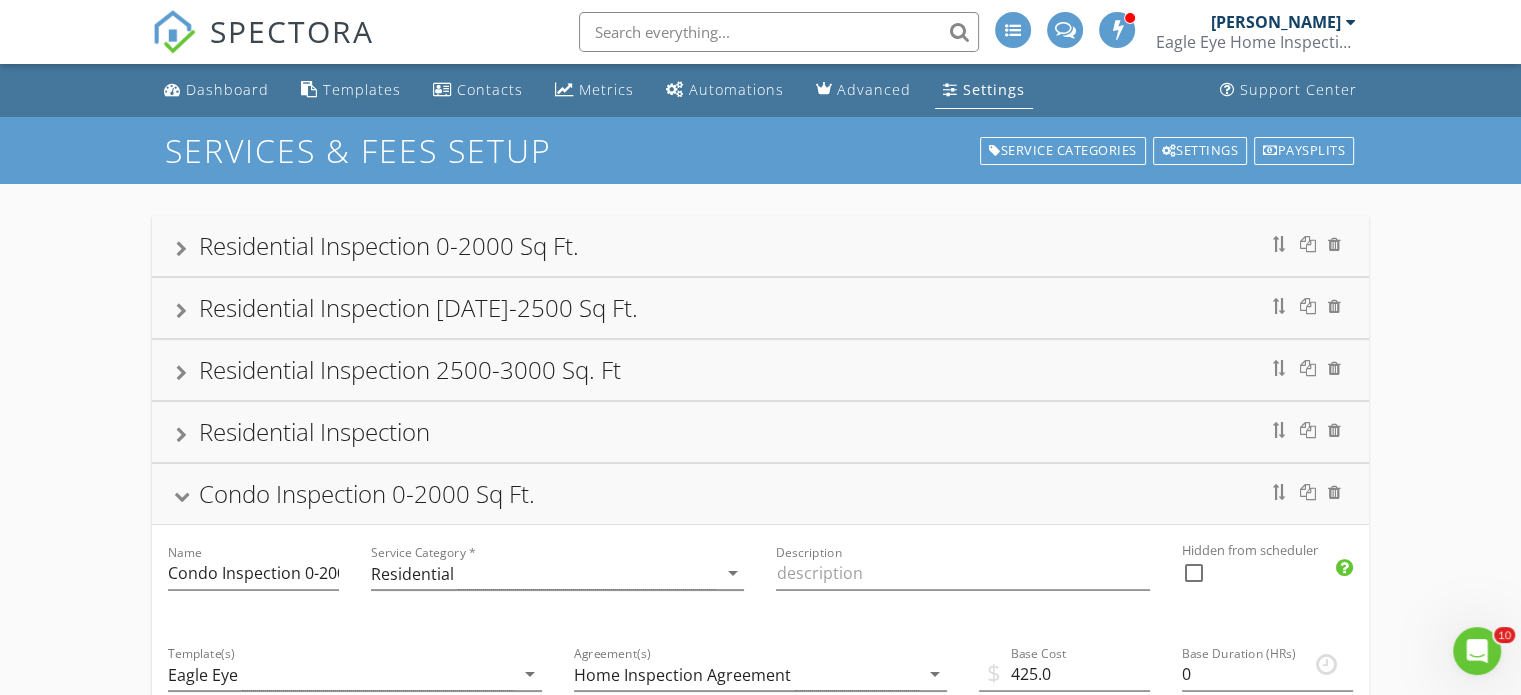 scroll, scrollTop: 0, scrollLeft: 0, axis: both 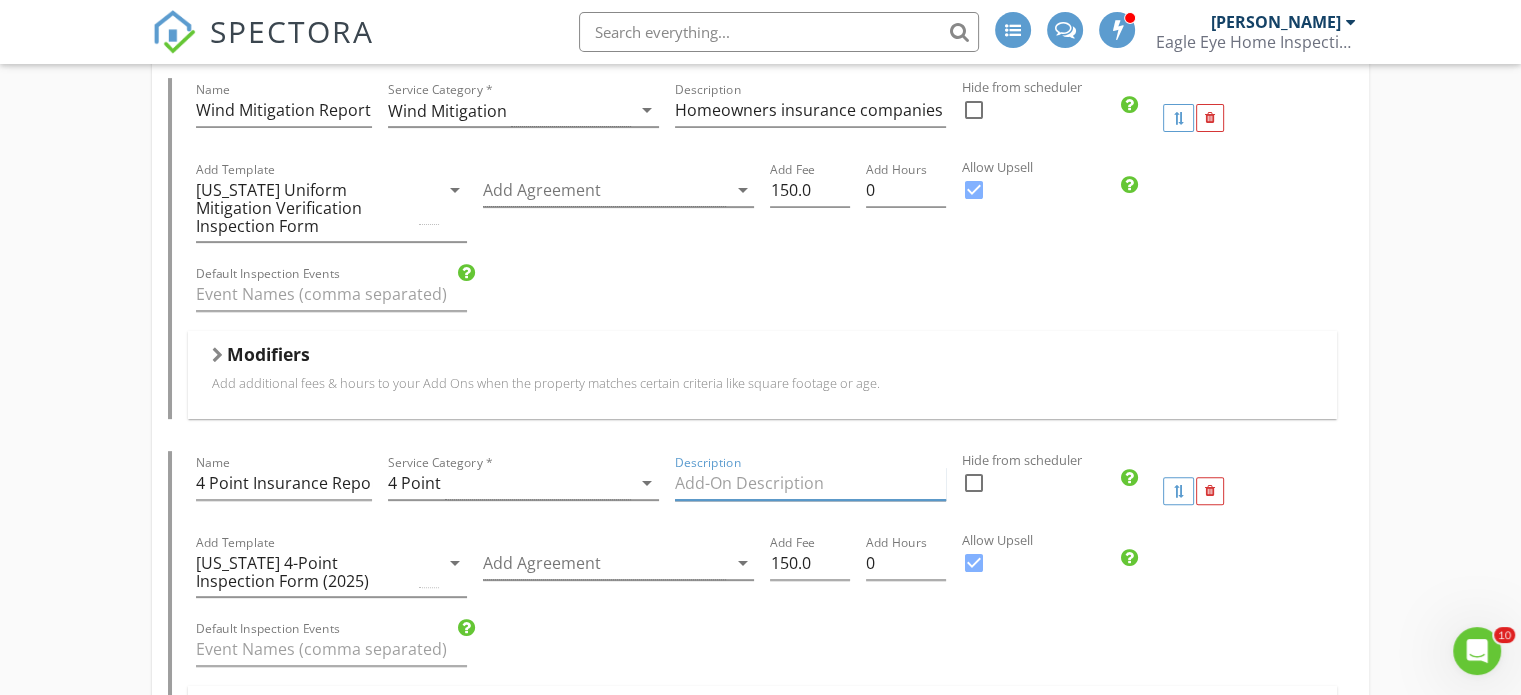 click at bounding box center (810, 483) 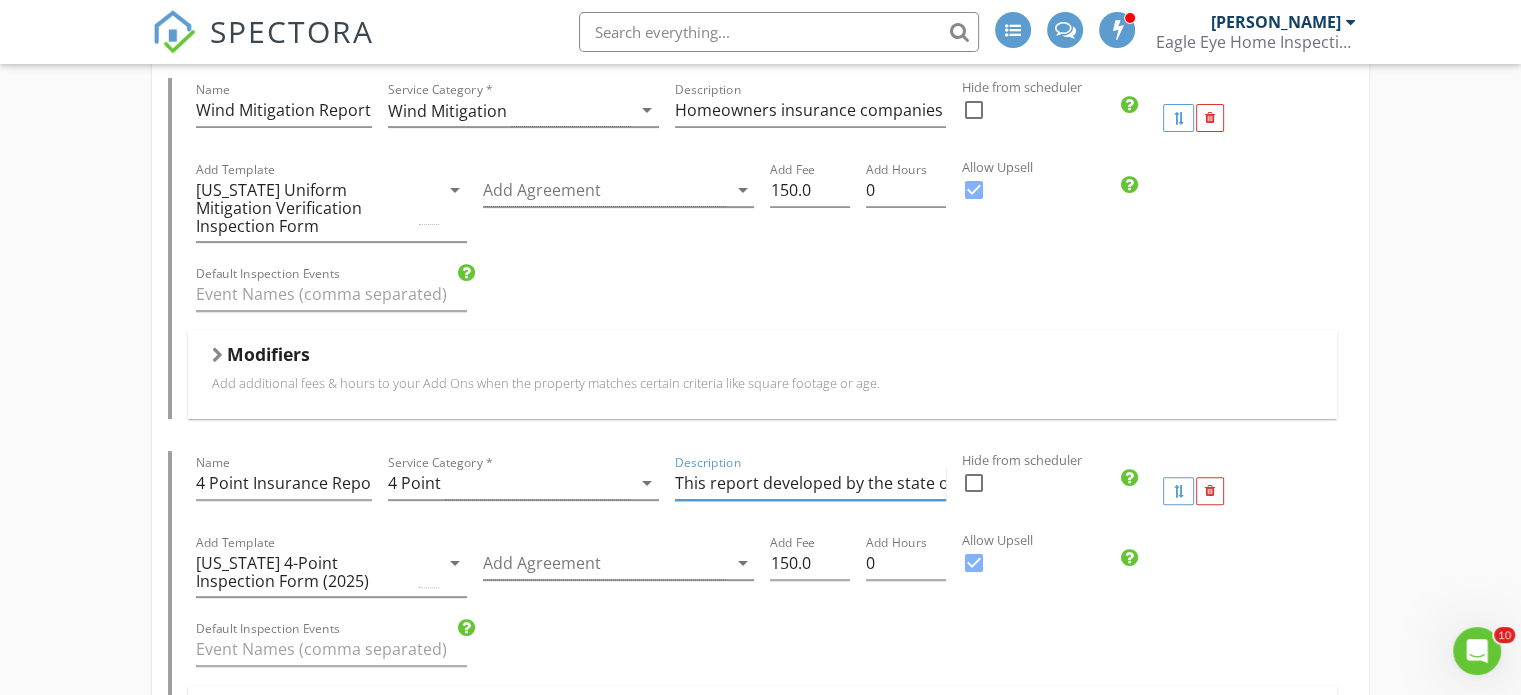 scroll, scrollTop: 0, scrollLeft: 2913, axis: horizontal 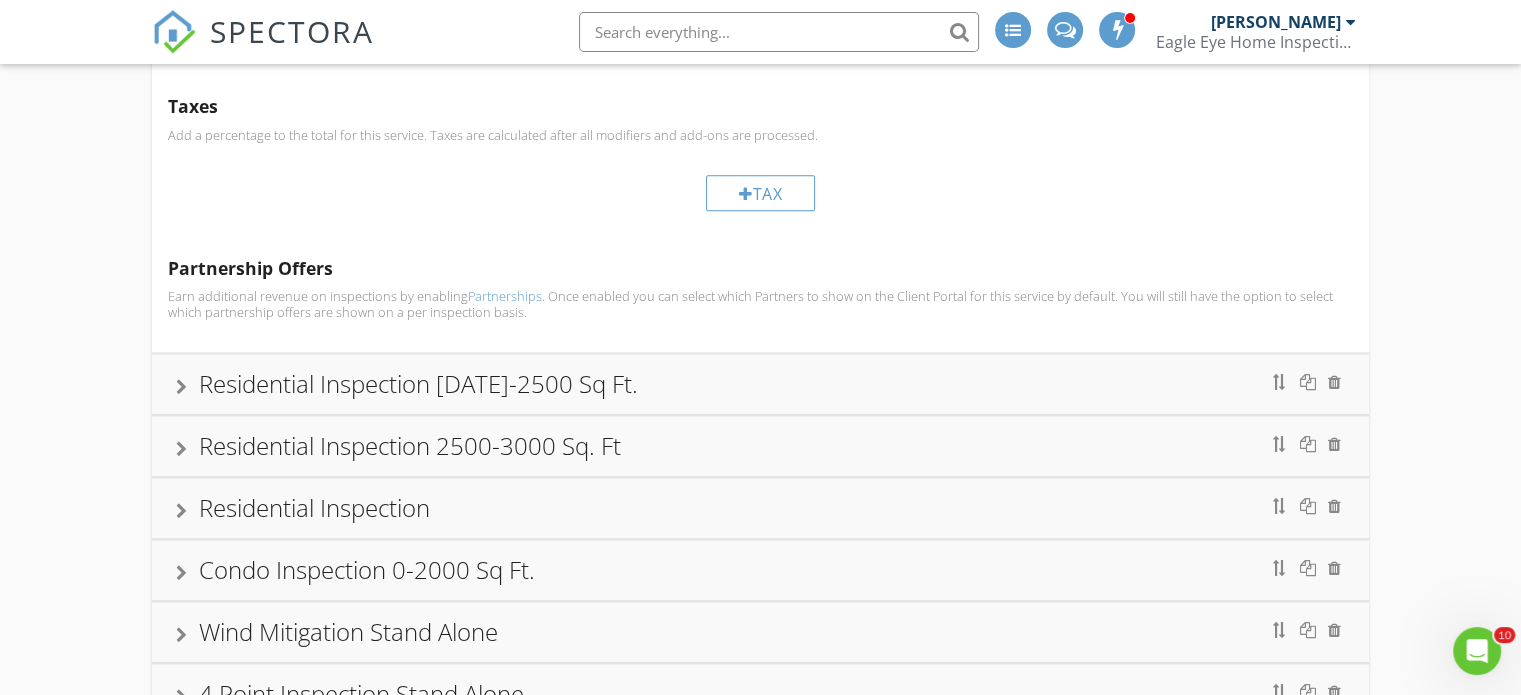 type on "This report developed by the state of Florida is required when applying for a new policy and sometimes requested for renewal, especially after a major storm or claim history. Florida has high insurance risks due to hurricanes, humidity, and aging housing stock. The 4-point inspection helps insurance carriers decide whether to Insure the home, evaluate risks of major claims, and comply with reinsurance and legal requirements." 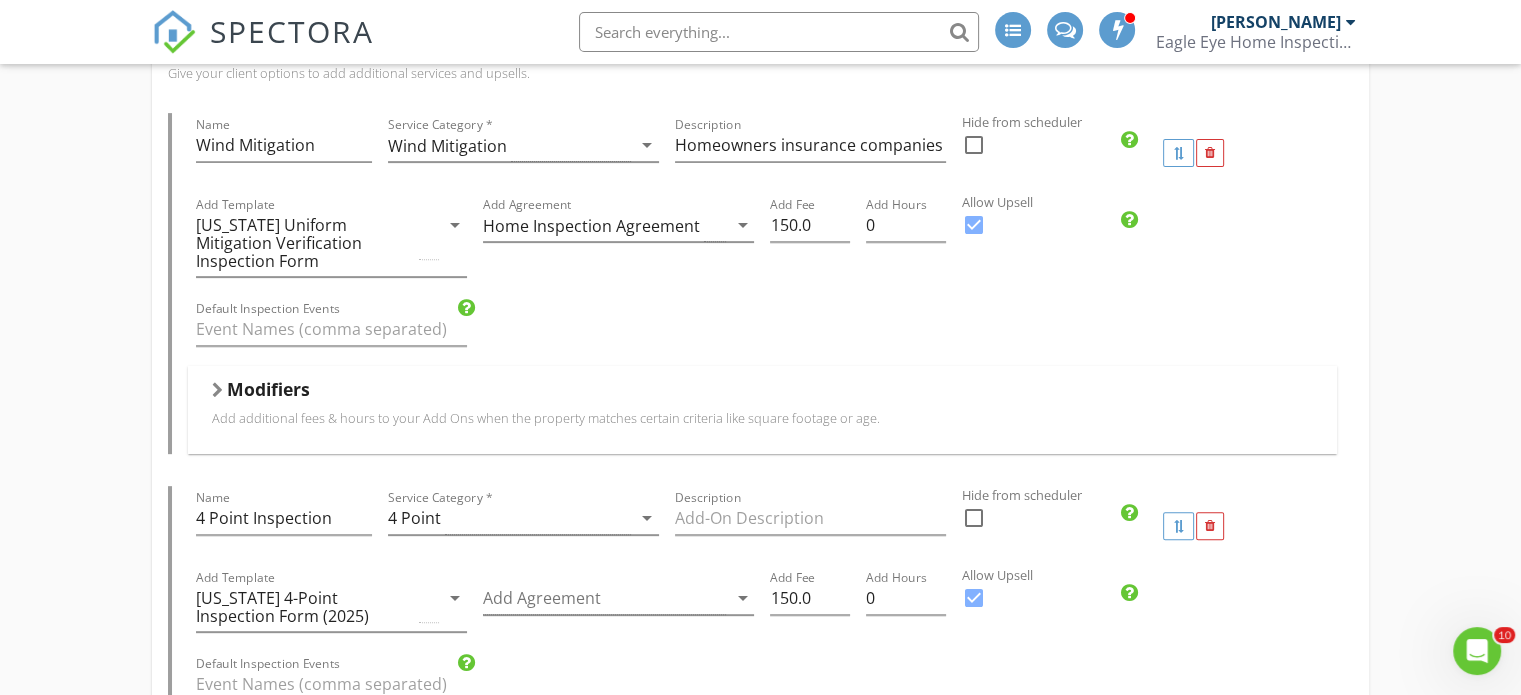 scroll, scrollTop: 697, scrollLeft: 0, axis: vertical 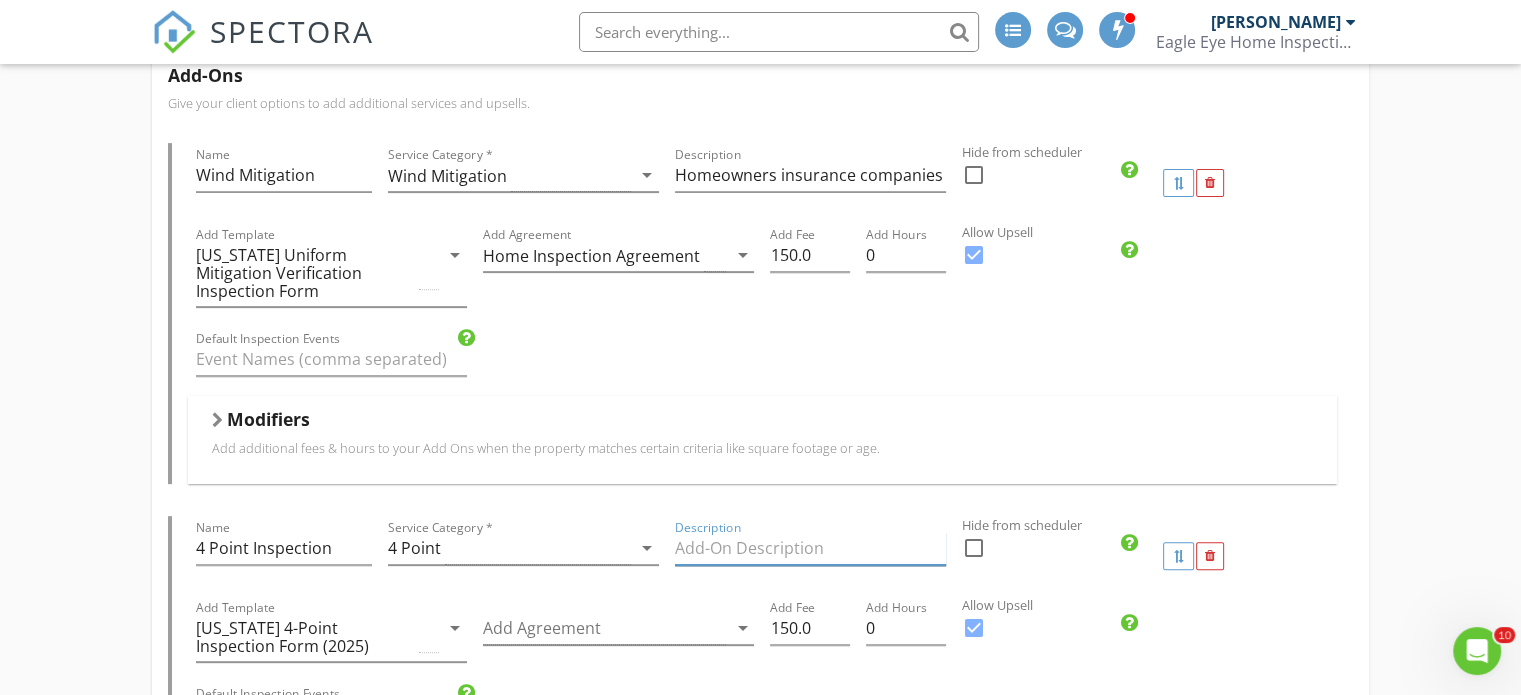 click at bounding box center [810, 548] 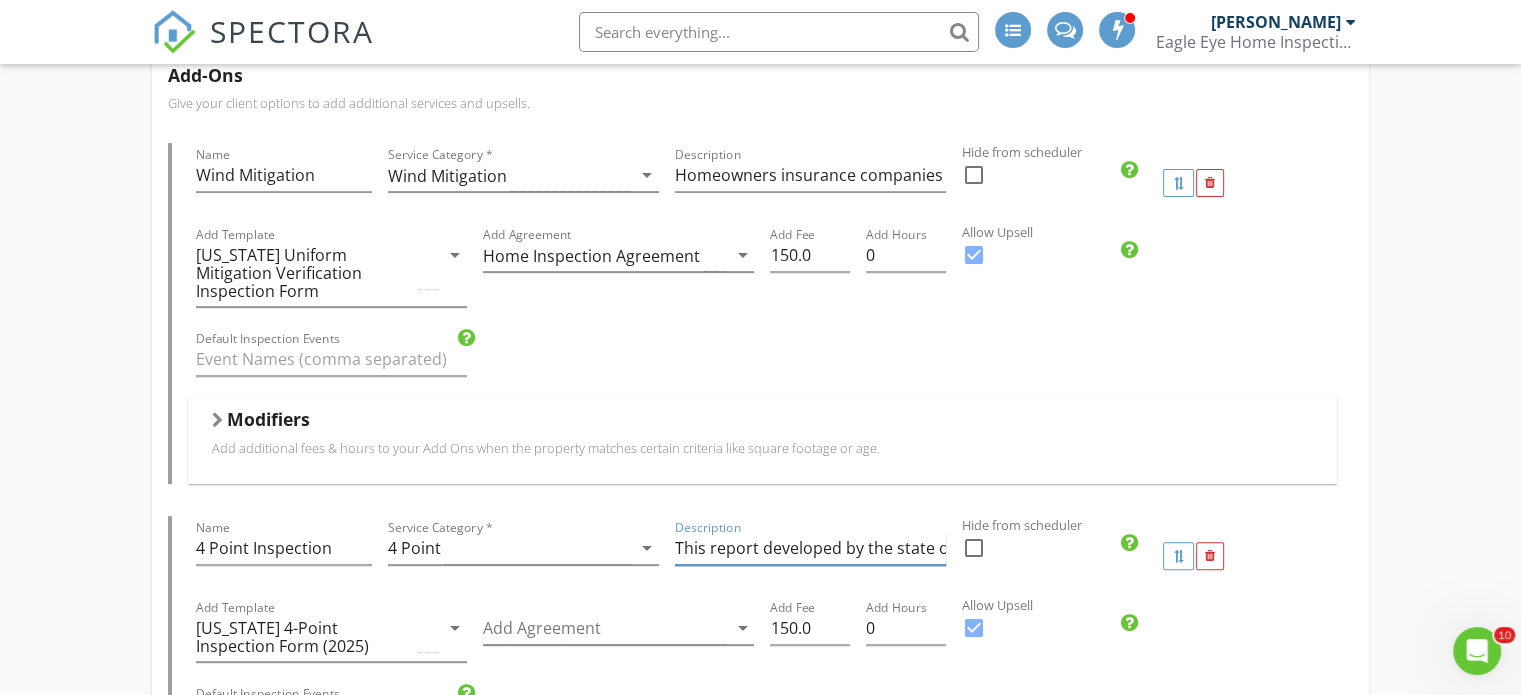 scroll, scrollTop: 0, scrollLeft: 2913, axis: horizontal 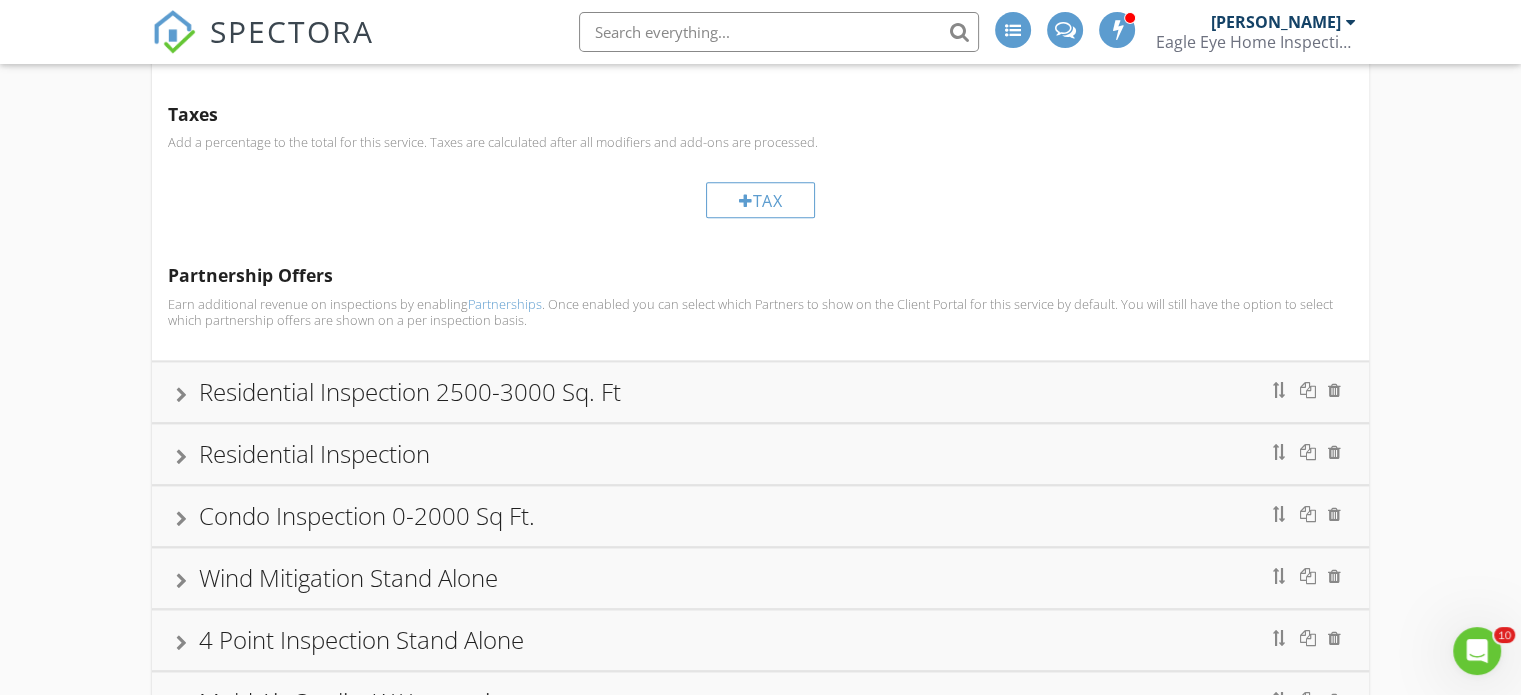 type on "This report developed by the state of Florida is required when applying for a new policy and sometimes requested for renewal, especially after a major storm or claim history. Florida has high insurance risks due to hurricanes, humidity, and aging housing stock. The 4-point inspection helps insurance carriers decide whether to Insure the home, evaluate risks of major claims, and comply with reinsurance and legal requirements." 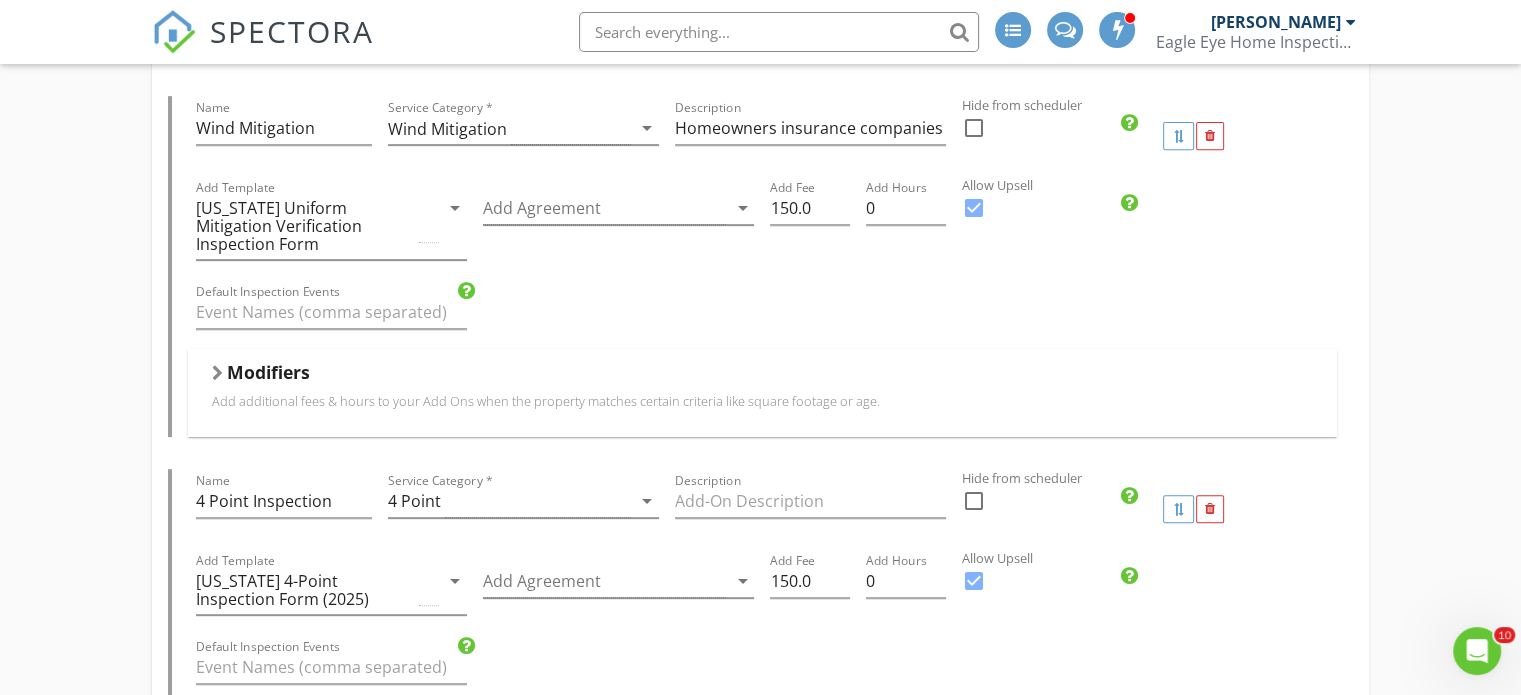 scroll, scrollTop: 798, scrollLeft: 0, axis: vertical 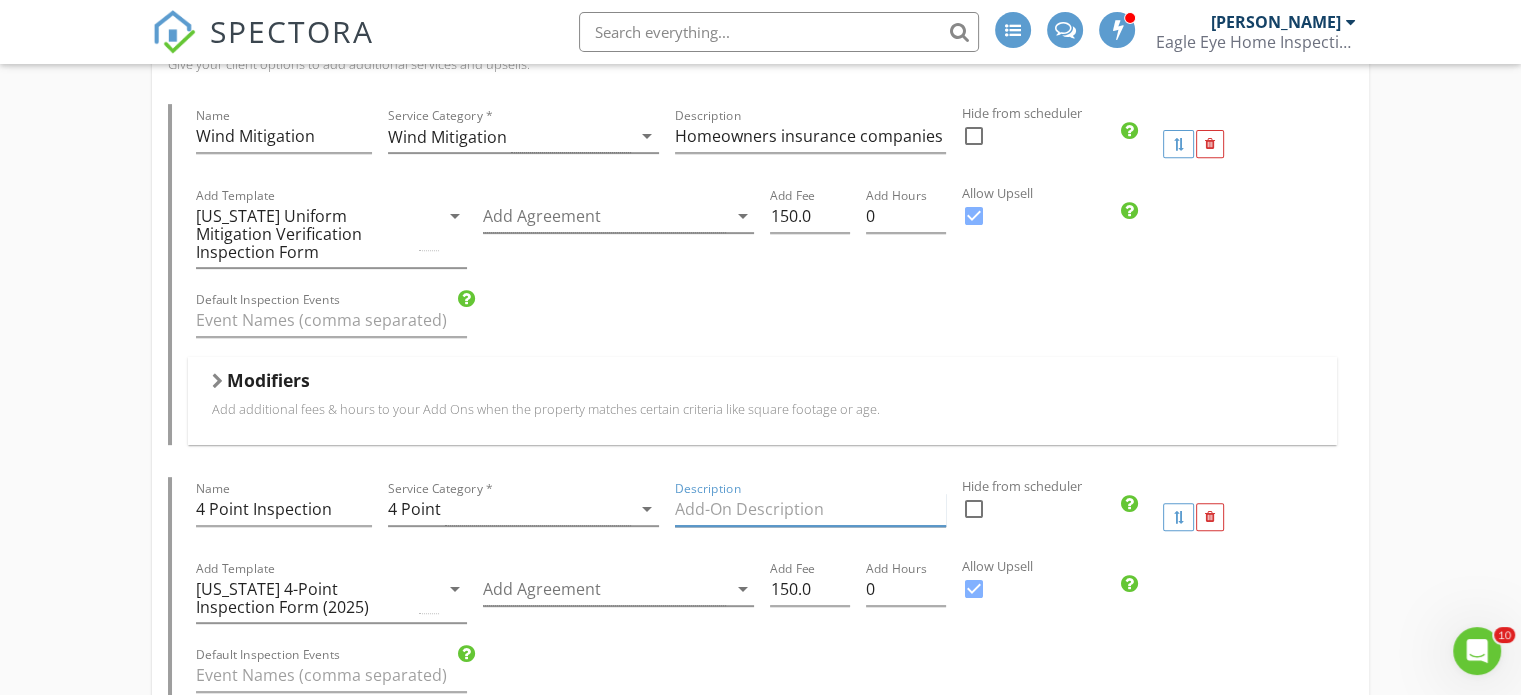 click at bounding box center [810, 509] 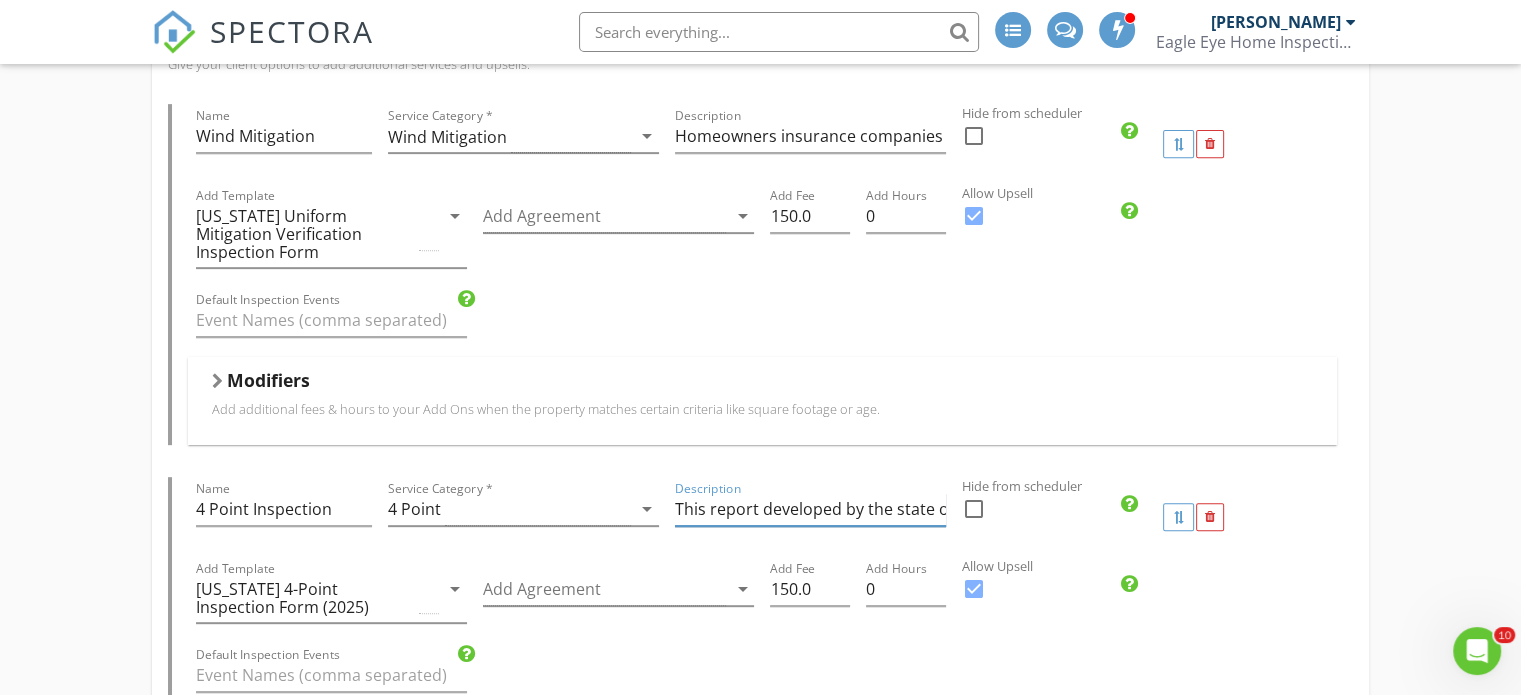 scroll, scrollTop: 0, scrollLeft: 2913, axis: horizontal 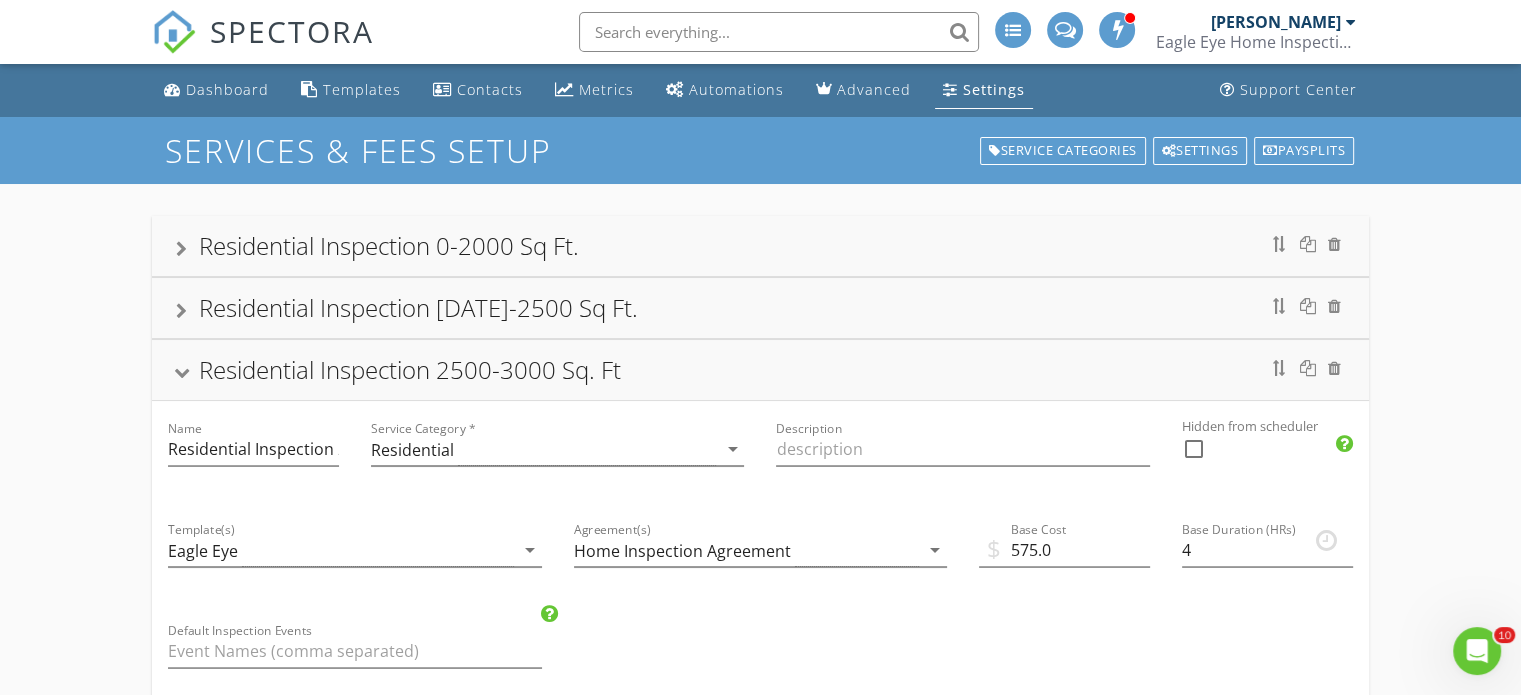 type on "This report developed by the state of Florida is required when applying for a new policy and sometimes requested for renewal, especially after a major storm or claim history. Florida has high insurance risks due to hurricanes, humidity, and aging housing stock. The 4-point inspection helps insurance carriers decide whether to Insure the home, evaluate risks of major claims, and comply with reinsurance and legal requirements." 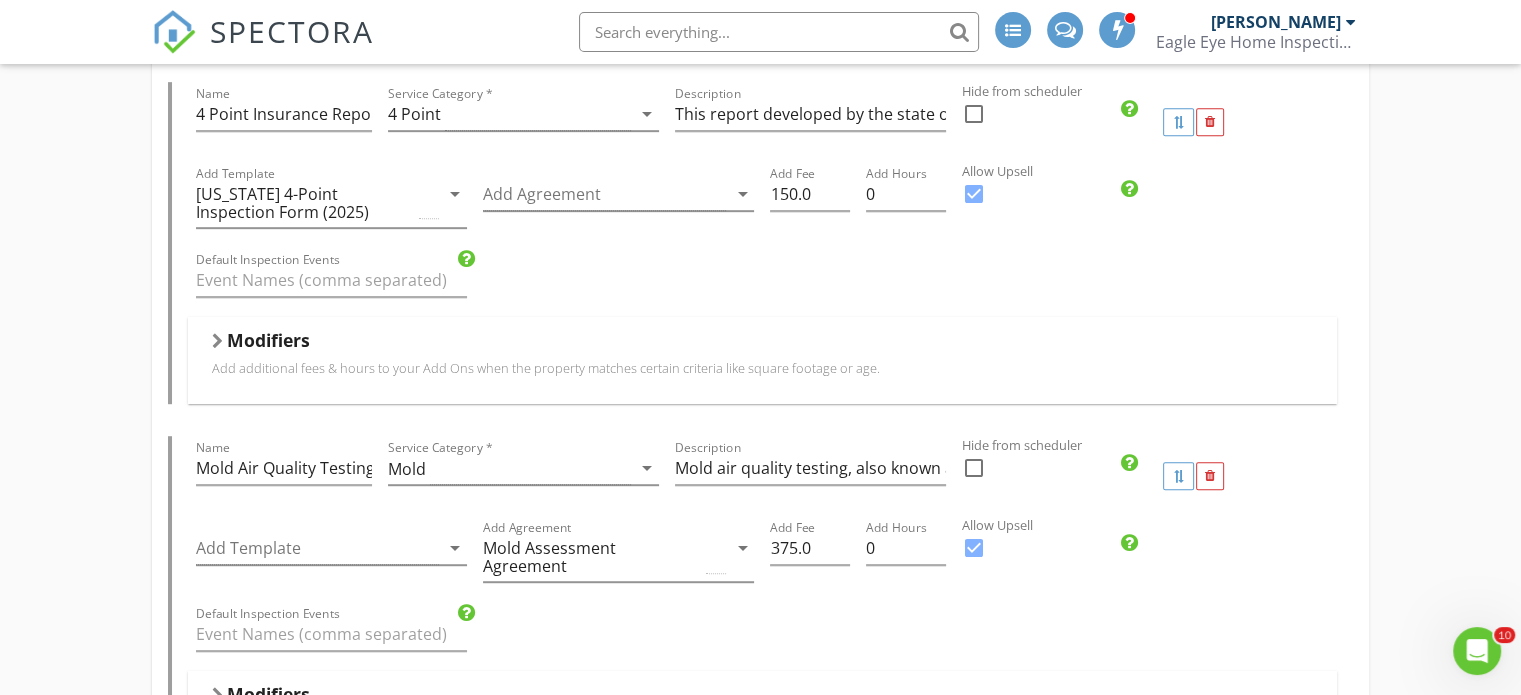 scroll, scrollTop: 1200, scrollLeft: 0, axis: vertical 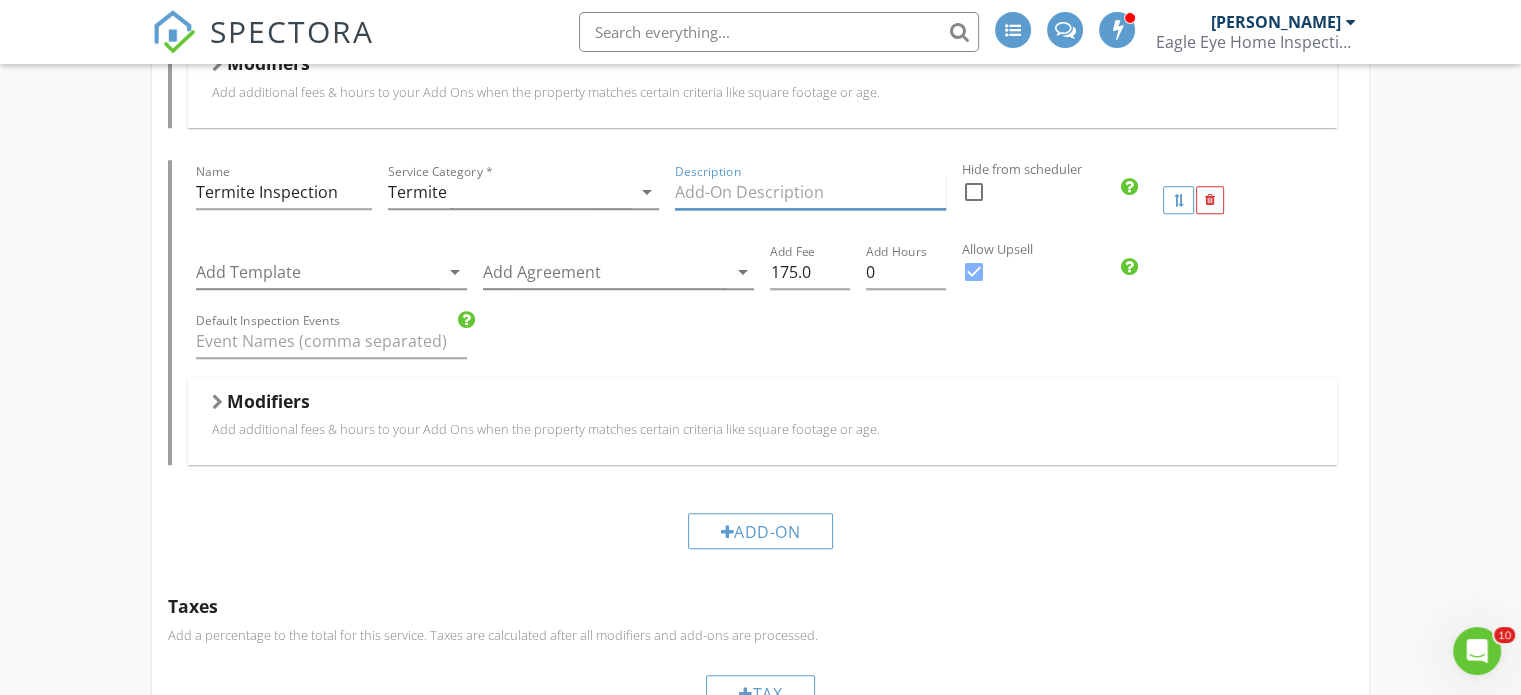 click at bounding box center [810, 192] 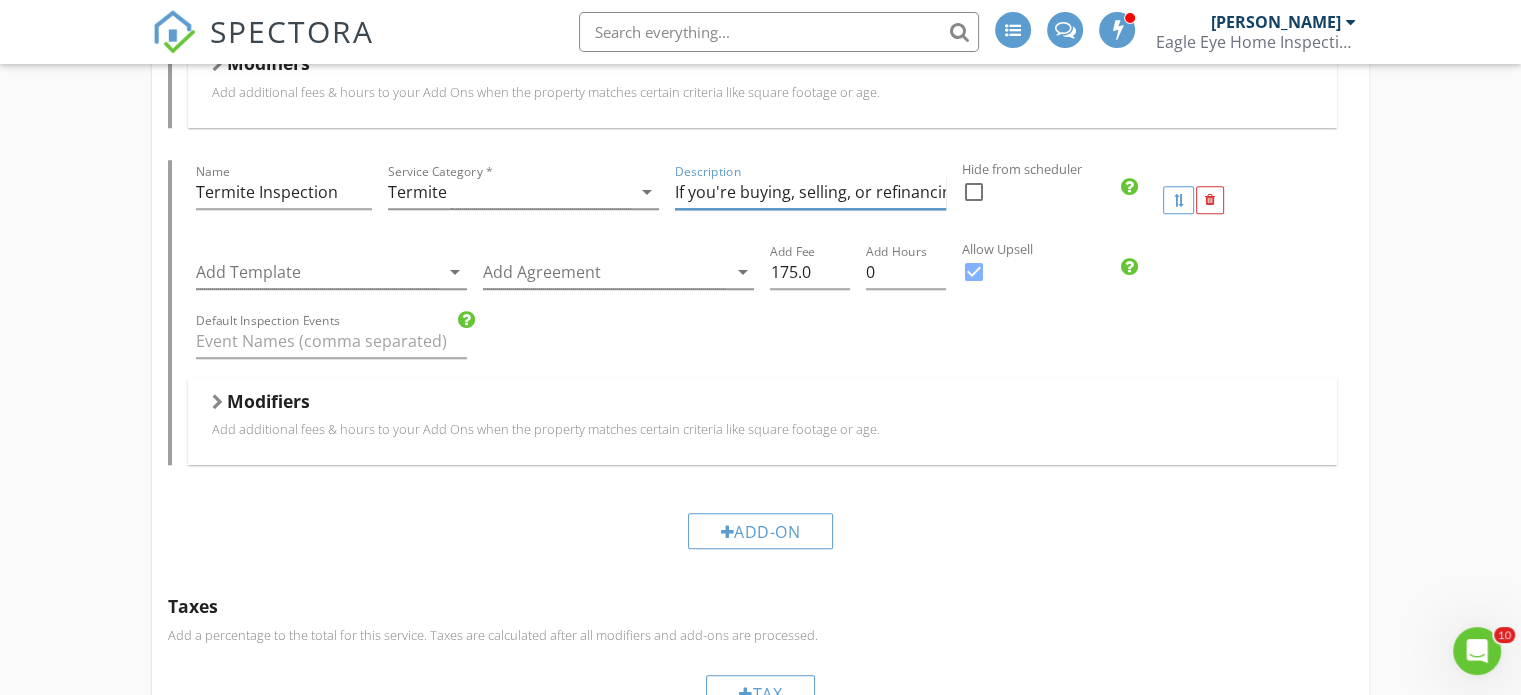 scroll, scrollTop: 0, scrollLeft: 5654, axis: horizontal 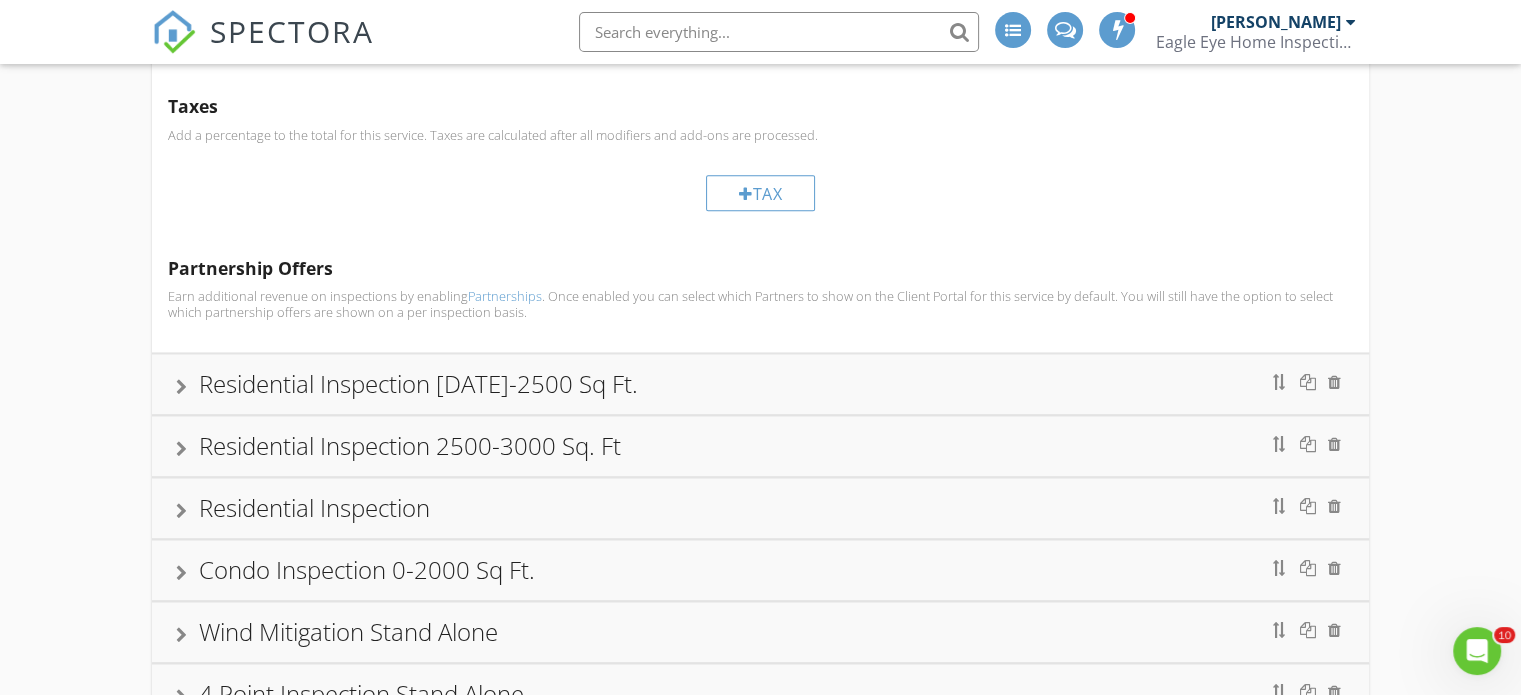 type on "If you're buying, selling, or refinancing a home in Florida, you may need a WDO inspection report, sometimes called a termite letter. This is required by: Most lenders (especially VA and FHA loans), real estate transactions and some insurance companies. A termite inspection in Florida, also known as a Wood-Destroying Organism (WDO) inspection is a professional evaluation of your home for termites and other pests that damage wood, such as: Subterranean termites, Drywood termites, Wood-boring beetles, and Wood-decaying fungi. Florida’s warm, humid climate makes it a hotspot for termites, particularly: Subterranean termites (most destructive) and Drywood termites (common in attics and furniture). Without early detection, termites can cause thousands of dollars in structural damage." 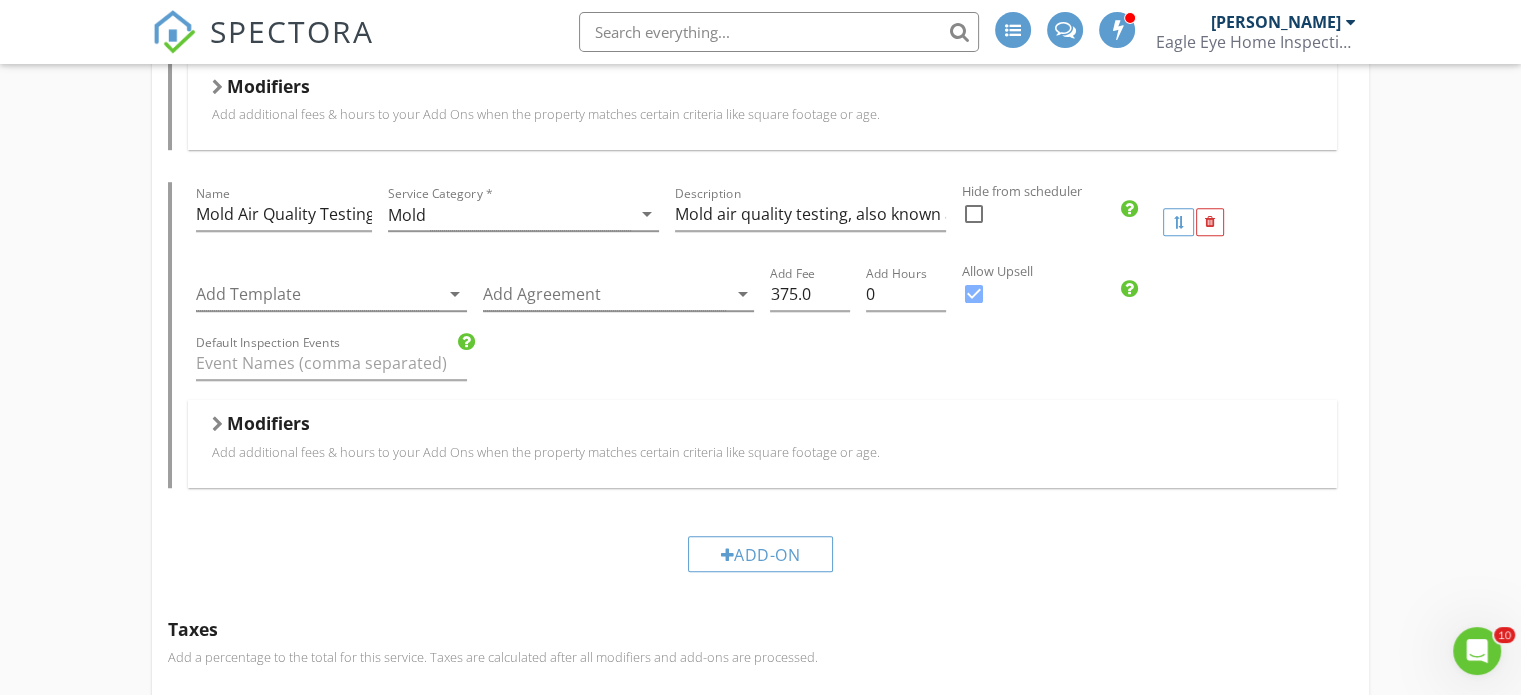 scroll, scrollTop: 1398, scrollLeft: 0, axis: vertical 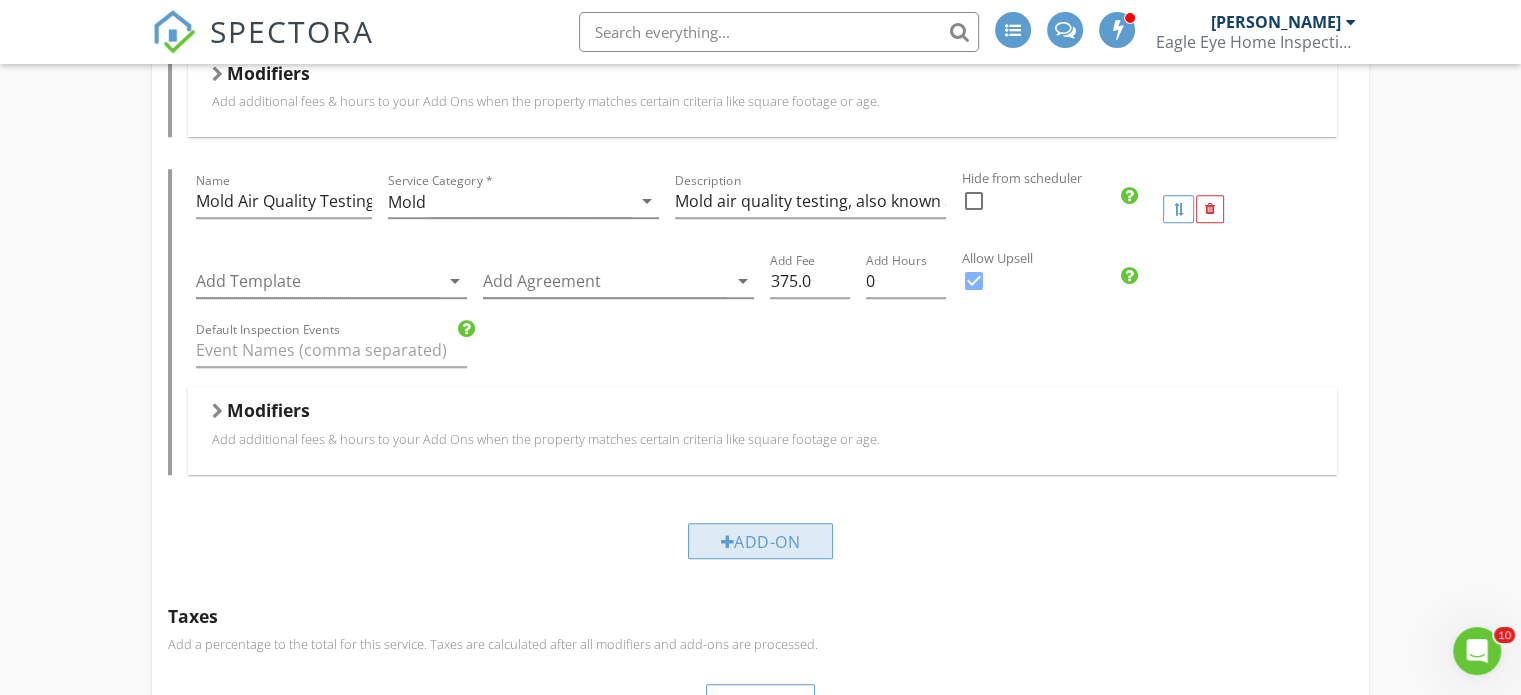 click on "Add-On" at bounding box center (761, 541) 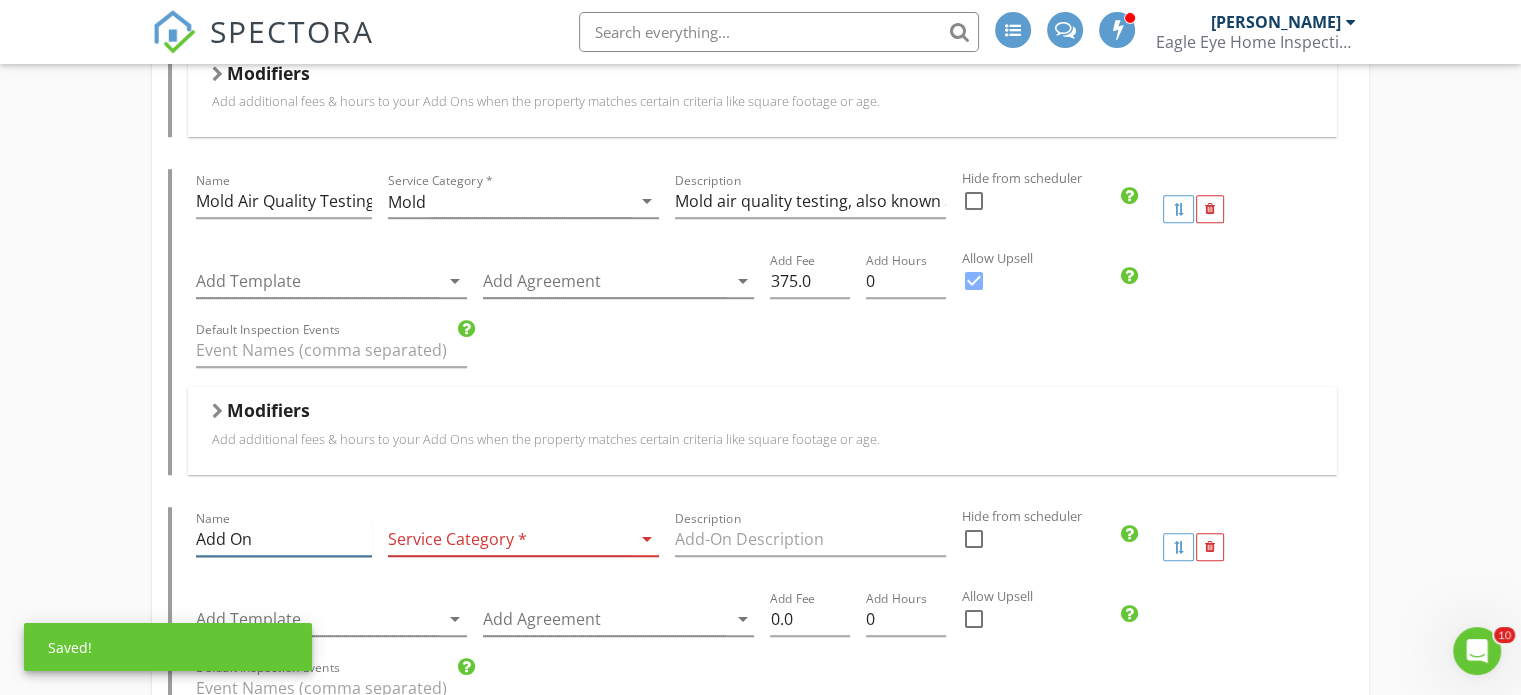 click on "Add On" at bounding box center [283, 539] 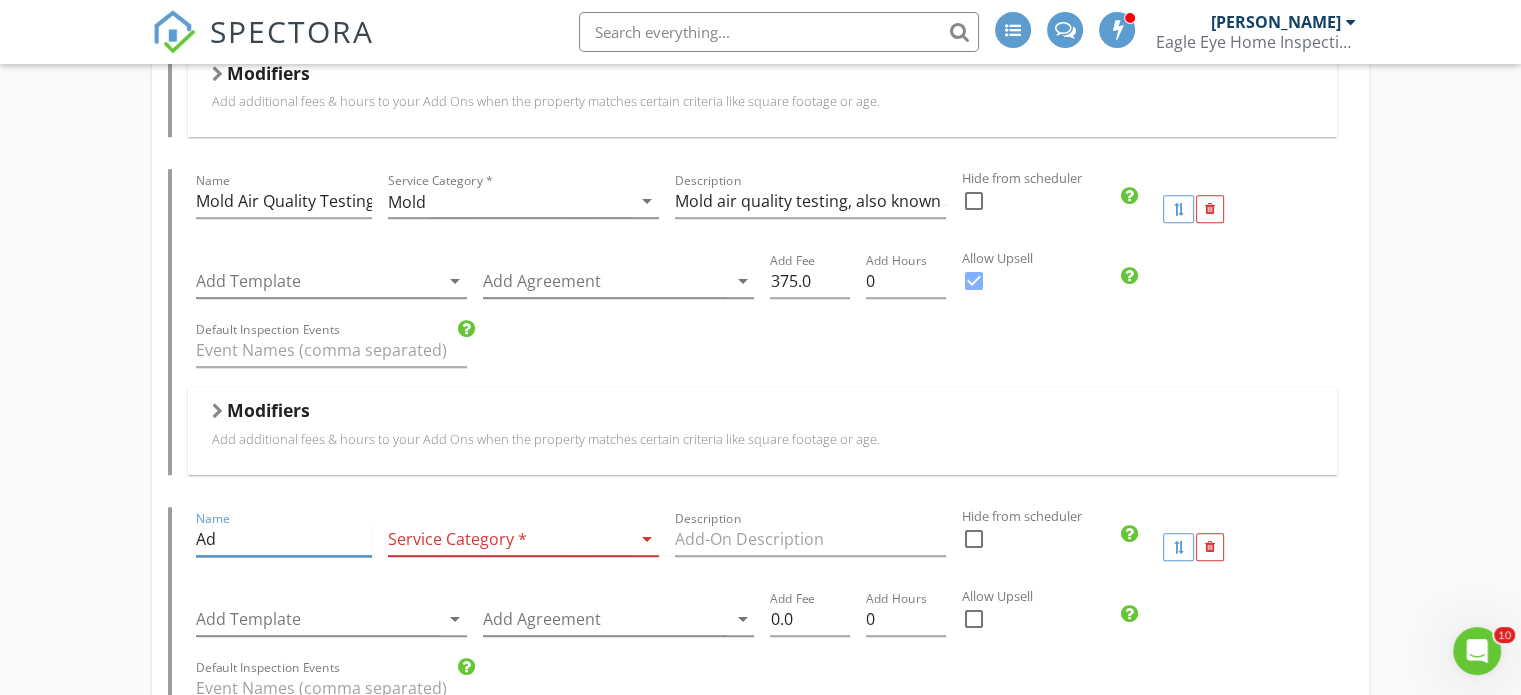 type on "A" 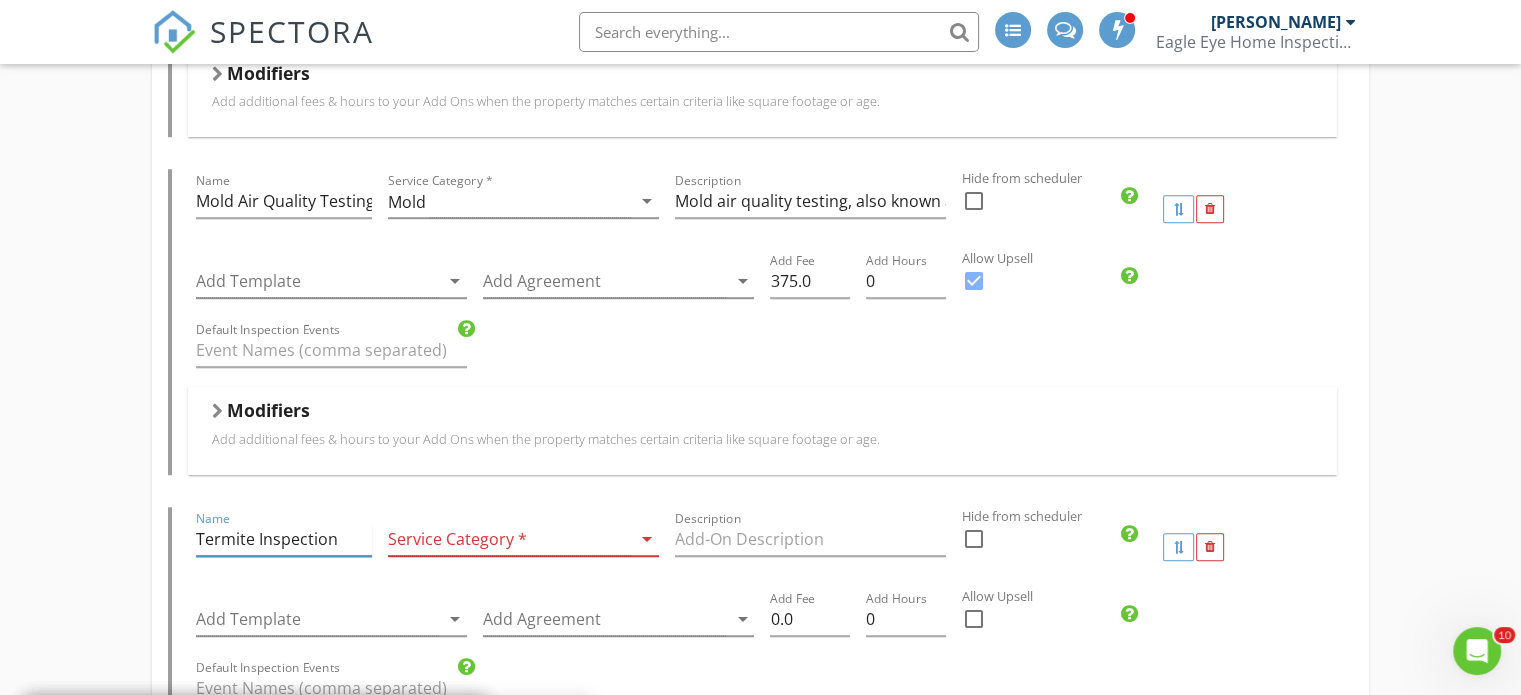 type on "Termite Inspection" 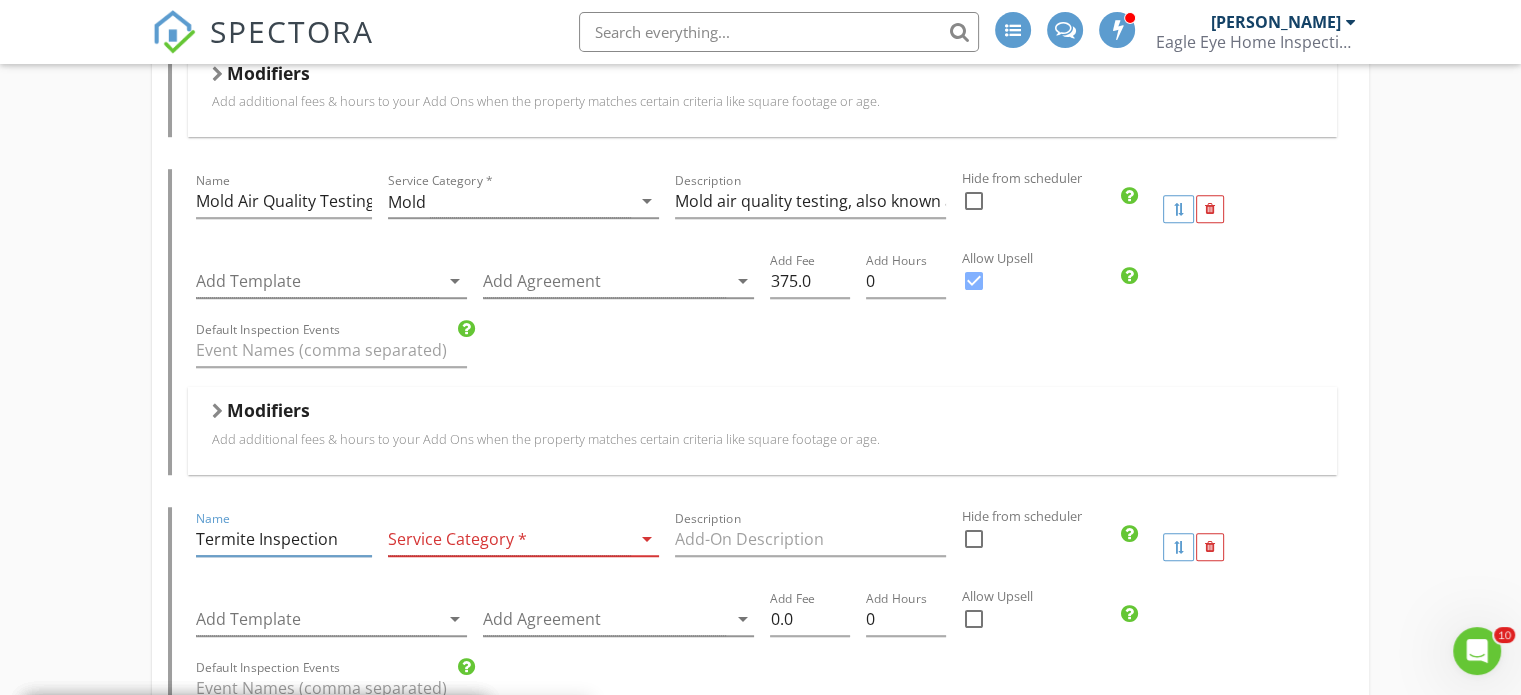 click at bounding box center [509, 539] 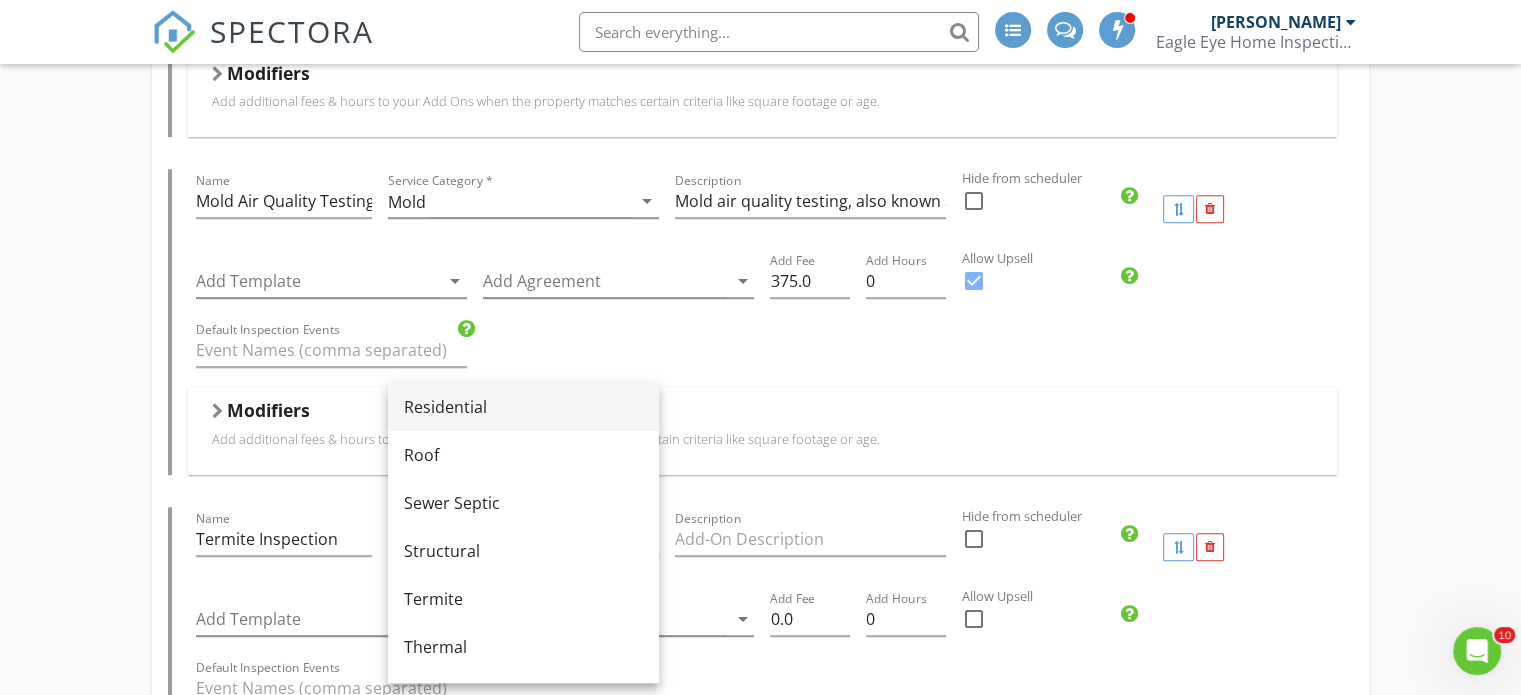 scroll, scrollTop: 1100, scrollLeft: 0, axis: vertical 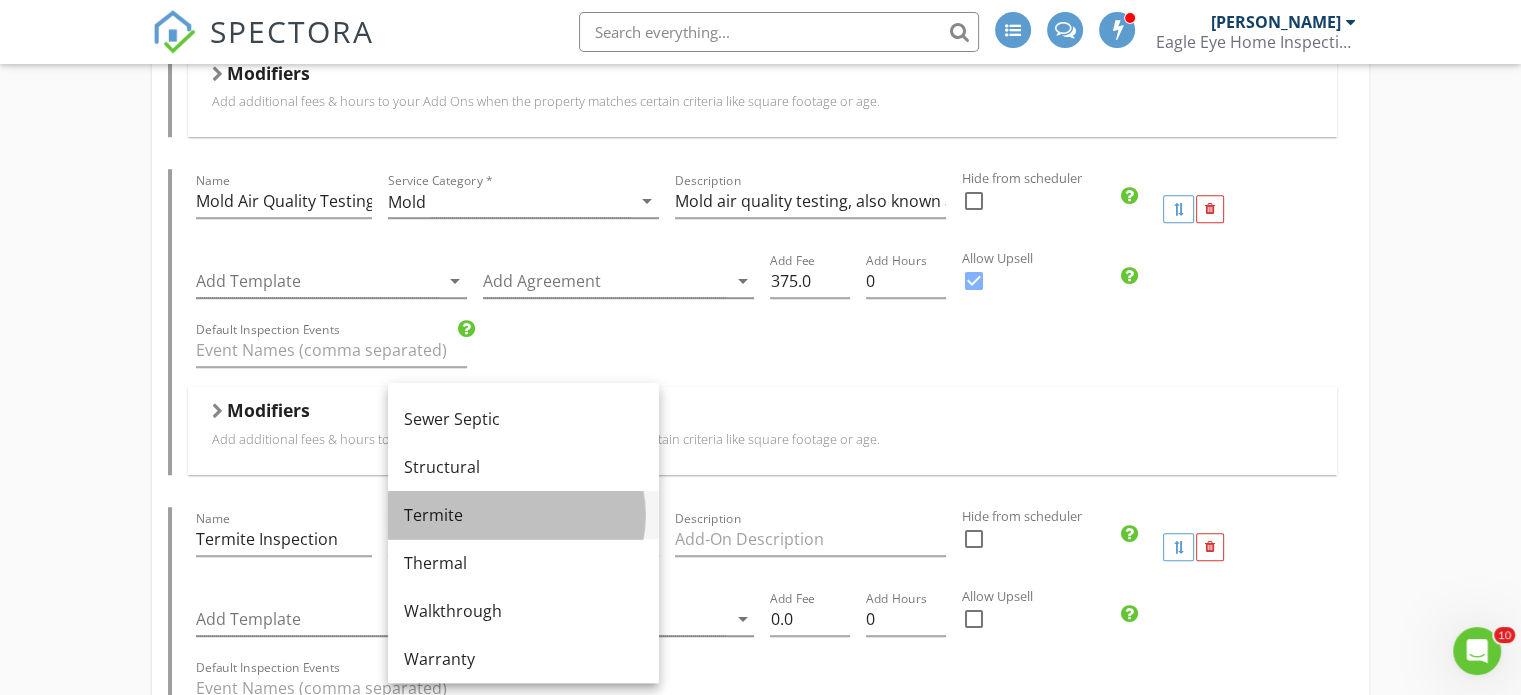 click on "Termite" at bounding box center [523, 515] 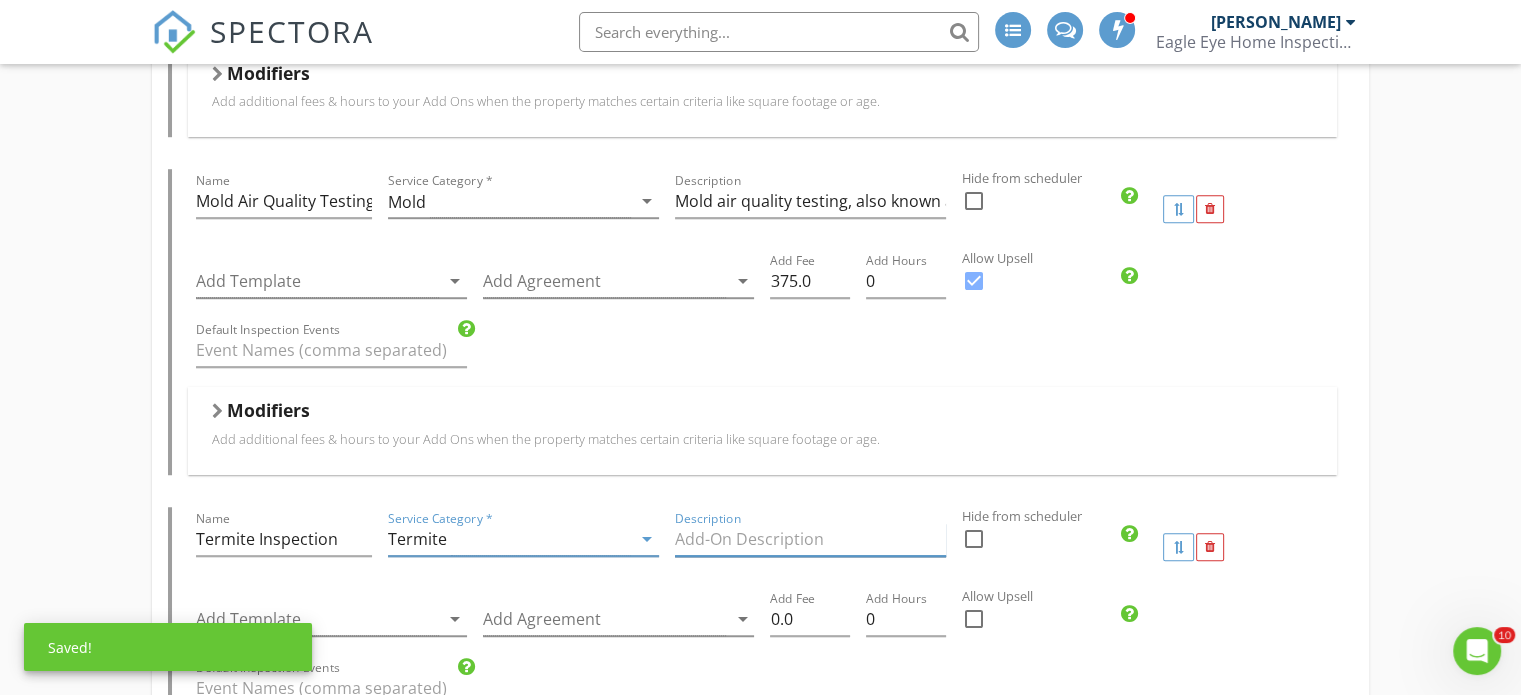 click at bounding box center (810, 539) 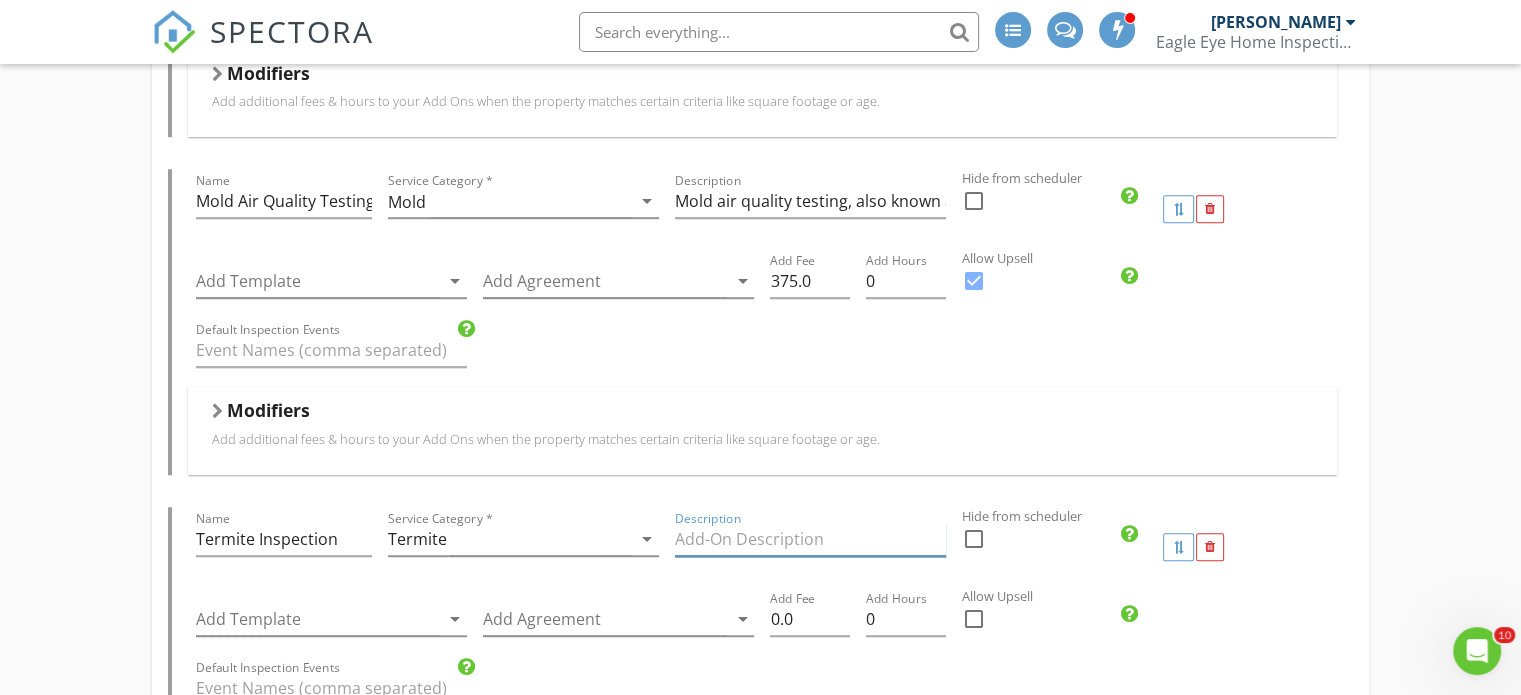 paste on "If you're buying, selling, or refinancing a home in Florida, you may need a WDO inspection report, sometimes called a termite letter. This is required by: Most lenders (especially VA and FHA loans), real estate transactions and some insurance companies. A termite inspection in Florida, also known as a Wood-Destroying Organism (WDO) inspection is a professional evaluation of your home for termites and other pests that damage wood, such as: Subterranean termites, Drywood termites, Wood-boring beetles, and Wood-decaying fungi. Florida’s warm, humid climate makes it a hotspot for termites, particularly: Subterranean termites (most destructive) and Drywood termites (common in attics and furniture). Without early detection, termites can cause thousands of dollars in structural damage." 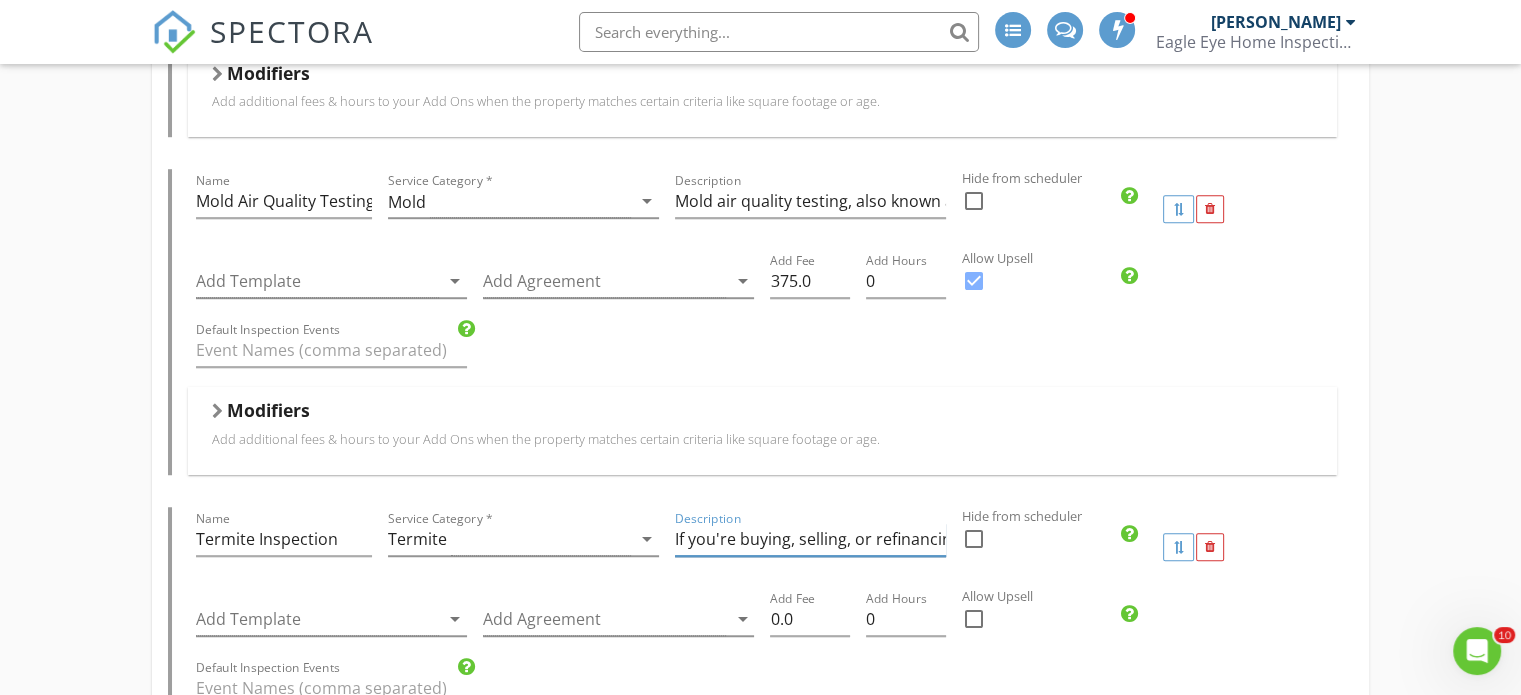 scroll, scrollTop: 0, scrollLeft: 5654, axis: horizontal 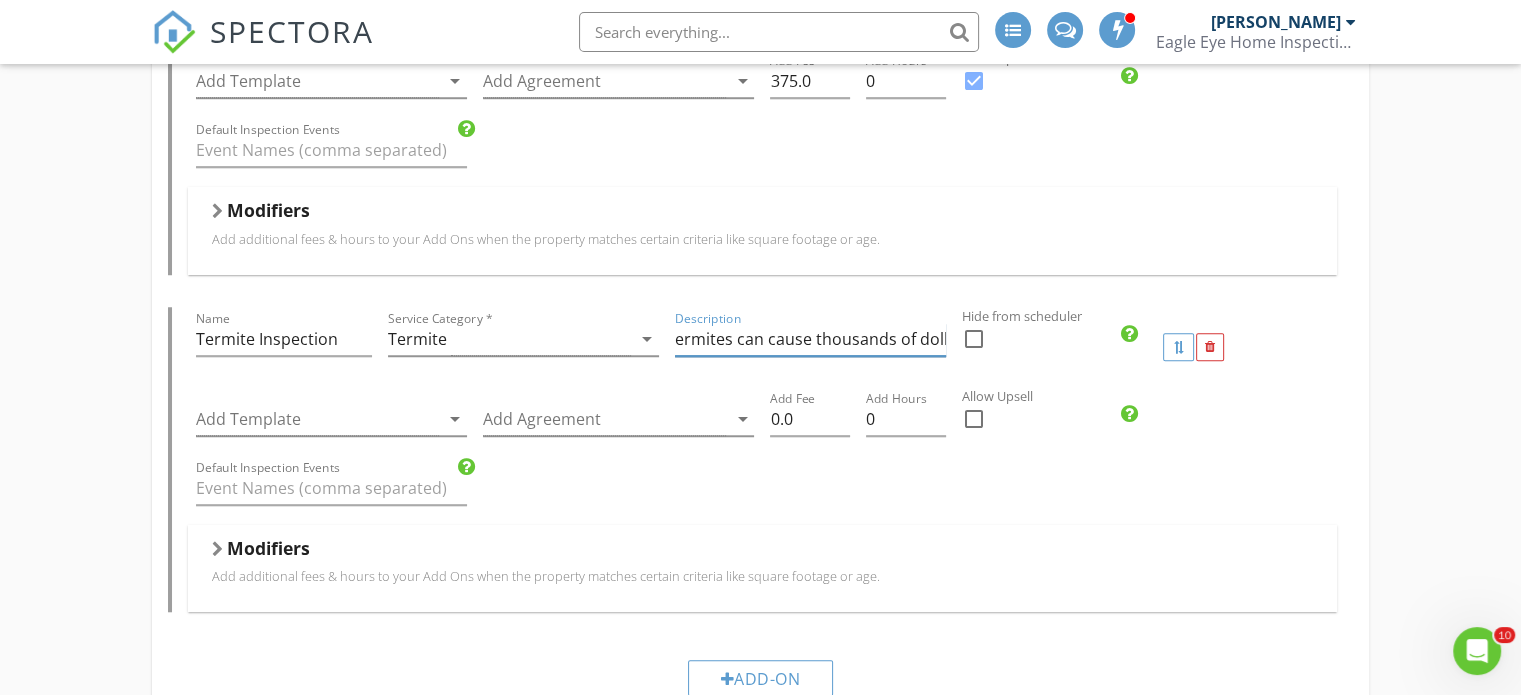 type on "If you're buying, selling, or refinancing a home in Florida, you may need a WDO inspection report, sometimes called a termite letter. This is required by: Most lenders (especially VA and FHA loans), real estate transactions and some insurance companies. A termite inspection in Florida, also known as a Wood-Destroying Organism (WDO) inspection is a professional evaluation of your home for termites and other pests that damage wood, such as: Subterranean termites, Drywood termites, Wood-boring beetles, and Wood-decaying fungi. Florida’s warm, humid climate makes it a hotspot for termites, particularly: Subterranean termites (most destructive) and Drywood termites (common in attics and furniture). Without early detection, termites can cause thousands of dollars in structural damage." 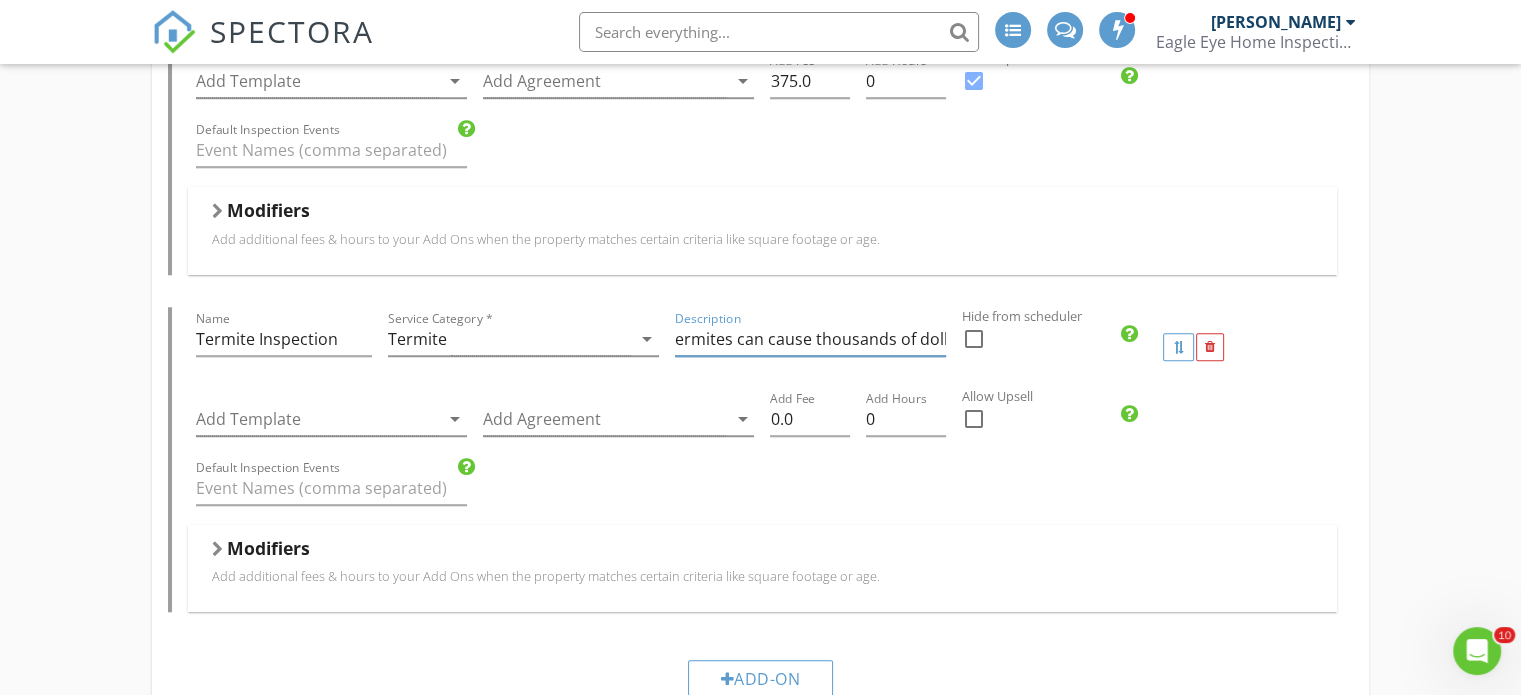 click at bounding box center (974, 419) 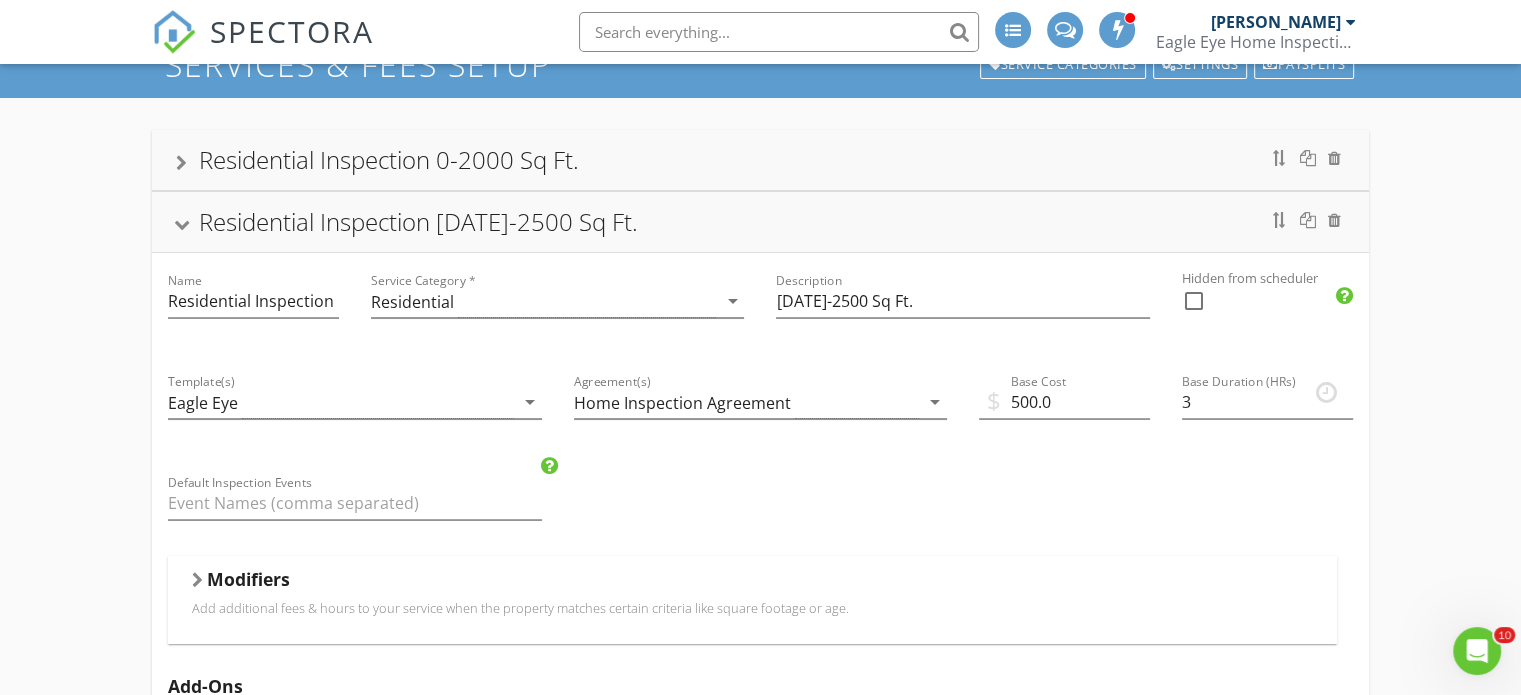scroll, scrollTop: 0, scrollLeft: 0, axis: both 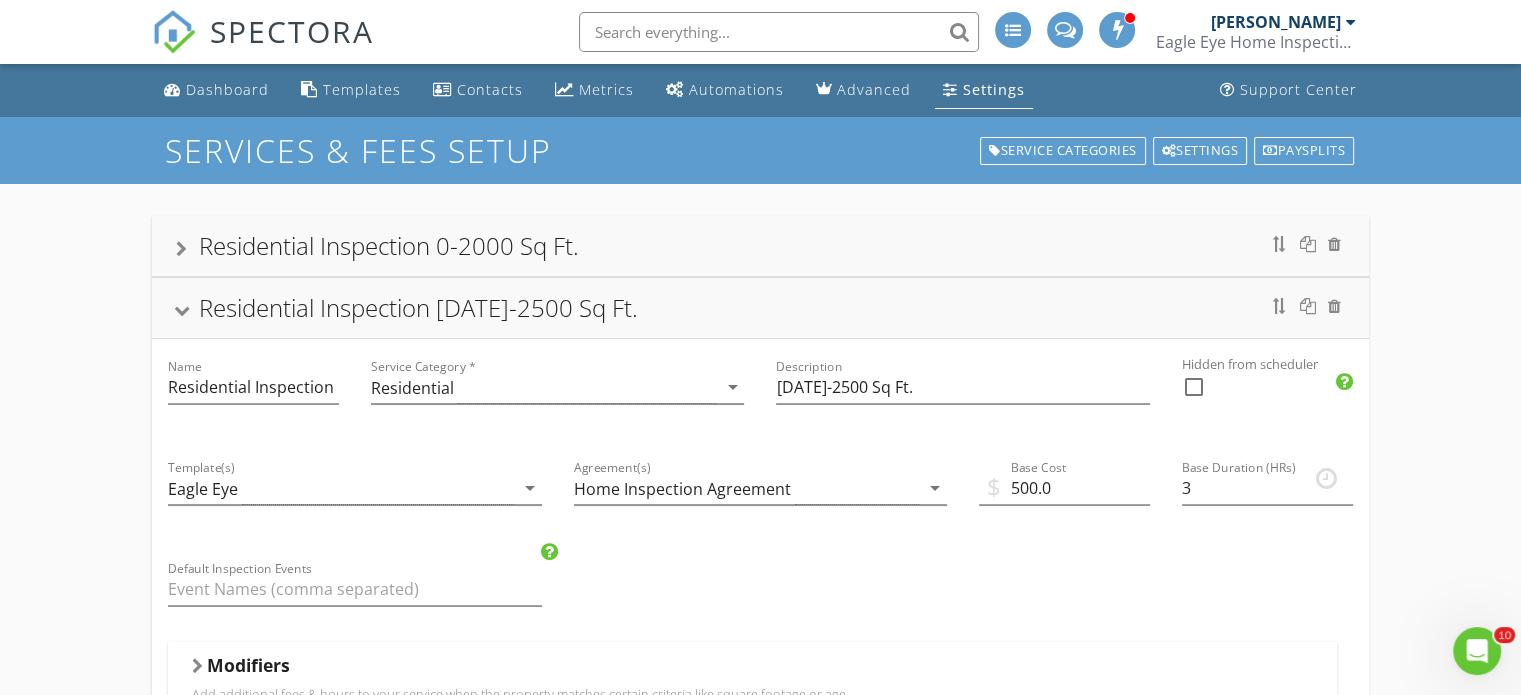 click on "Residential Inspection 0-2000 Sq Ft." at bounding box center [760, 246] 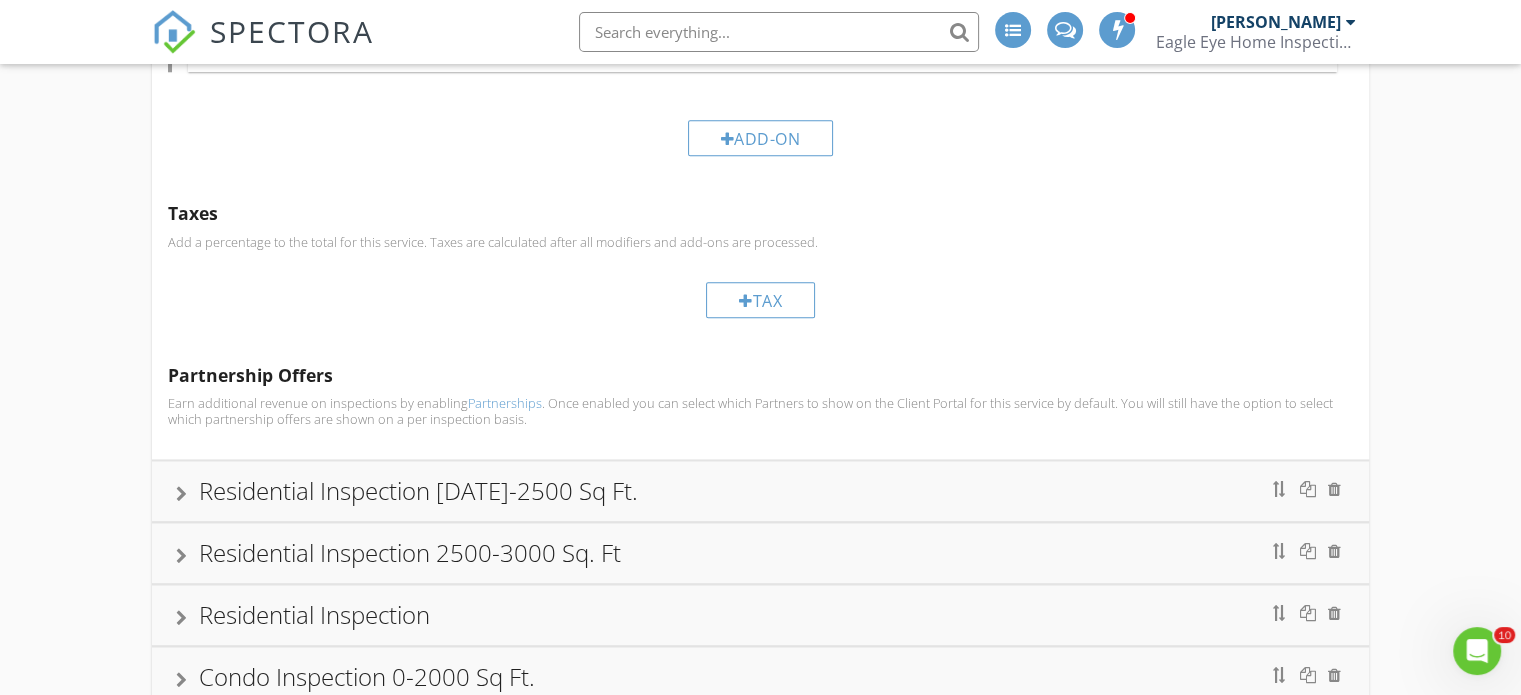 scroll, scrollTop: 2200, scrollLeft: 0, axis: vertical 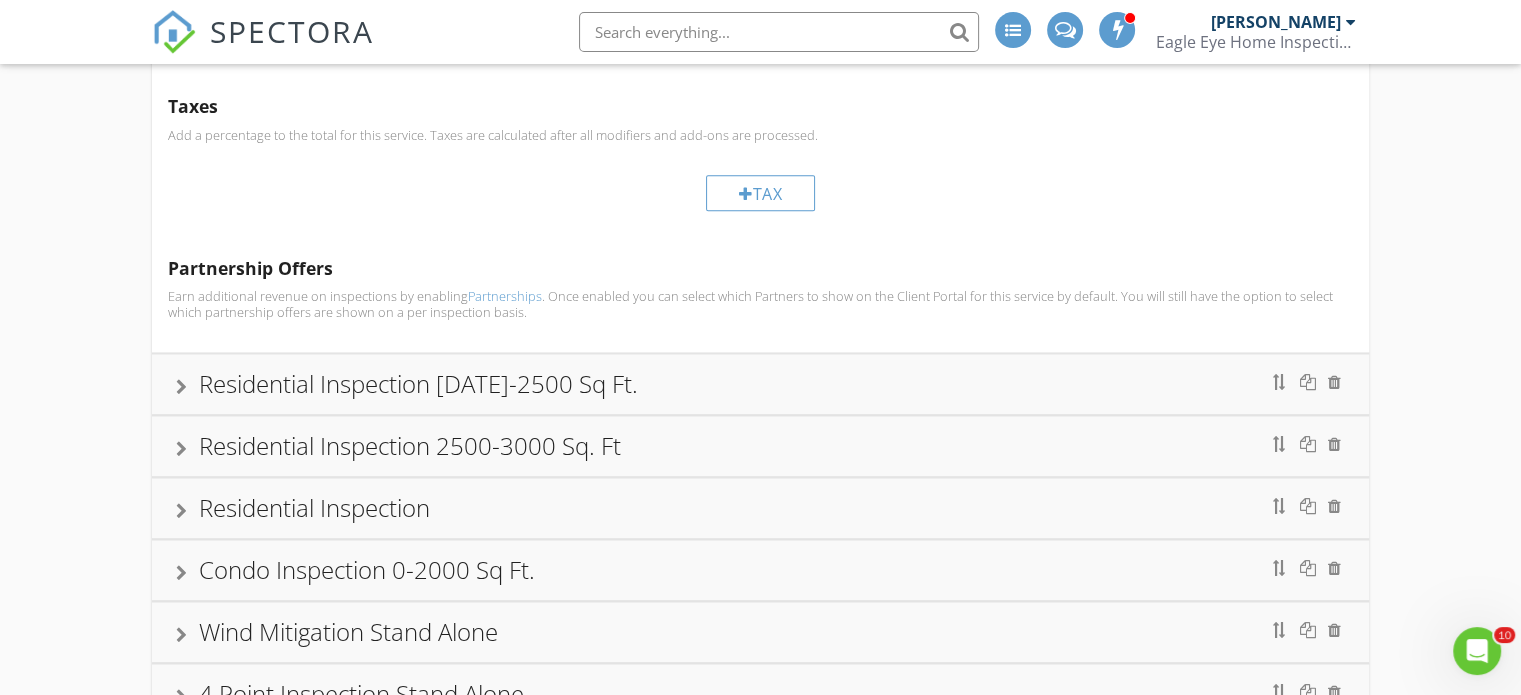 click on "Residential Inspection 2000-2500 Sq Ft." at bounding box center (760, 384) 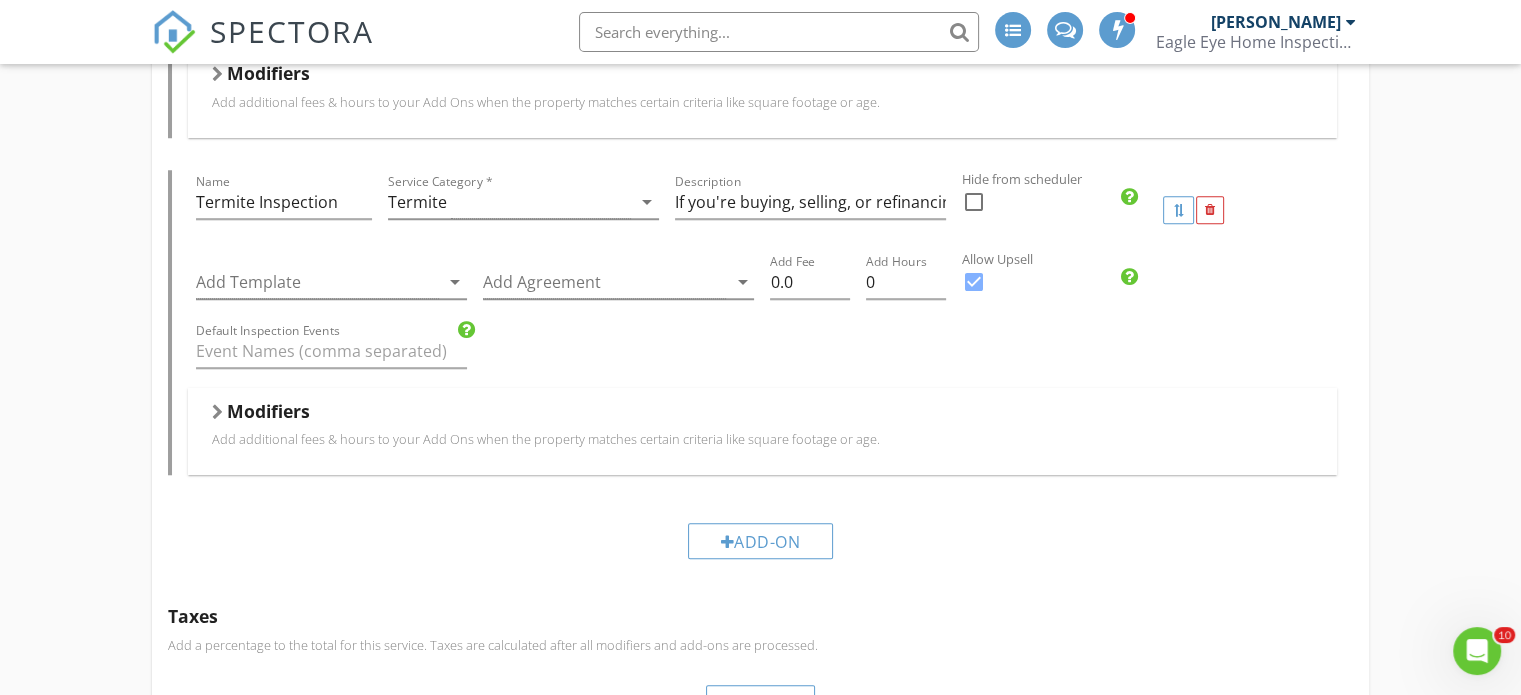 scroll, scrollTop: 1635, scrollLeft: 0, axis: vertical 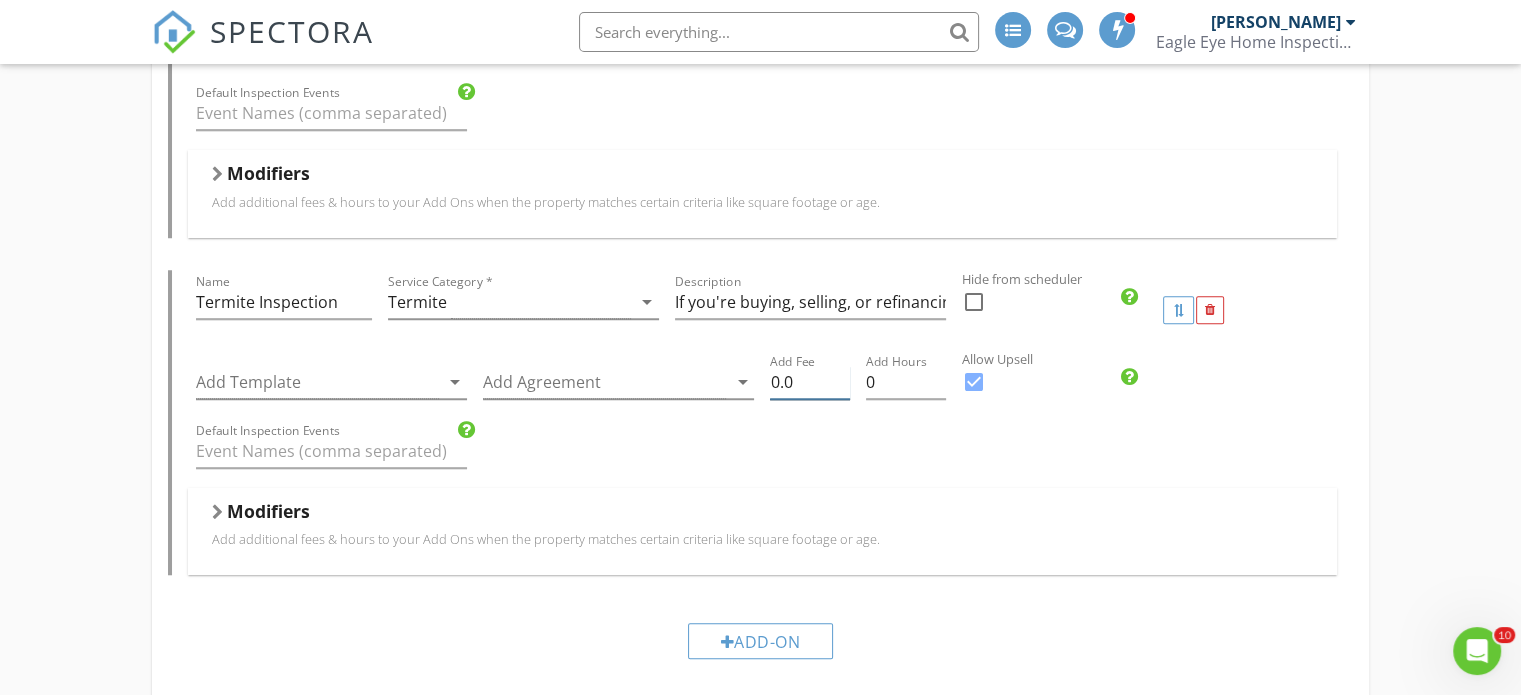 click on "0.0" at bounding box center (810, 382) 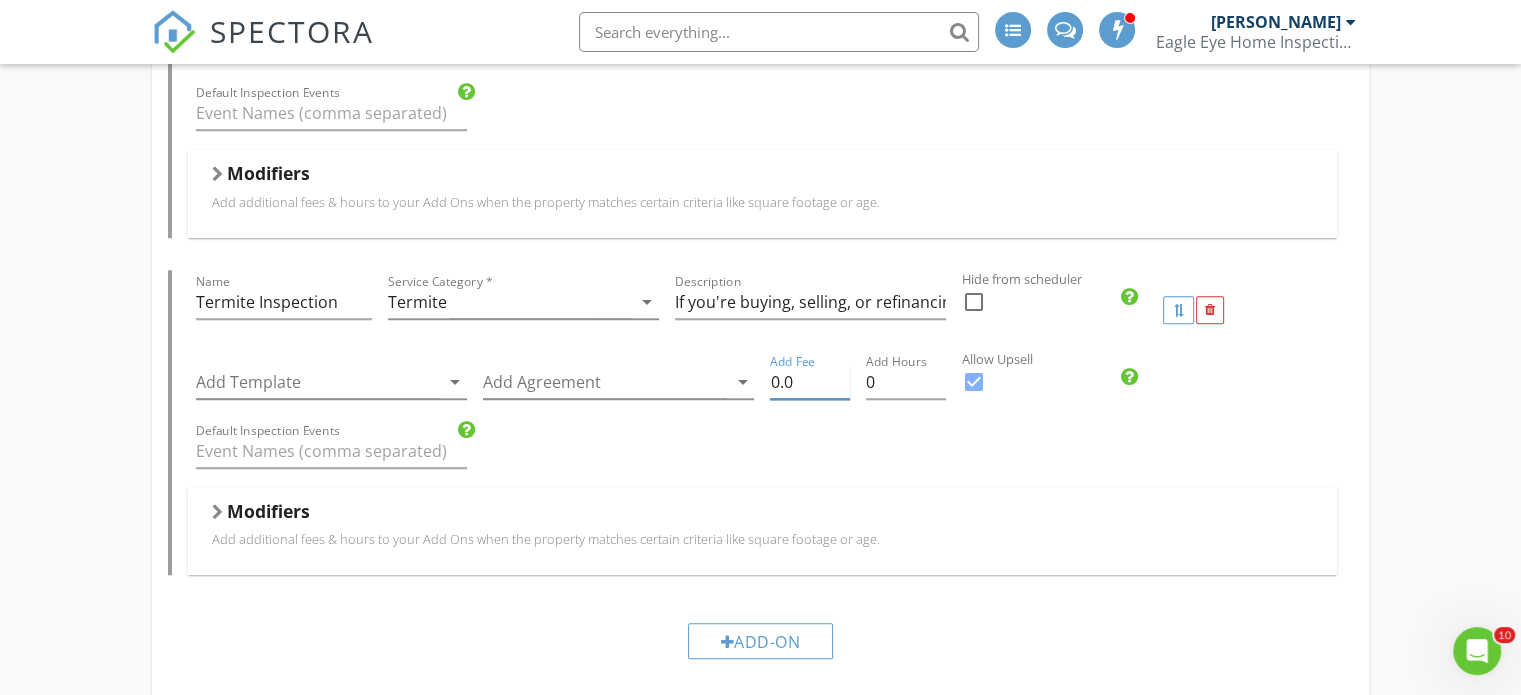drag, startPoint x: 817, startPoint y: 359, endPoint x: 764, endPoint y: 363, distance: 53.15073 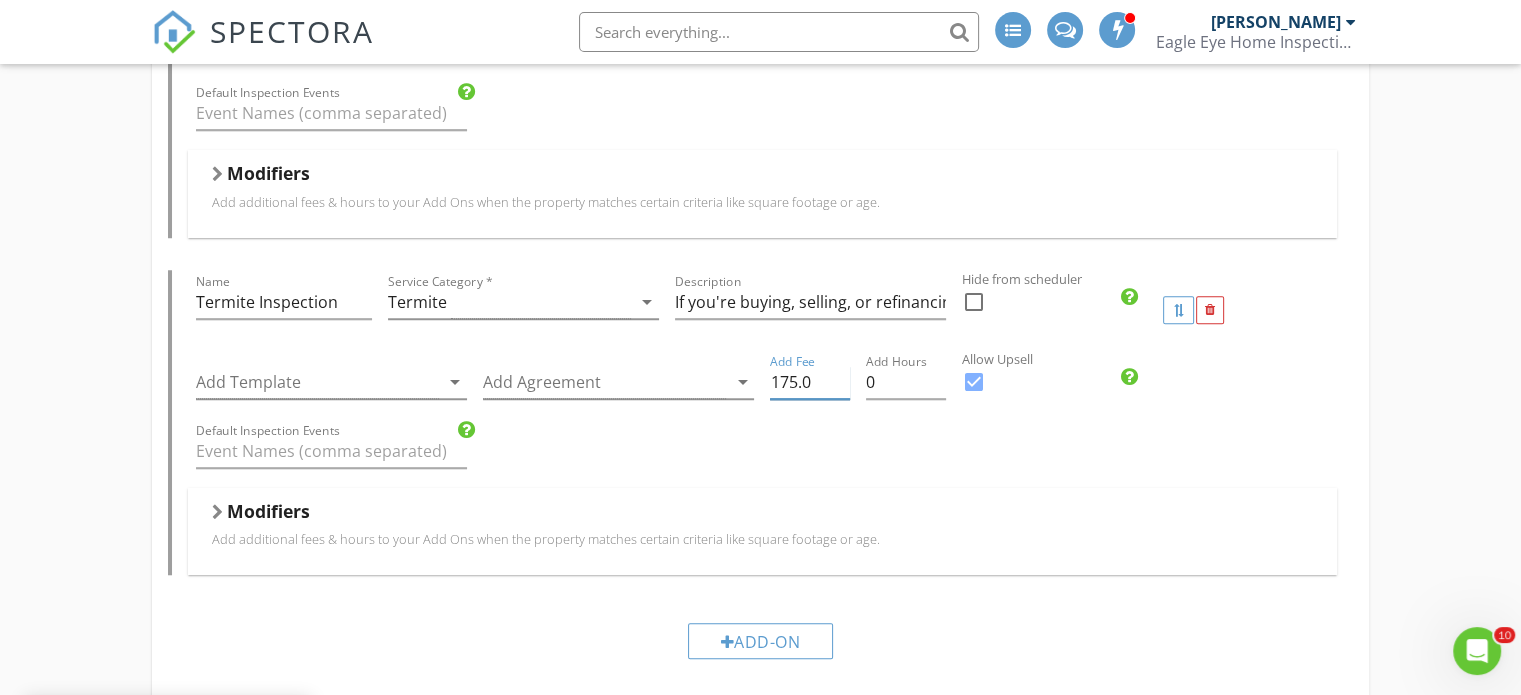 type on "175.0" 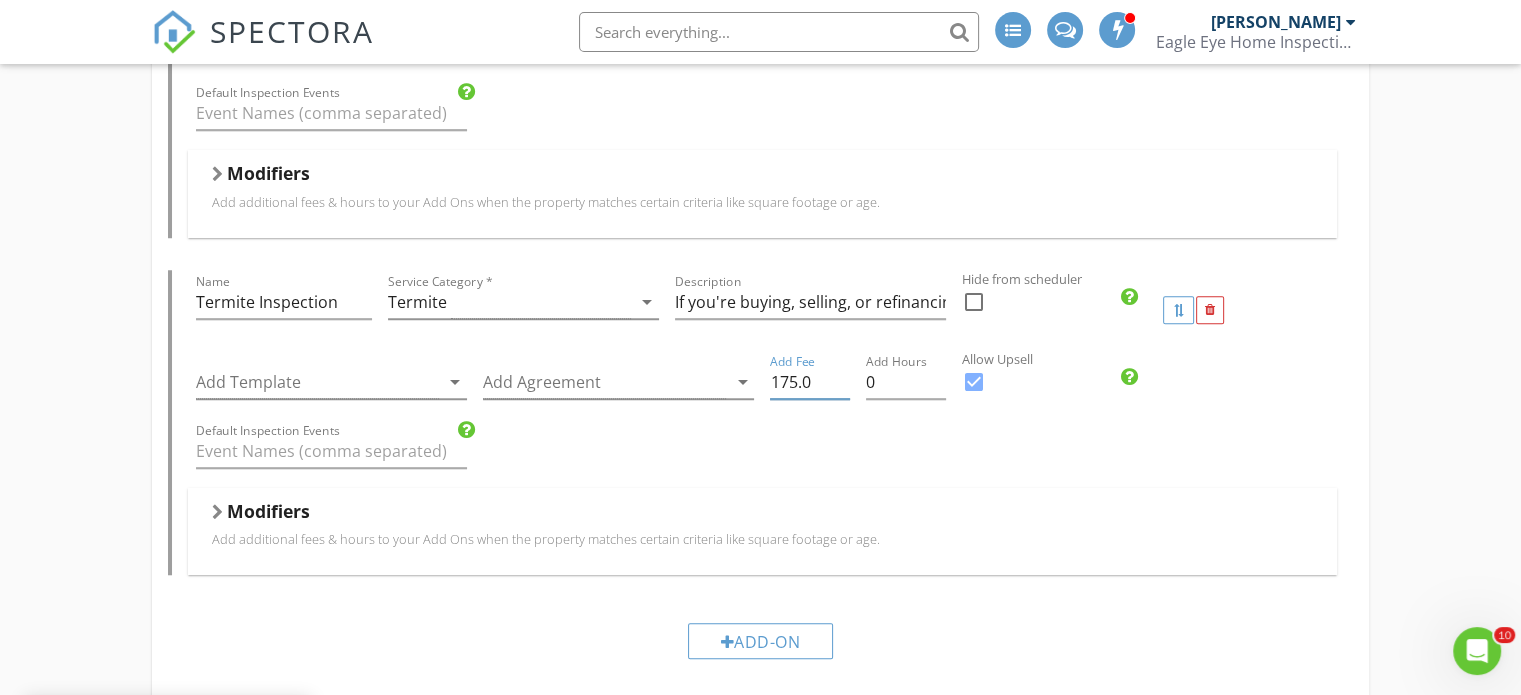 click on "Default Inspection Events" at bounding box center (762, 453) 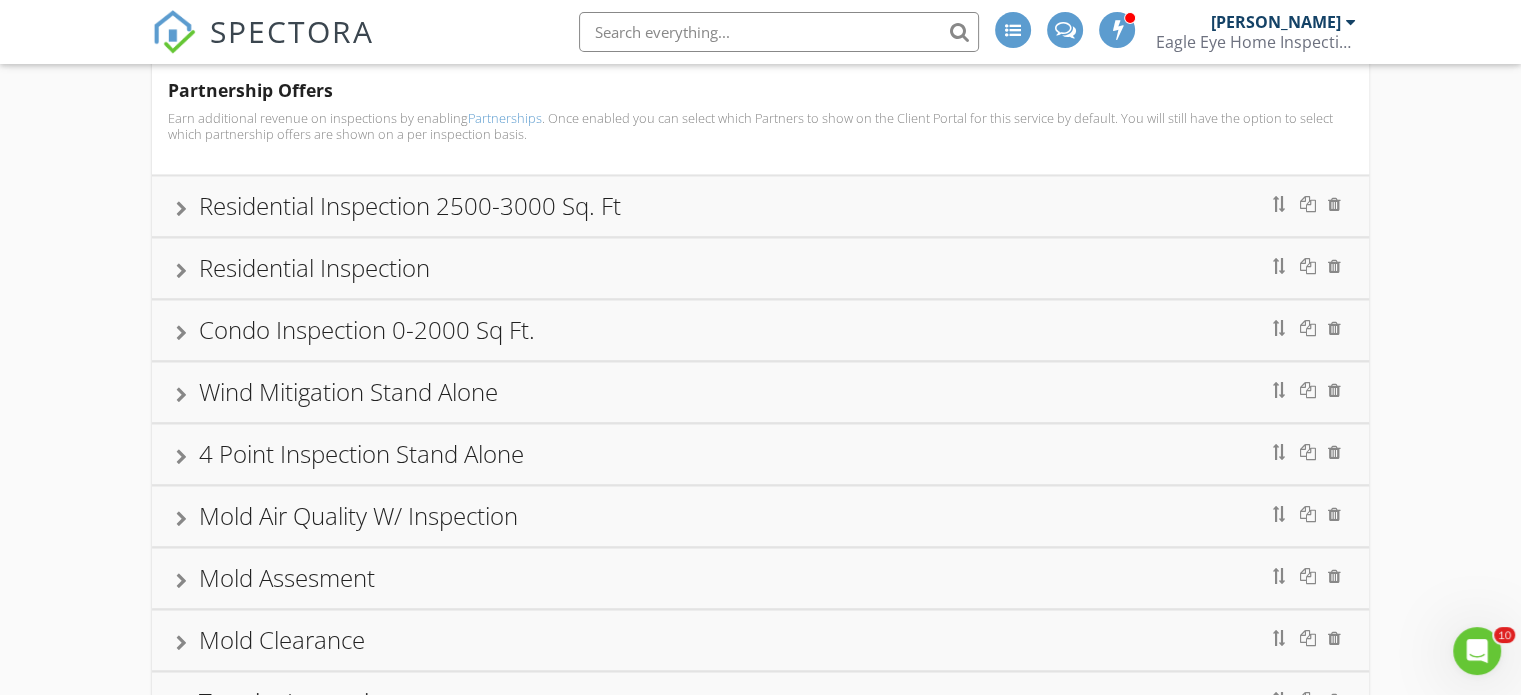 scroll, scrollTop: 2435, scrollLeft: 0, axis: vertical 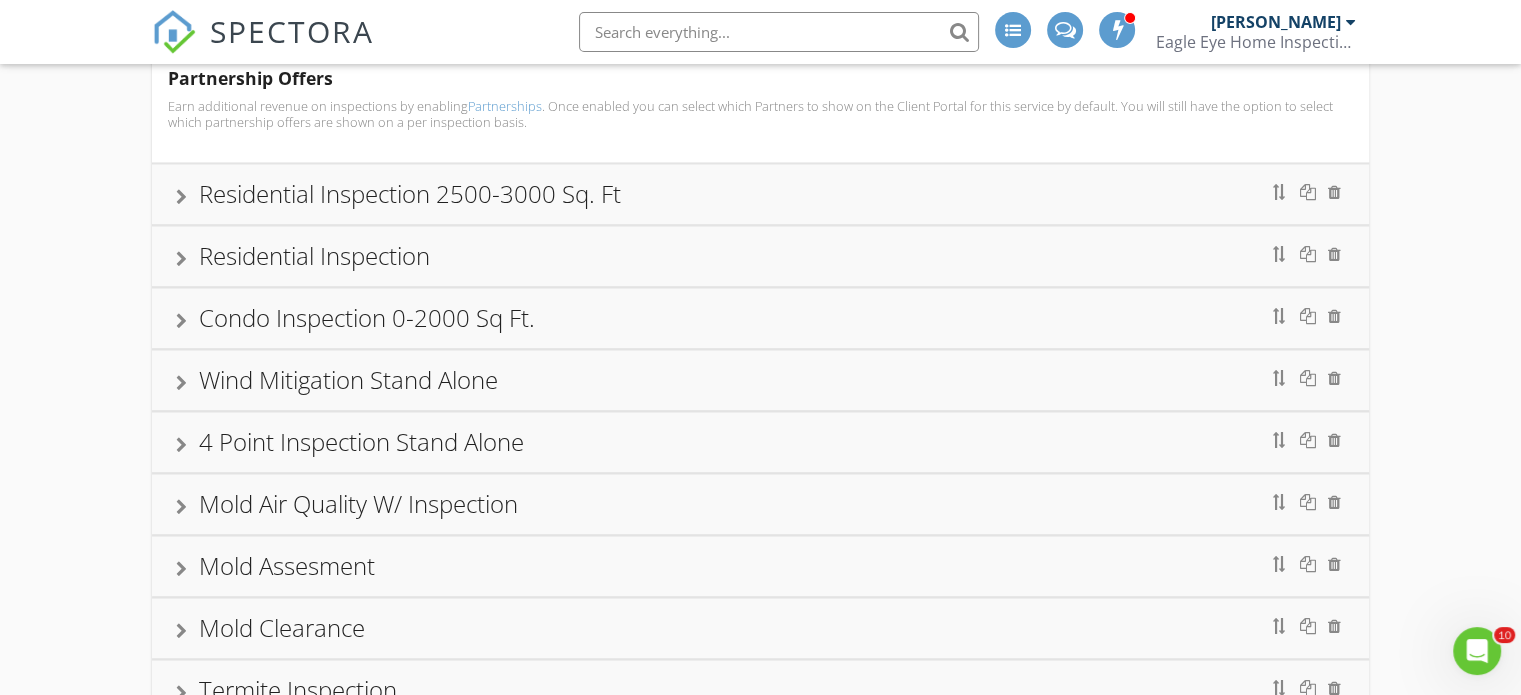 click on "Residential Inspection 2500-3000 Sq. Ft" at bounding box center (760, 194) 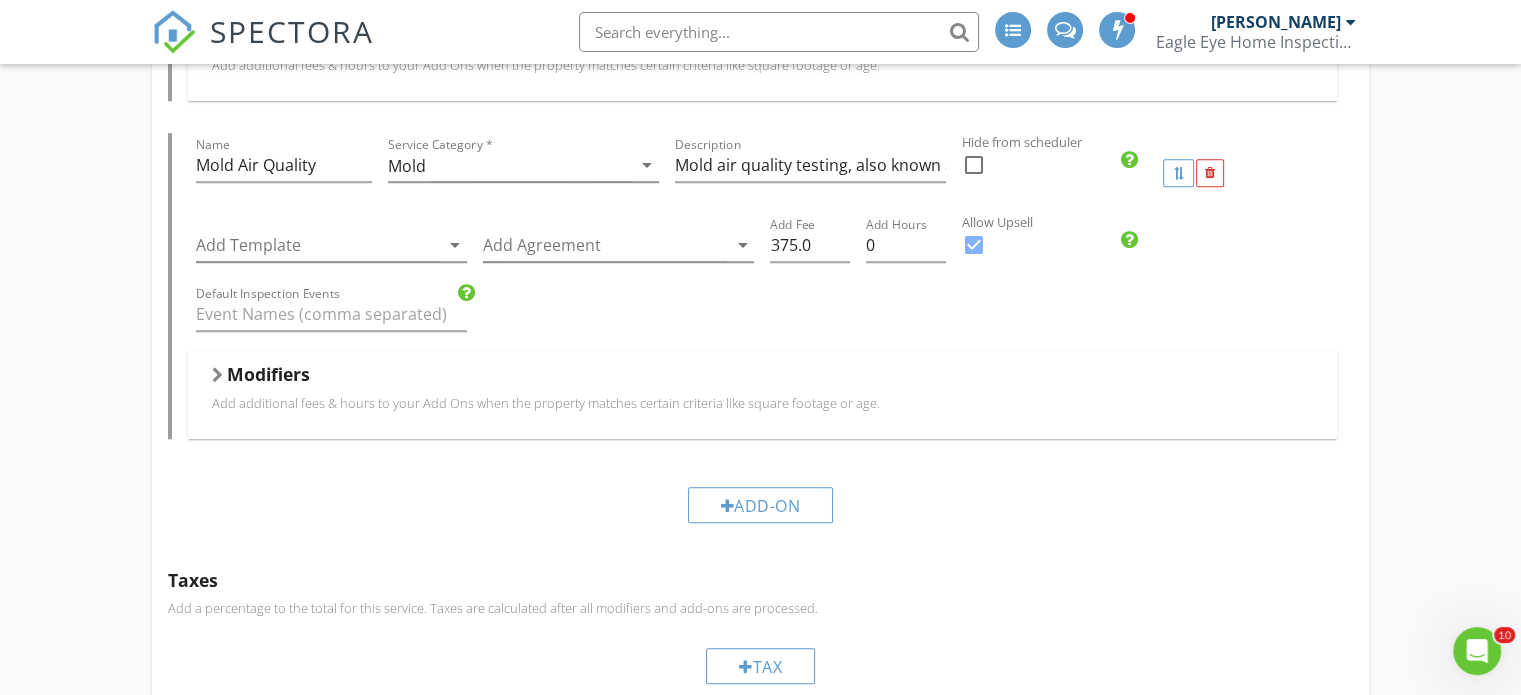 scroll, scrollTop: 1498, scrollLeft: 0, axis: vertical 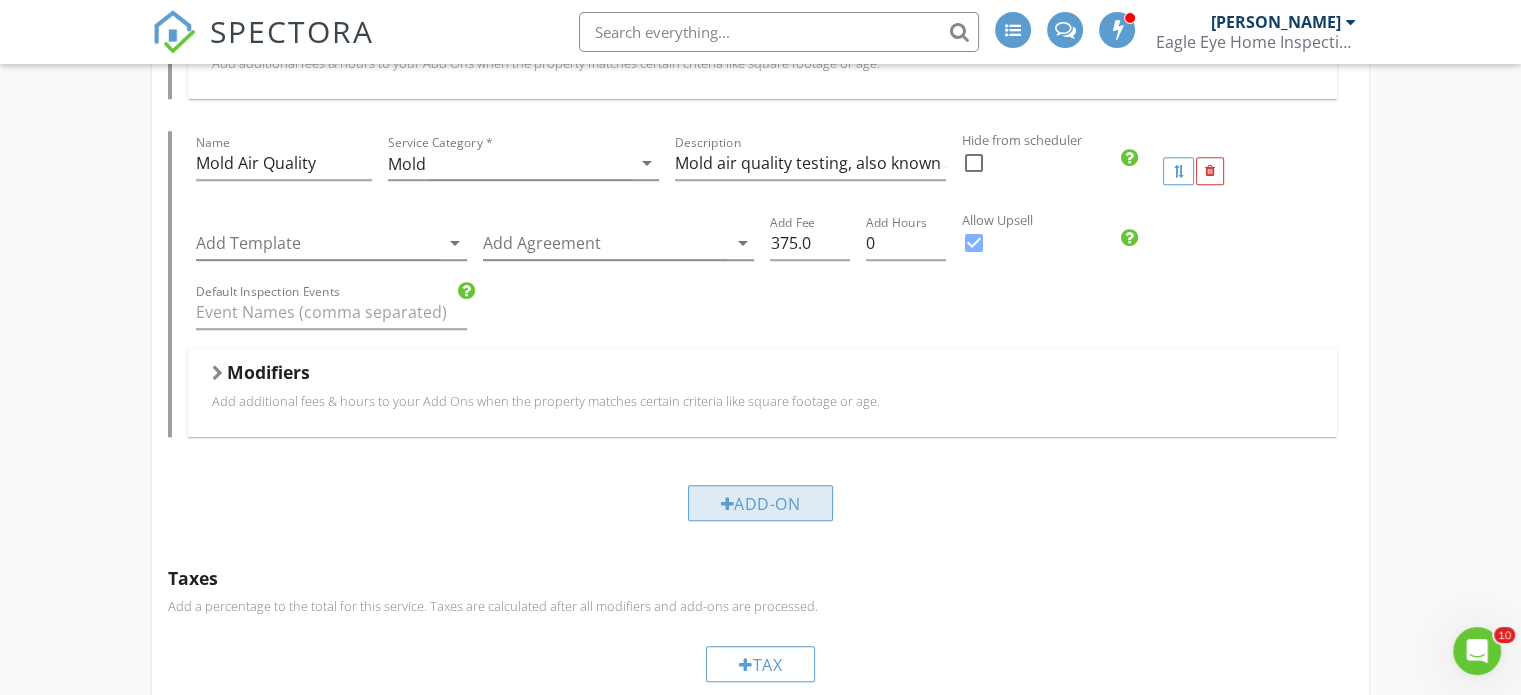 click on "Add-On" at bounding box center (761, 503) 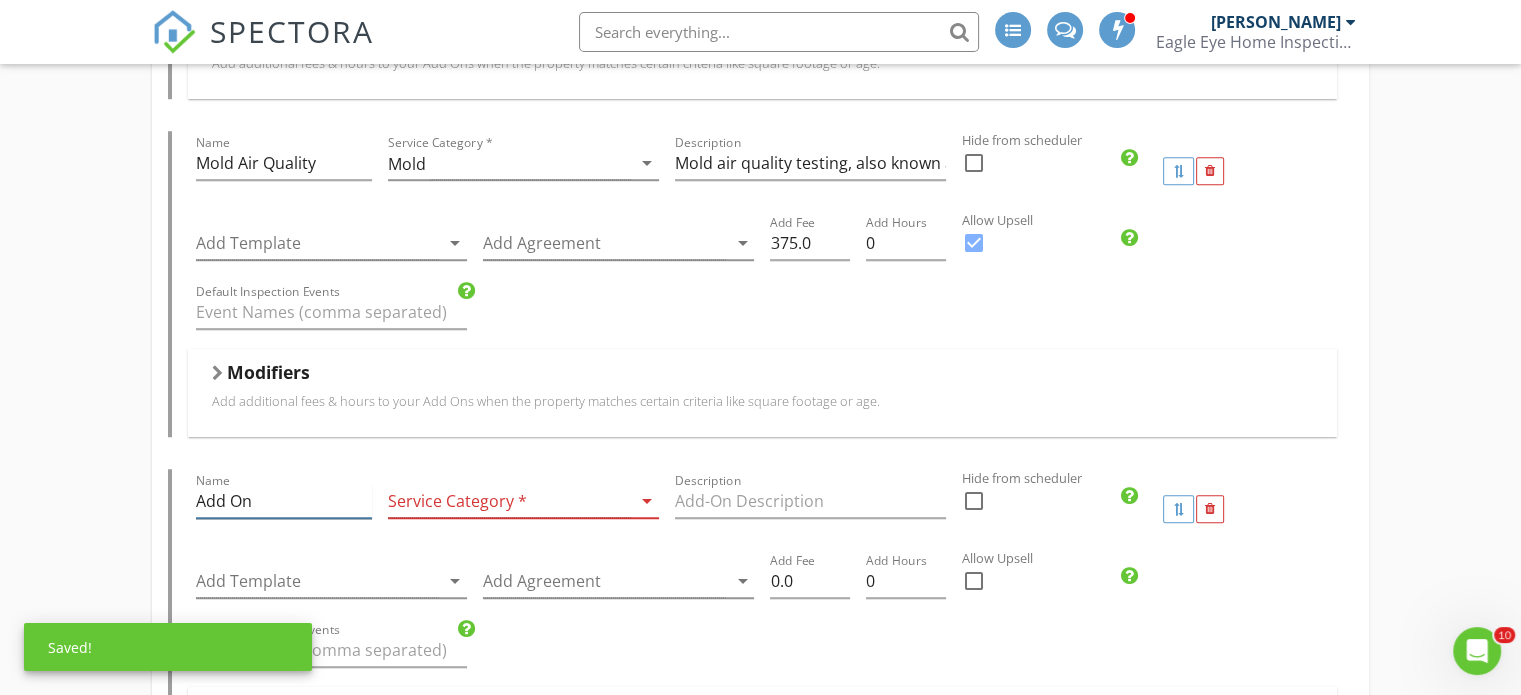 click on "Add On" at bounding box center (283, 501) 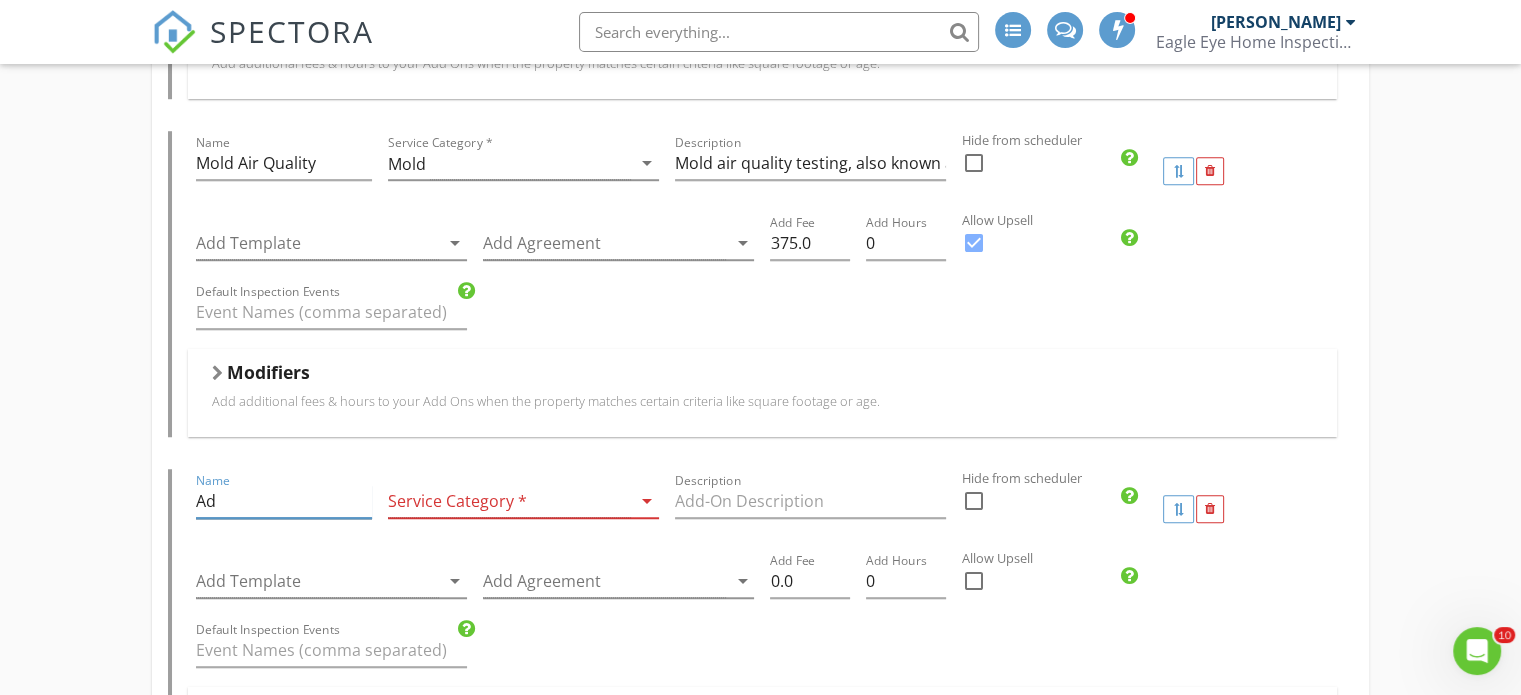 type on "A" 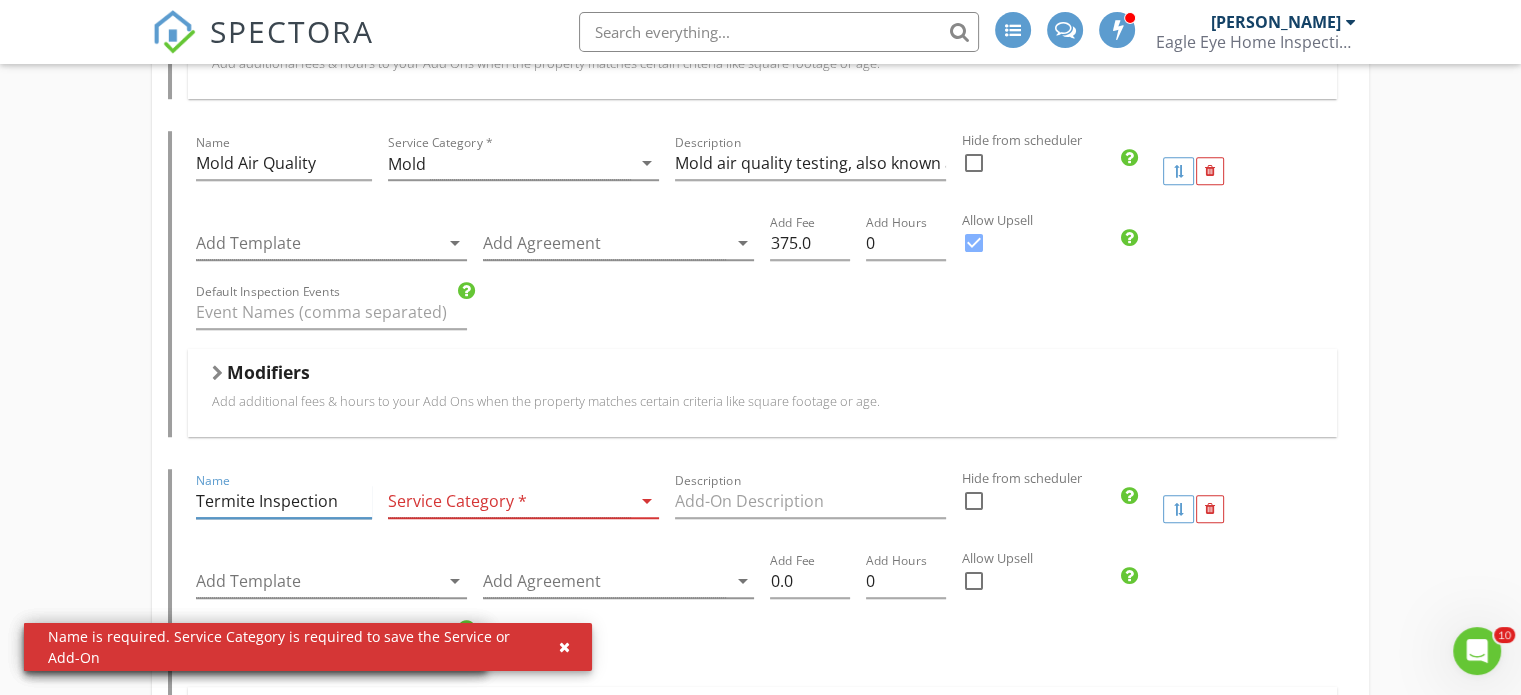 type on "Termite Inspection" 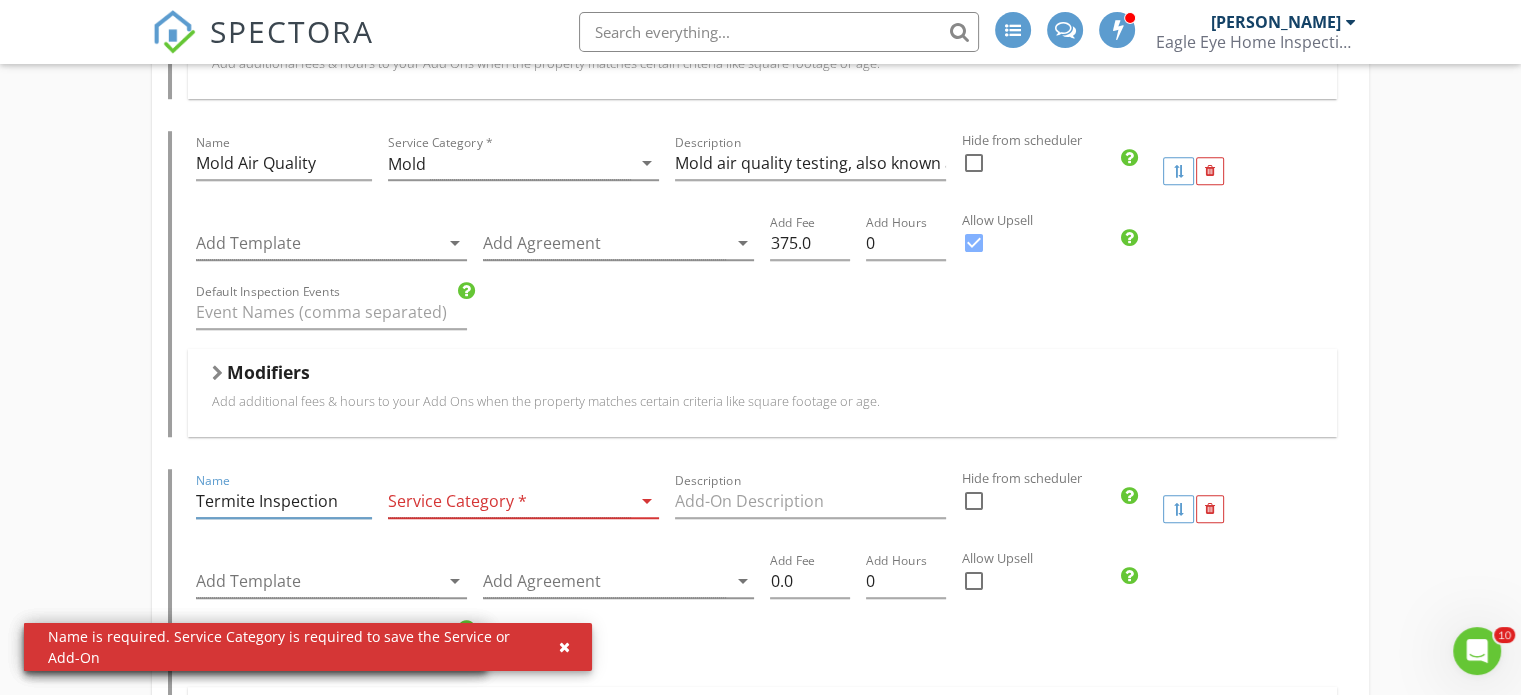 click at bounding box center (509, 501) 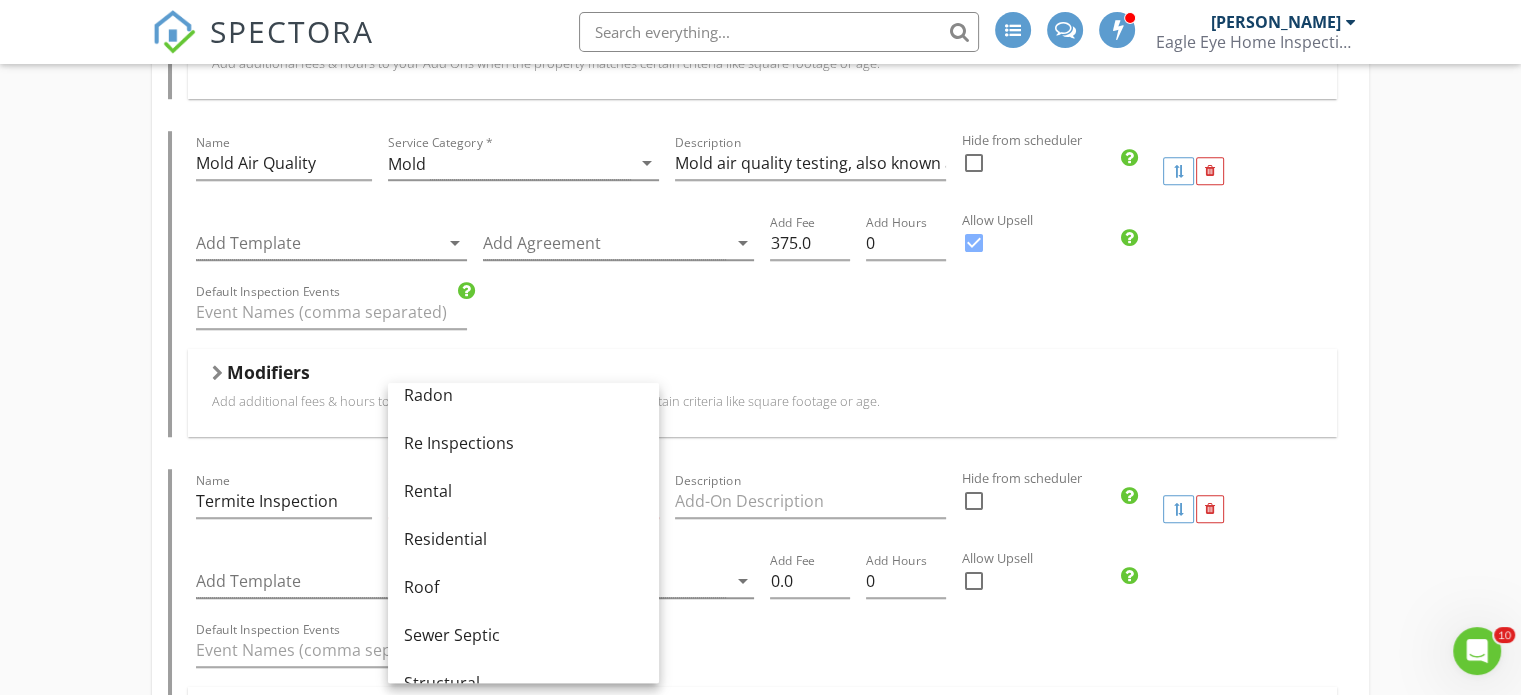 scroll, scrollTop: 1204, scrollLeft: 0, axis: vertical 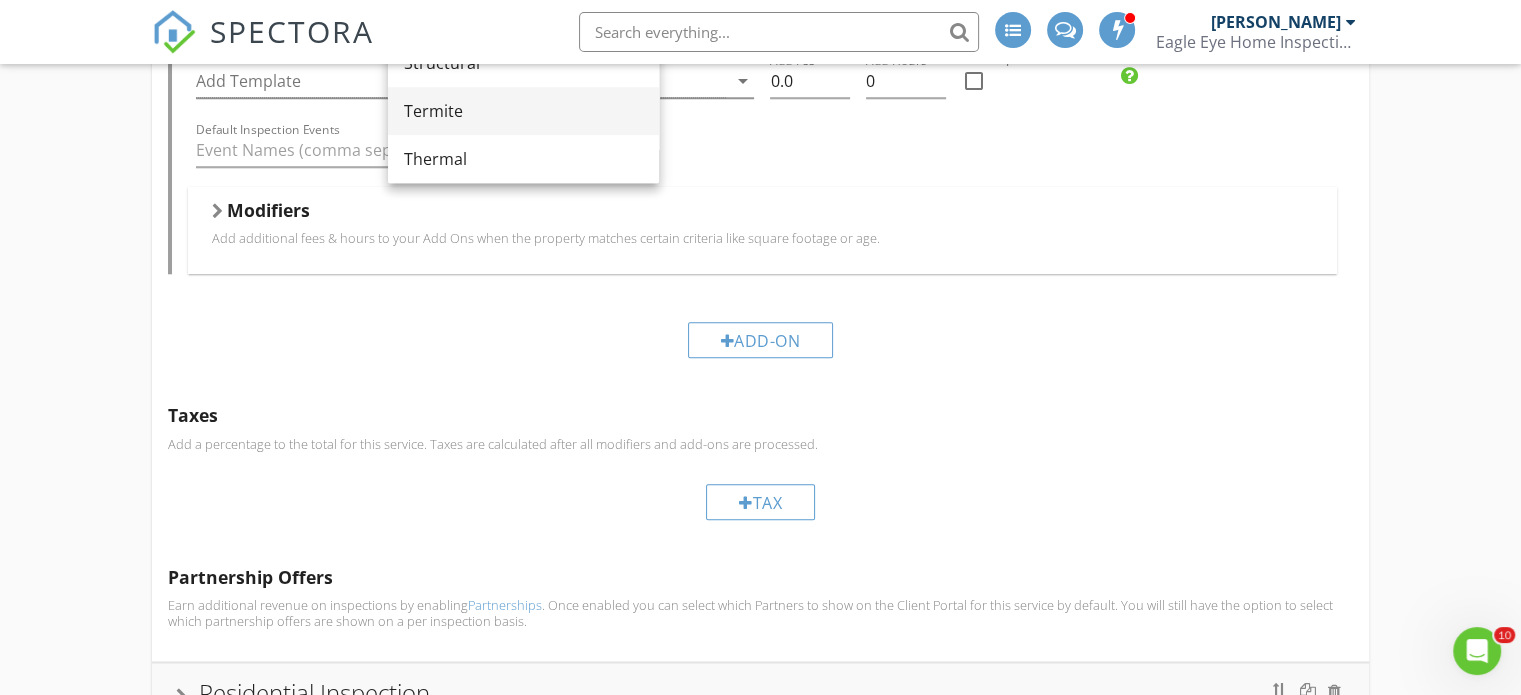 click on "Termite" at bounding box center (523, 111) 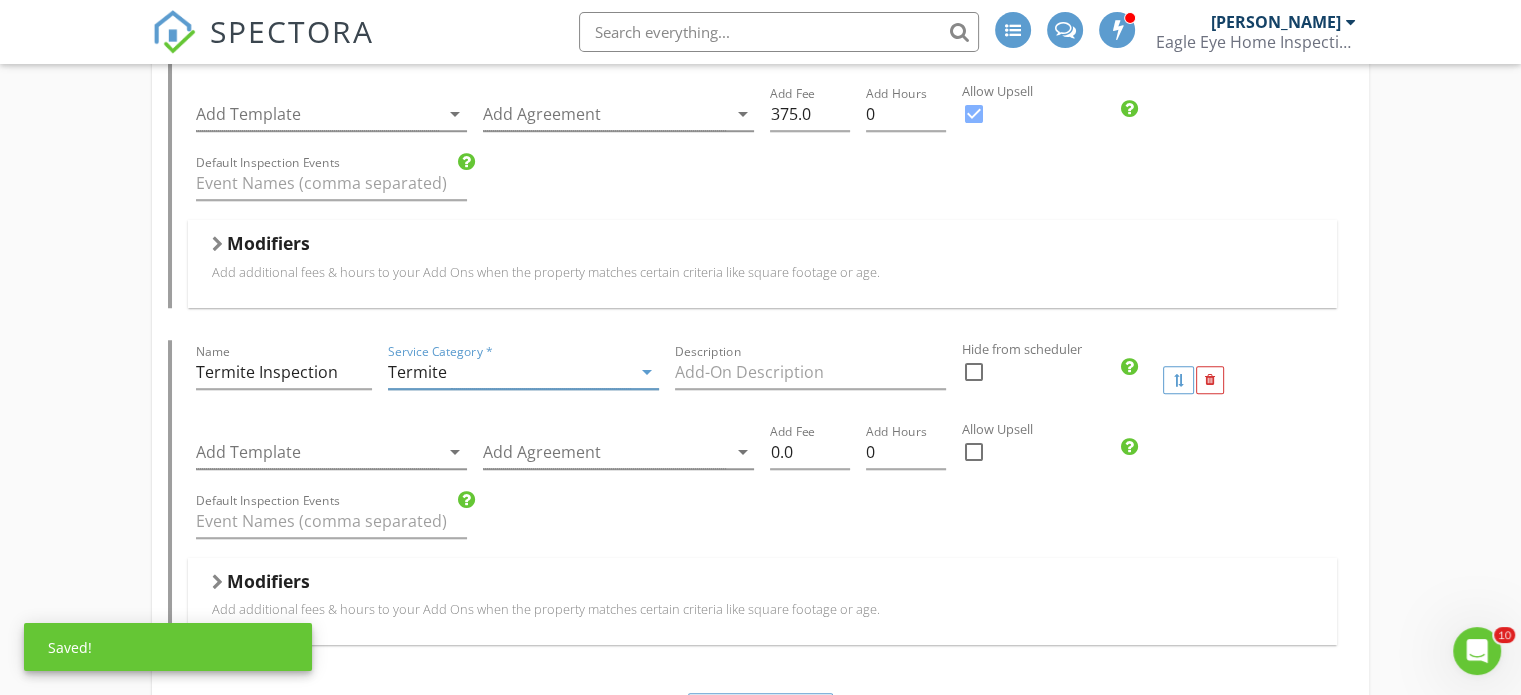scroll, scrollTop: 1598, scrollLeft: 0, axis: vertical 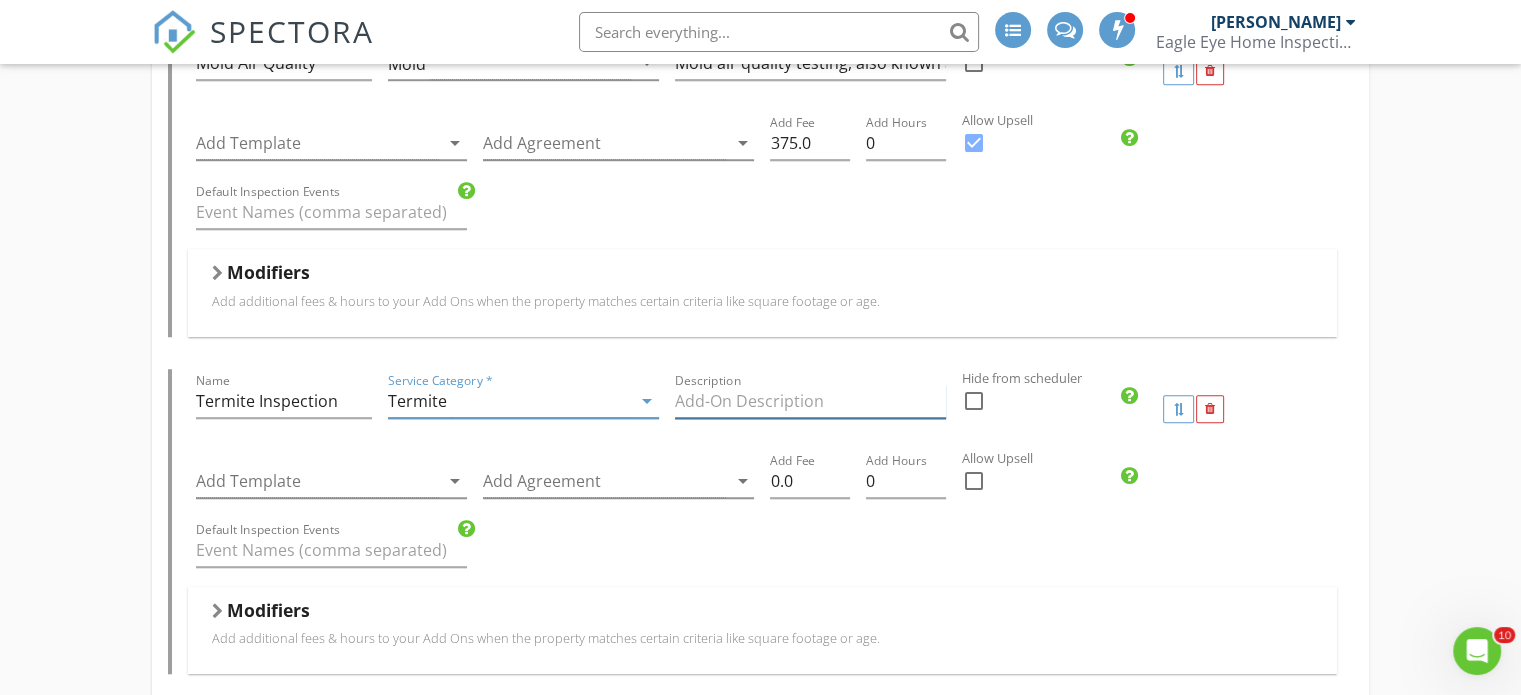 click at bounding box center (810, 401) 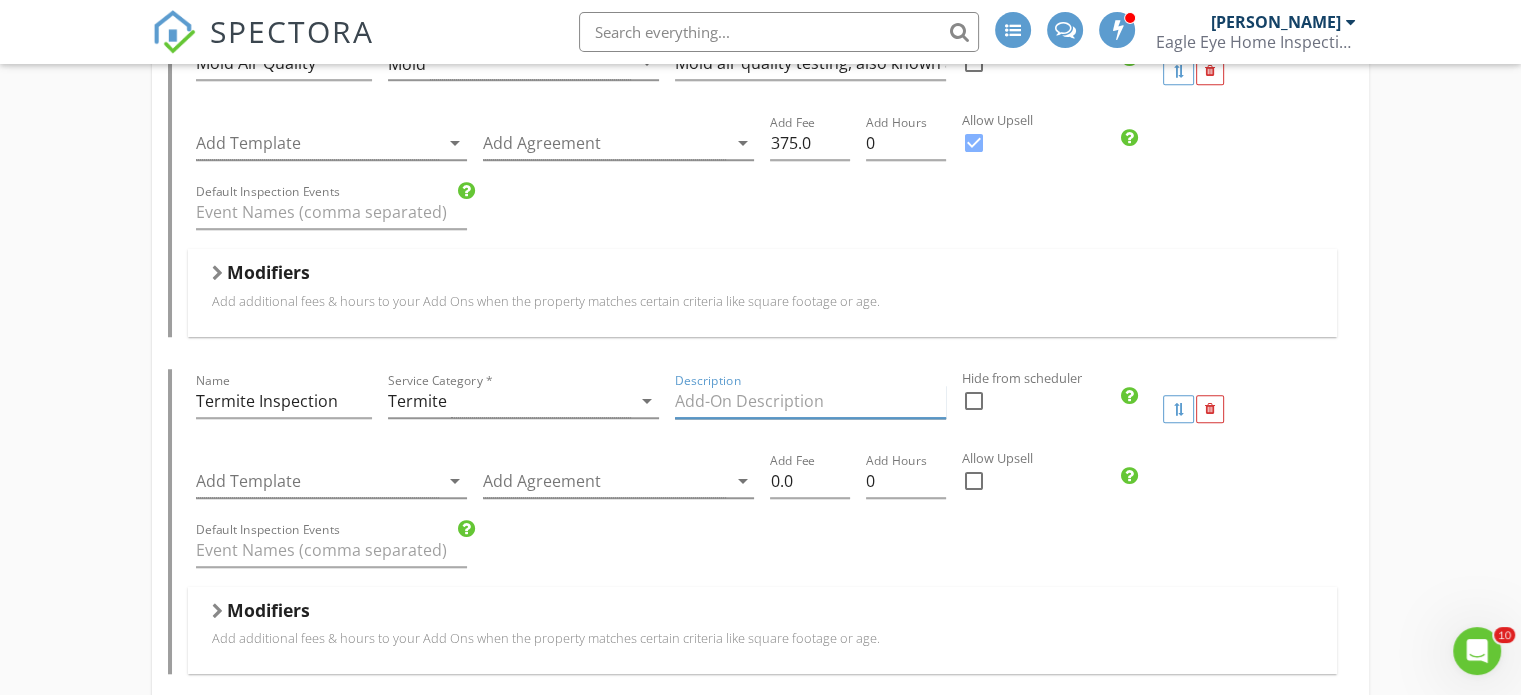 paste on "If you're buying, selling, or refinancing a home in Florida, you may need a WDO inspection report, sometimes called a termite letter. This is required by: Most lenders (especially VA and FHA loans), real estate transactions and some insurance companies. A termite inspection in Florida, also known as a Wood-Destroying Organism (WDO) inspection is a professional evaluation of your home for termites and other pests that damage wood, such as: Subterranean termites, Drywood termites, Wood-boring beetles, and Wood-decaying fungi. Florida’s warm, humid climate makes it a hotspot for termites, particularly: Subterranean termites (most destructive) and Drywood termites (common in attics and furniture). Without early detection, termites can cause thousands of dollars in structural damage." 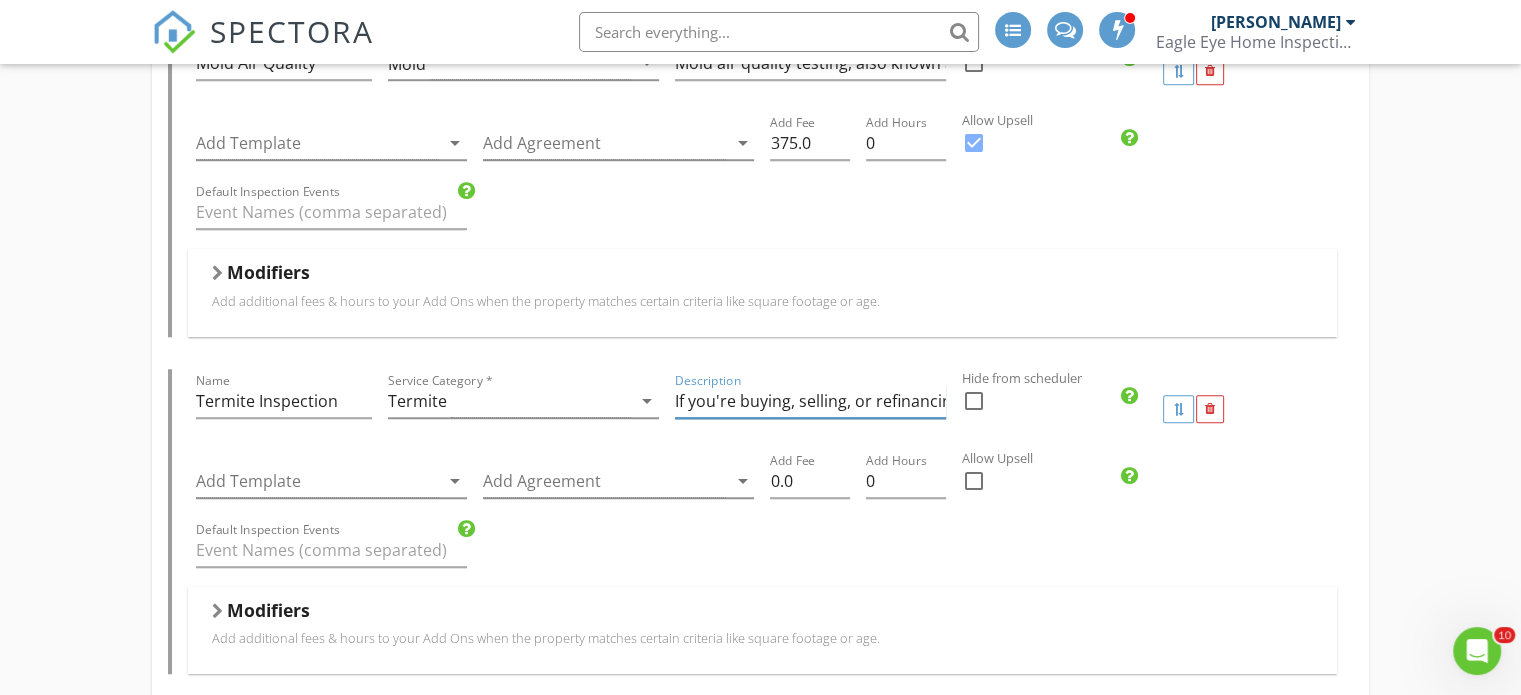scroll, scrollTop: 0, scrollLeft: 5654, axis: horizontal 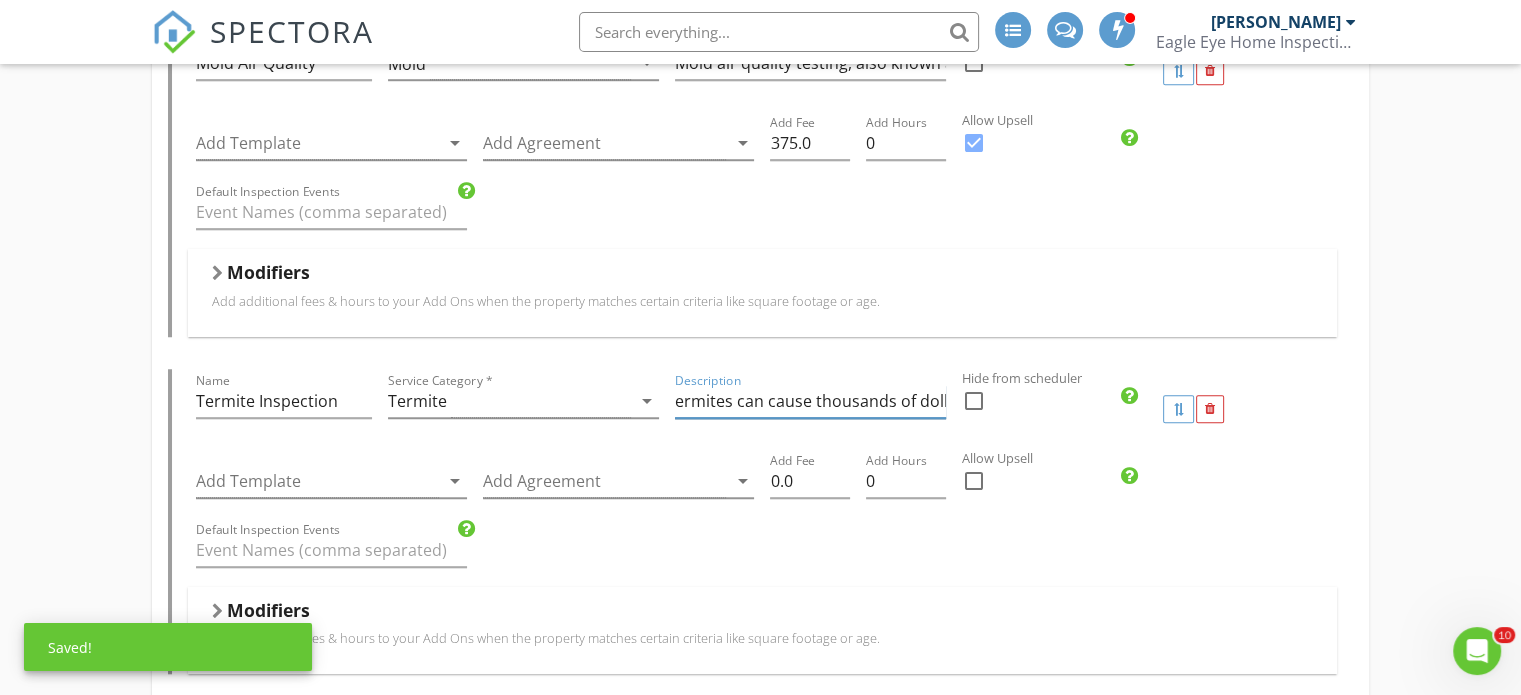 type on "If you're buying, selling, or refinancing a home in Florida, you may need a WDO inspection report, sometimes called a termite letter. This is required by: Most lenders (especially VA and FHA loans), real estate transactions and some insurance companies. A termite inspection in Florida, also known as a Wood-Destroying Organism (WDO) inspection is a professional evaluation of your home for termites and other pests that damage wood, such as: Subterranean termites, Drywood termites, Wood-boring beetles, and Wood-decaying fungi. Florida’s warm, humid climate makes it a hotspot for termites, particularly: Subterranean termites (most destructive) and Drywood termites (common in attics and furniture). Without early detection, termites can cause thousands of dollars in structural damage." 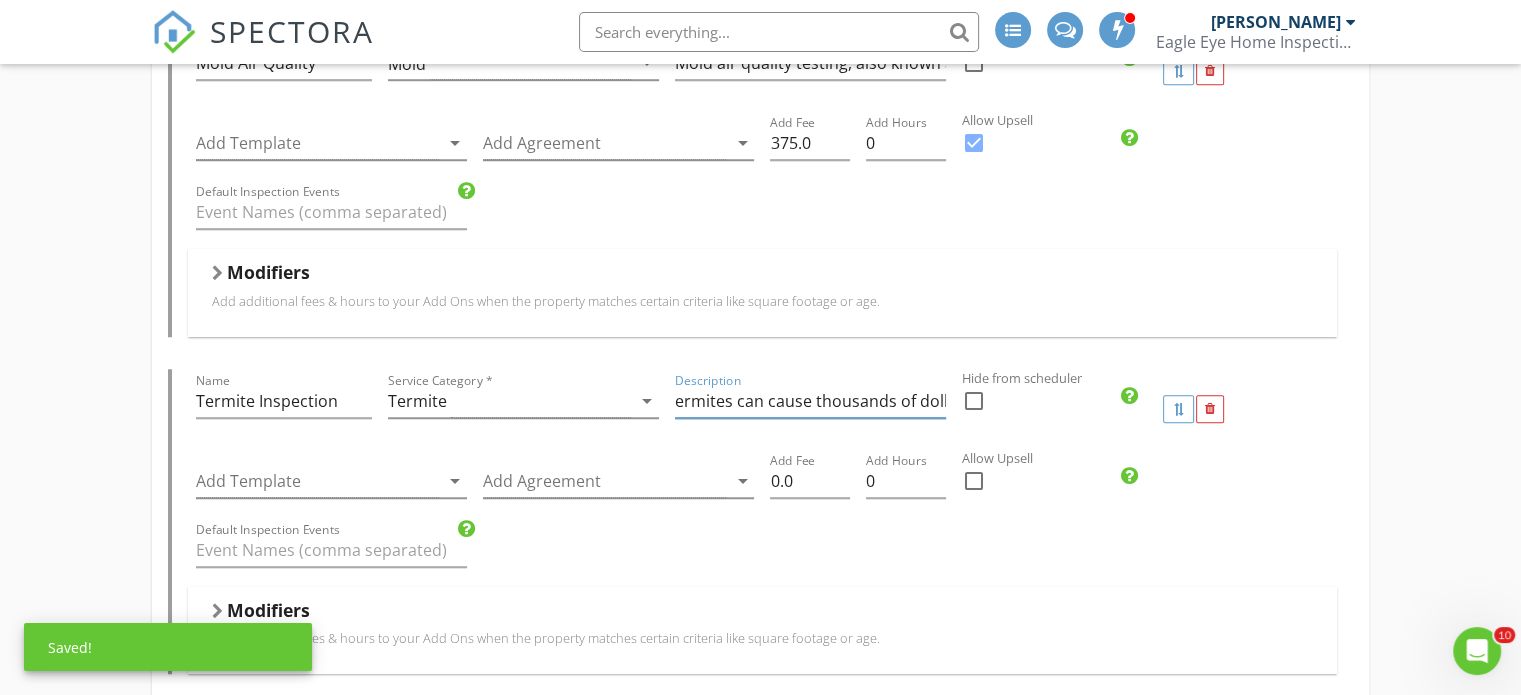 scroll, scrollTop: 0, scrollLeft: 0, axis: both 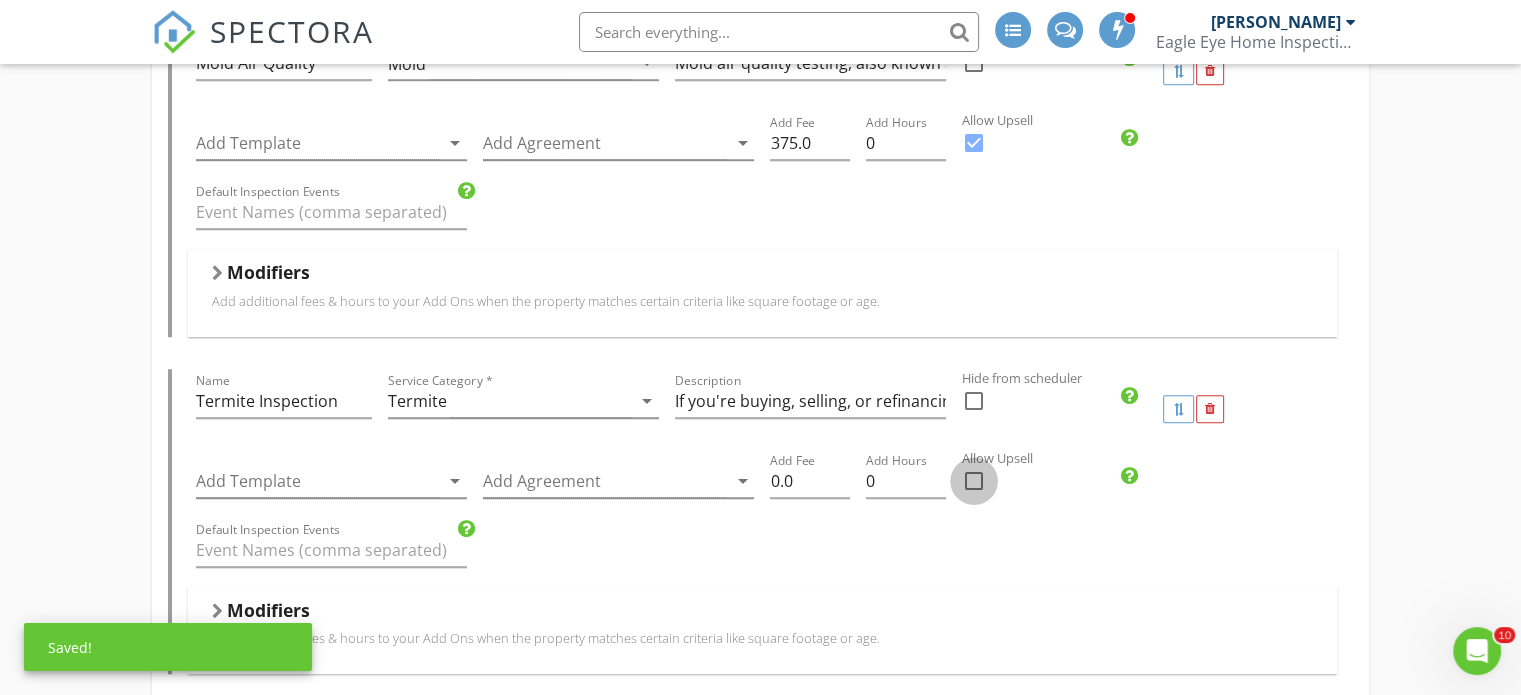 click at bounding box center [974, 481] 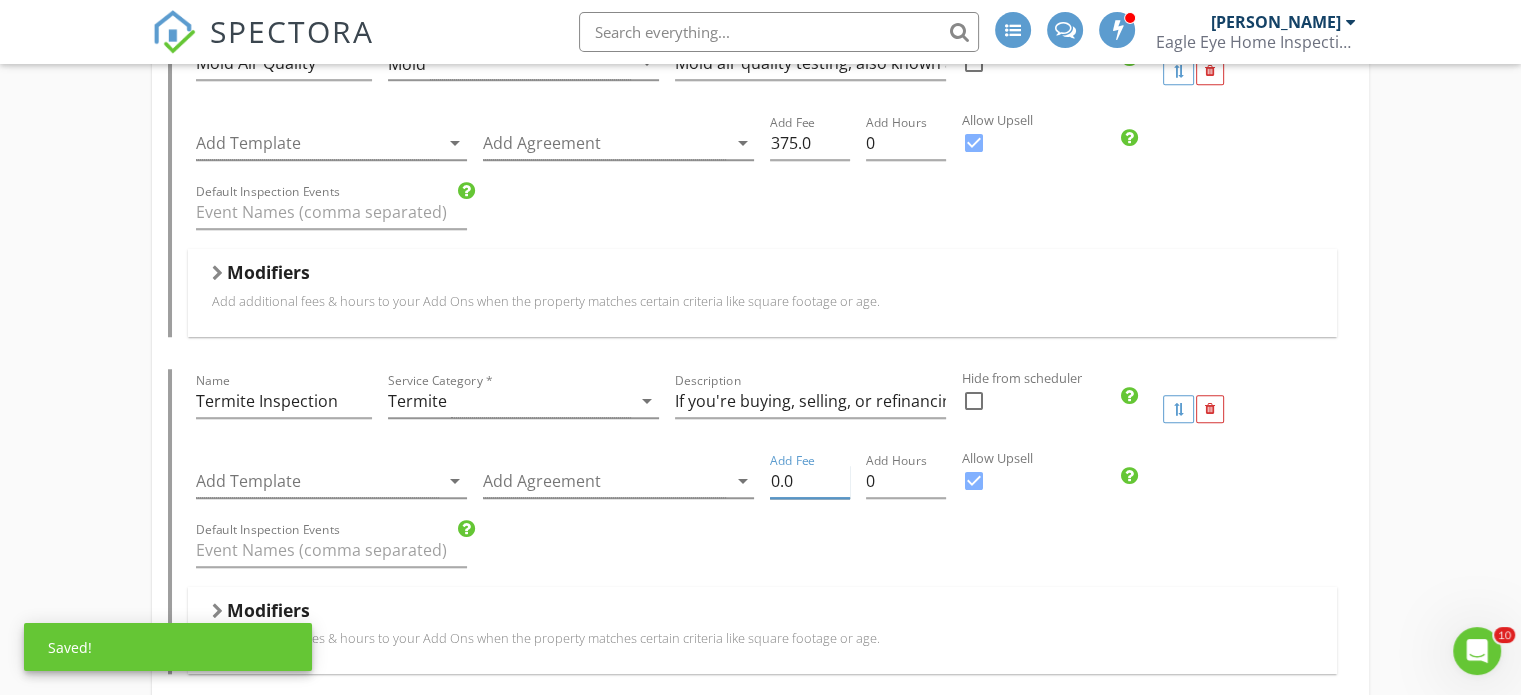 click on "0.0" at bounding box center [810, 481] 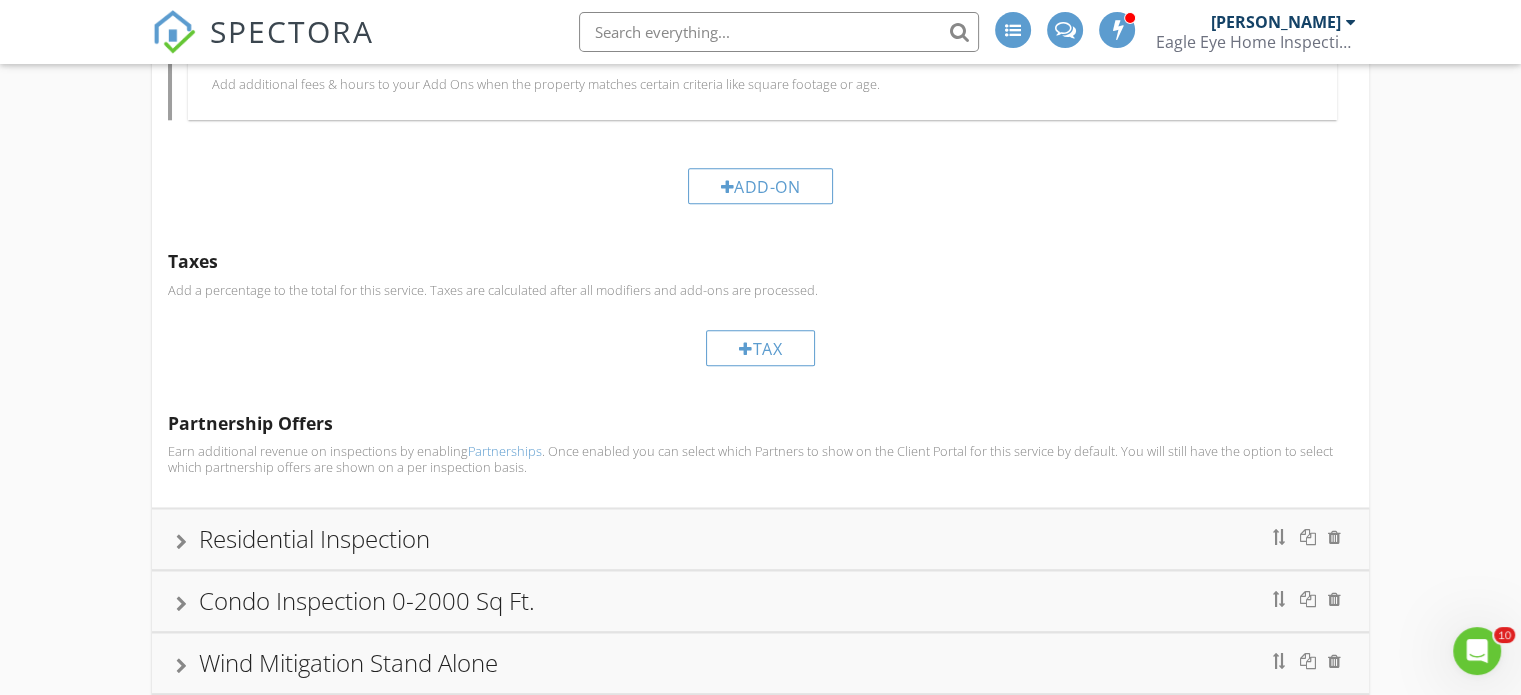 scroll, scrollTop: 2398, scrollLeft: 0, axis: vertical 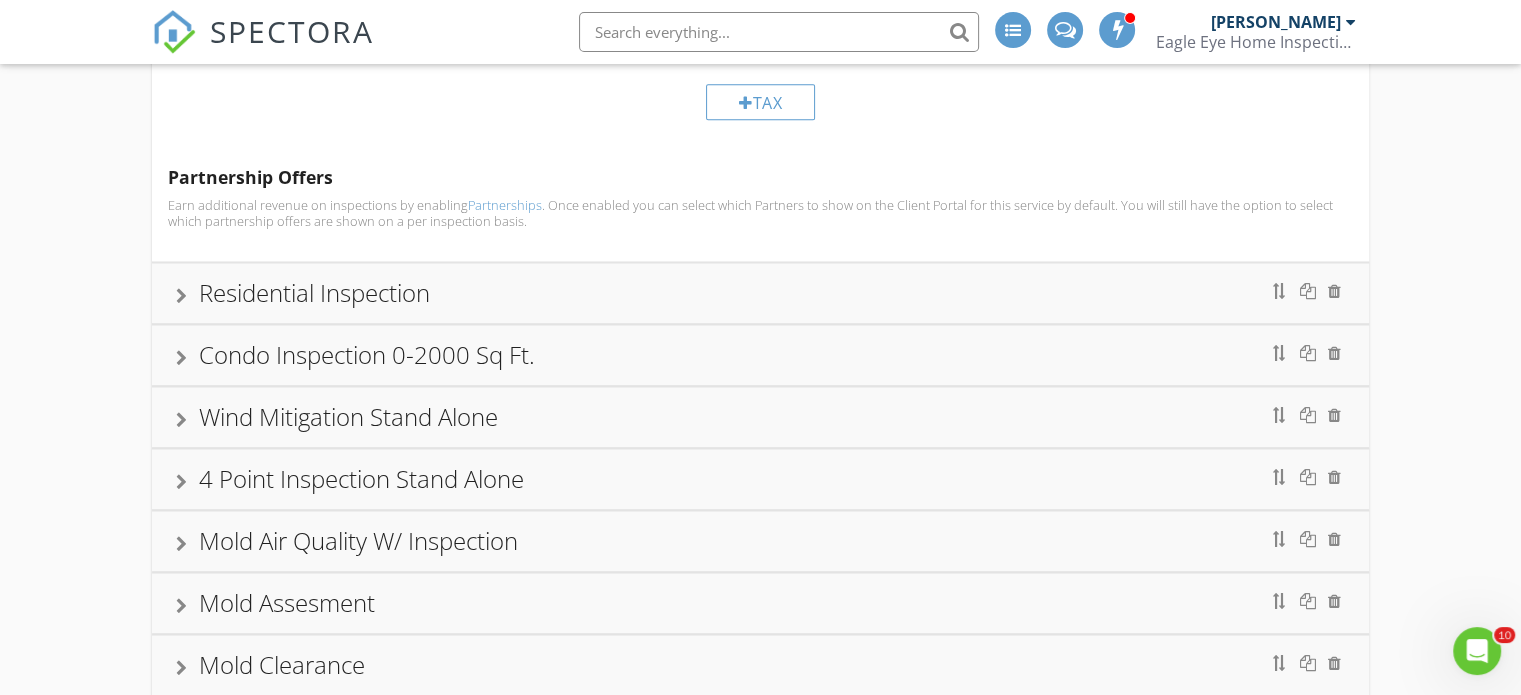 type on "225.00" 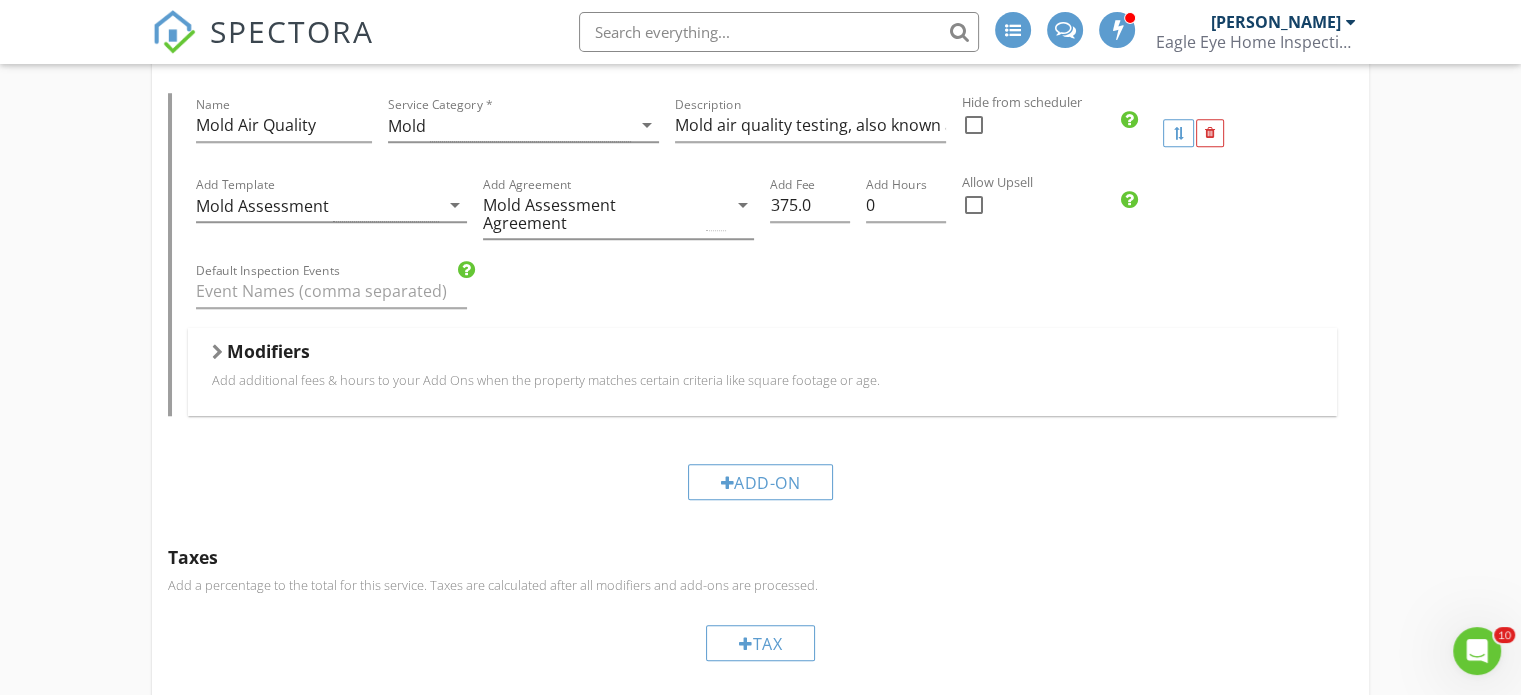 scroll, scrollTop: 1699, scrollLeft: 0, axis: vertical 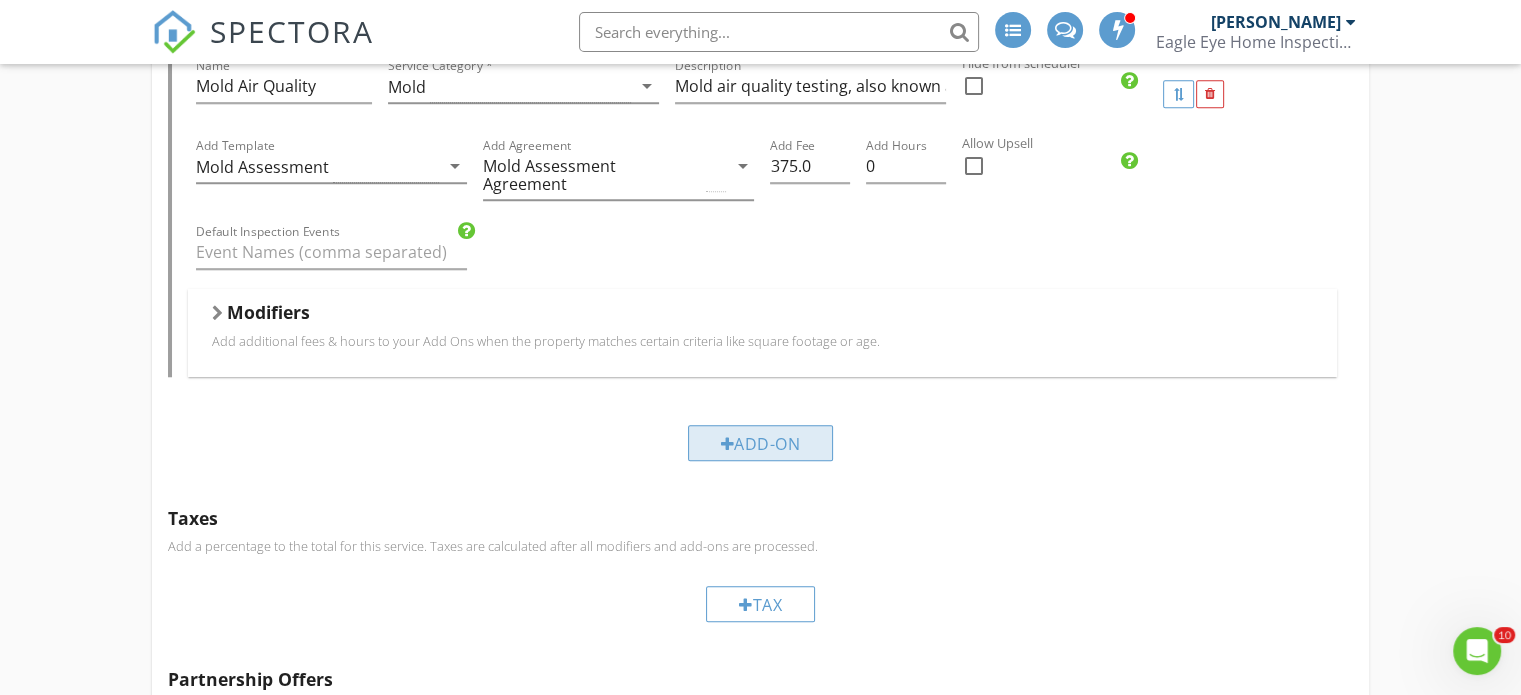 click on "Add-On" at bounding box center [761, 443] 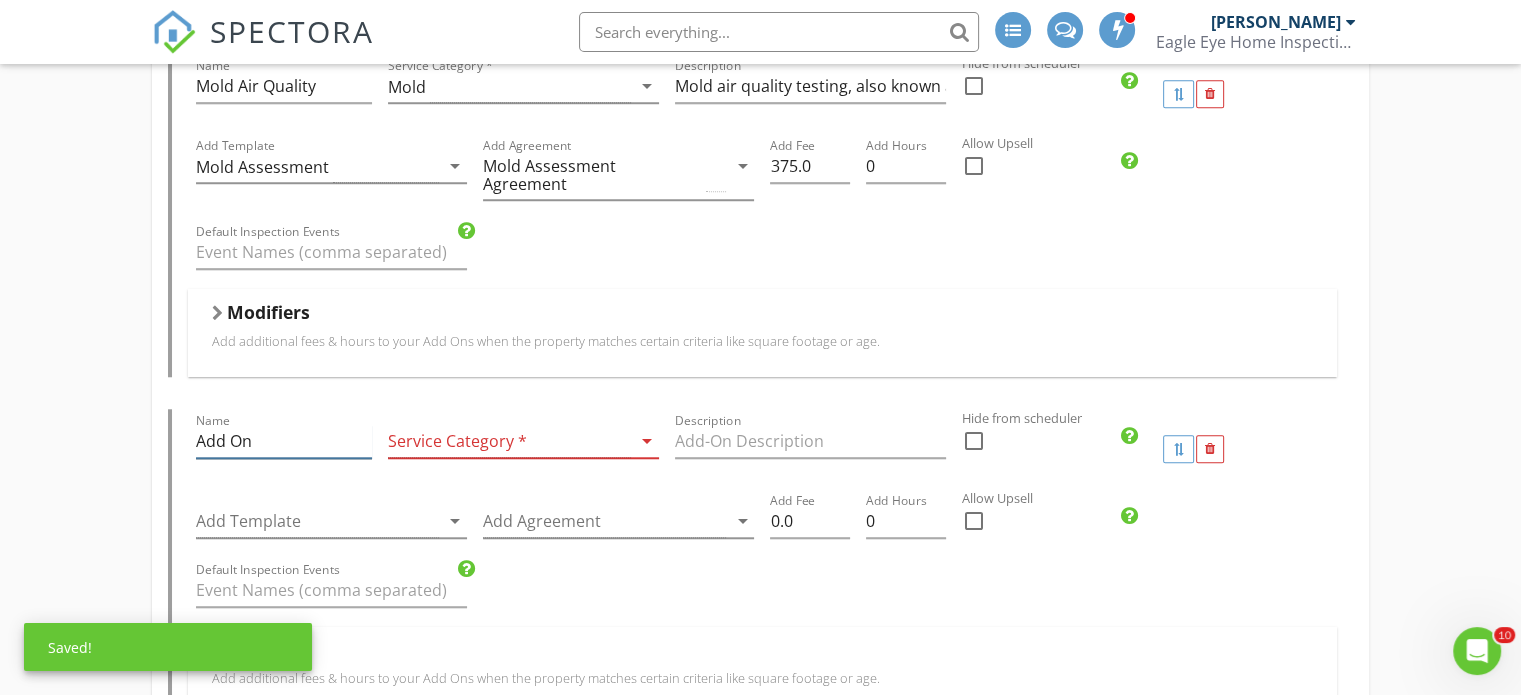 click on "Add On" at bounding box center [283, 441] 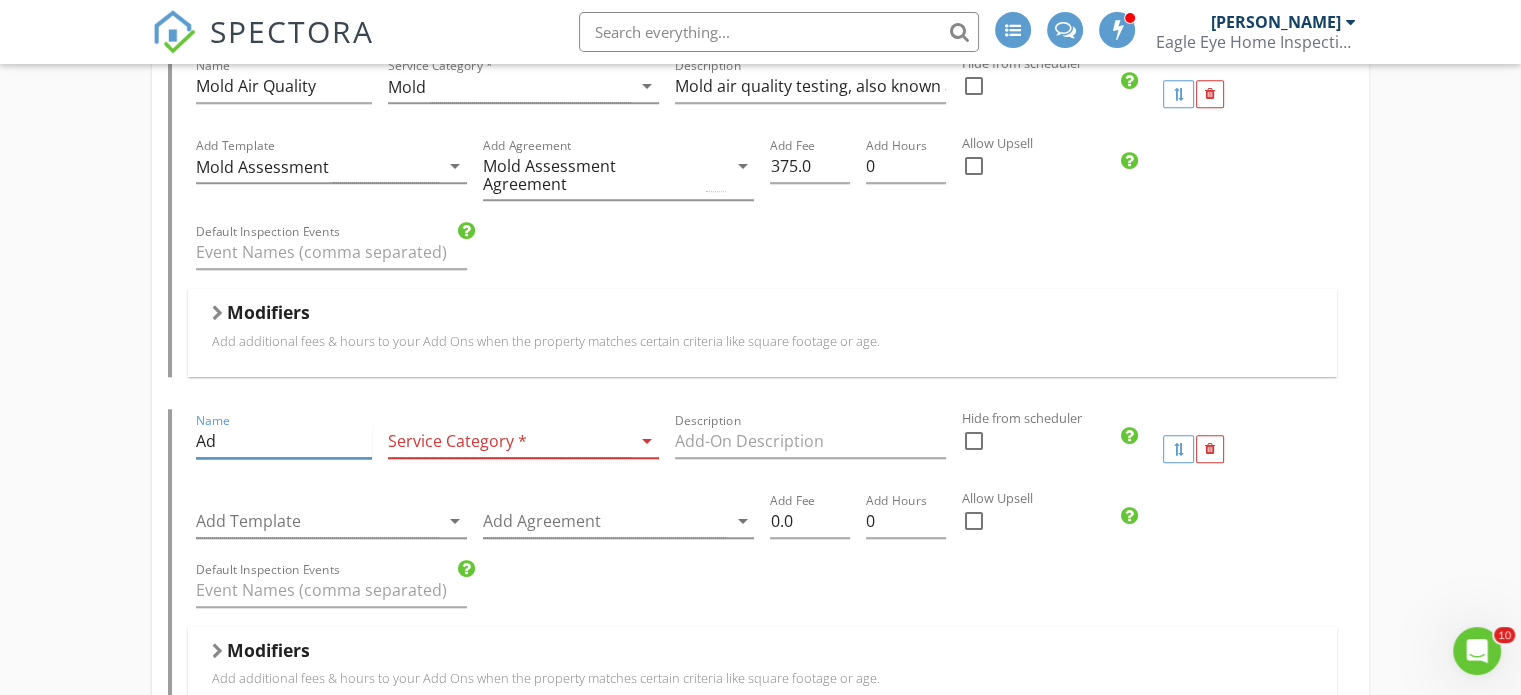 type on "A" 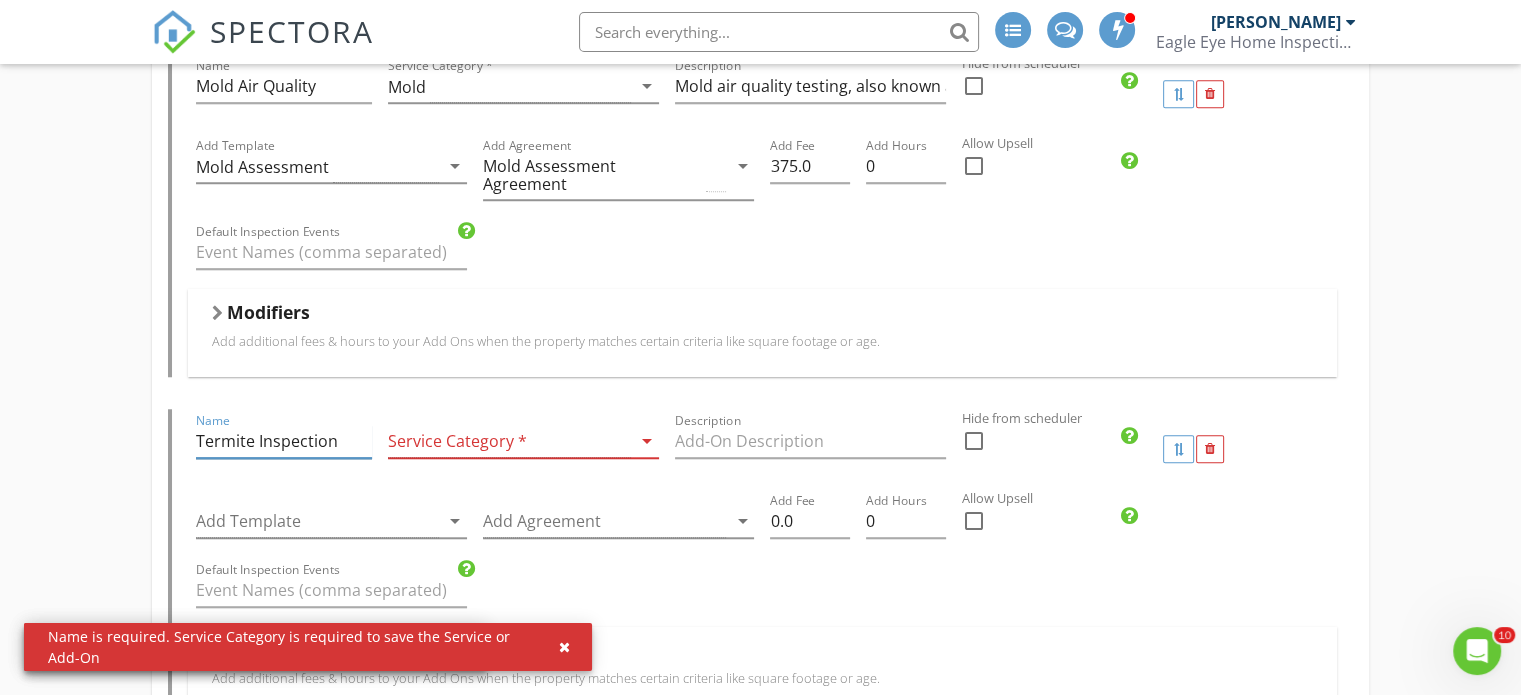 type on "Termite Inspection" 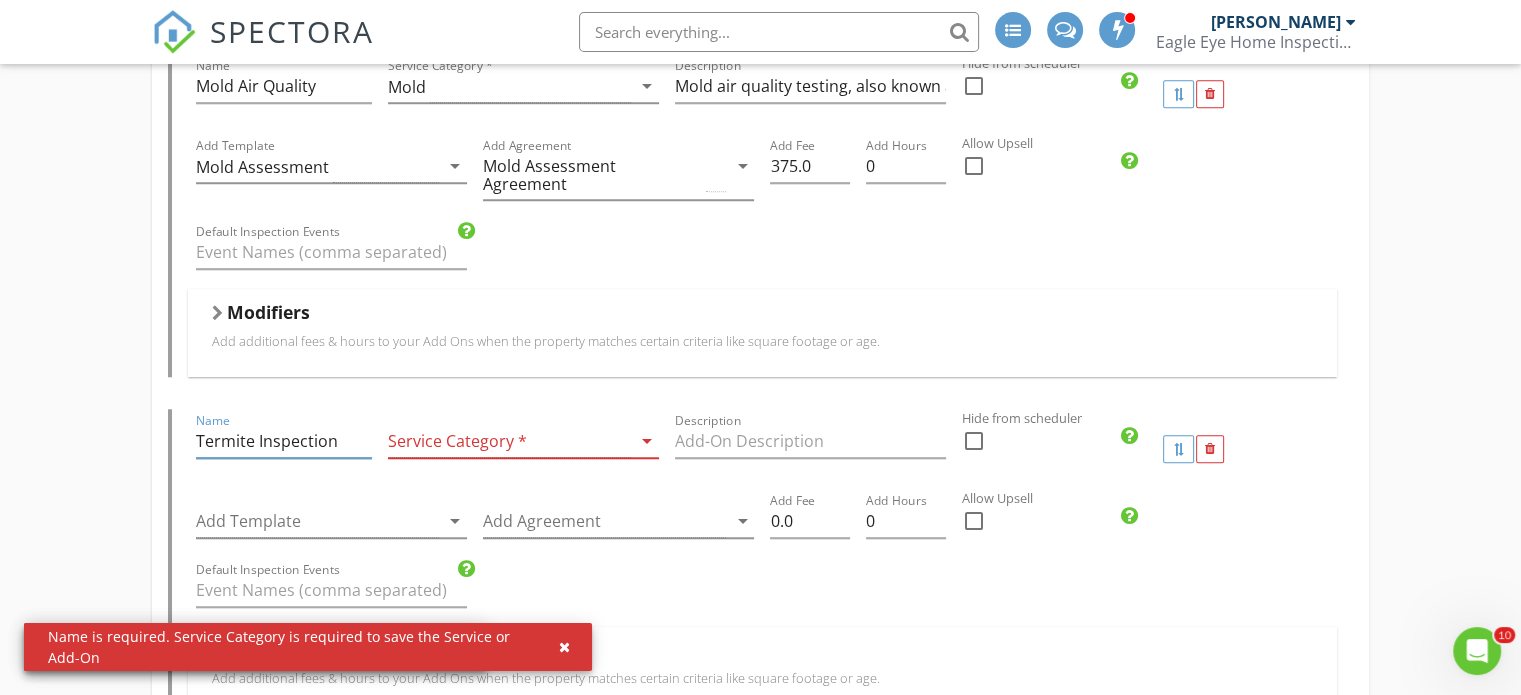 click at bounding box center (509, 441) 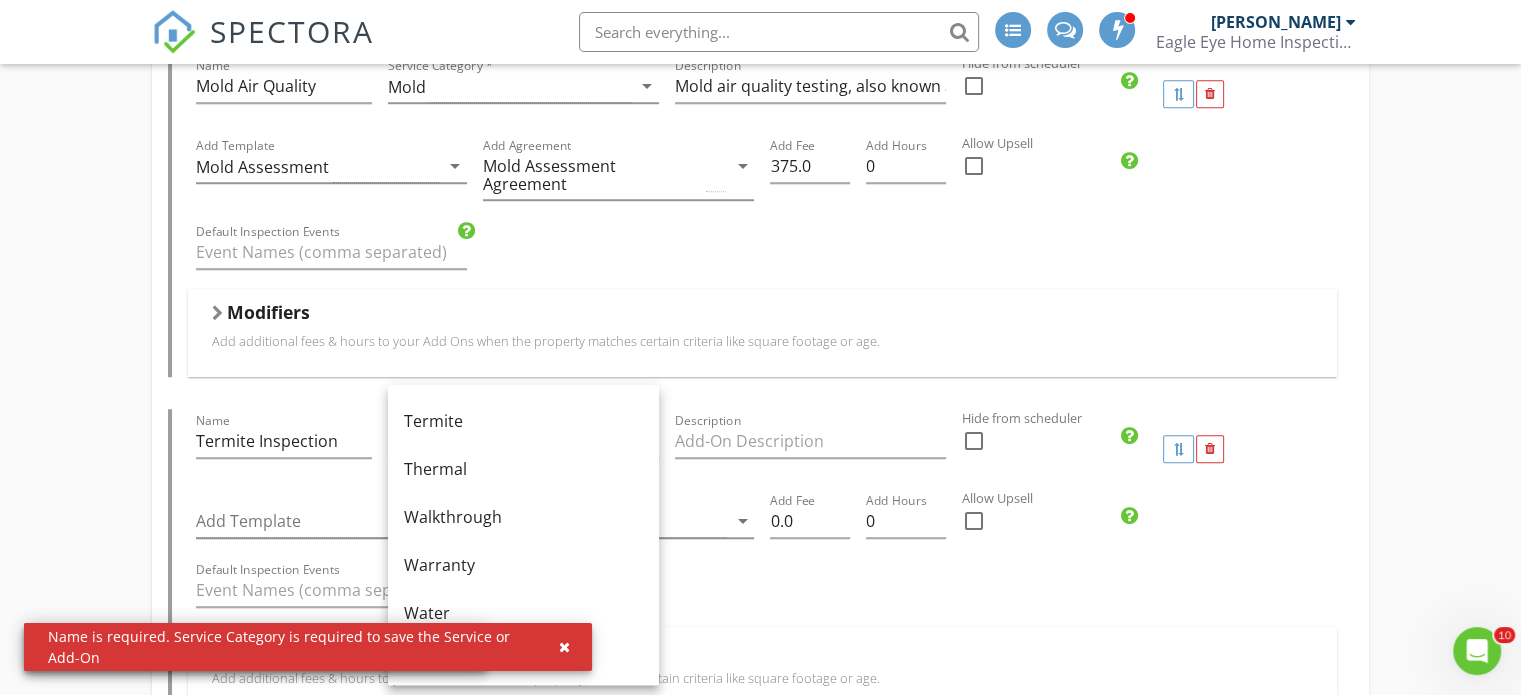scroll, scrollTop: 1200, scrollLeft: 0, axis: vertical 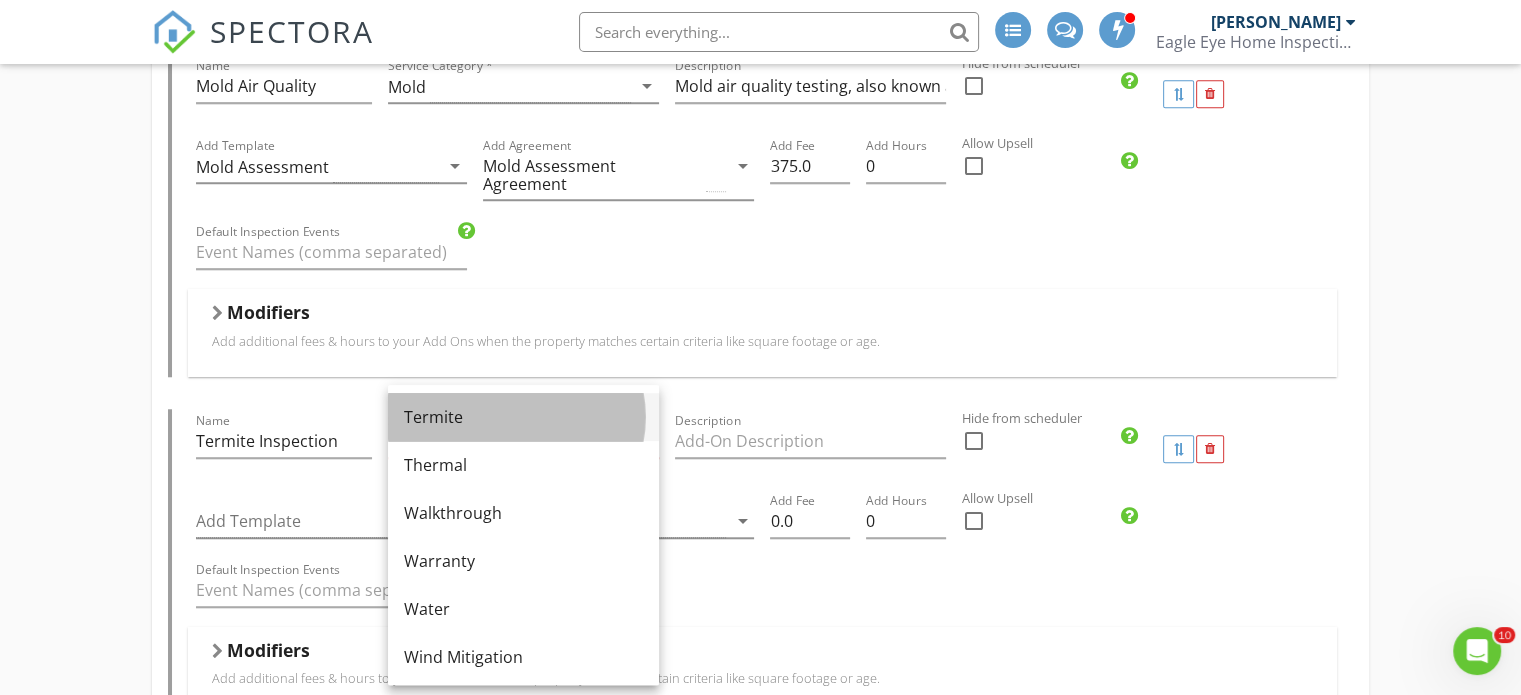 click on "Termite" at bounding box center [523, 417] 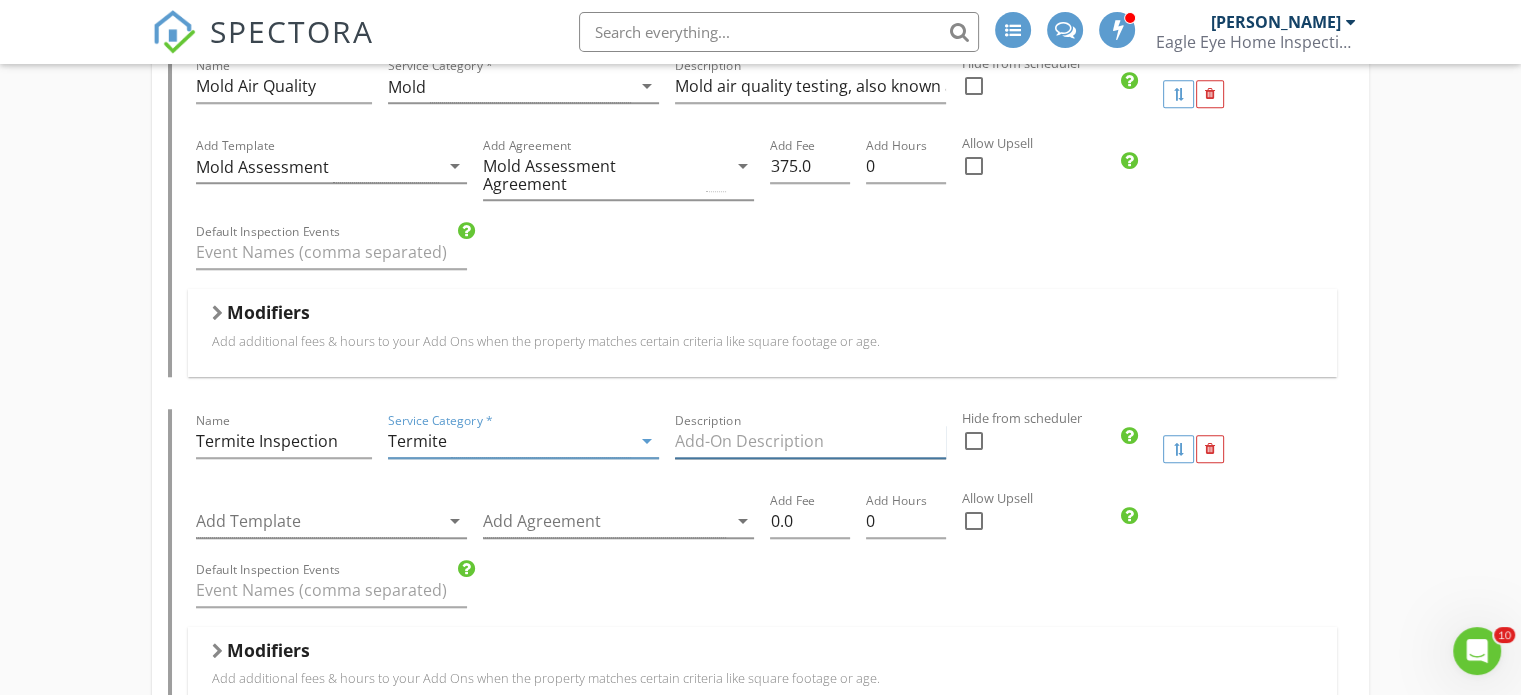 click at bounding box center (810, 441) 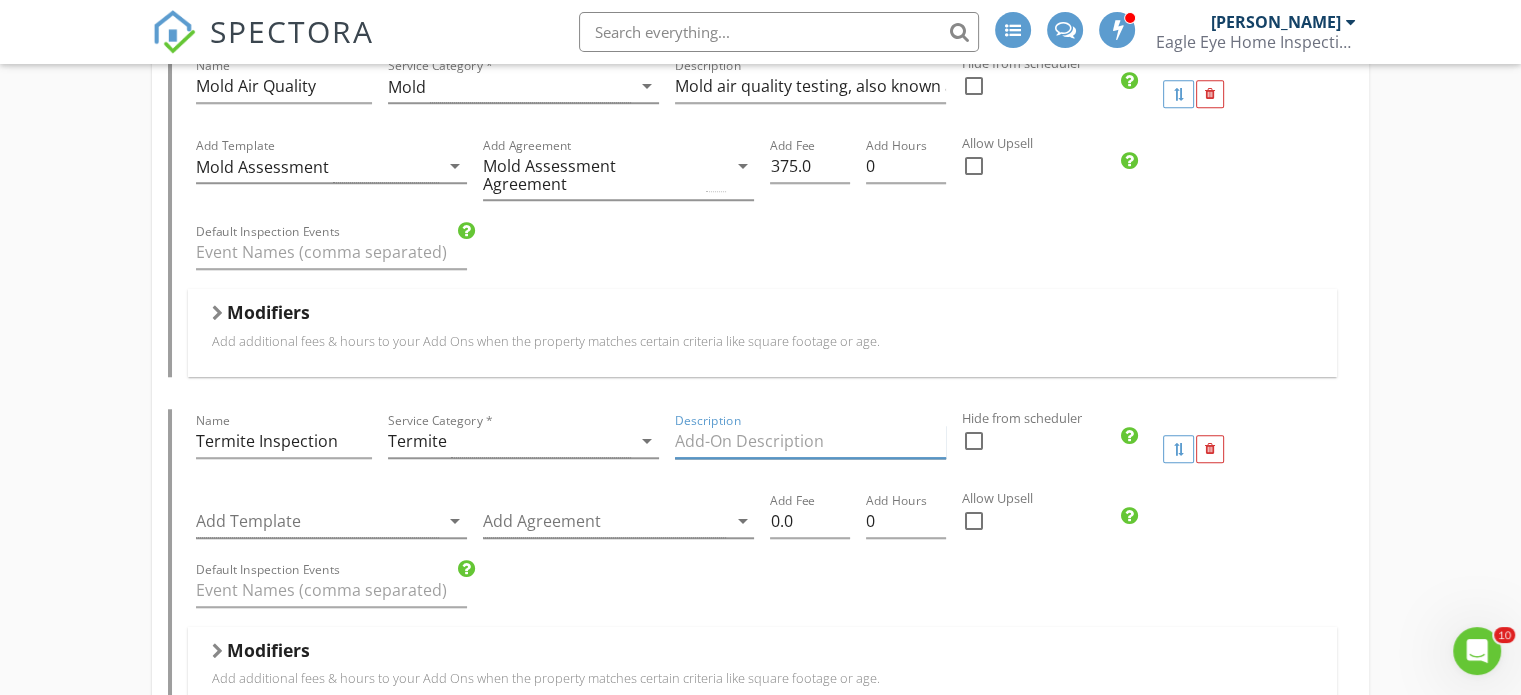 paste on "If you're buying, selling, or refinancing a home in Florida, you may need a WDO inspection report, sometimes called a termite letter. This is required by: Most lenders (especially VA and FHA loans), real estate transactions and some insurance companies. A termite inspection in Florida, also known as a Wood-Destroying Organism (WDO) inspection is a professional evaluation of your home for termites and other pests that damage wood, such as: Subterranean termites, Drywood termites, Wood-boring beetles, and Wood-decaying fungi. Florida’s warm, humid climate makes it a hotspot for termites, particularly: Subterranean termites (most destructive) and Drywood termites (common in attics and furniture). Without early detection, termites can cause thousands of dollars in structural damage." 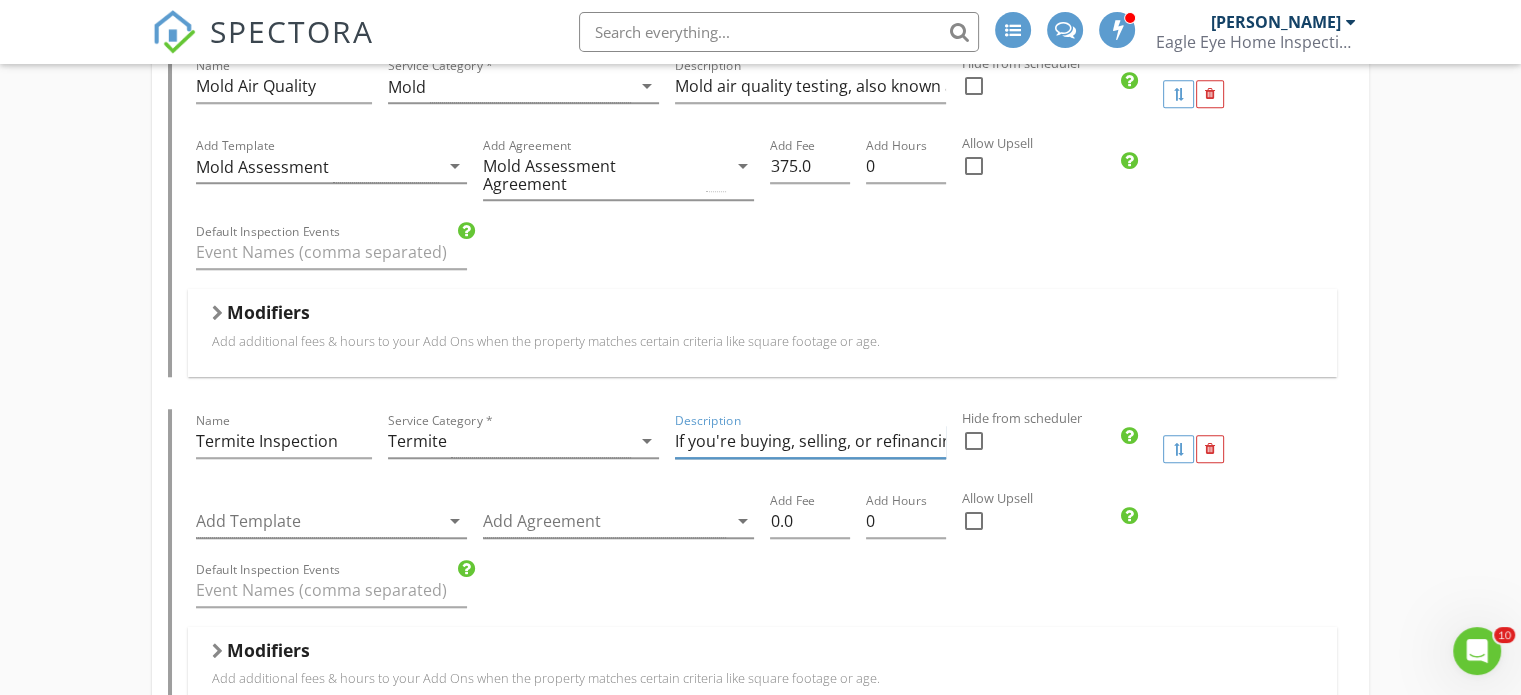 scroll, scrollTop: 0, scrollLeft: 5654, axis: horizontal 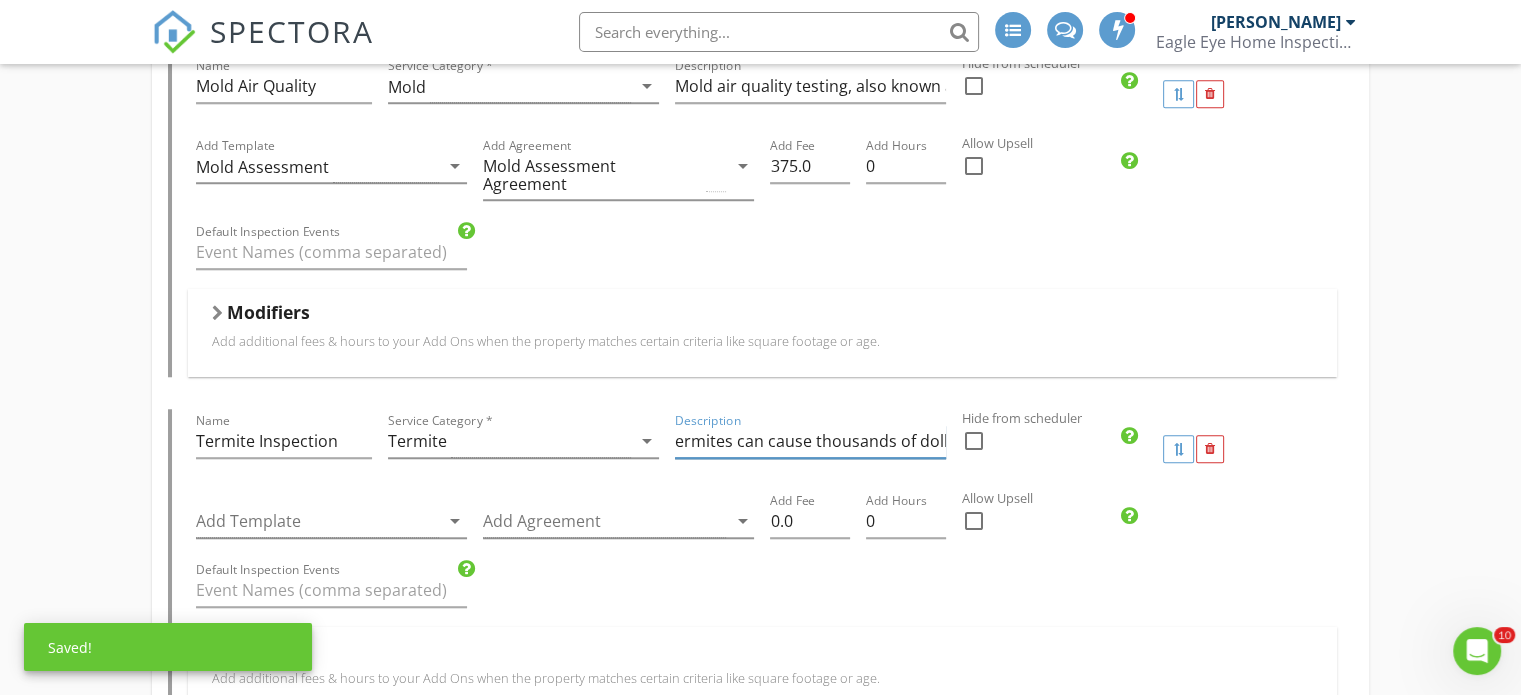 type on "If you're buying, selling, or refinancing a home in Florida, you may need a WDO inspection report, sometimes called a termite letter. This is required by: Most lenders (especially VA and FHA loans), real estate transactions and some insurance companies. A termite inspection in Florida, also known as a Wood-Destroying Organism (WDO) inspection is a professional evaluation of your home for termites and other pests that damage wood, such as: Subterranean termites, Drywood termites, Wood-boring beetles, and Wood-decaying fungi. Florida’s warm, humid climate makes it a hotspot for termites, particularly: Subterranean termites (most destructive) and Drywood termites (common in attics and furniture). Without early detection, termites can cause thousands of dollars in structural damage." 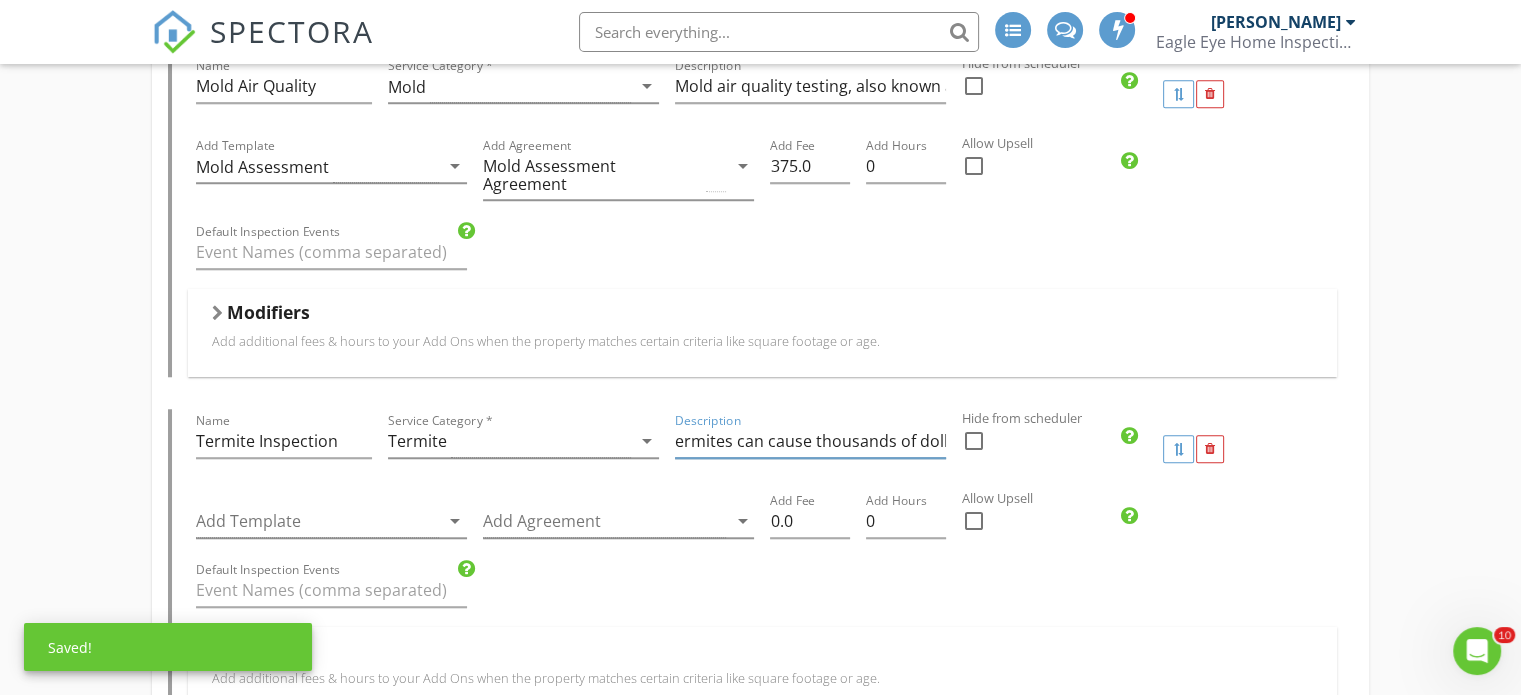 click at bounding box center [974, 521] 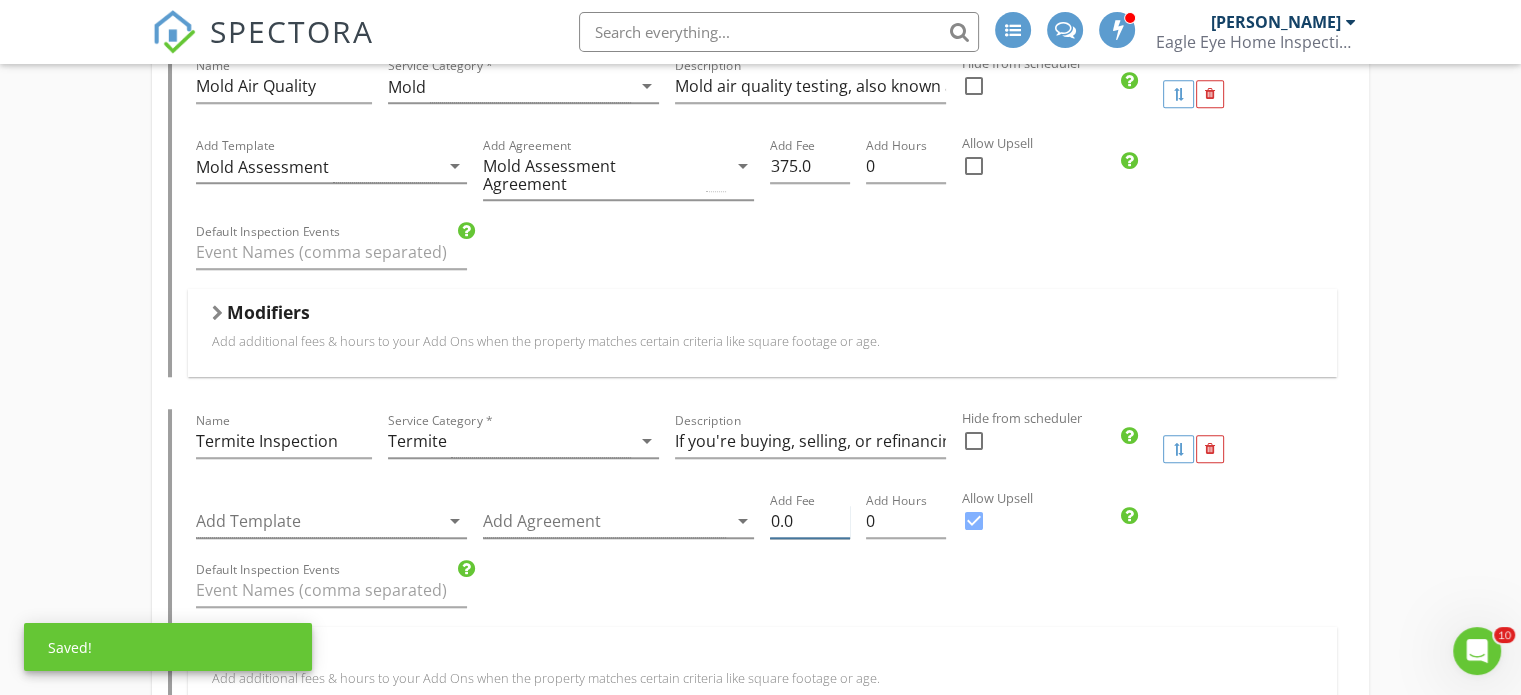 click on "0.0" at bounding box center (810, 521) 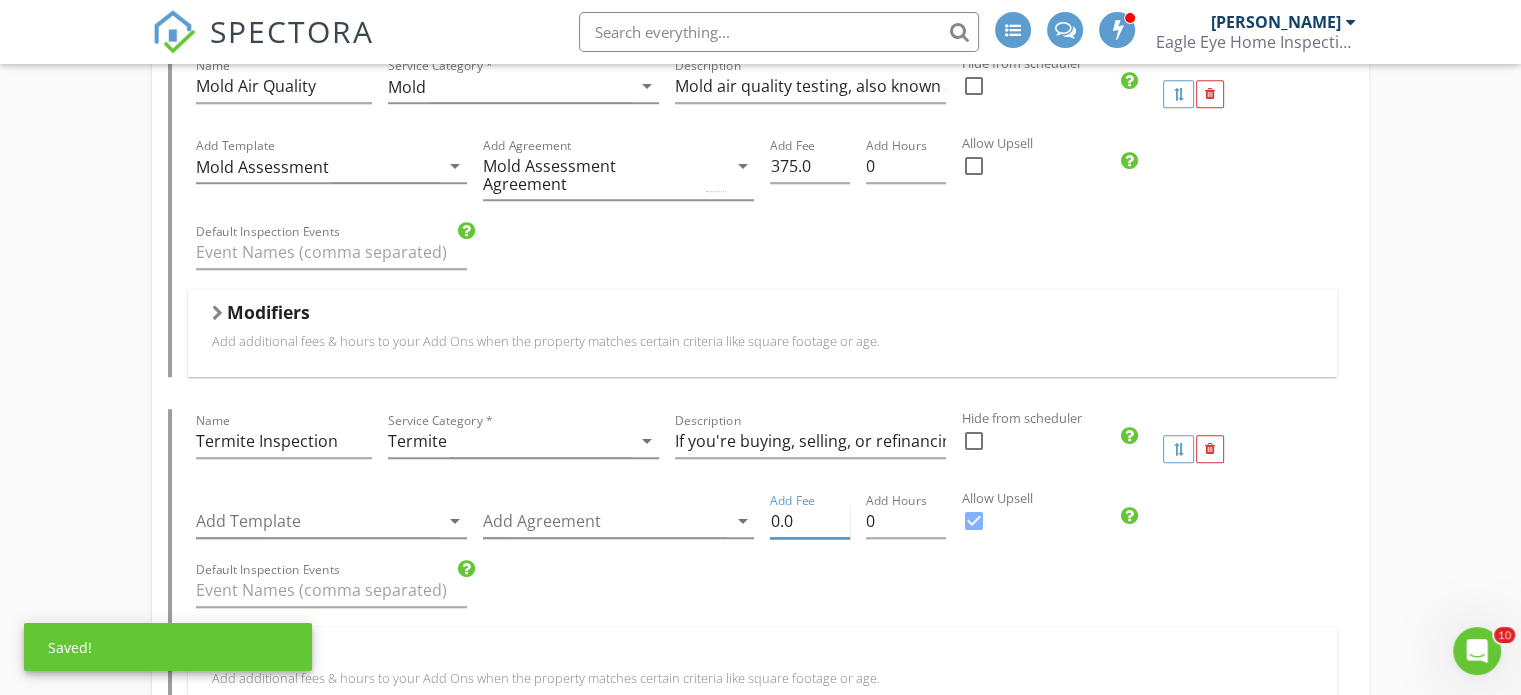 type on "0" 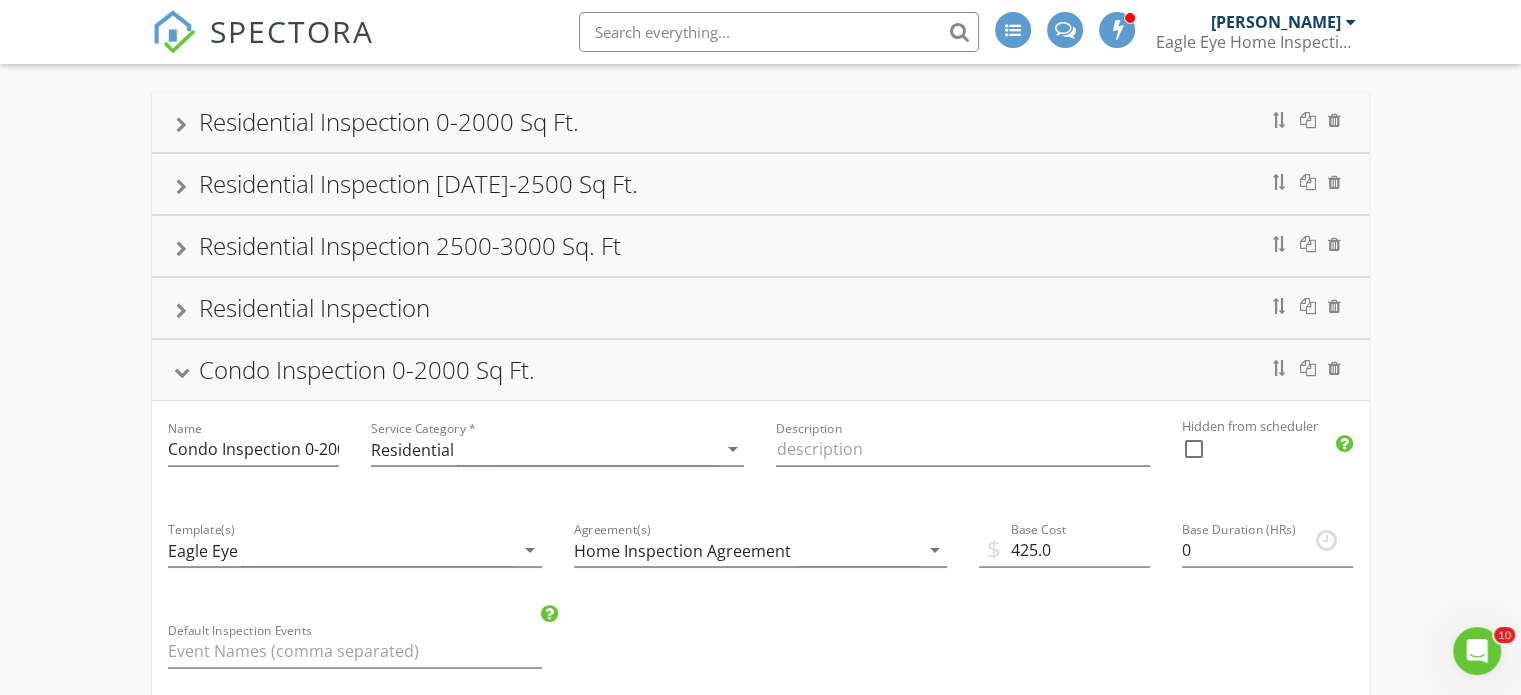 scroll, scrollTop: 99, scrollLeft: 0, axis: vertical 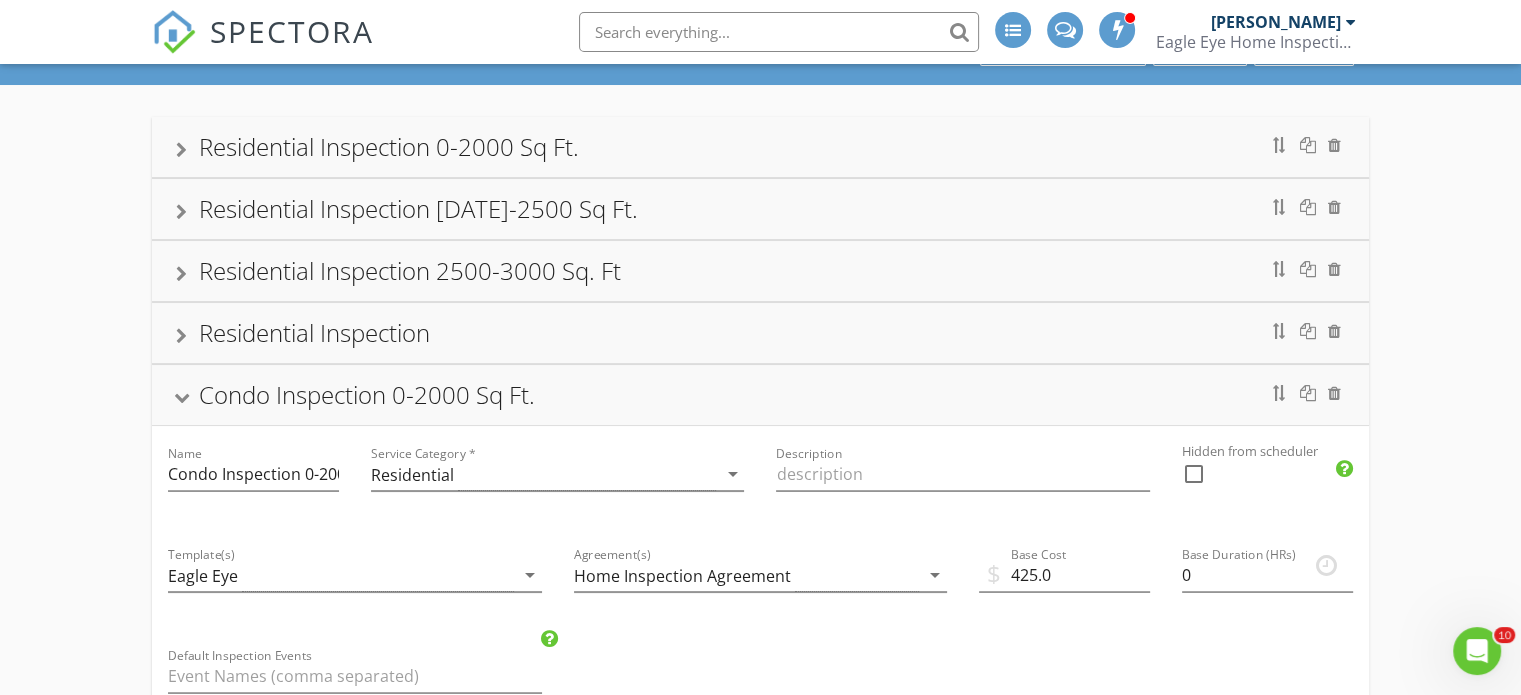 type on "175.00" 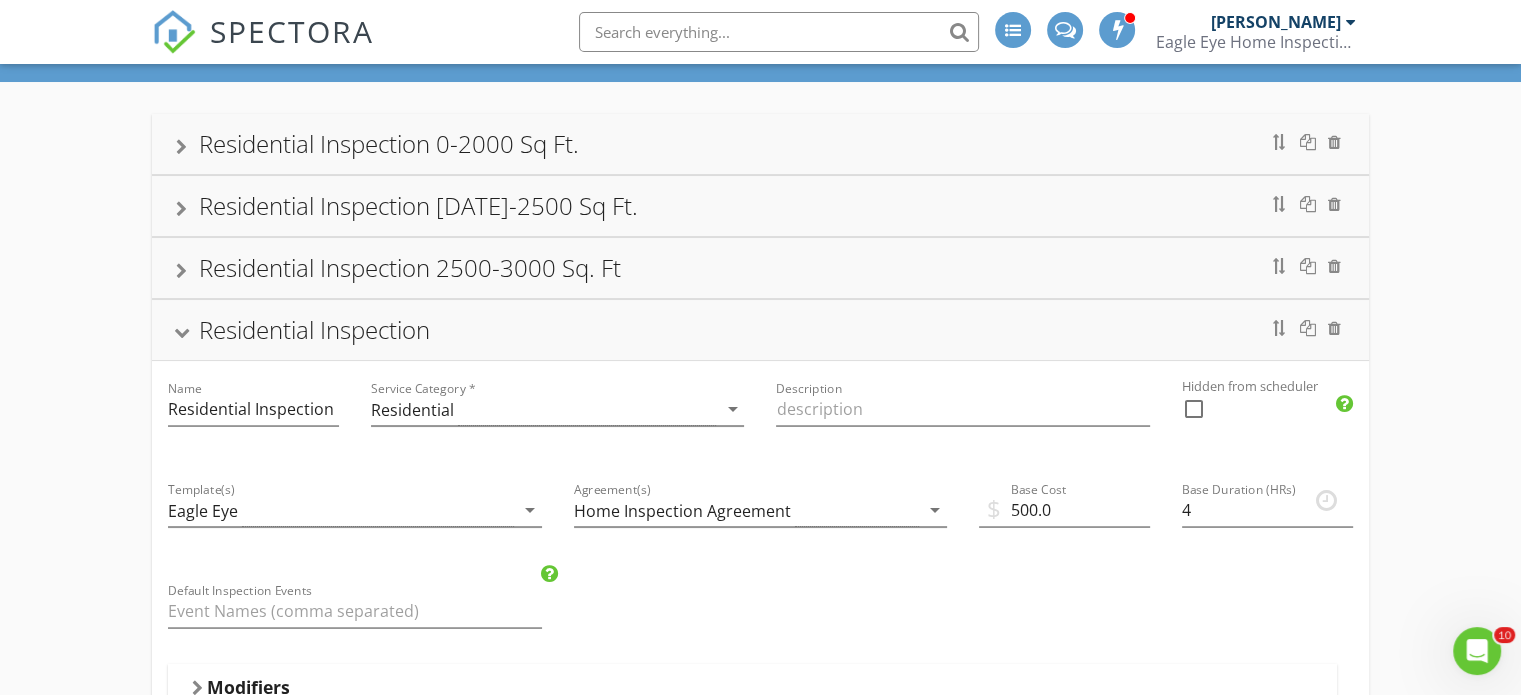 scroll, scrollTop: 0, scrollLeft: 0, axis: both 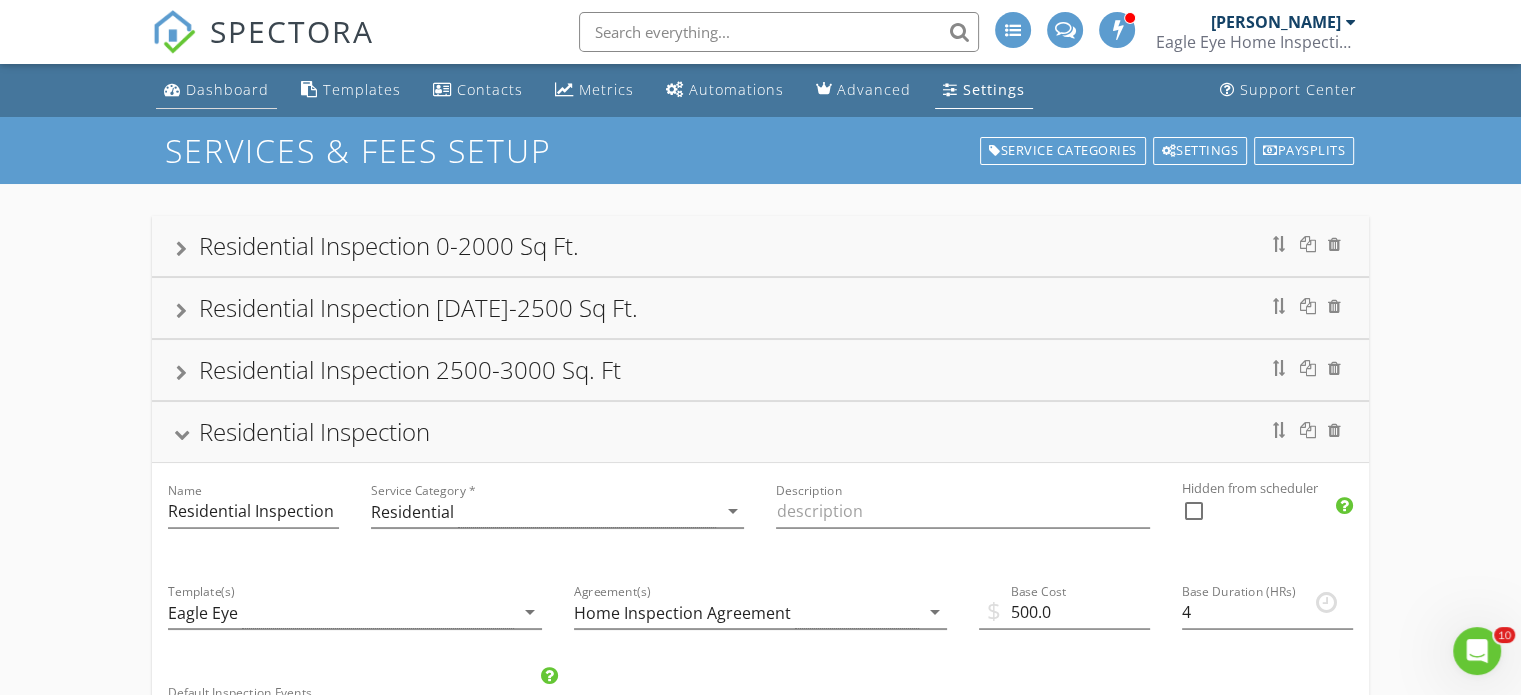click on "Dashboard" at bounding box center [216, 90] 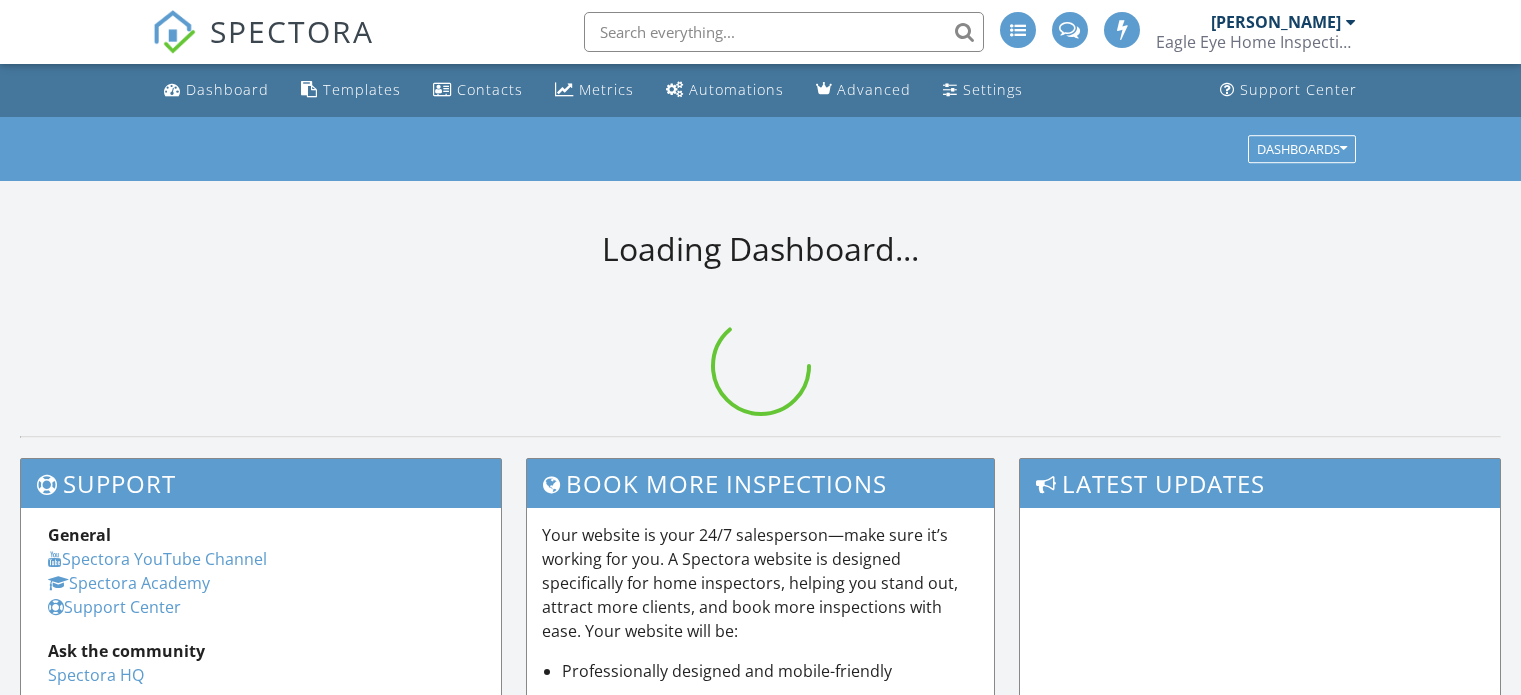scroll, scrollTop: 0, scrollLeft: 0, axis: both 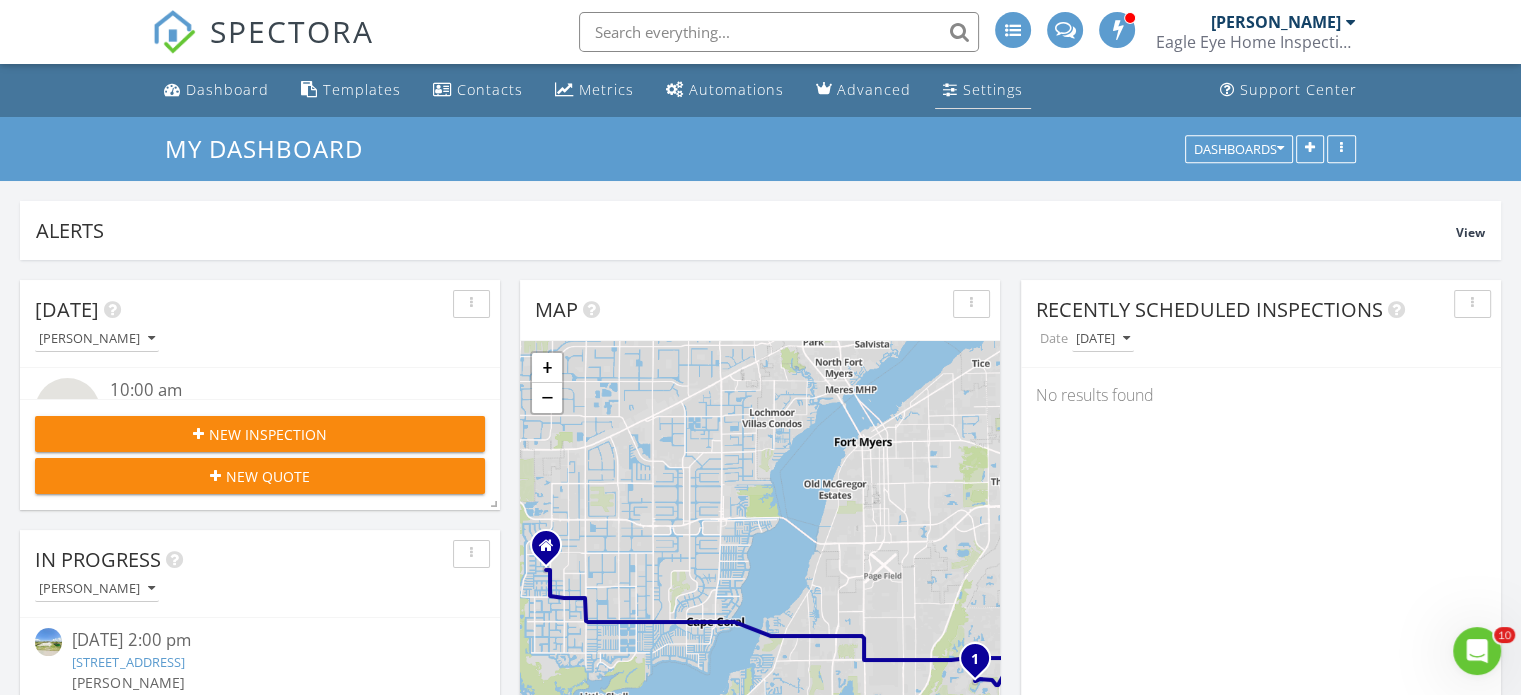 click on "Settings" at bounding box center (993, 89) 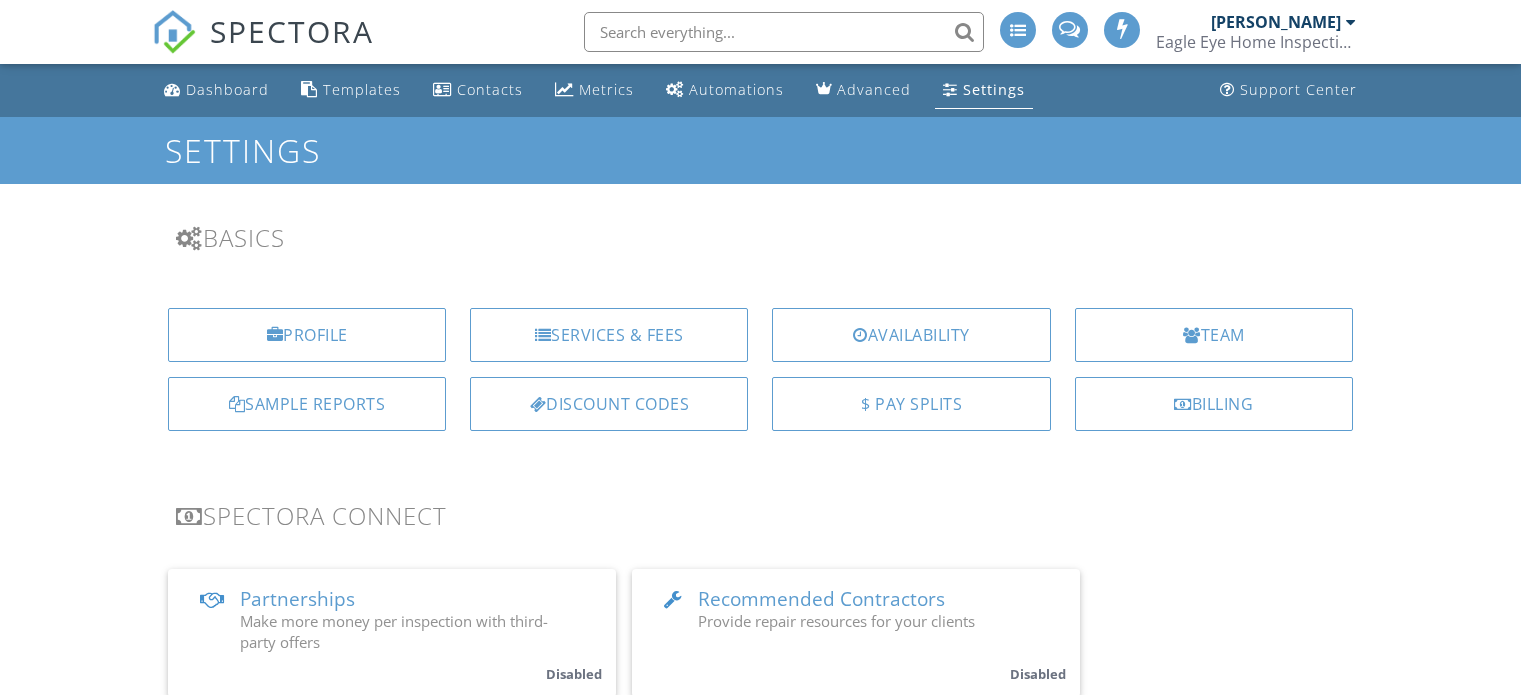 scroll, scrollTop: 0, scrollLeft: 0, axis: both 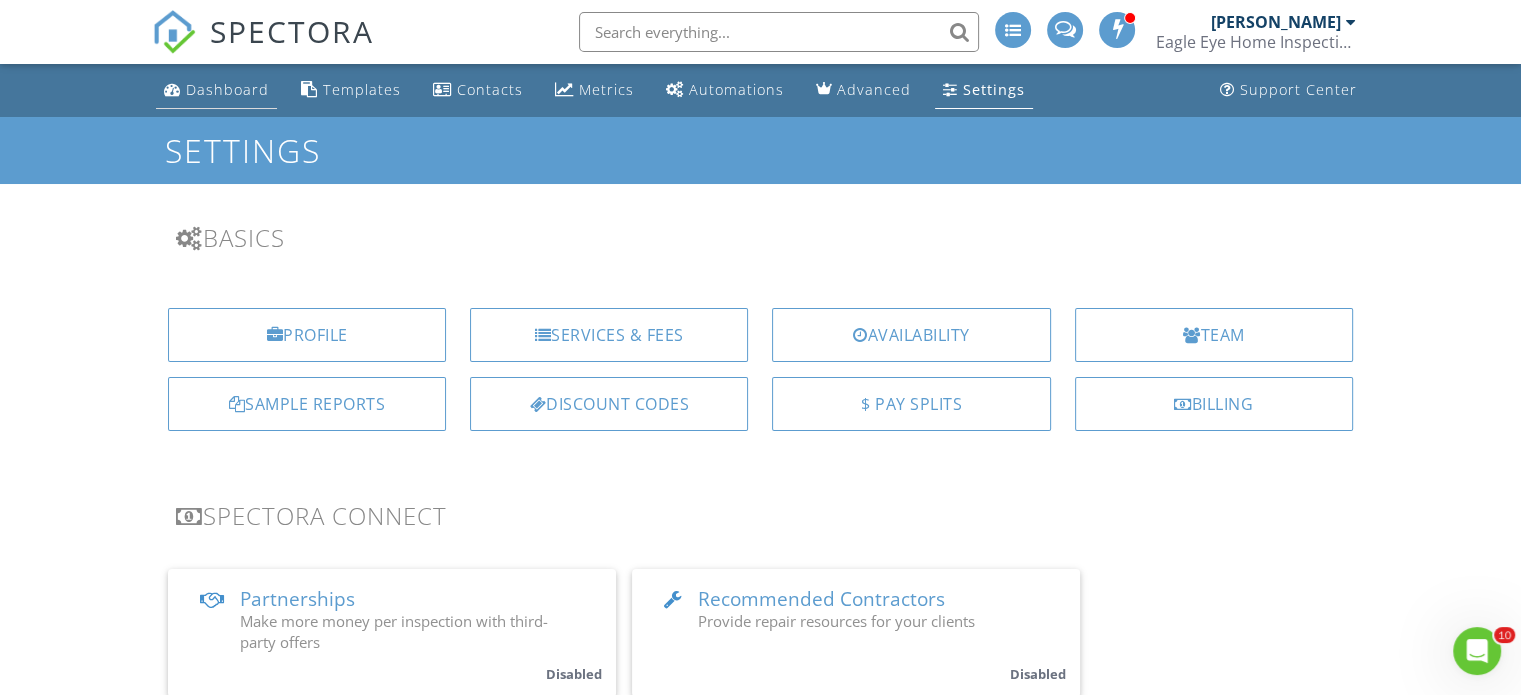 click on "Dashboard" at bounding box center (227, 89) 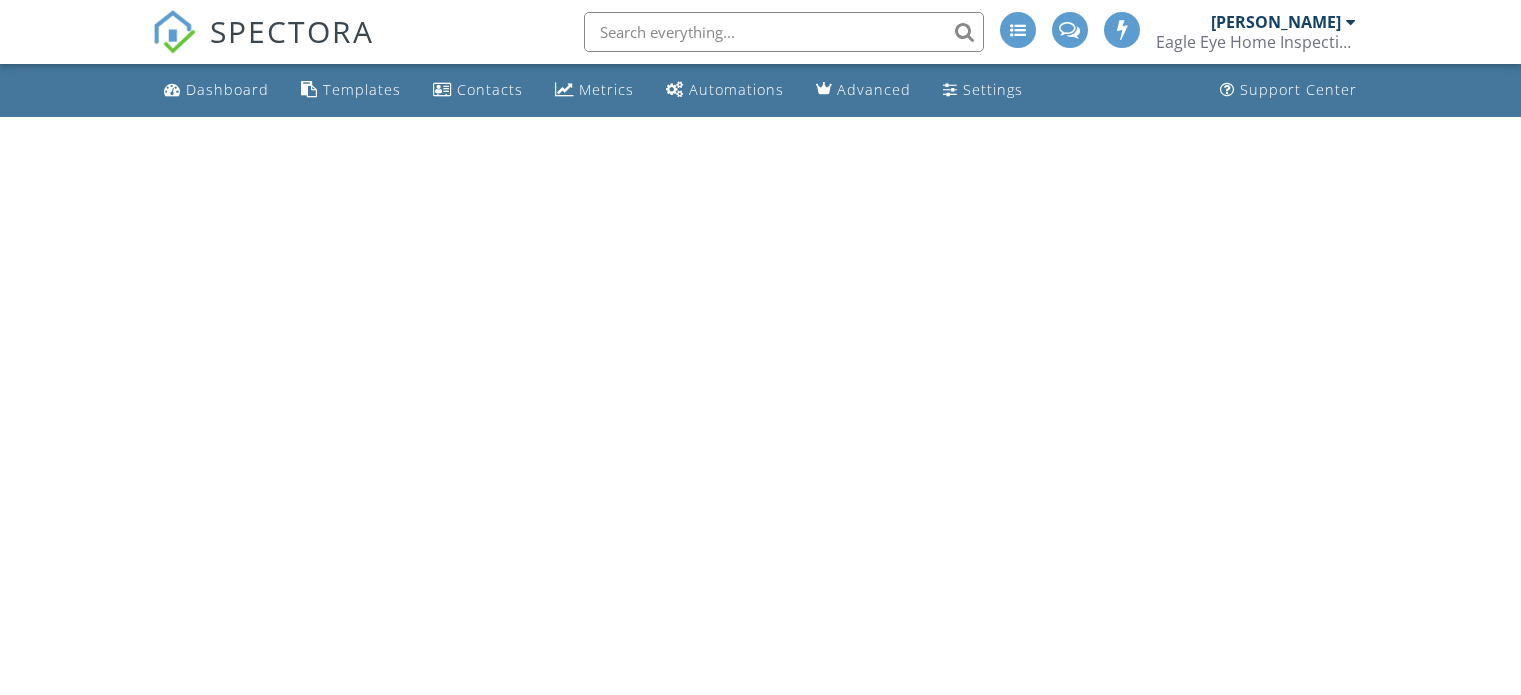 scroll, scrollTop: 0, scrollLeft: 0, axis: both 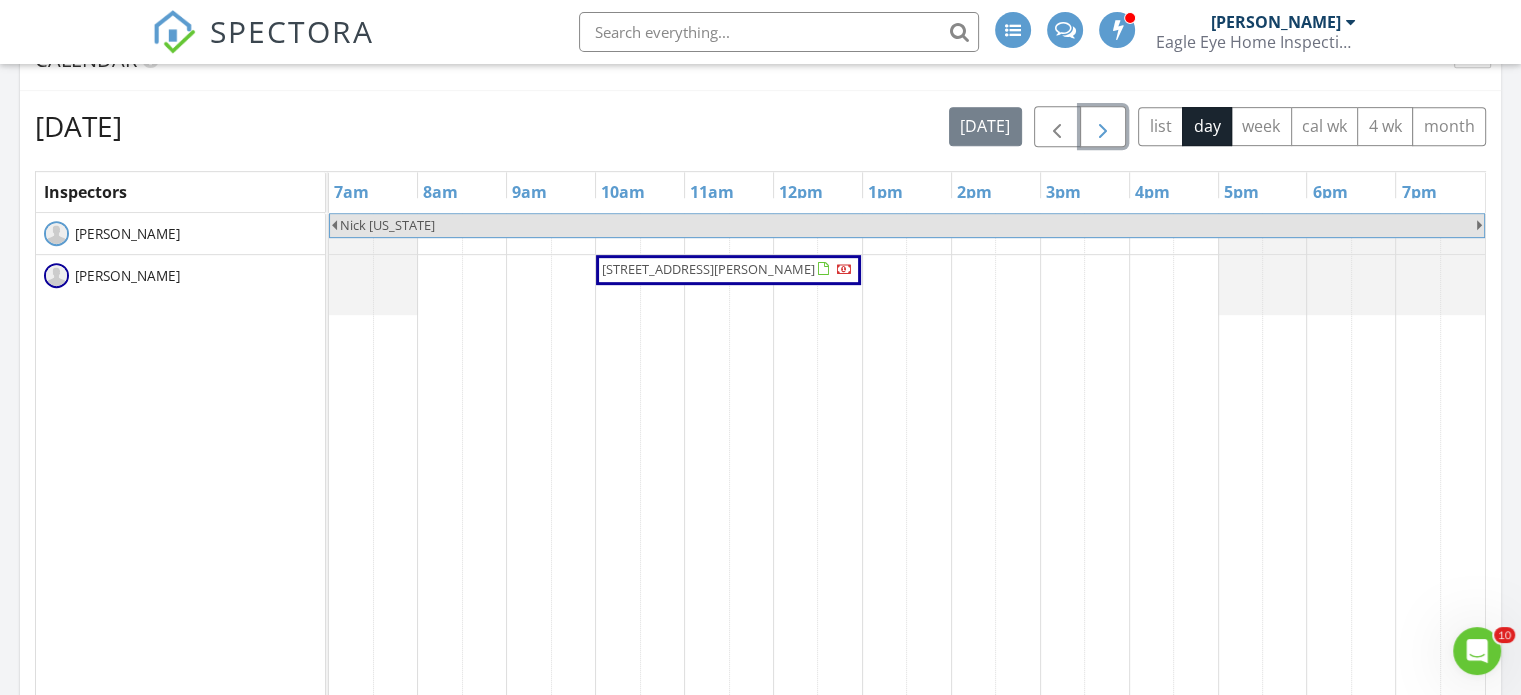 click at bounding box center [1103, 127] 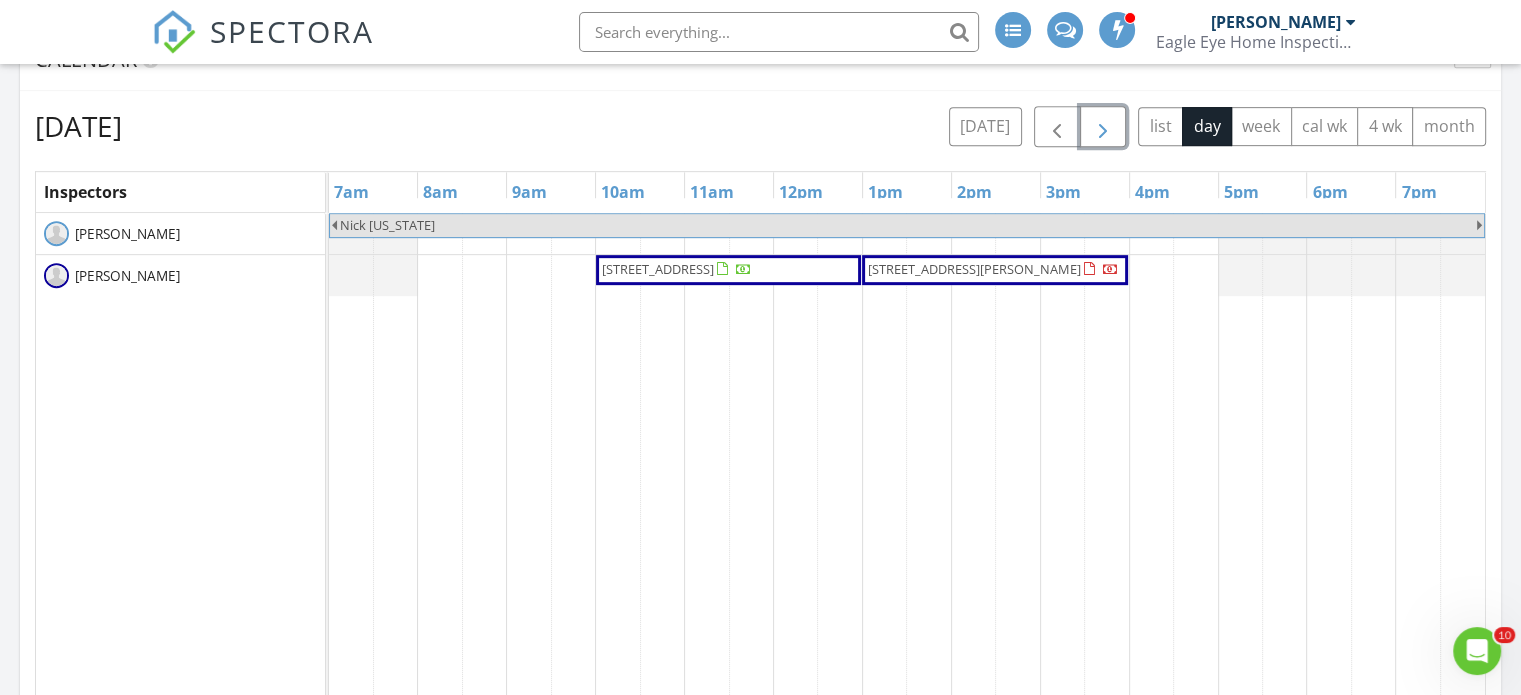 click on "[STREET_ADDRESS][PERSON_NAME]" at bounding box center (993, 270) 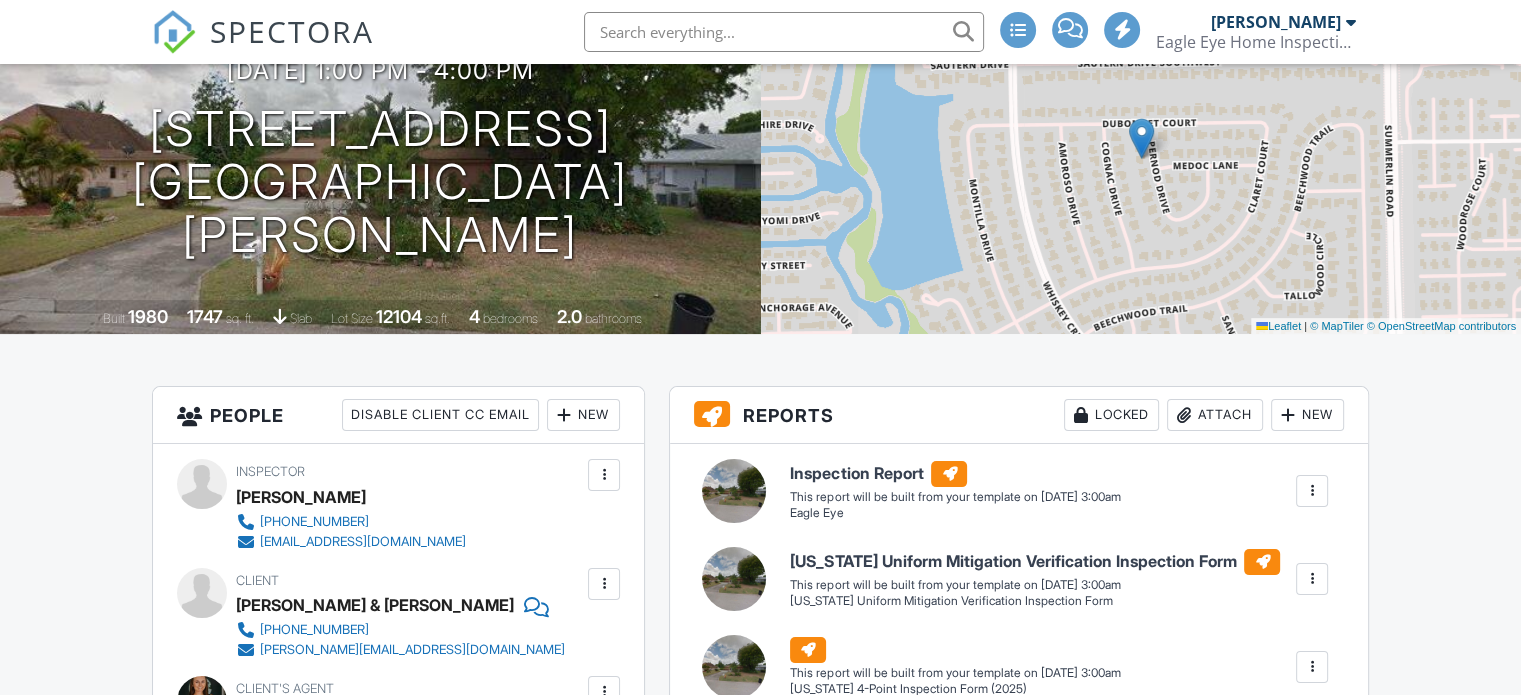 scroll, scrollTop: 200, scrollLeft: 0, axis: vertical 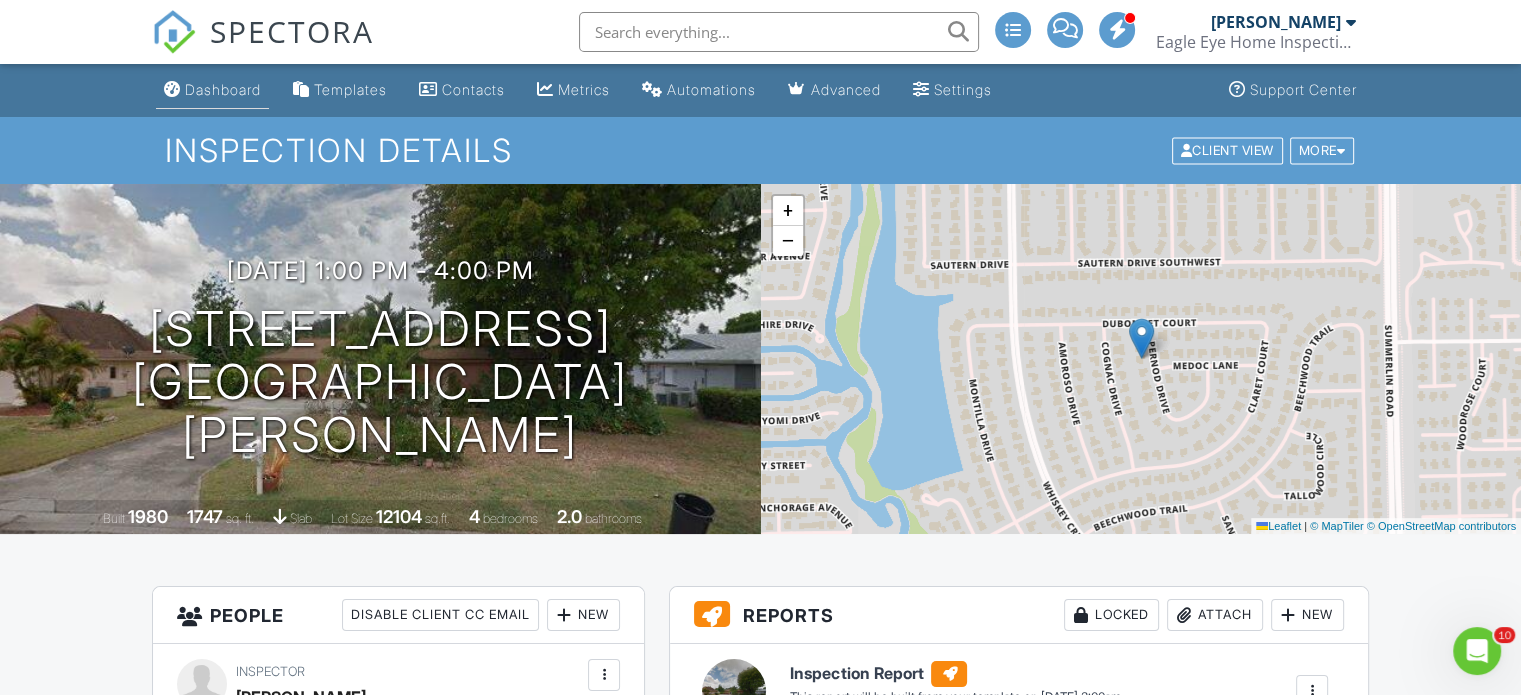 click on "Dashboard" at bounding box center (223, 89) 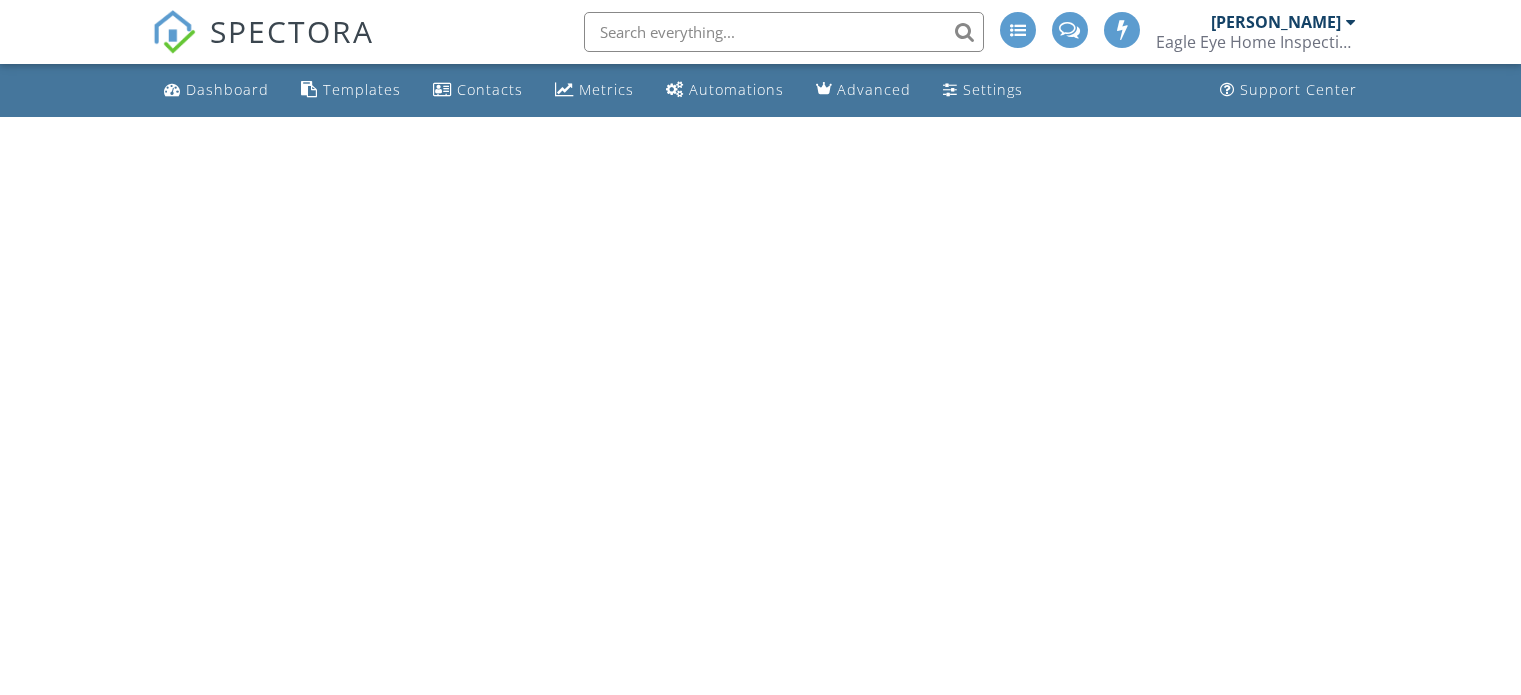 scroll, scrollTop: 0, scrollLeft: 0, axis: both 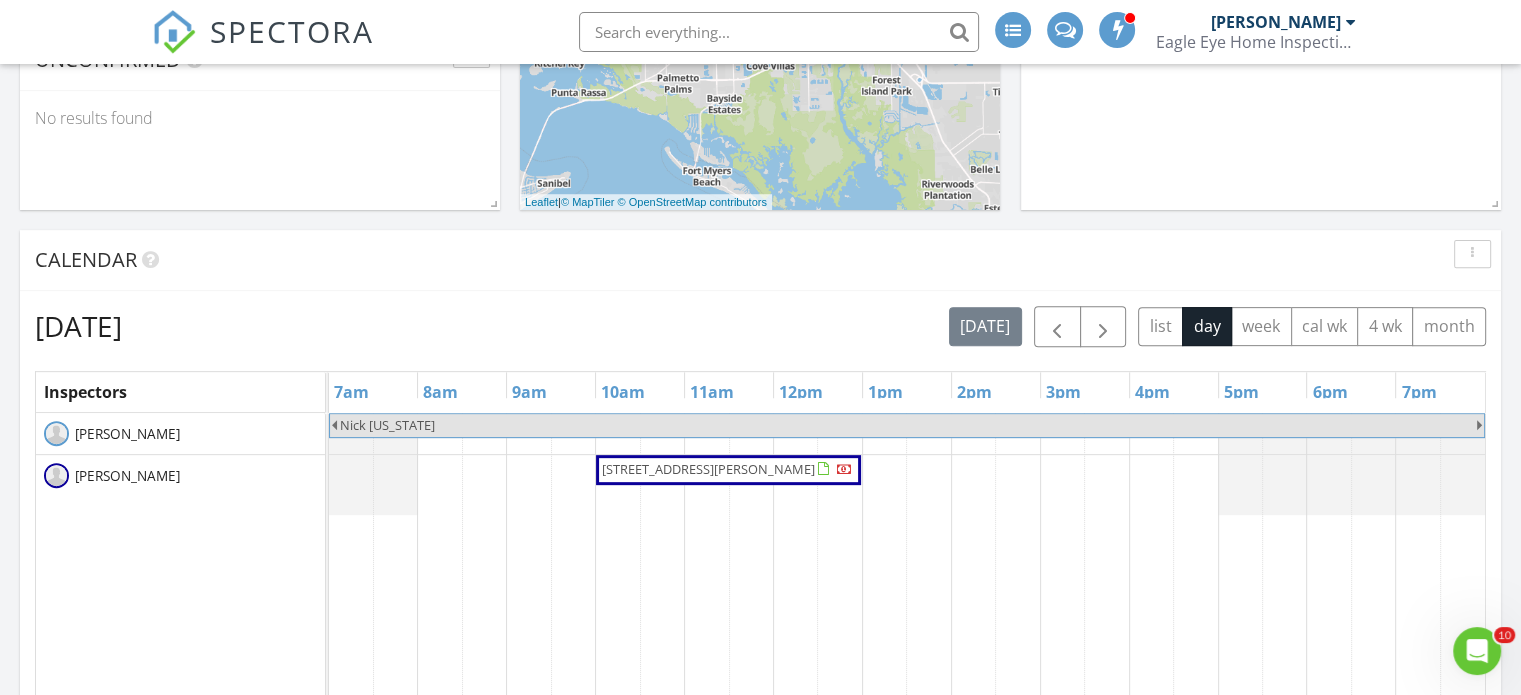 click on "8339 Langshire Way, Fort Myers 33912" at bounding box center (727, 470) 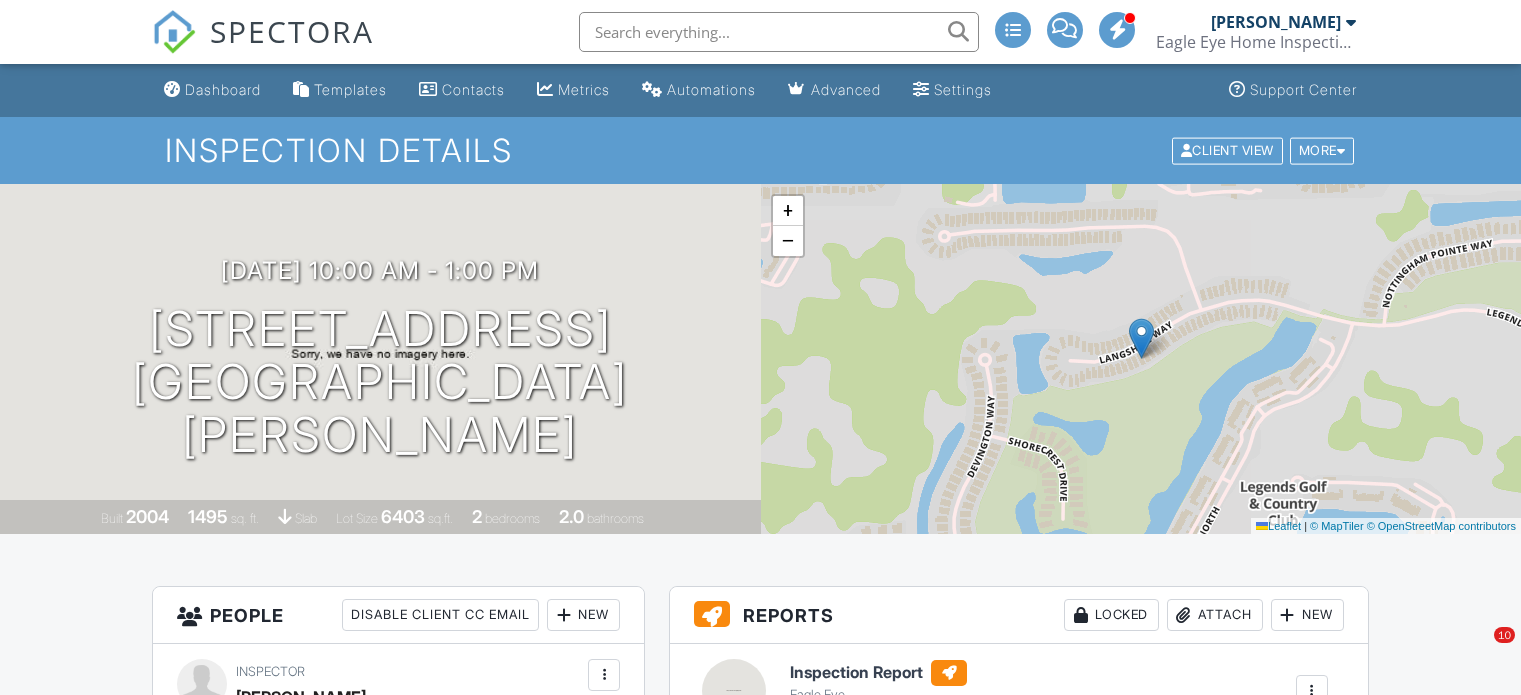 scroll, scrollTop: 0, scrollLeft: 0, axis: both 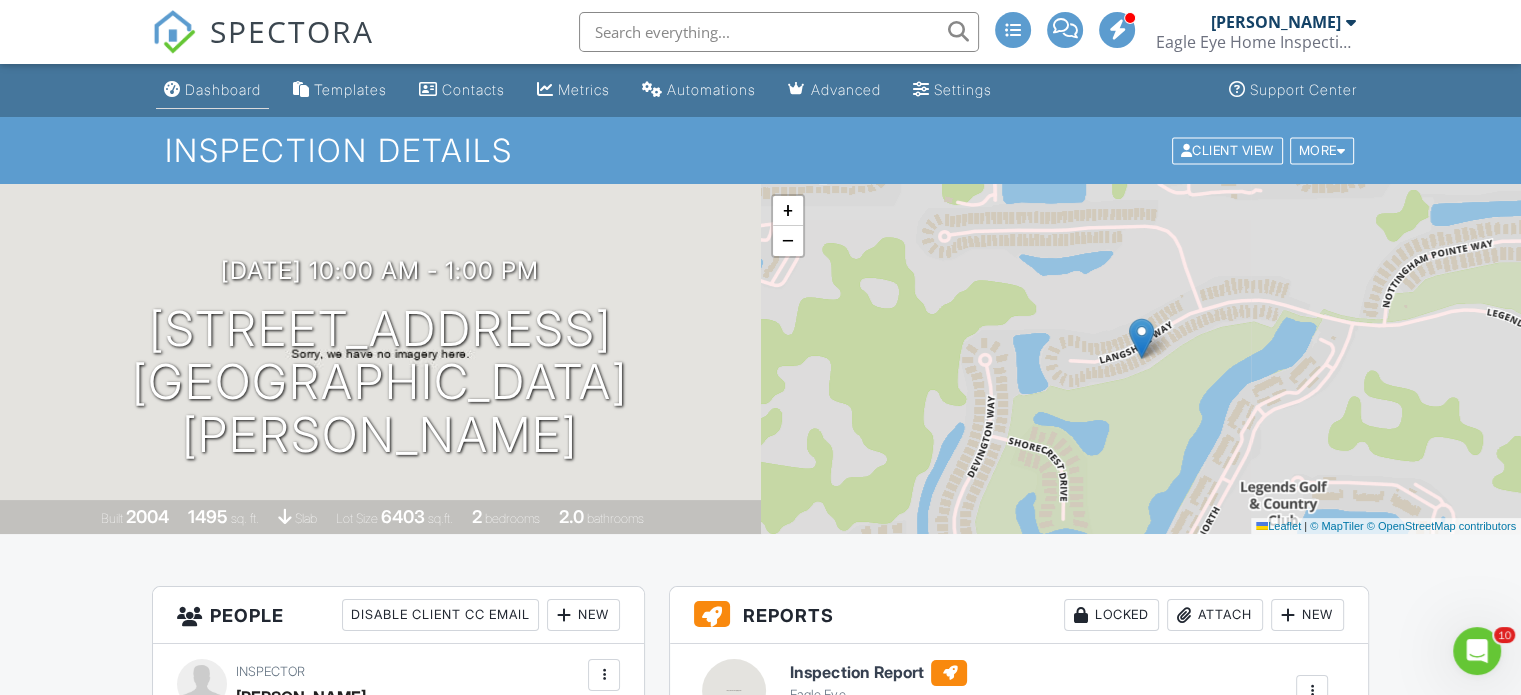 click on "Dashboard" at bounding box center (212, 90) 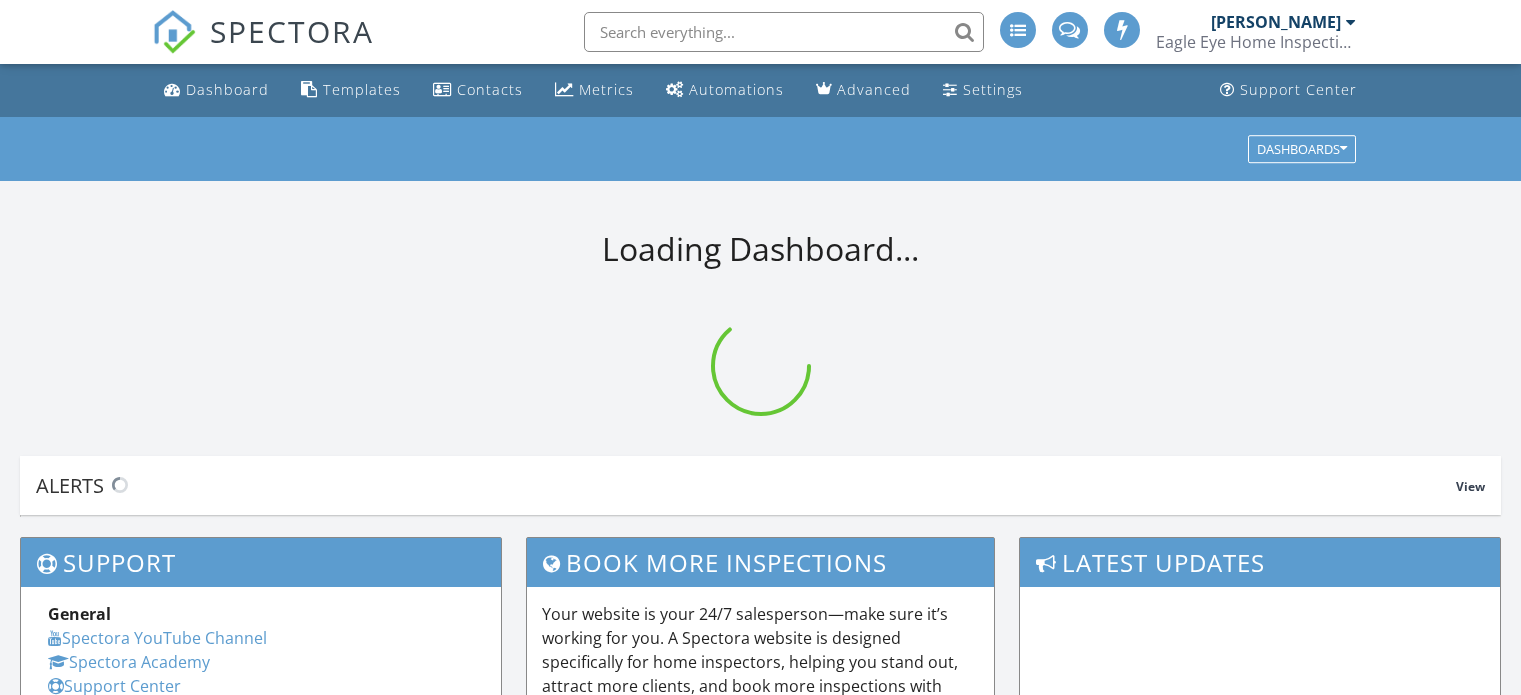 scroll, scrollTop: 0, scrollLeft: 0, axis: both 